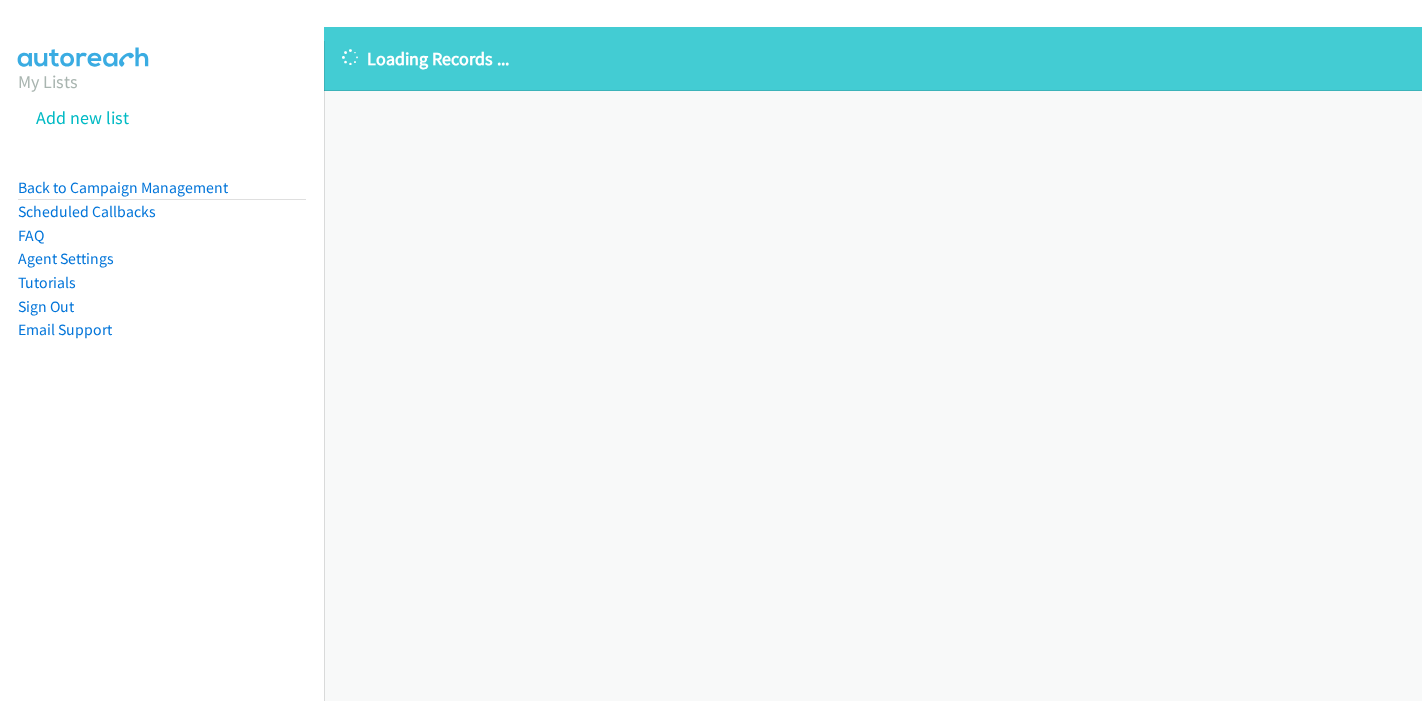 scroll, scrollTop: 0, scrollLeft: 0, axis: both 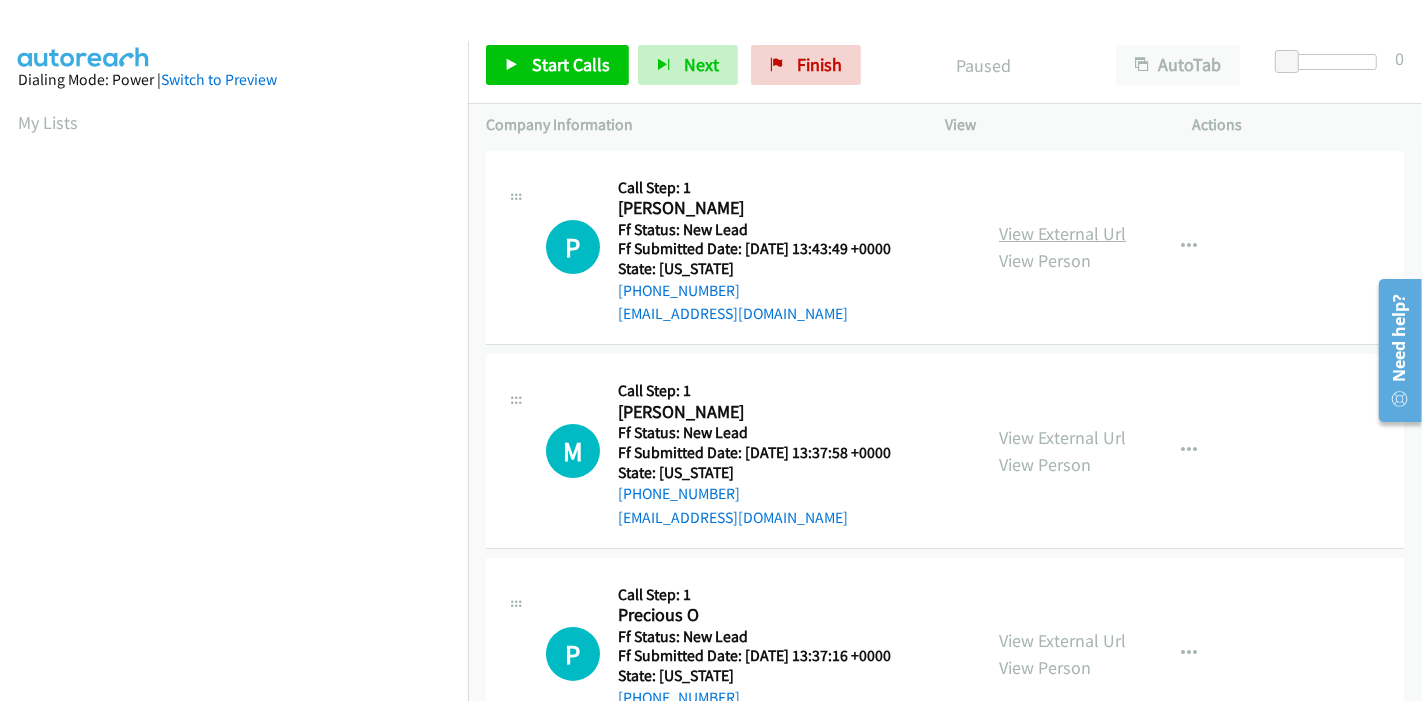 click on "View External Url" at bounding box center (1062, 233) 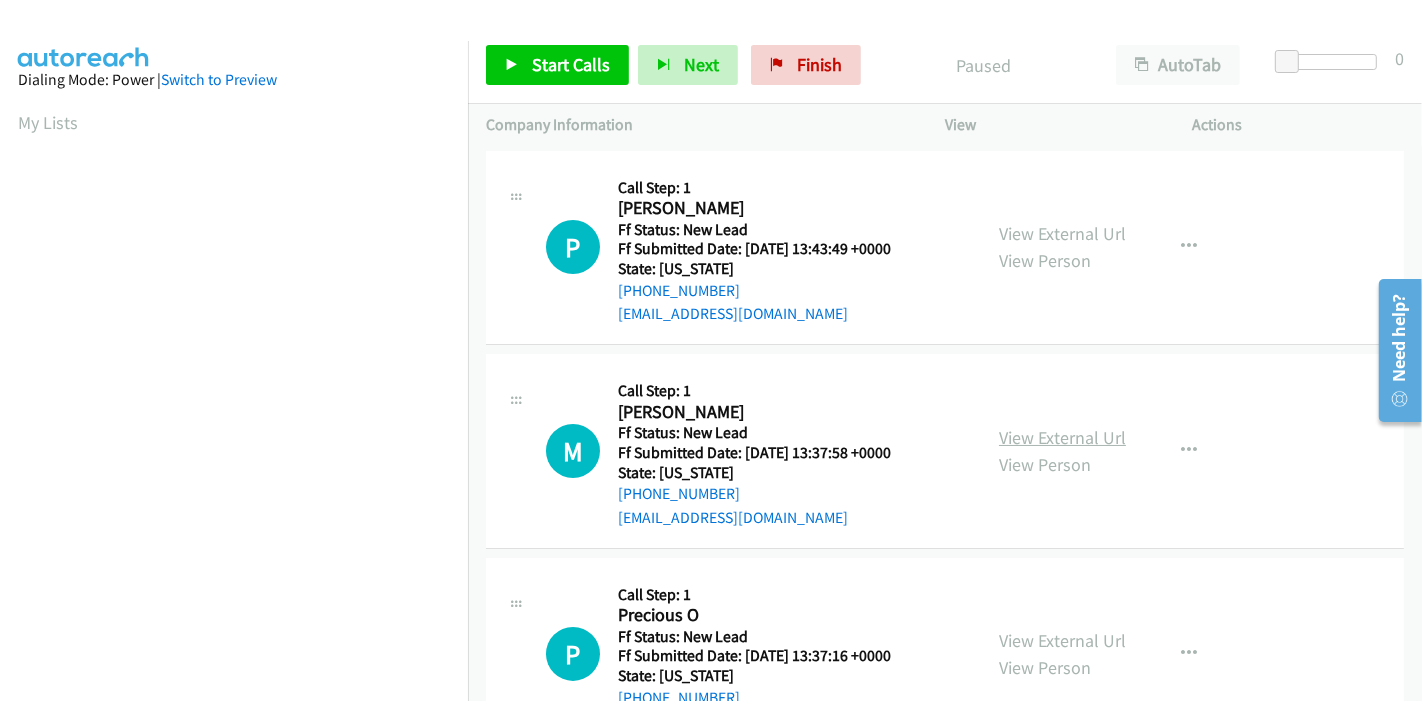 click on "View External Url" at bounding box center [1062, 437] 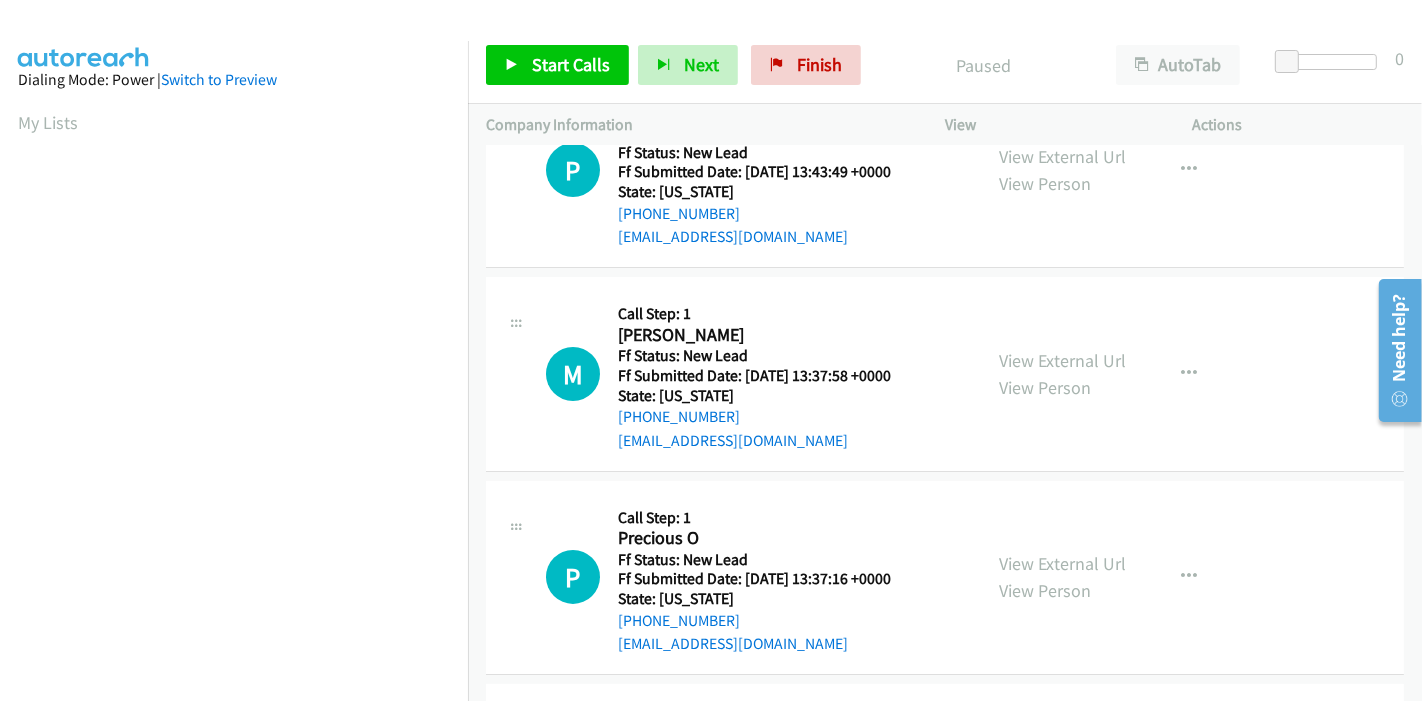 scroll, scrollTop: 111, scrollLeft: 0, axis: vertical 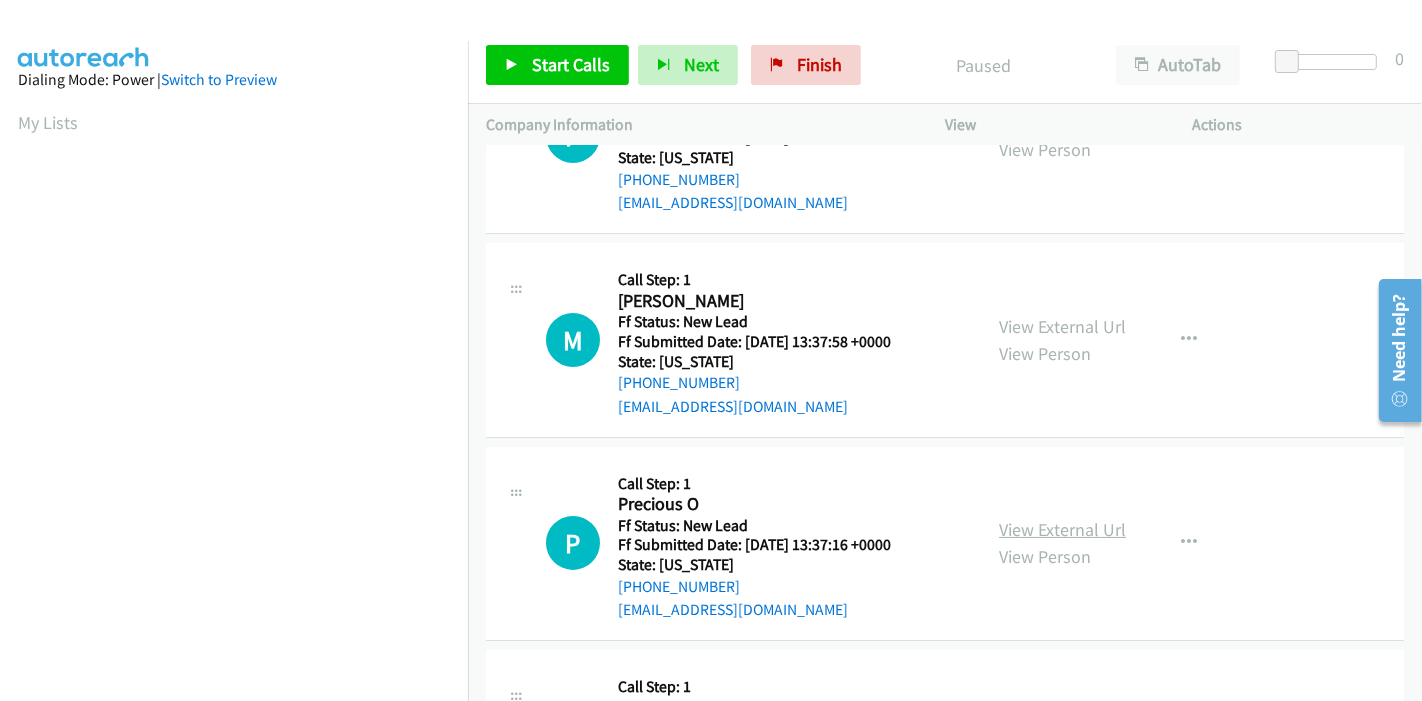 click on "View External Url" at bounding box center (1062, 529) 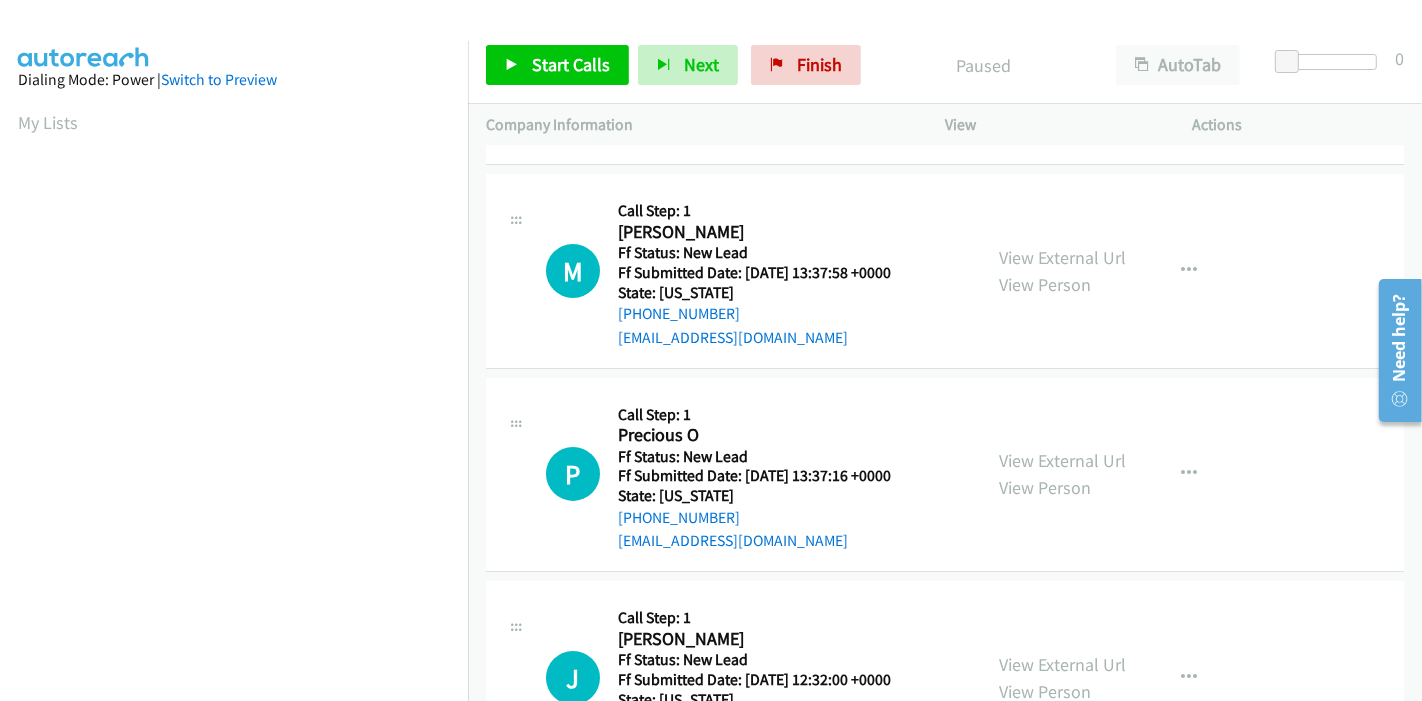 scroll, scrollTop: 333, scrollLeft: 0, axis: vertical 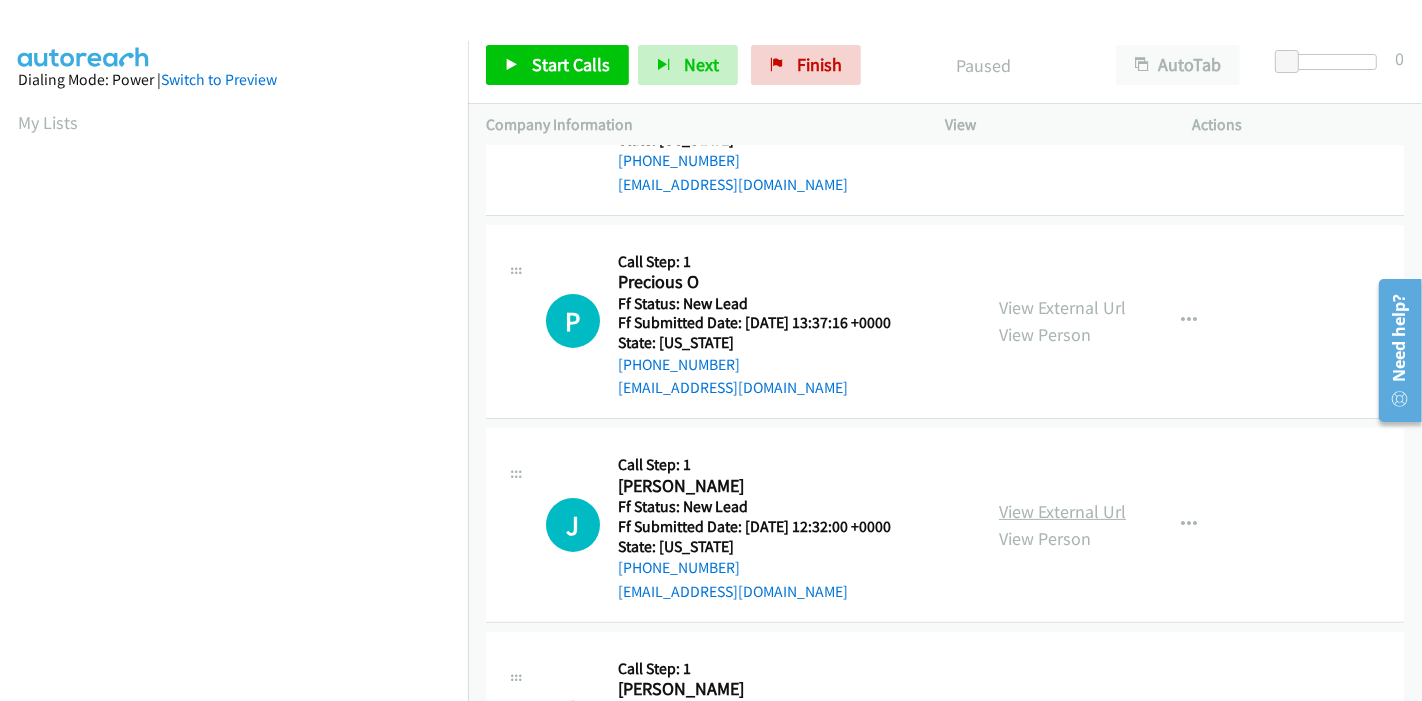 click on "View External Url" at bounding box center [1062, 511] 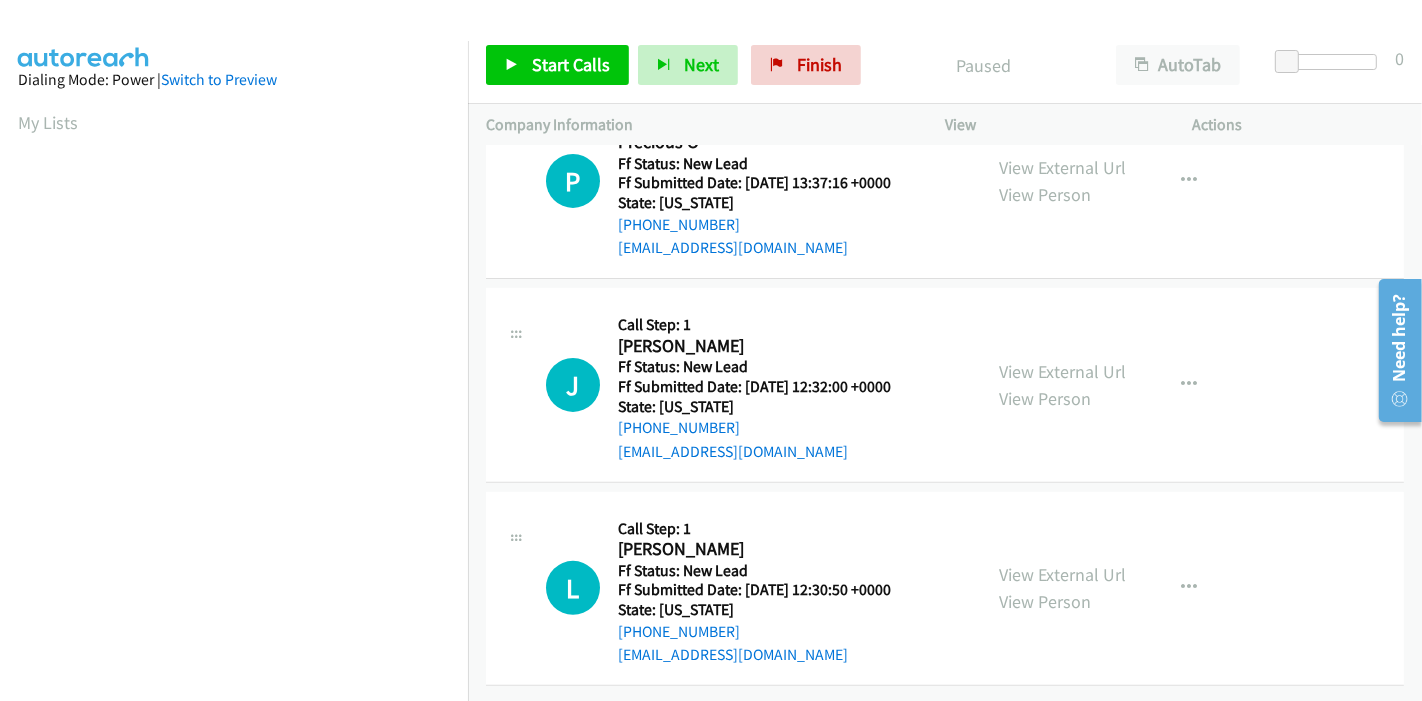 scroll, scrollTop: 487, scrollLeft: 0, axis: vertical 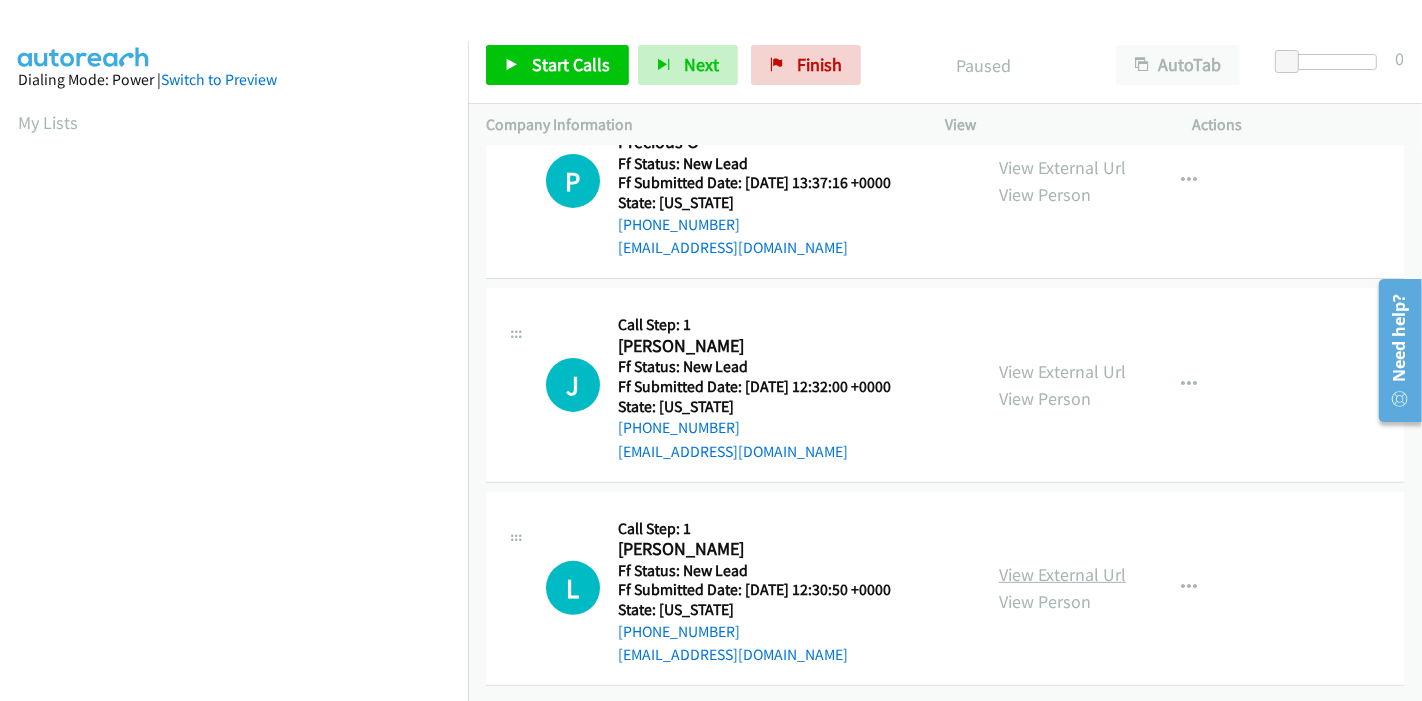 click on "View External Url" at bounding box center (1062, 574) 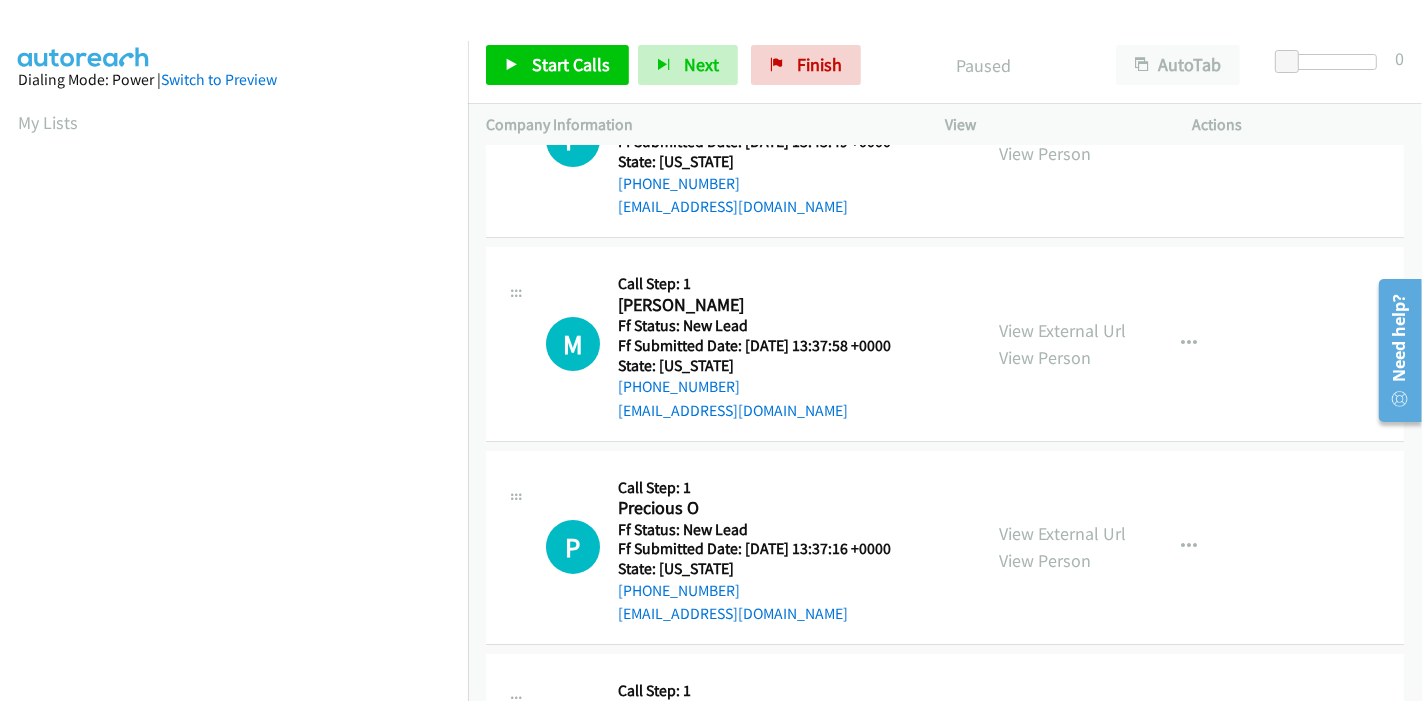 scroll, scrollTop: 0, scrollLeft: 0, axis: both 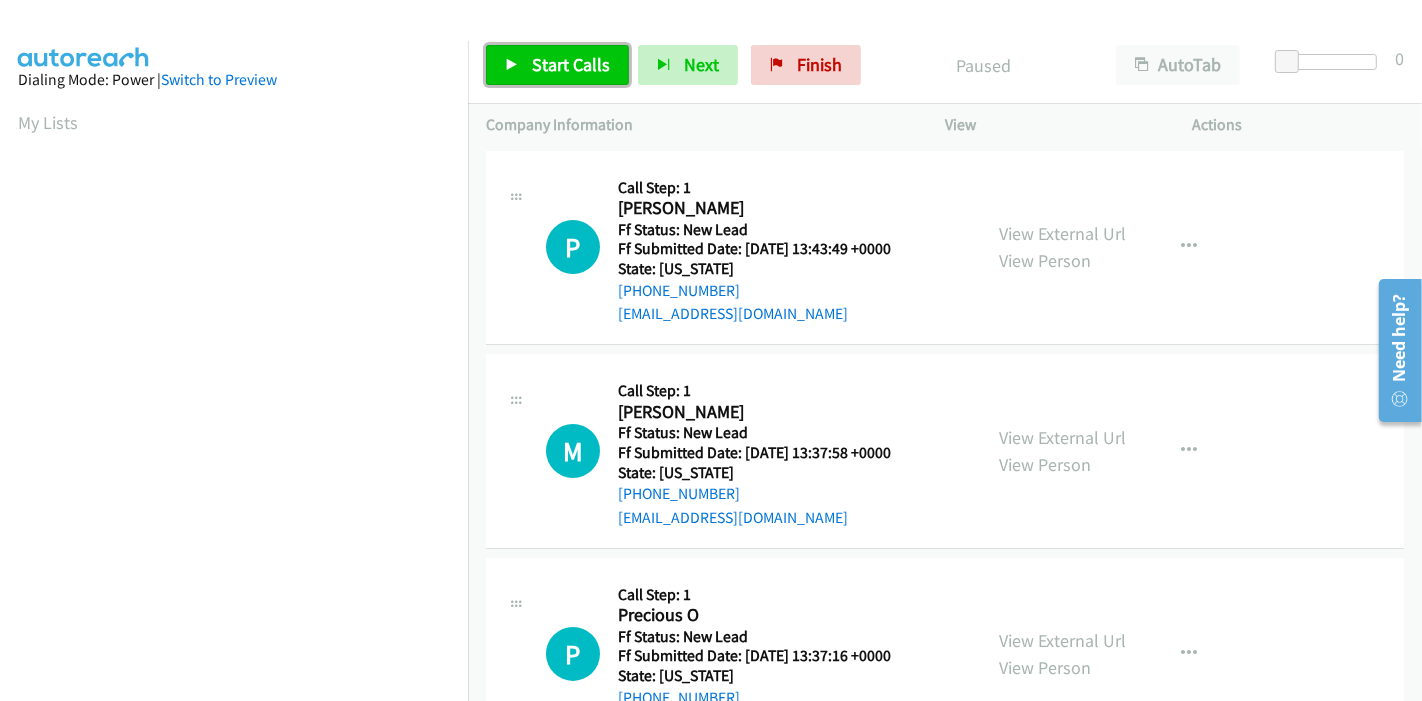 click on "Start Calls" at bounding box center (557, 65) 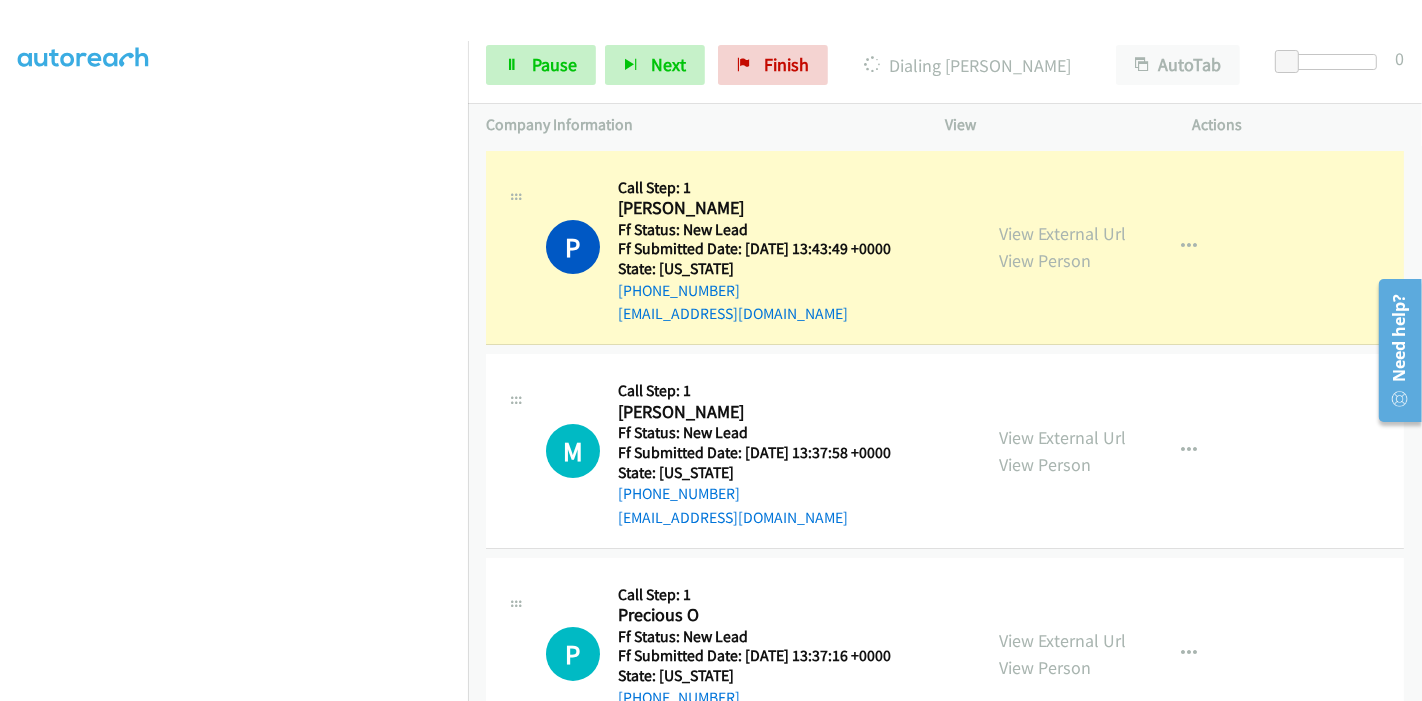 scroll, scrollTop: 422, scrollLeft: 0, axis: vertical 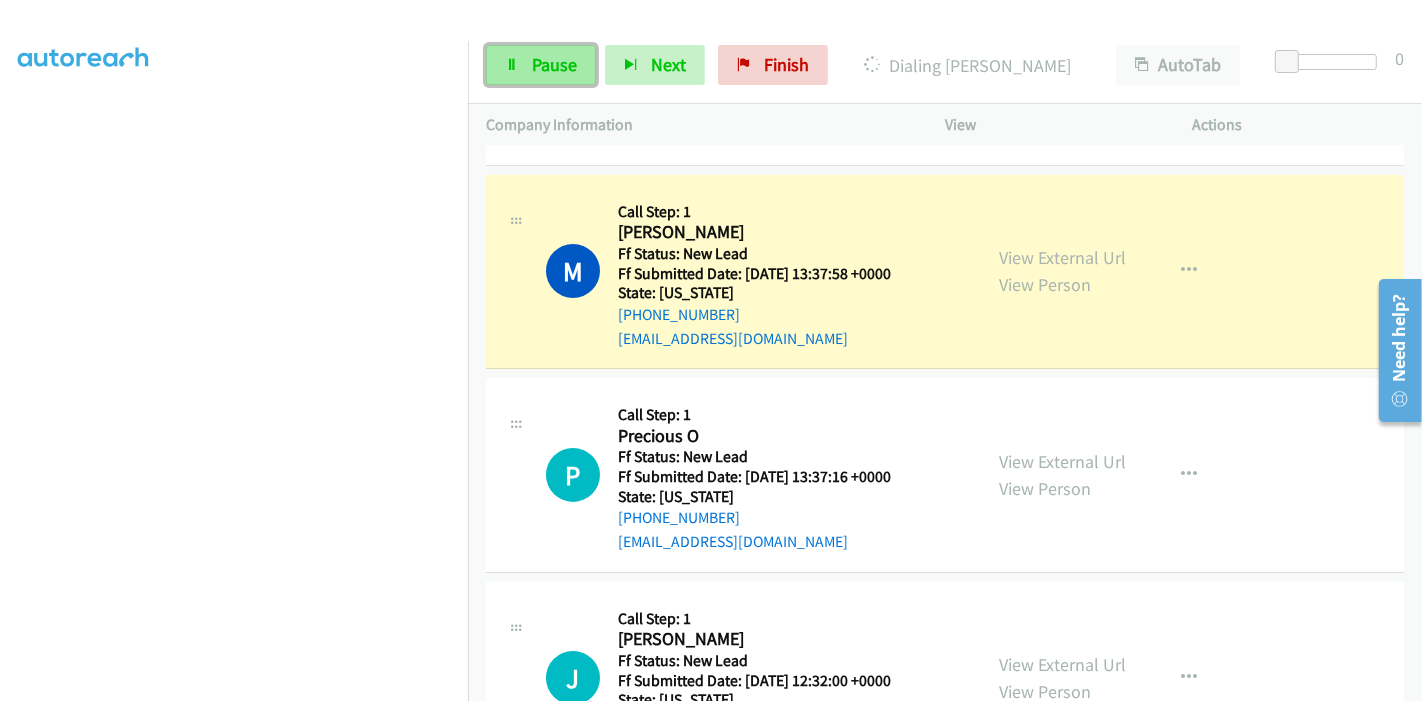 click on "Pause" at bounding box center [541, 65] 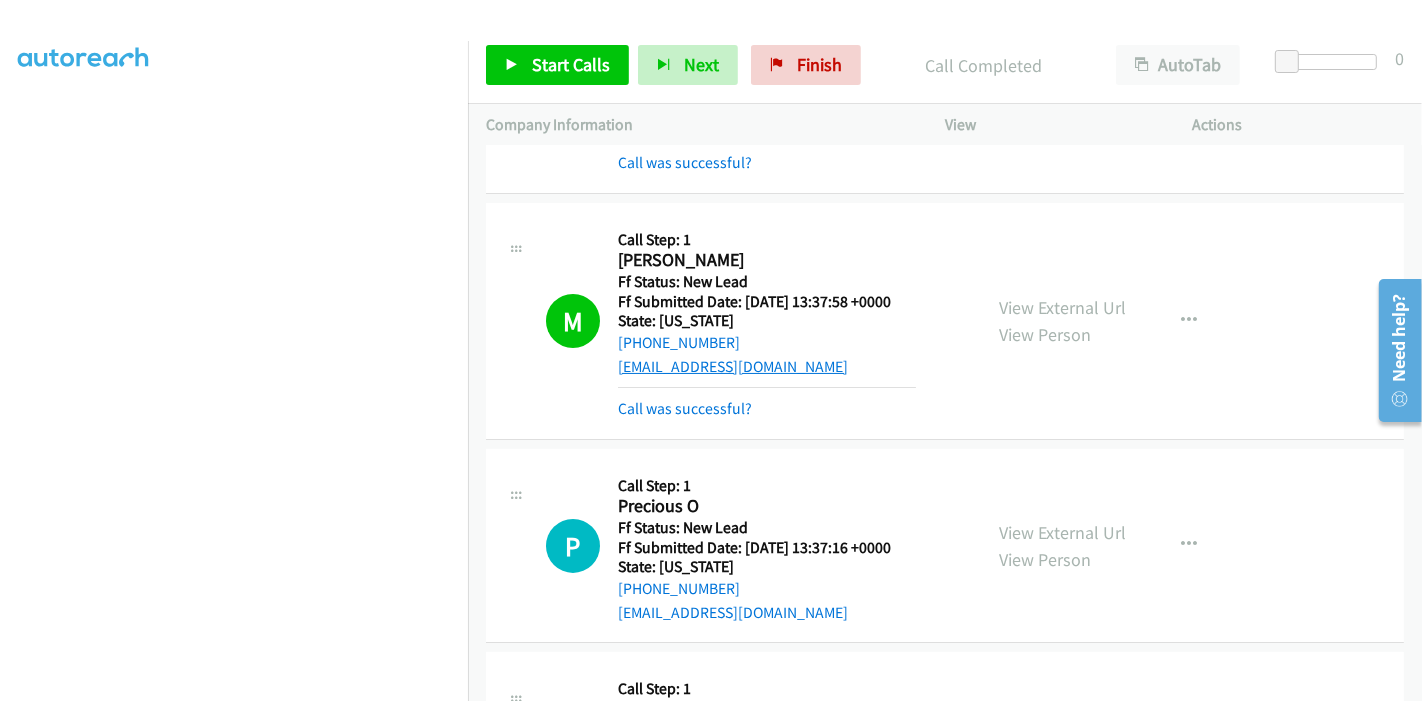 scroll, scrollTop: 111, scrollLeft: 0, axis: vertical 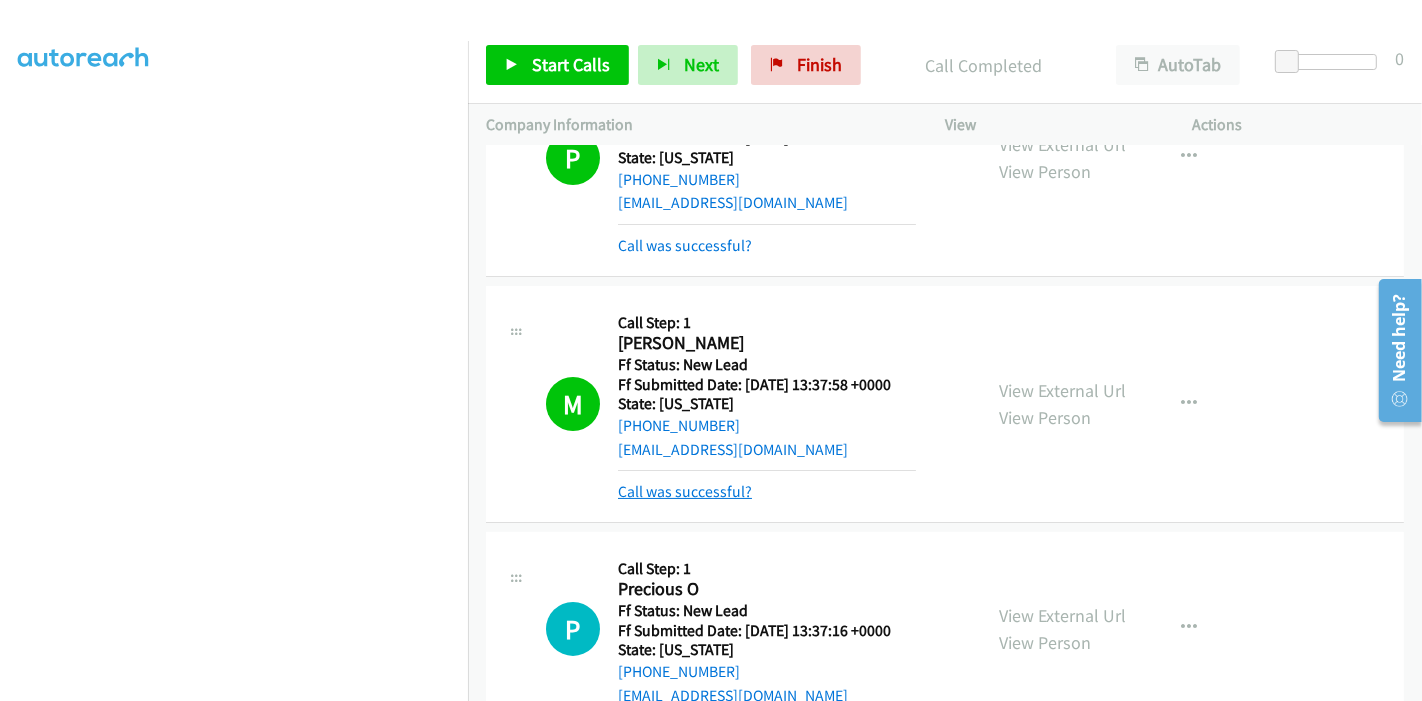 click on "Call was successful?" at bounding box center (685, 491) 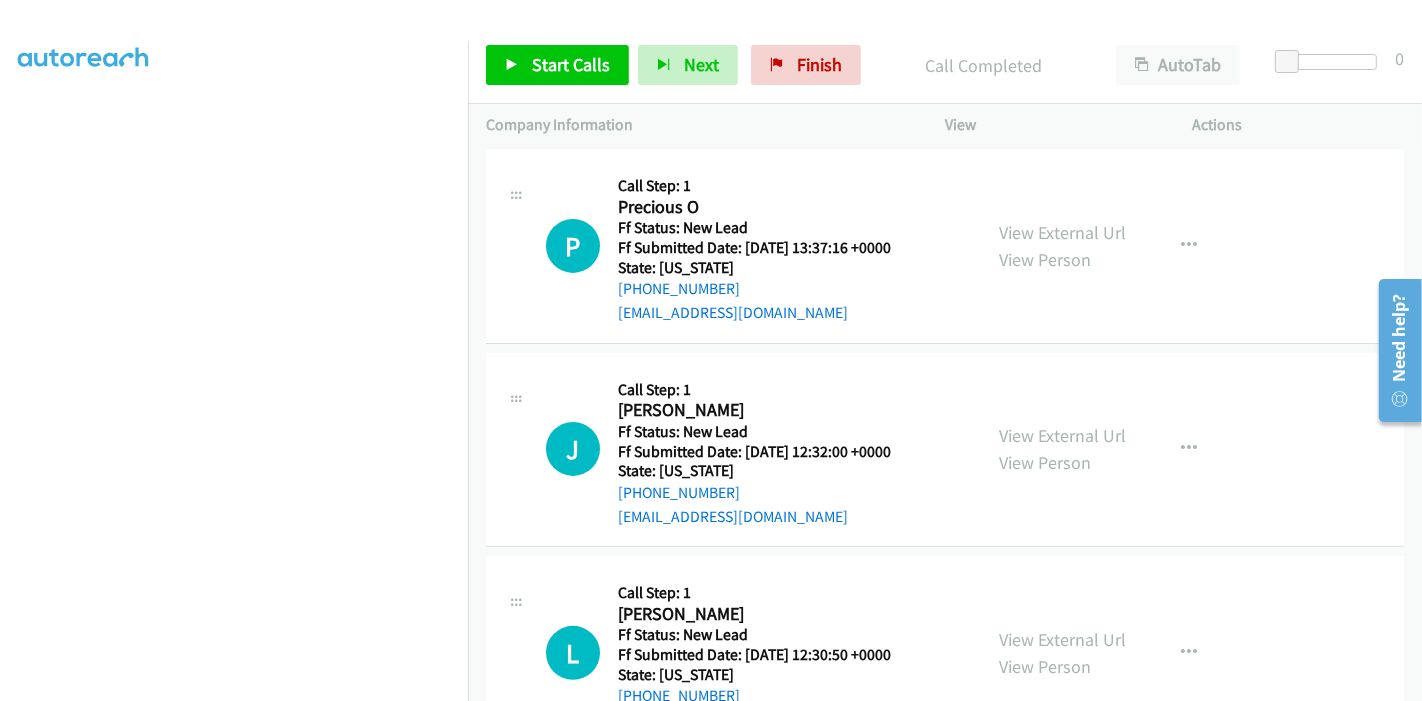 scroll, scrollTop: 418, scrollLeft: 0, axis: vertical 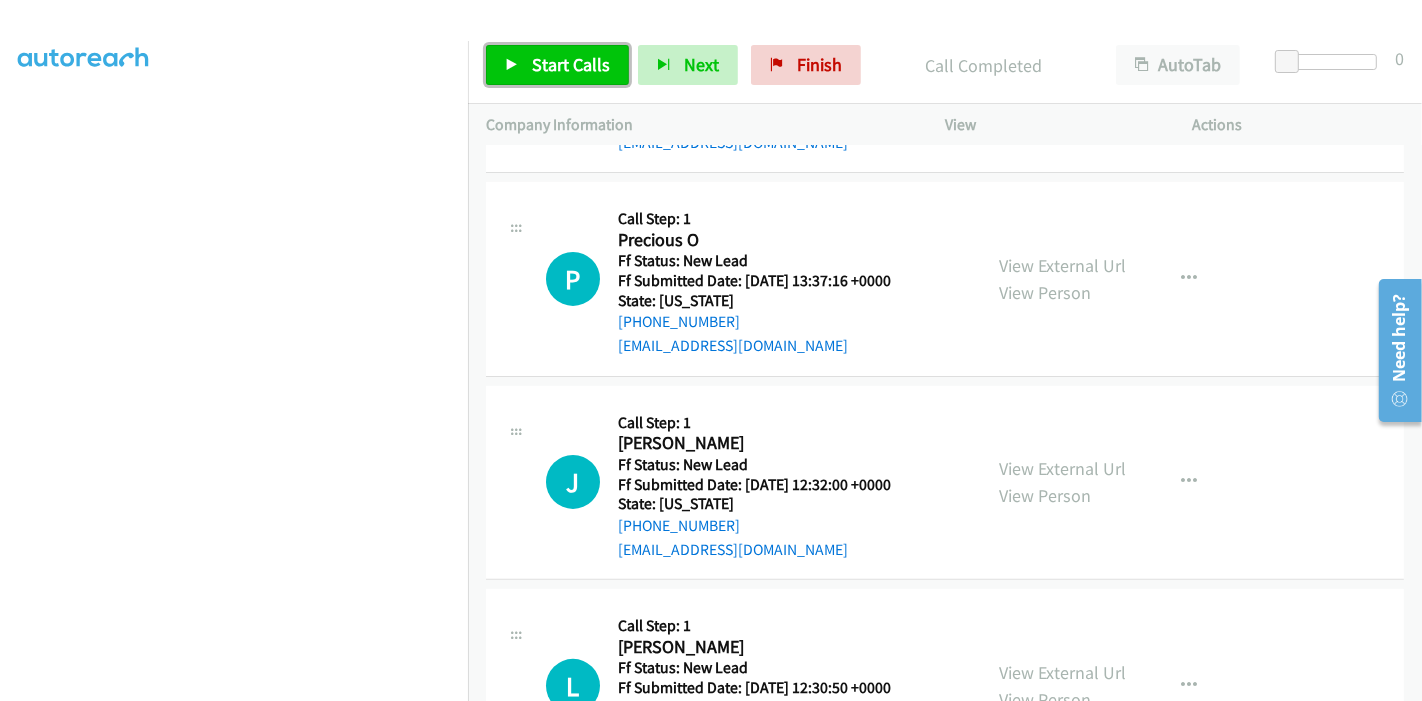 click on "Start Calls" at bounding box center [571, 64] 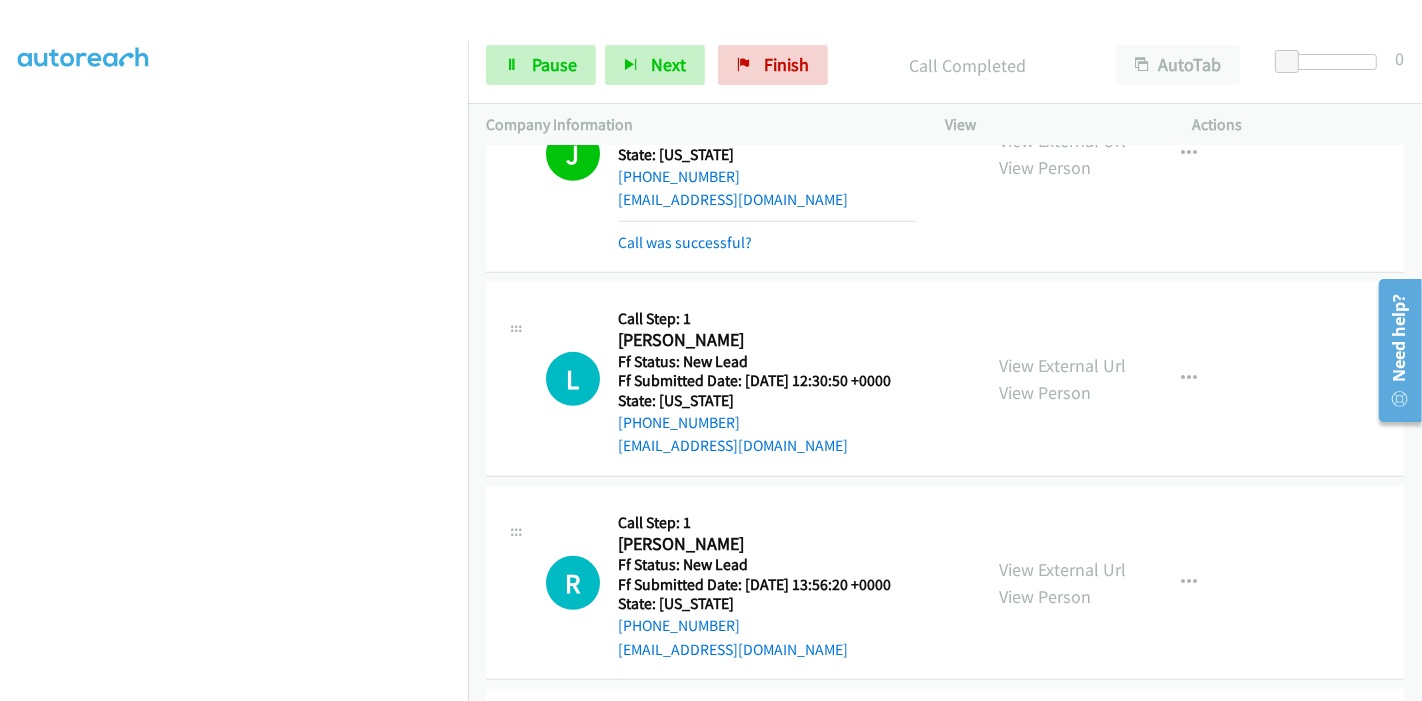 scroll, scrollTop: 780, scrollLeft: 0, axis: vertical 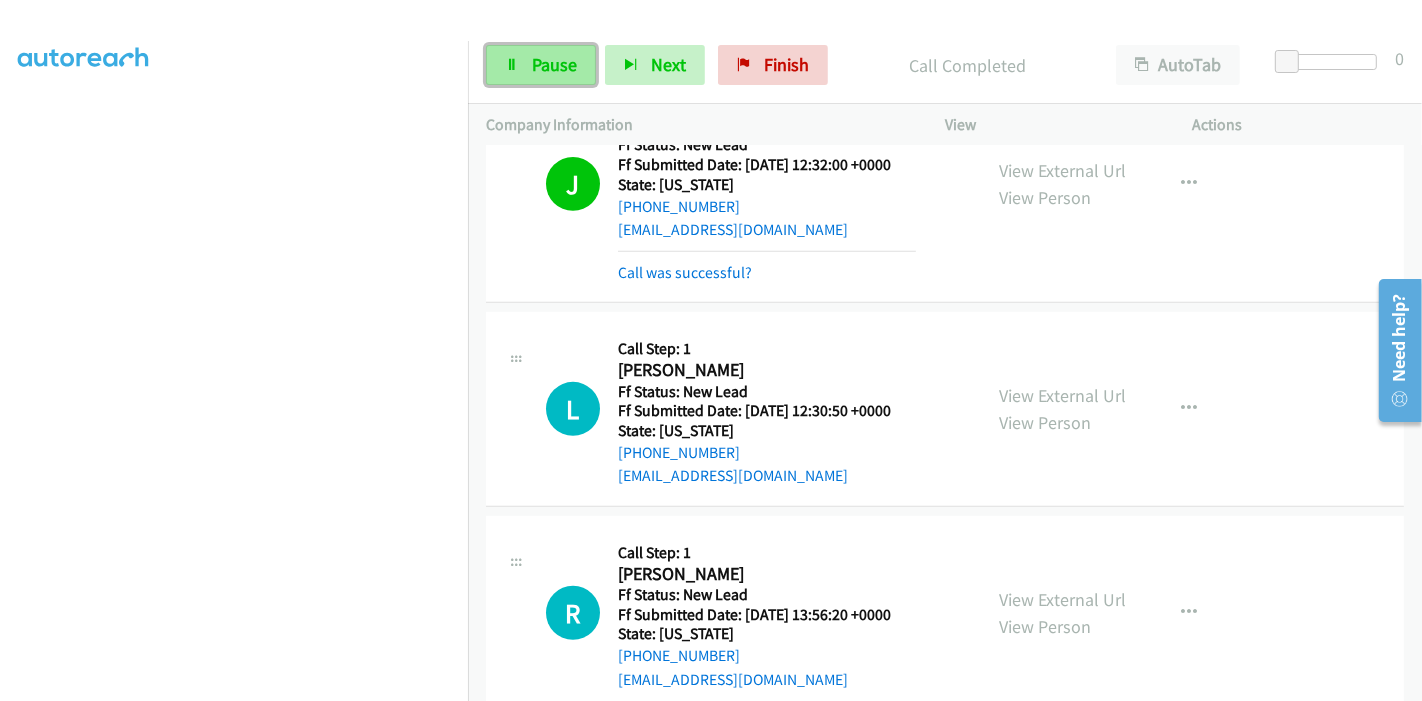 click on "Pause" at bounding box center (541, 65) 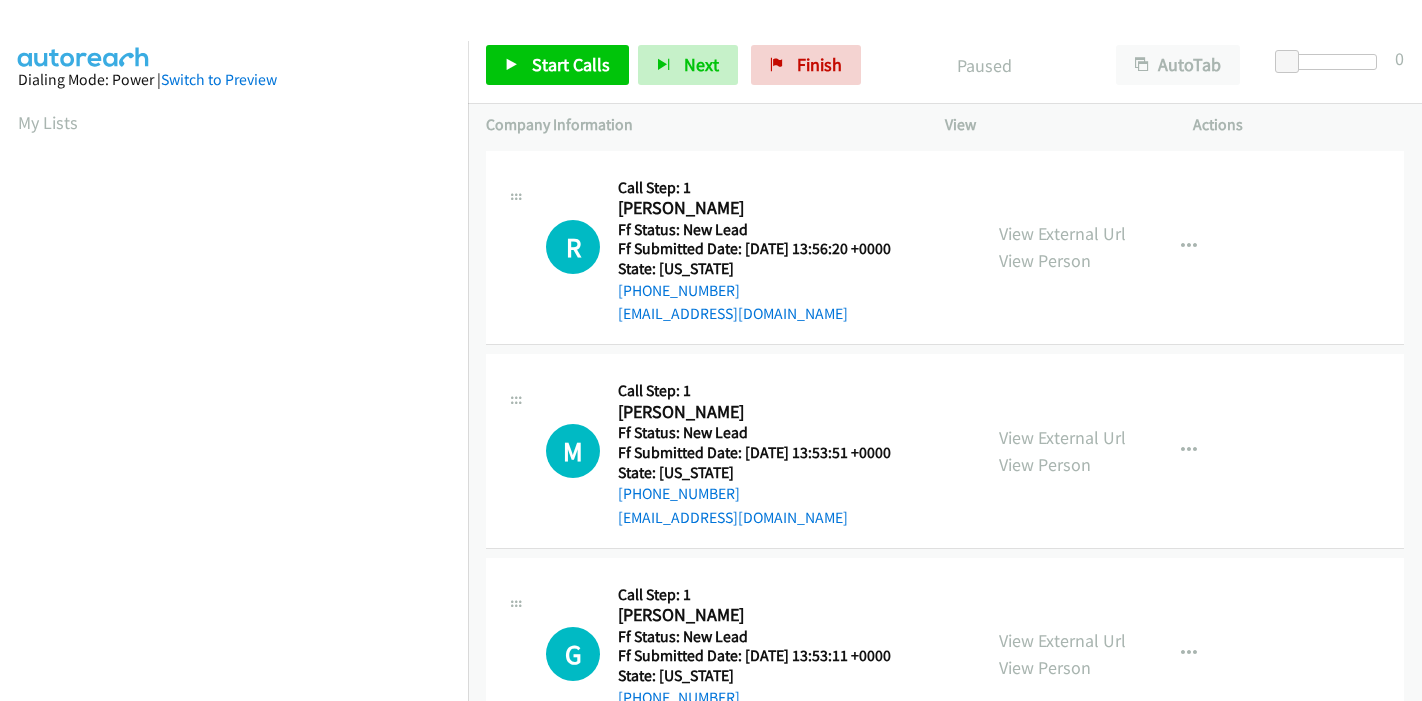 scroll, scrollTop: 0, scrollLeft: 0, axis: both 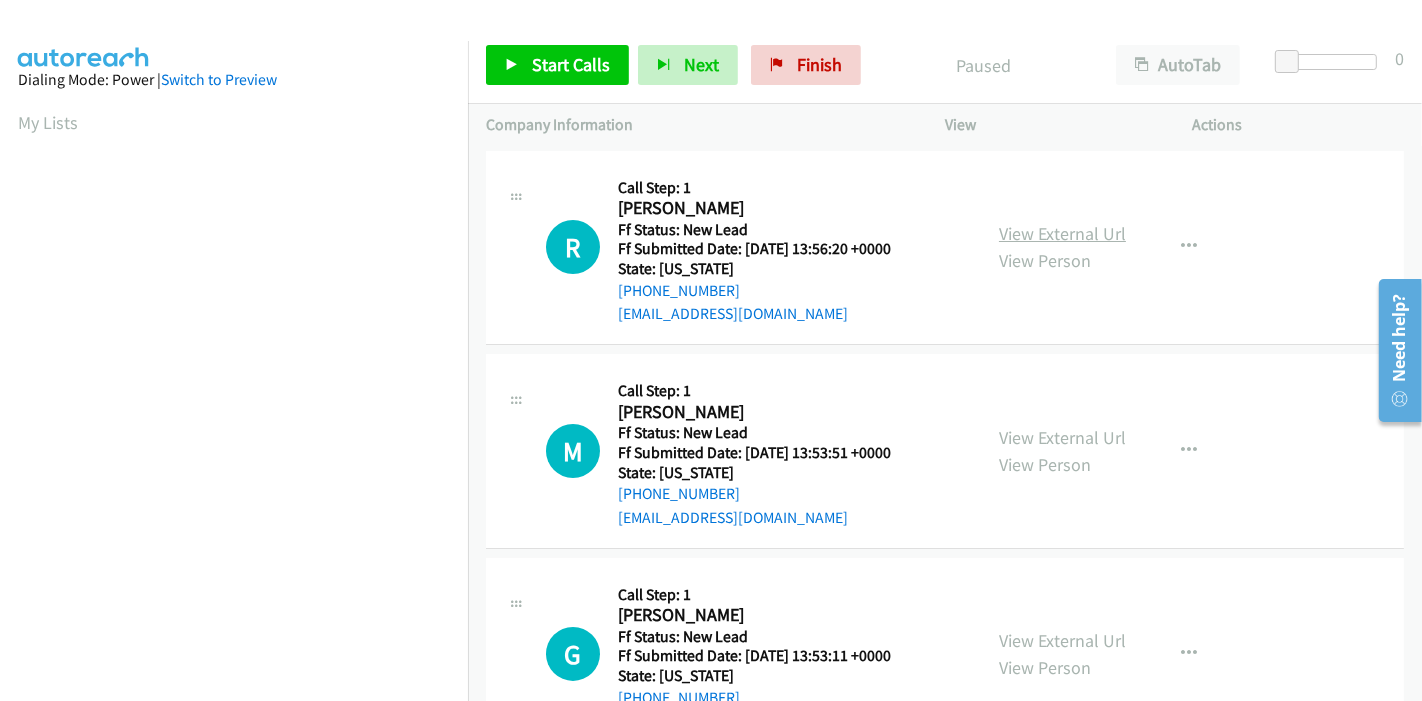 click on "View External Url" at bounding box center [1062, 233] 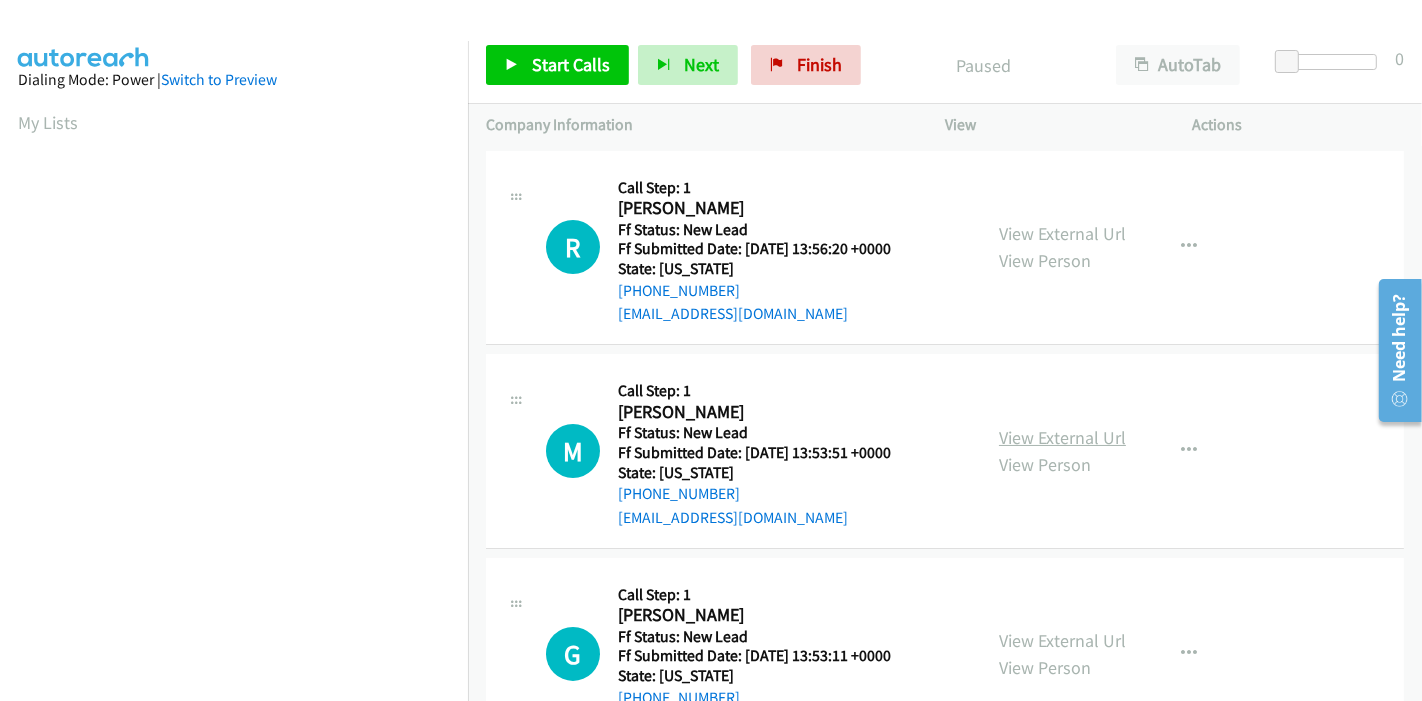 click on "View External Url" at bounding box center [1062, 437] 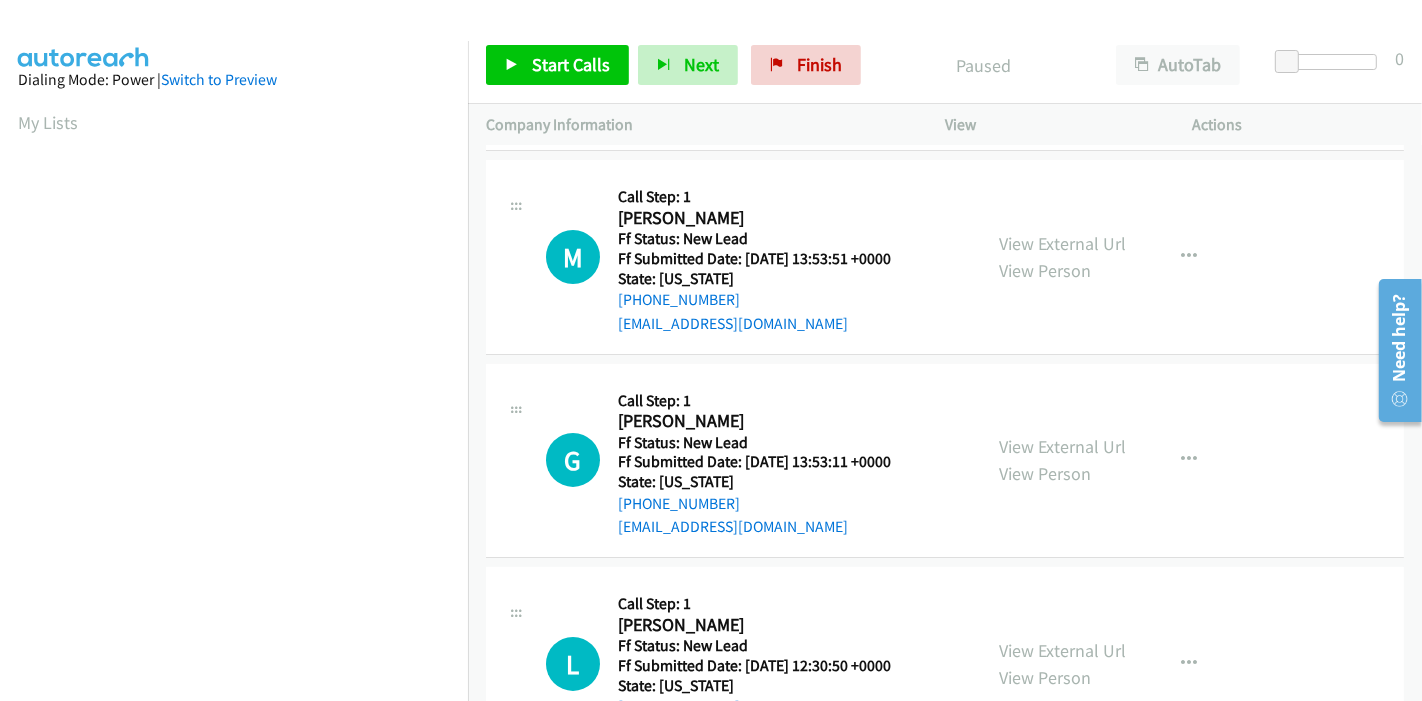scroll, scrollTop: 284, scrollLeft: 0, axis: vertical 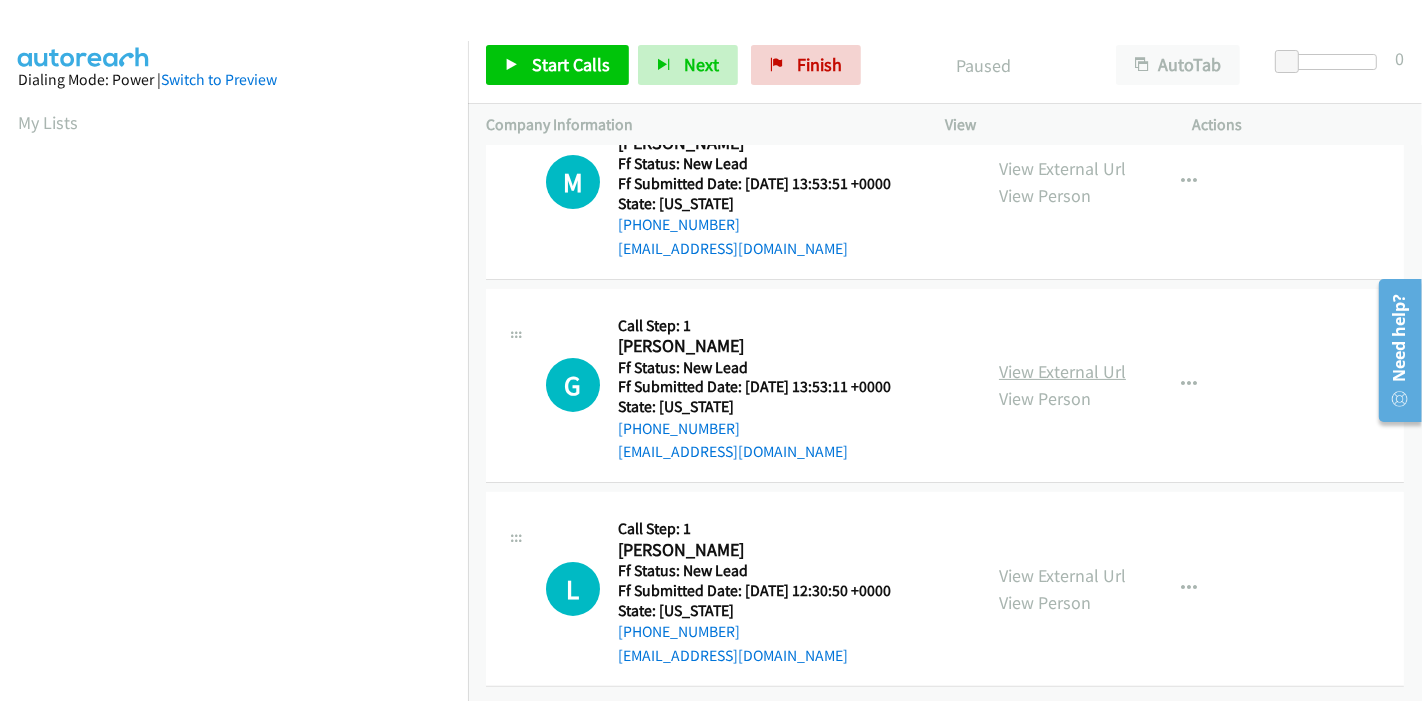 click on "View External Url" at bounding box center [1062, 371] 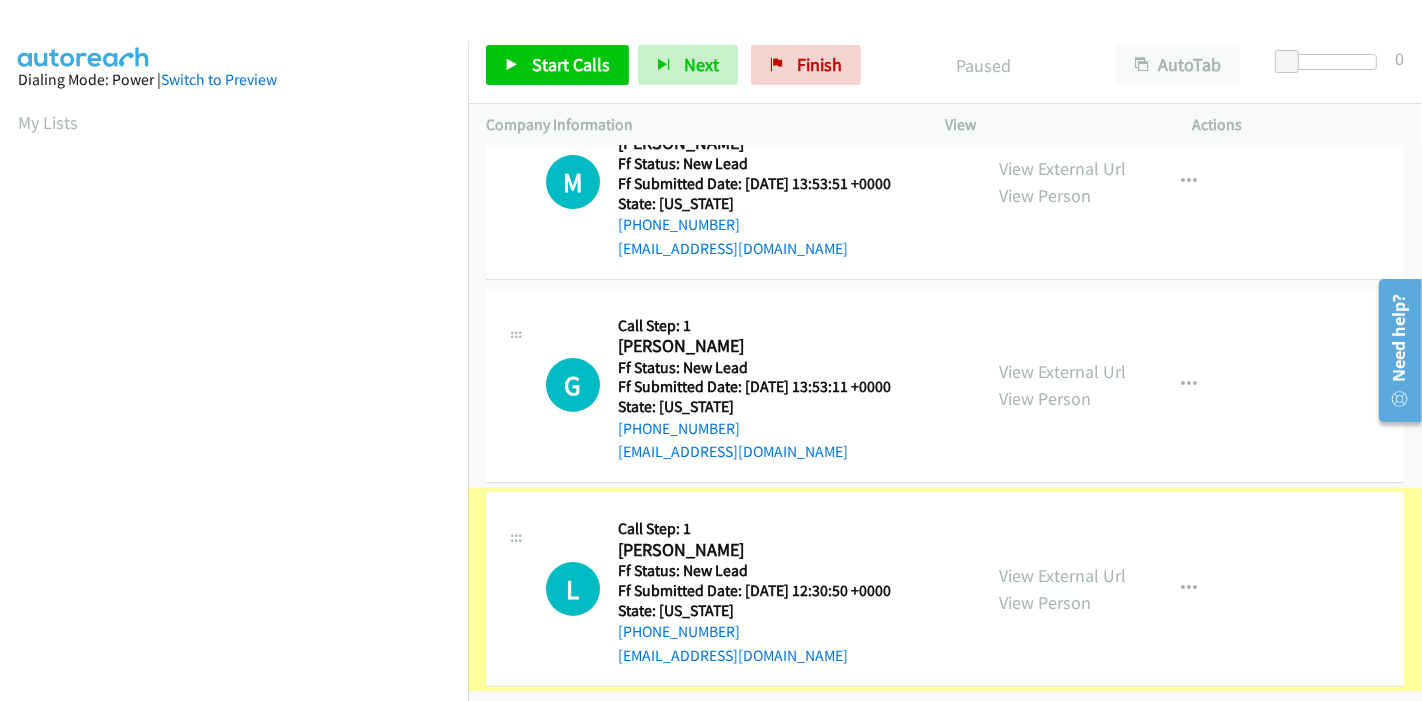 scroll, scrollTop: 284, scrollLeft: 0, axis: vertical 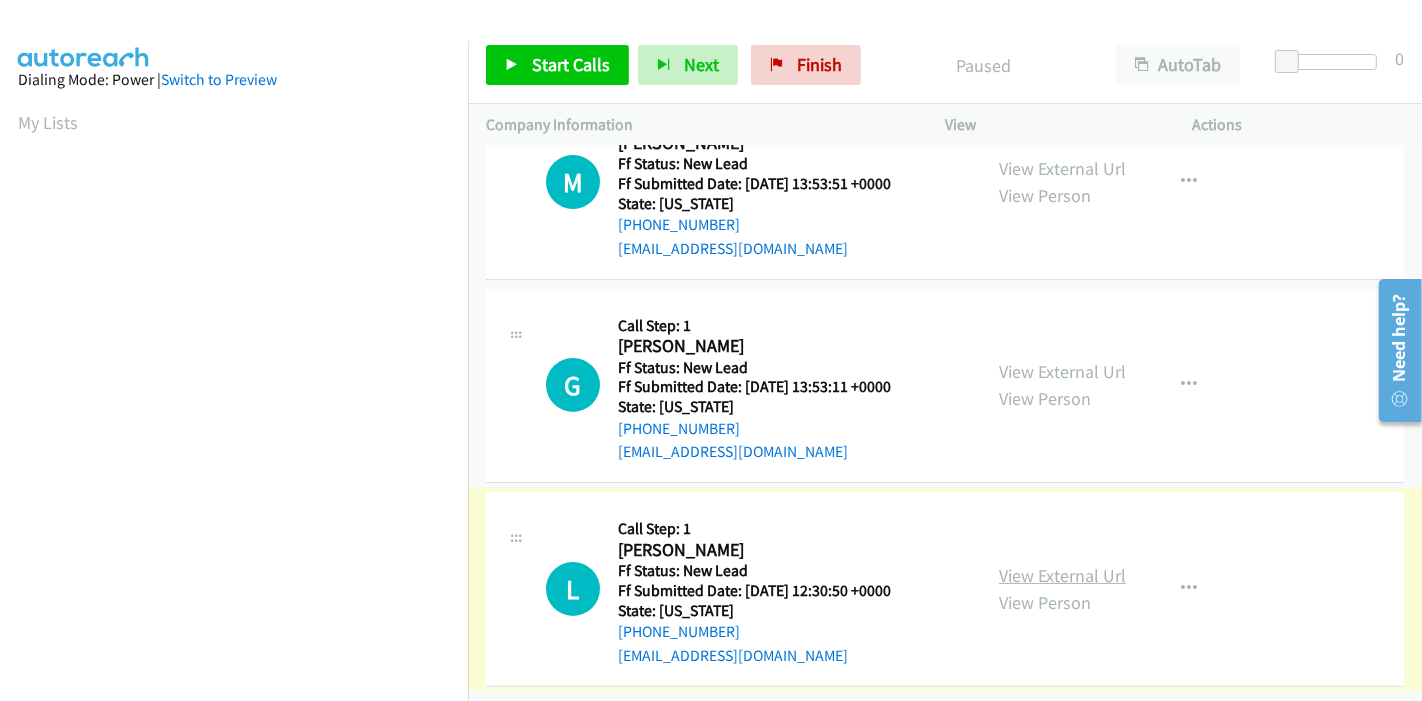 click on "View External Url" at bounding box center (1062, 575) 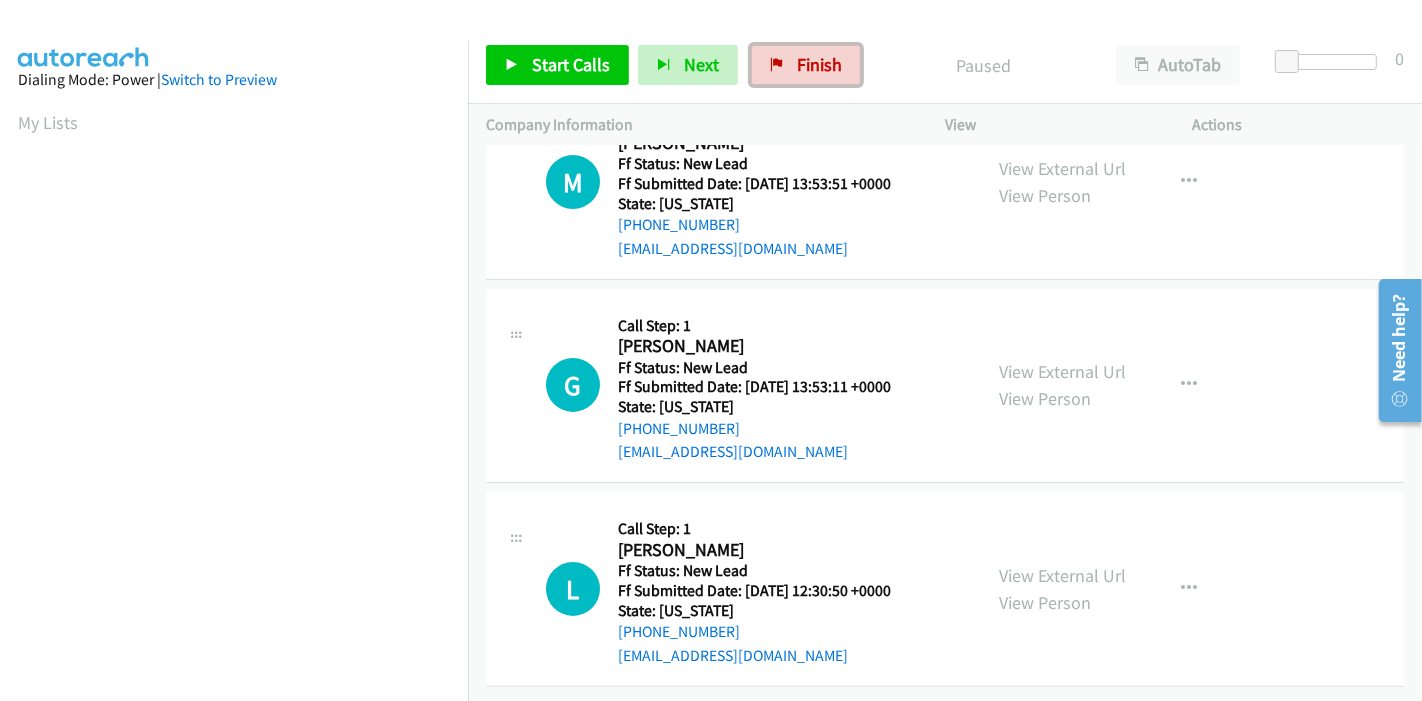click on "Finish" at bounding box center [806, 65] 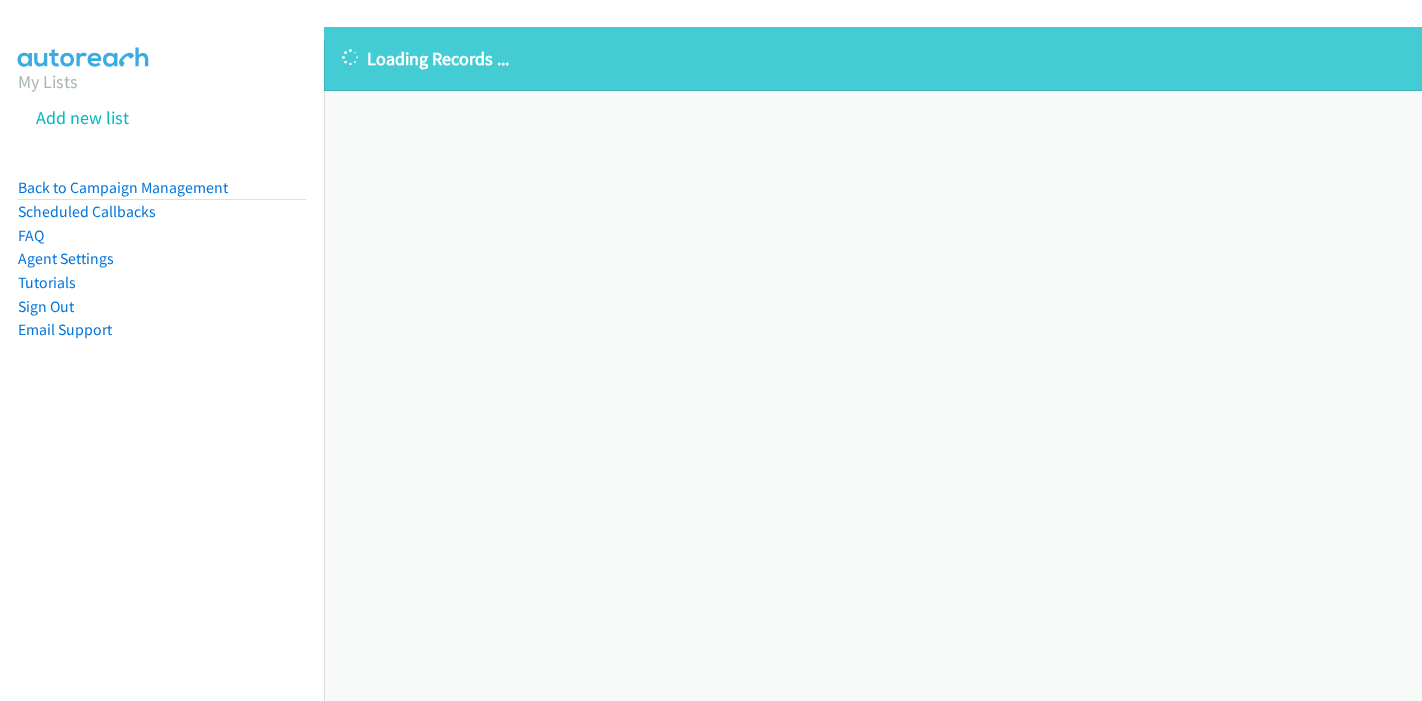 scroll, scrollTop: 0, scrollLeft: 0, axis: both 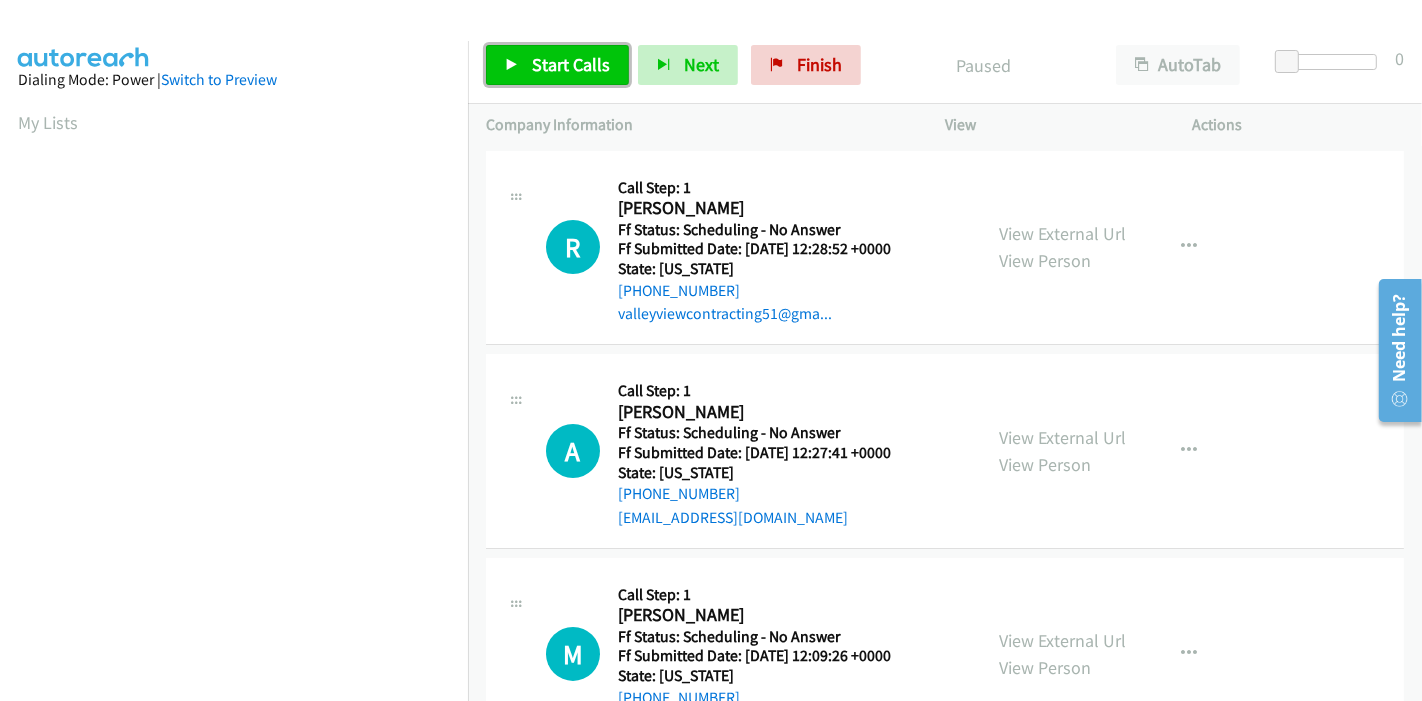 click on "Start Calls" at bounding box center (571, 64) 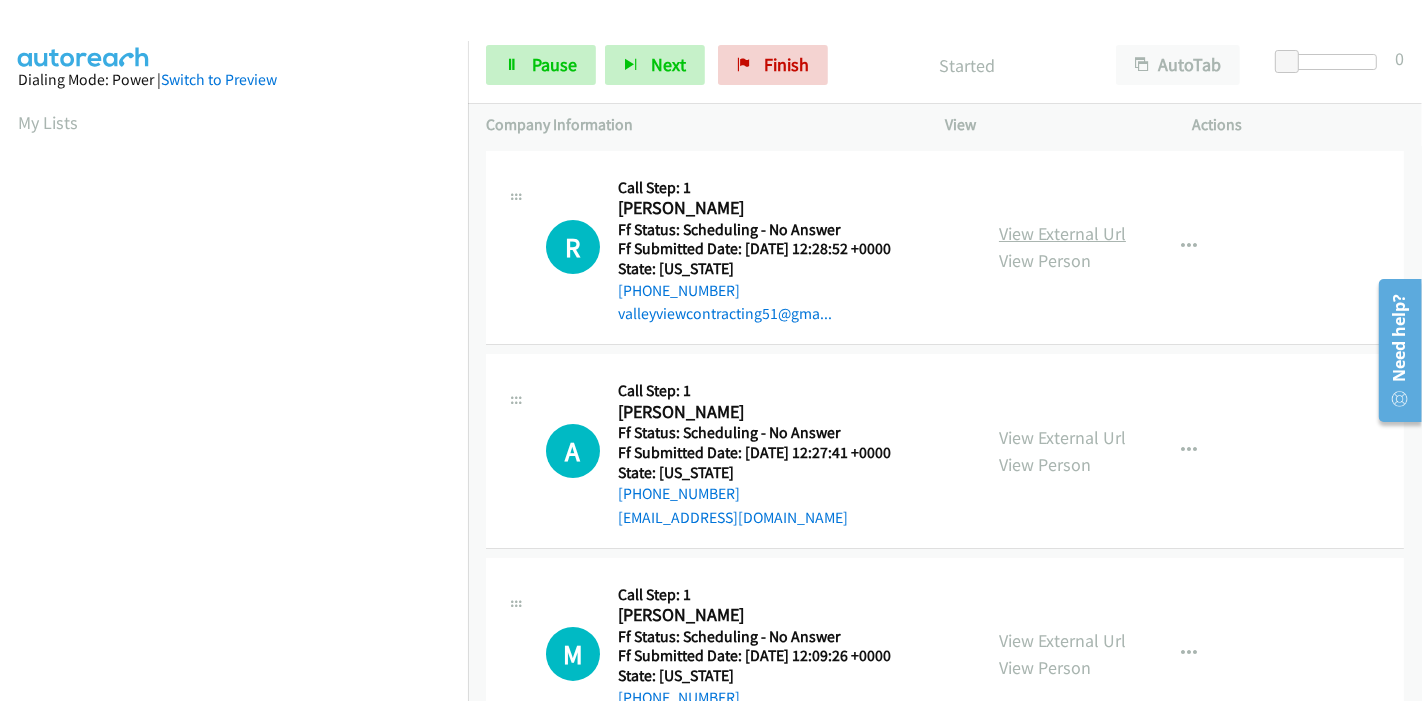 click on "View External Url" at bounding box center (1062, 233) 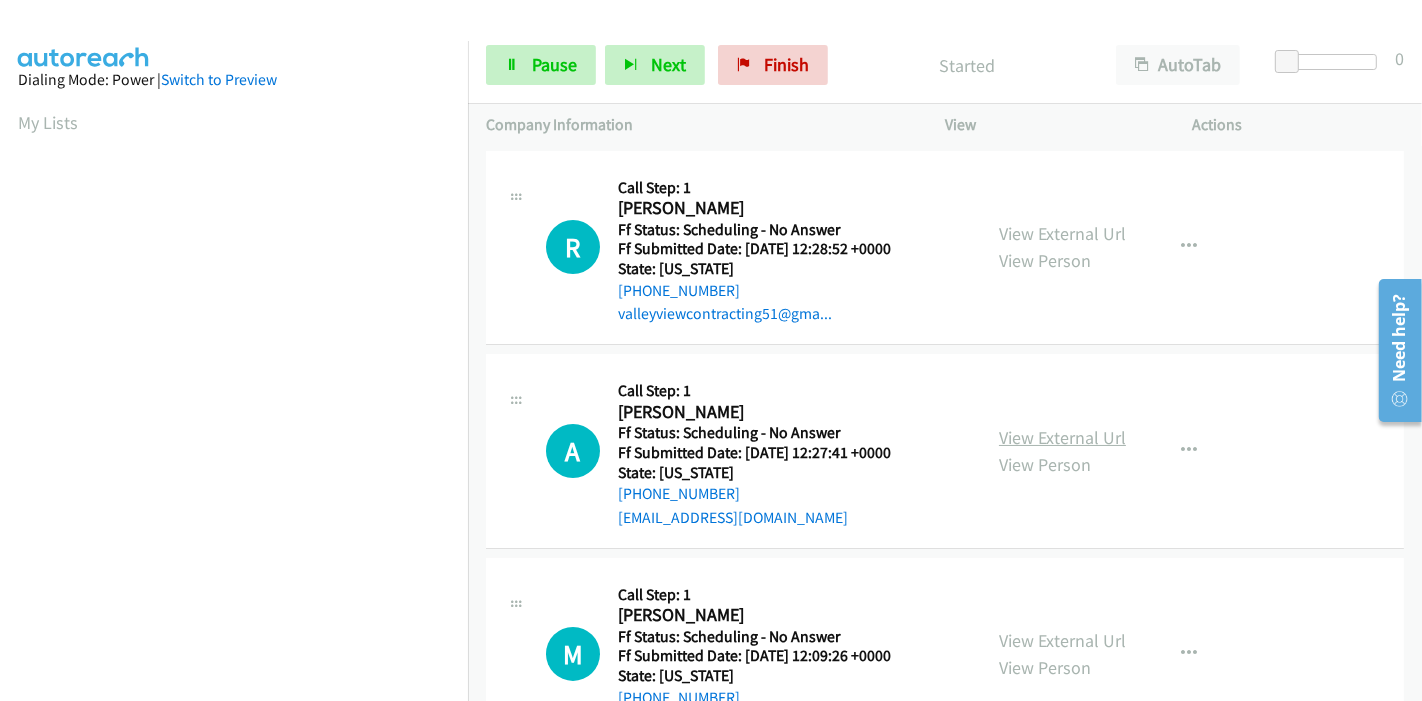 click on "View External Url" at bounding box center (1062, 437) 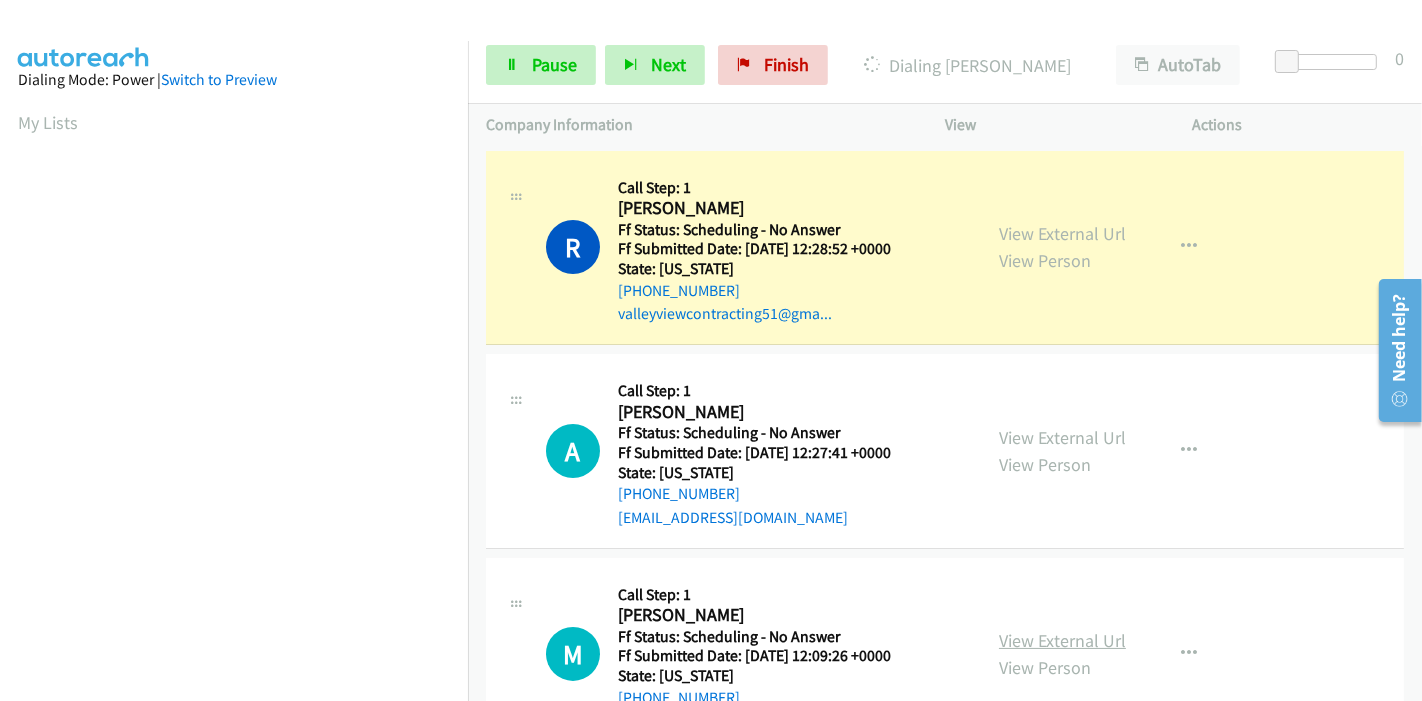 click on "View External Url" at bounding box center [1062, 640] 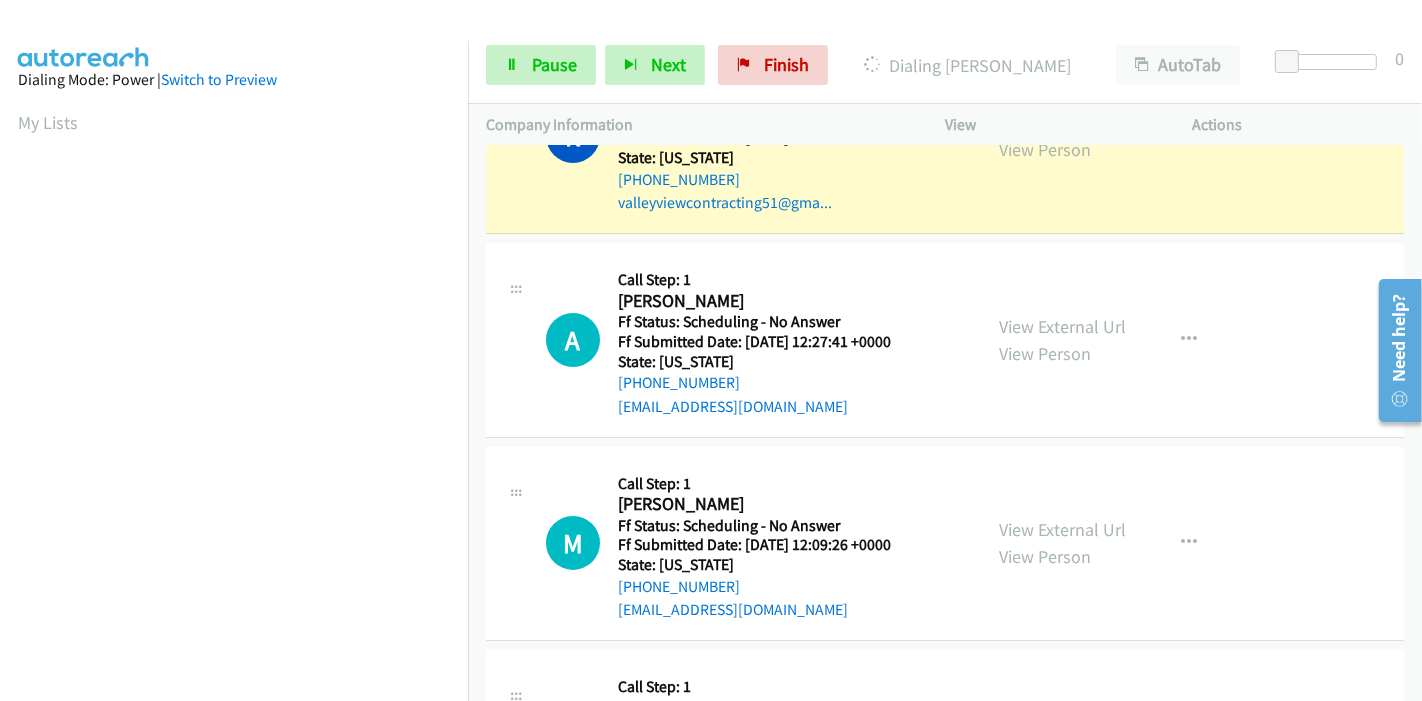 scroll, scrollTop: 0, scrollLeft: 0, axis: both 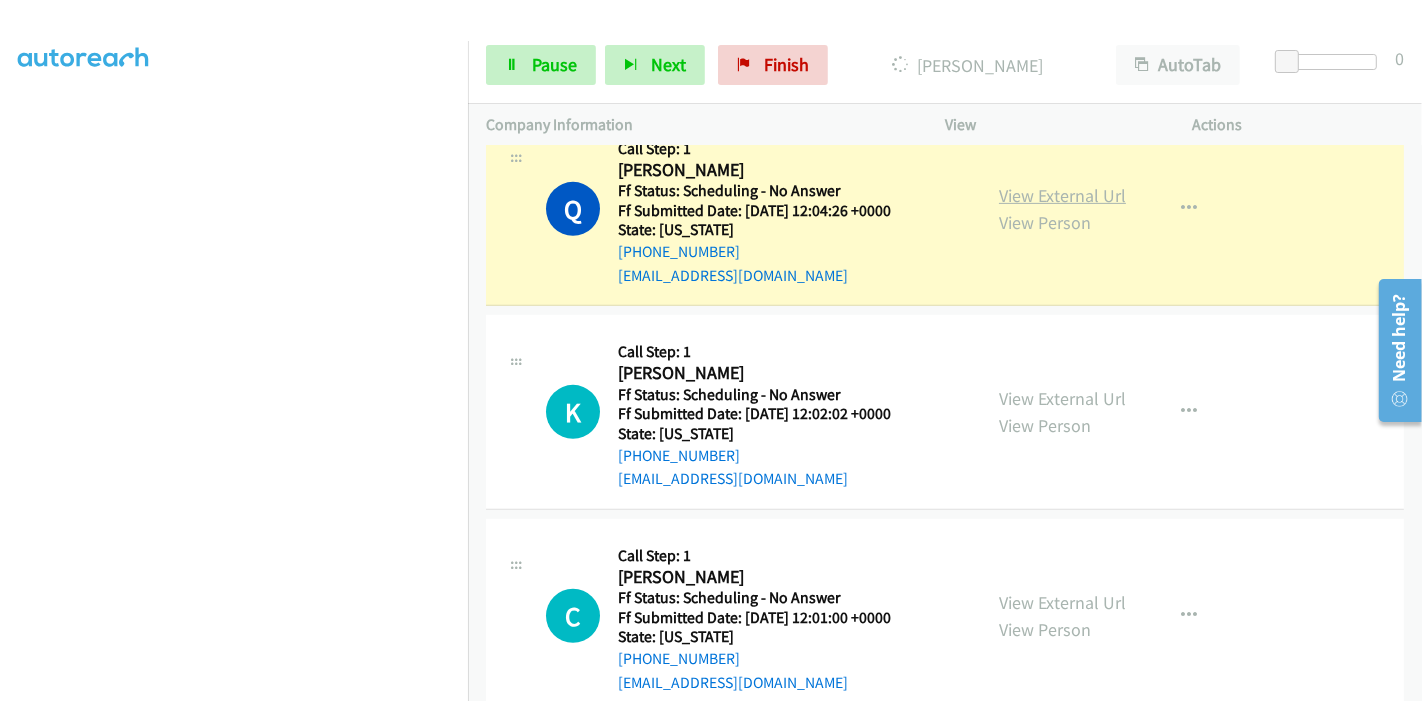 click on "View External Url" at bounding box center [1062, 195] 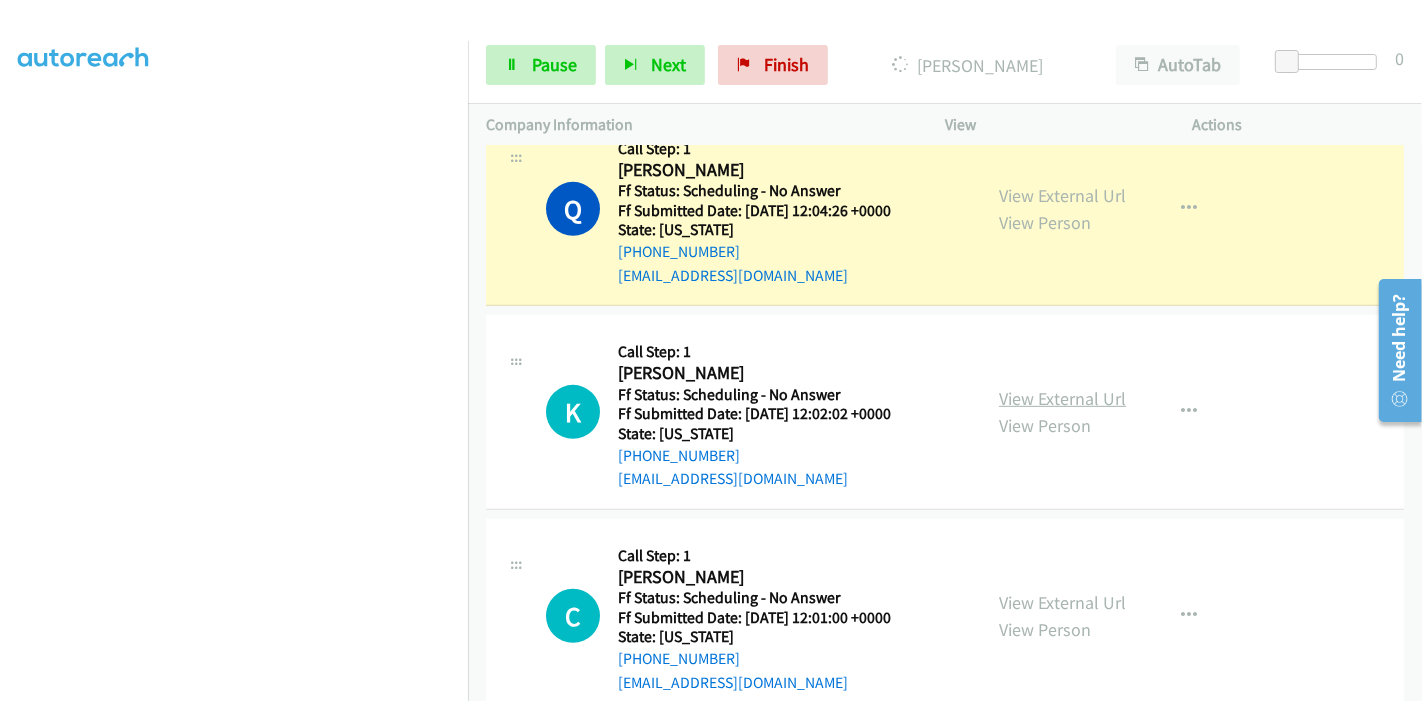 click on "View External Url" at bounding box center [1062, 398] 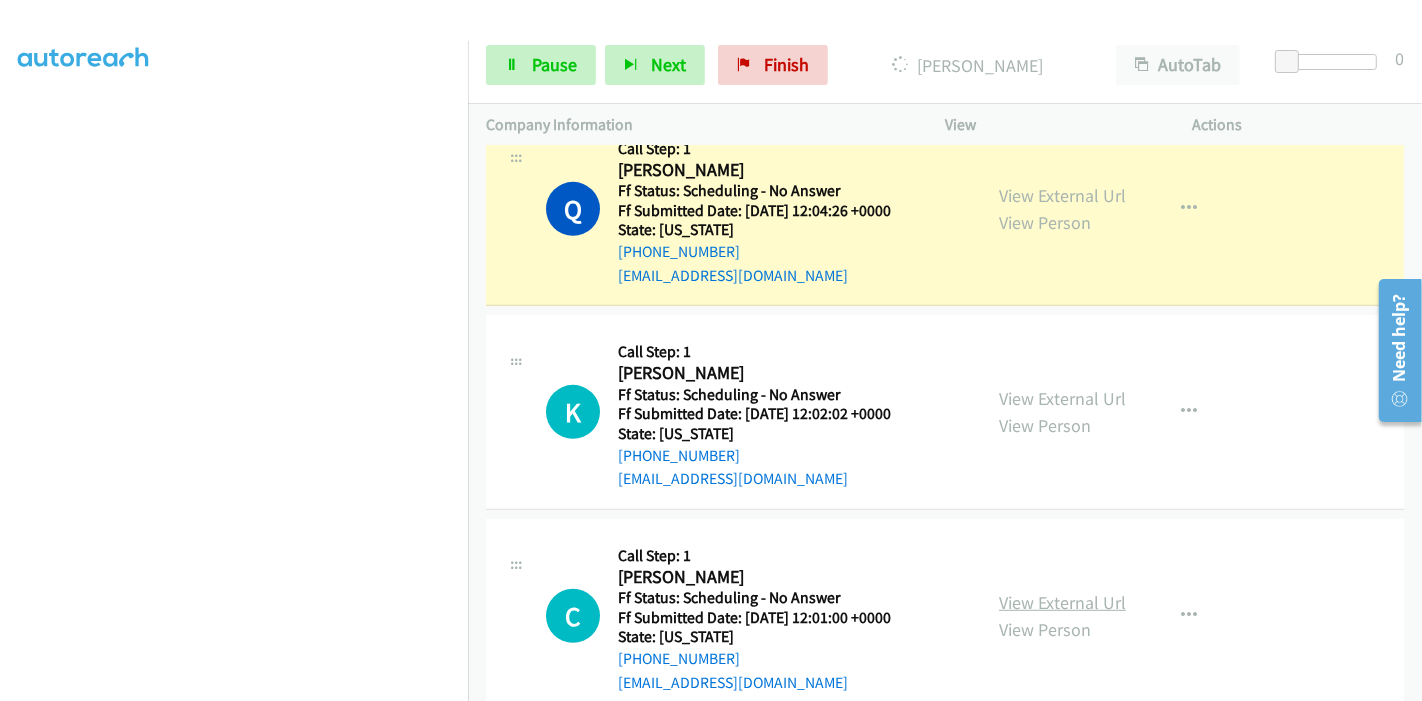 click on "View External Url" at bounding box center (1062, 602) 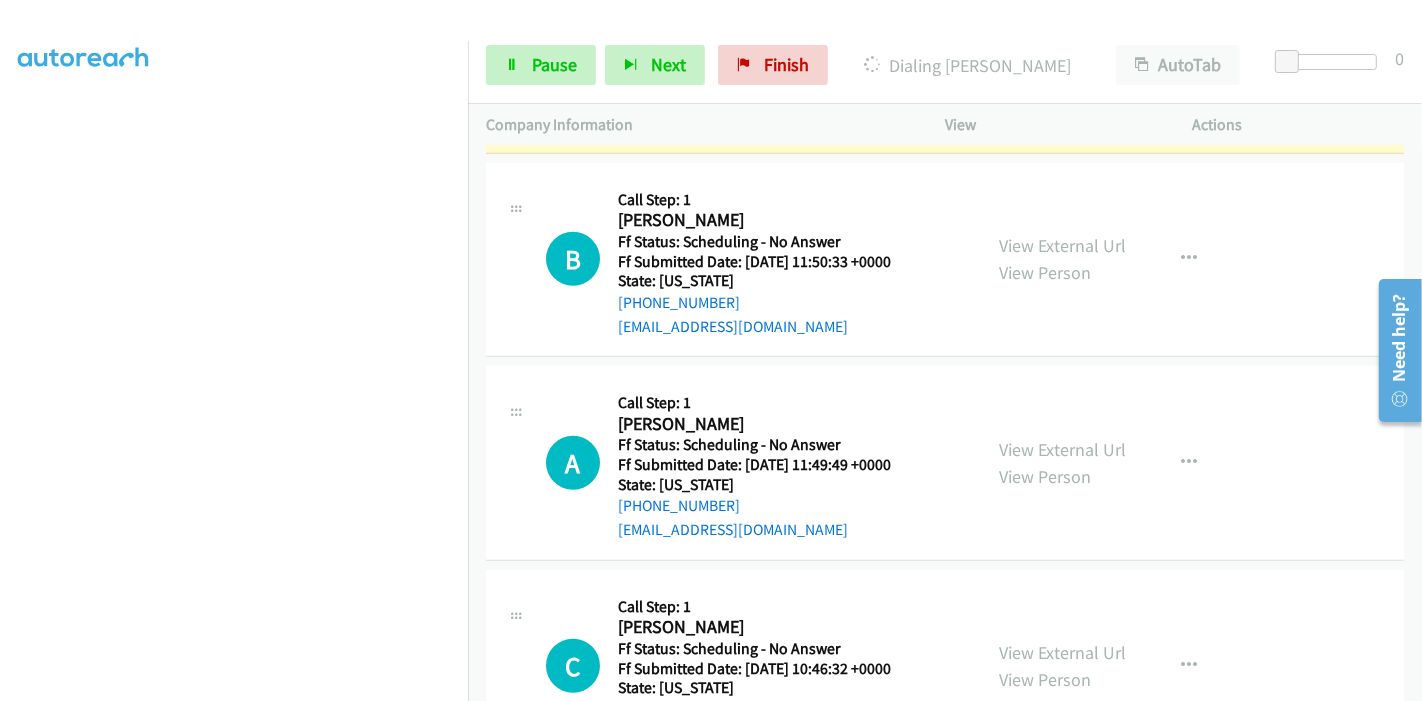 scroll, scrollTop: 1444, scrollLeft: 0, axis: vertical 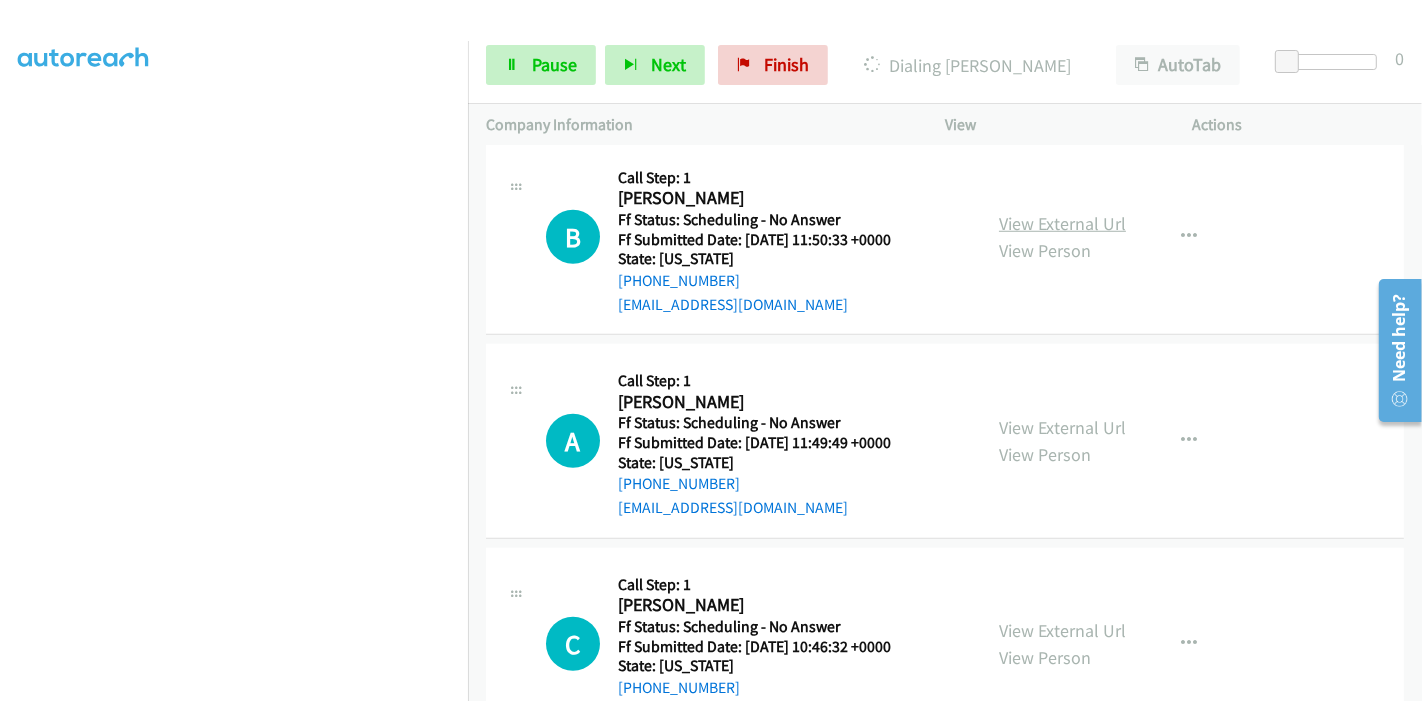 click on "View External Url" at bounding box center (1062, 223) 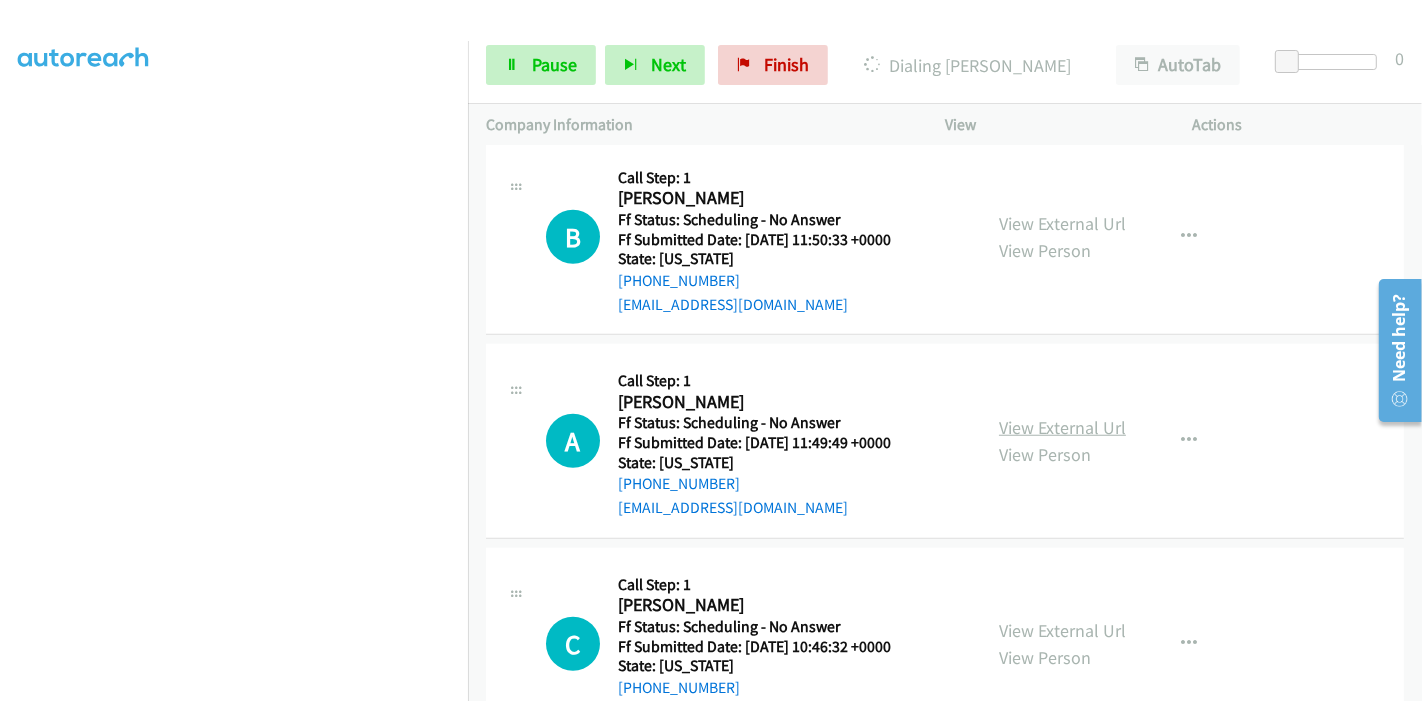 click on "View External Url" at bounding box center [1062, 427] 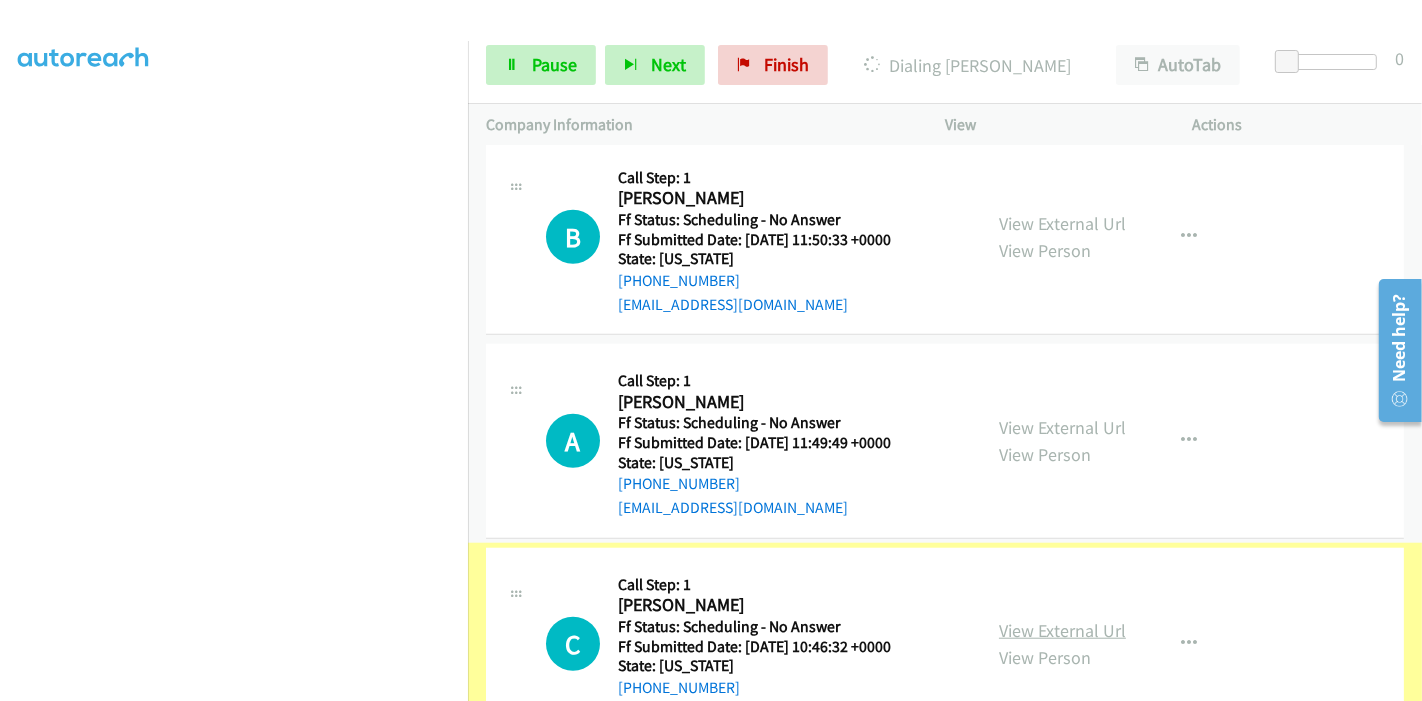 click on "View External Url" at bounding box center [1062, 630] 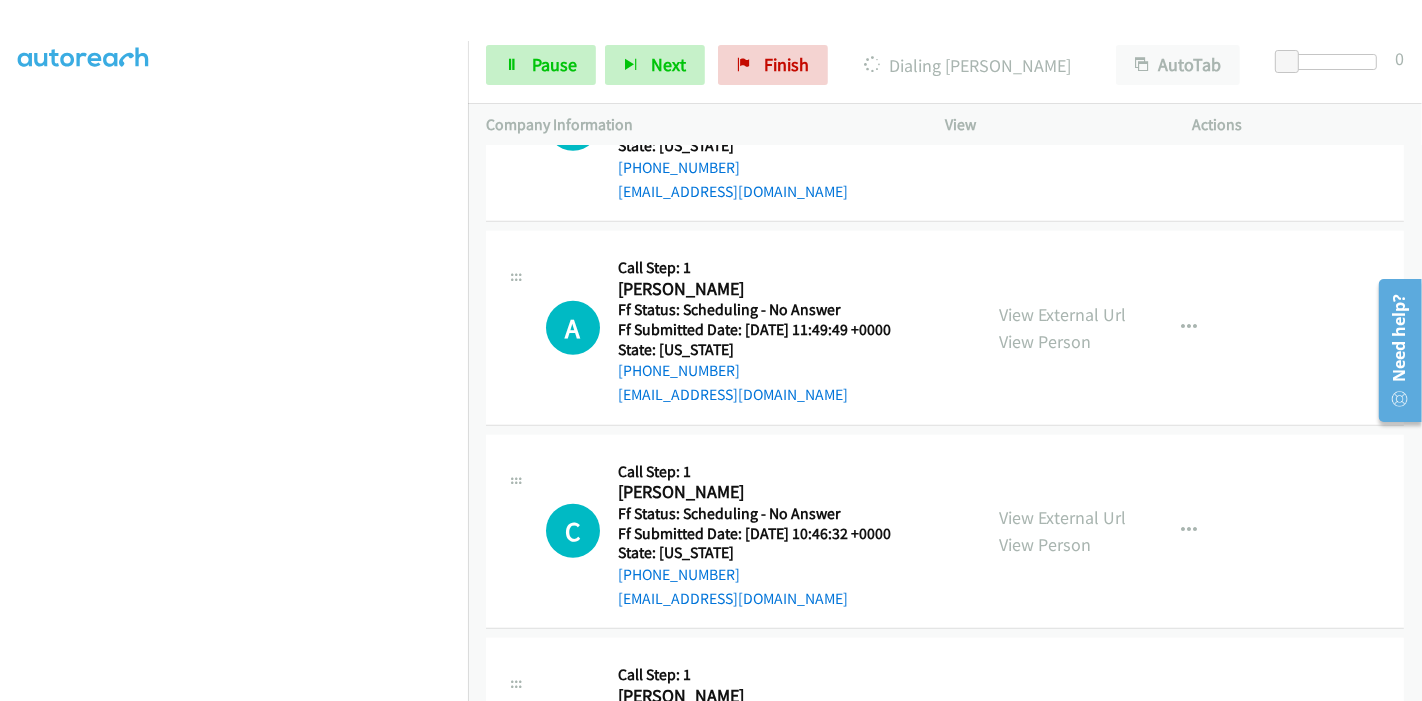 scroll, scrollTop: 1666, scrollLeft: 0, axis: vertical 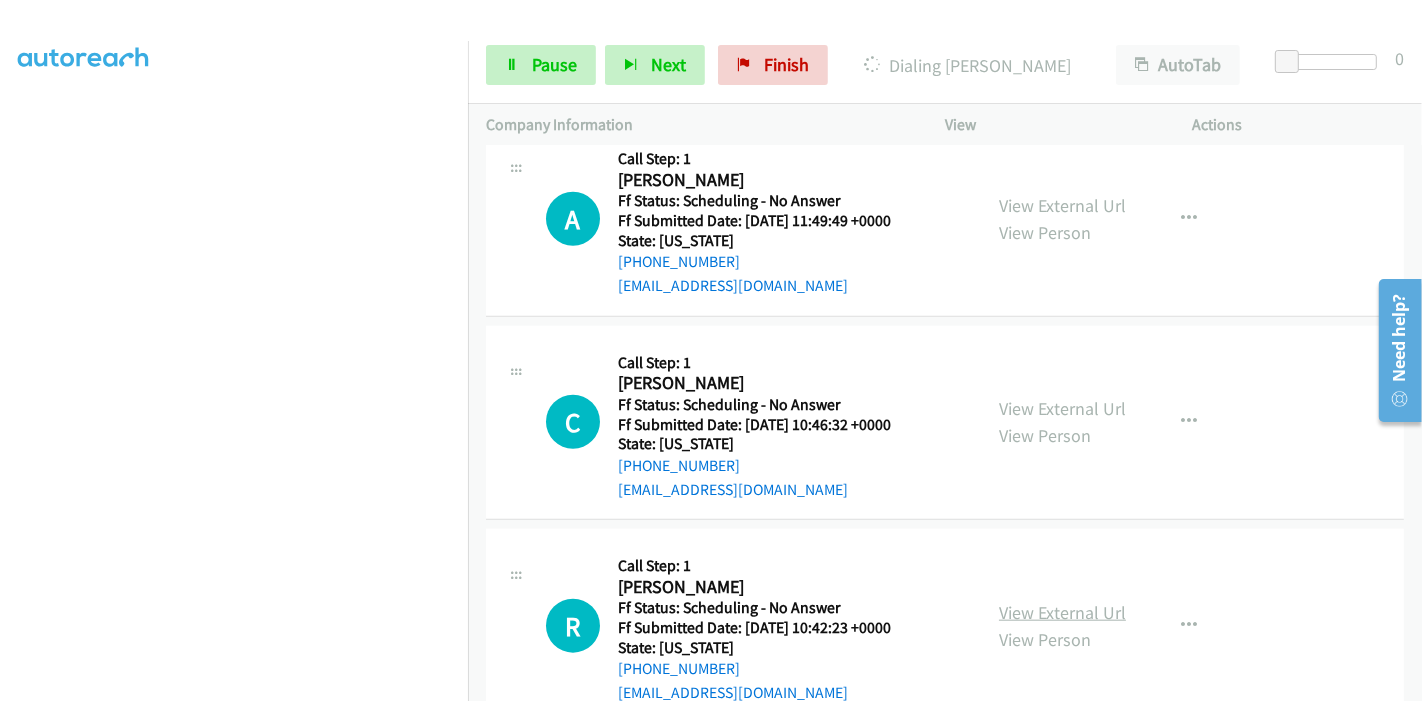 click on "View External Url" at bounding box center [1062, 612] 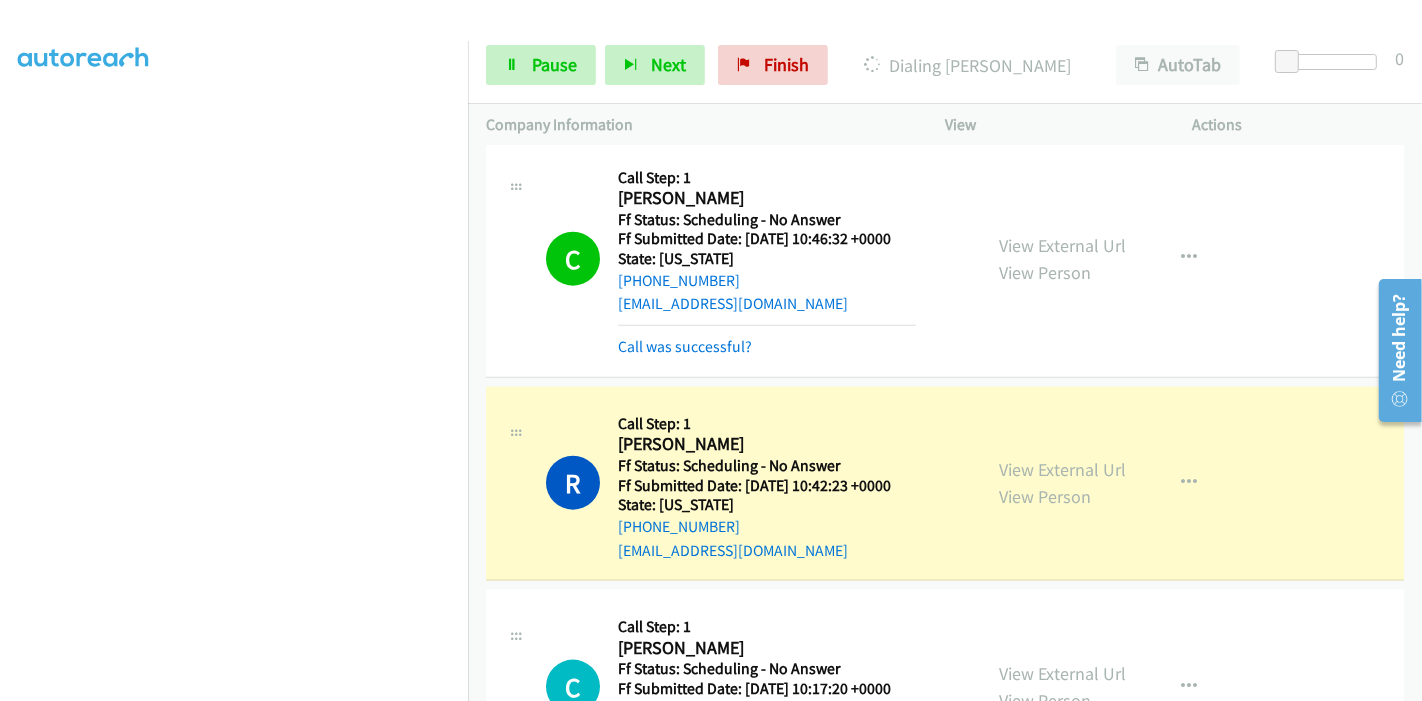 scroll, scrollTop: 2000, scrollLeft: 0, axis: vertical 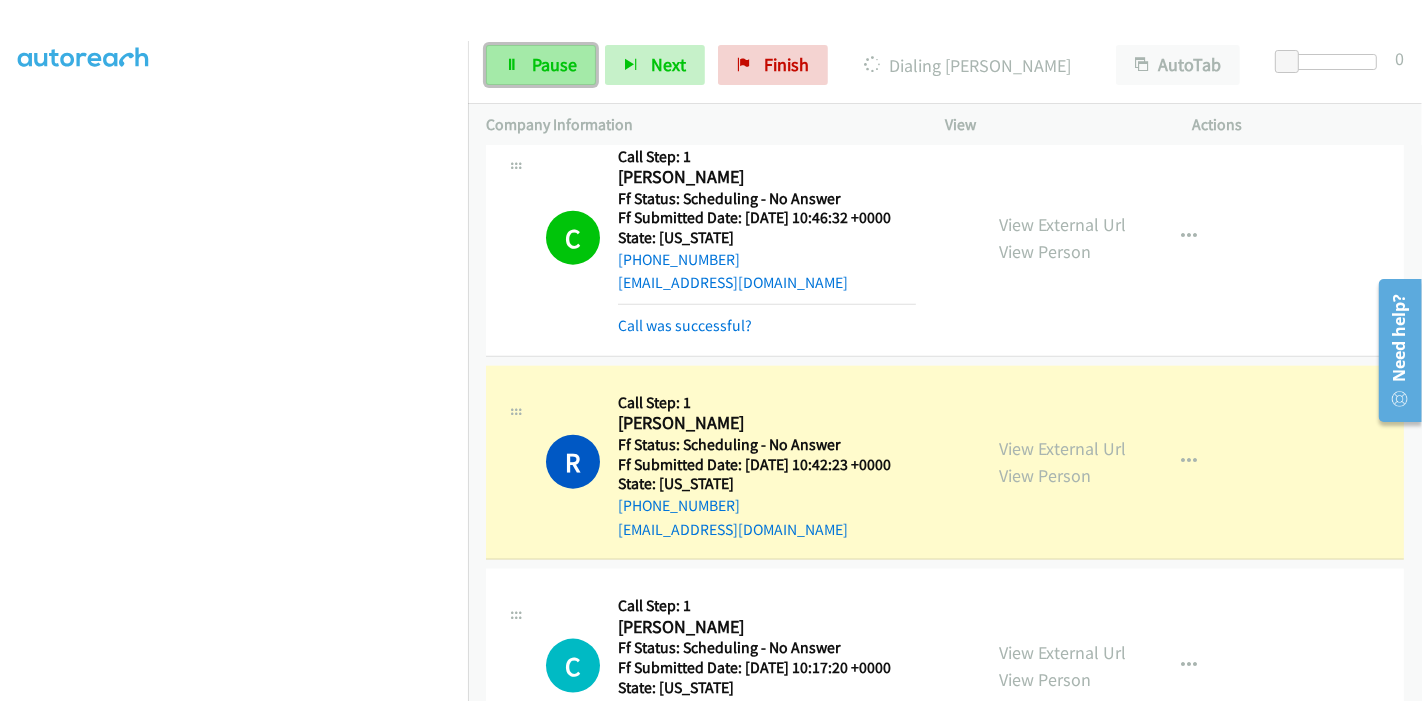 click on "Pause" at bounding box center [554, 64] 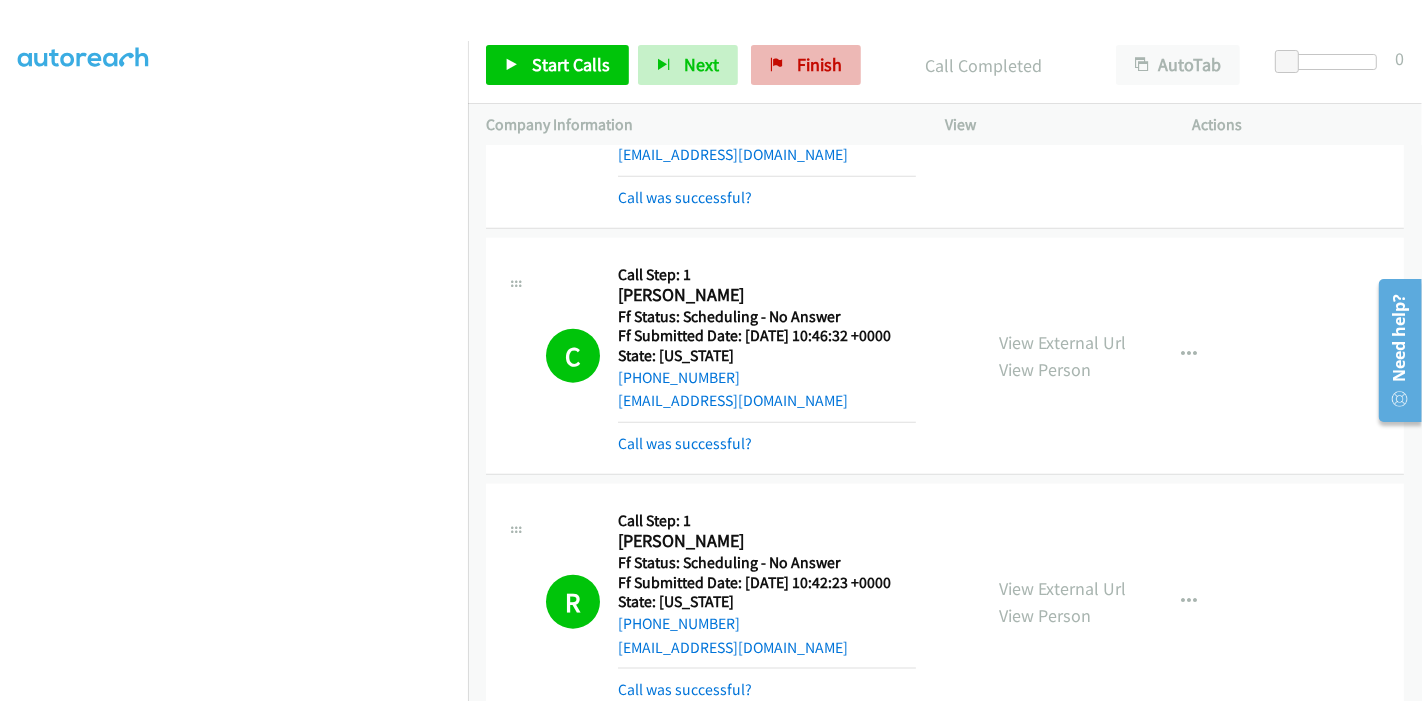scroll, scrollTop: 2000, scrollLeft: 0, axis: vertical 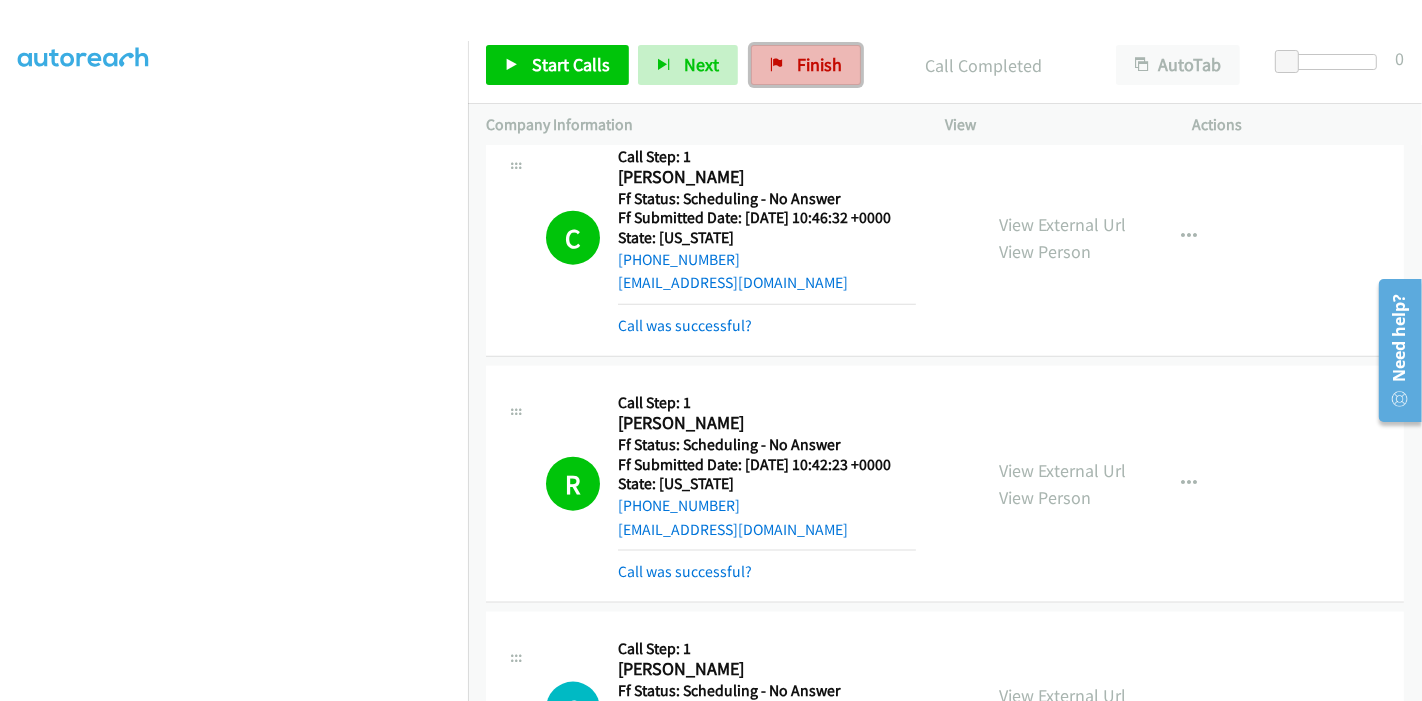 click on "Finish" at bounding box center [819, 64] 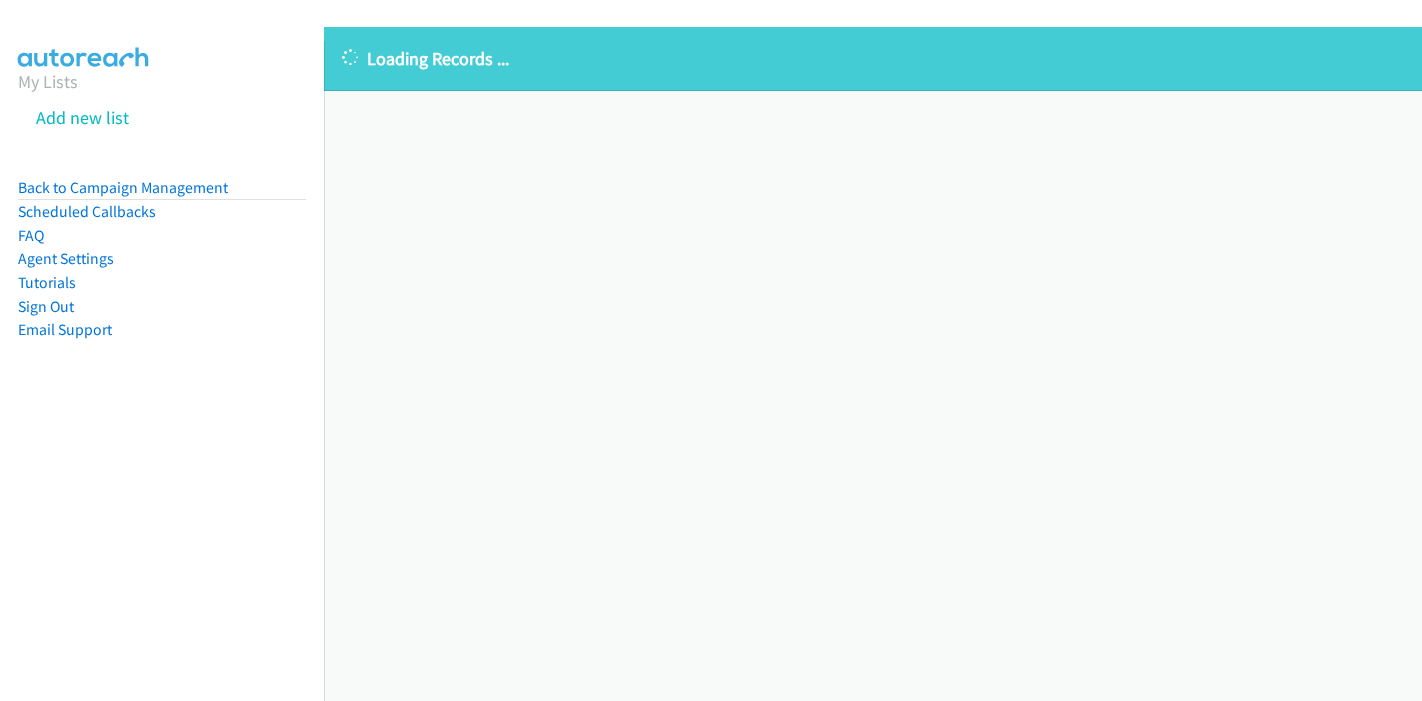 scroll, scrollTop: 0, scrollLeft: 0, axis: both 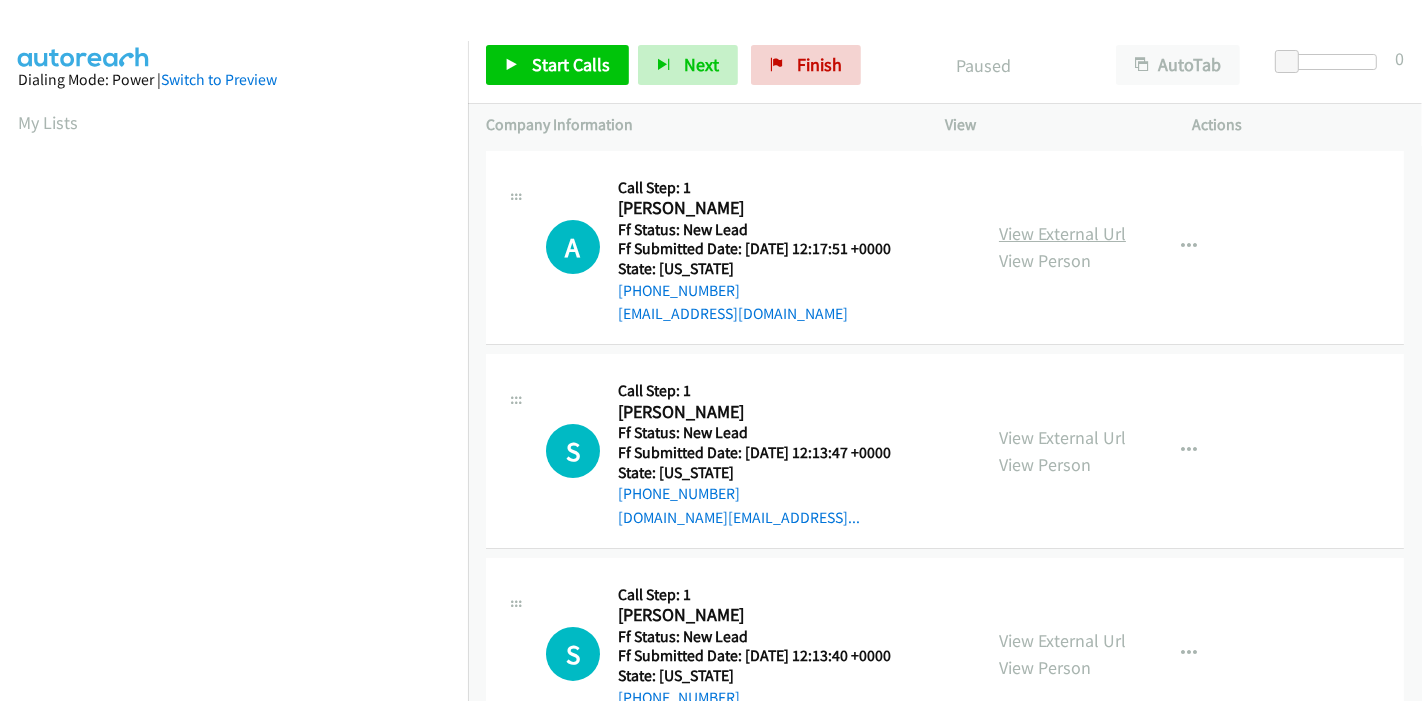 click on "View External Url" at bounding box center [1062, 233] 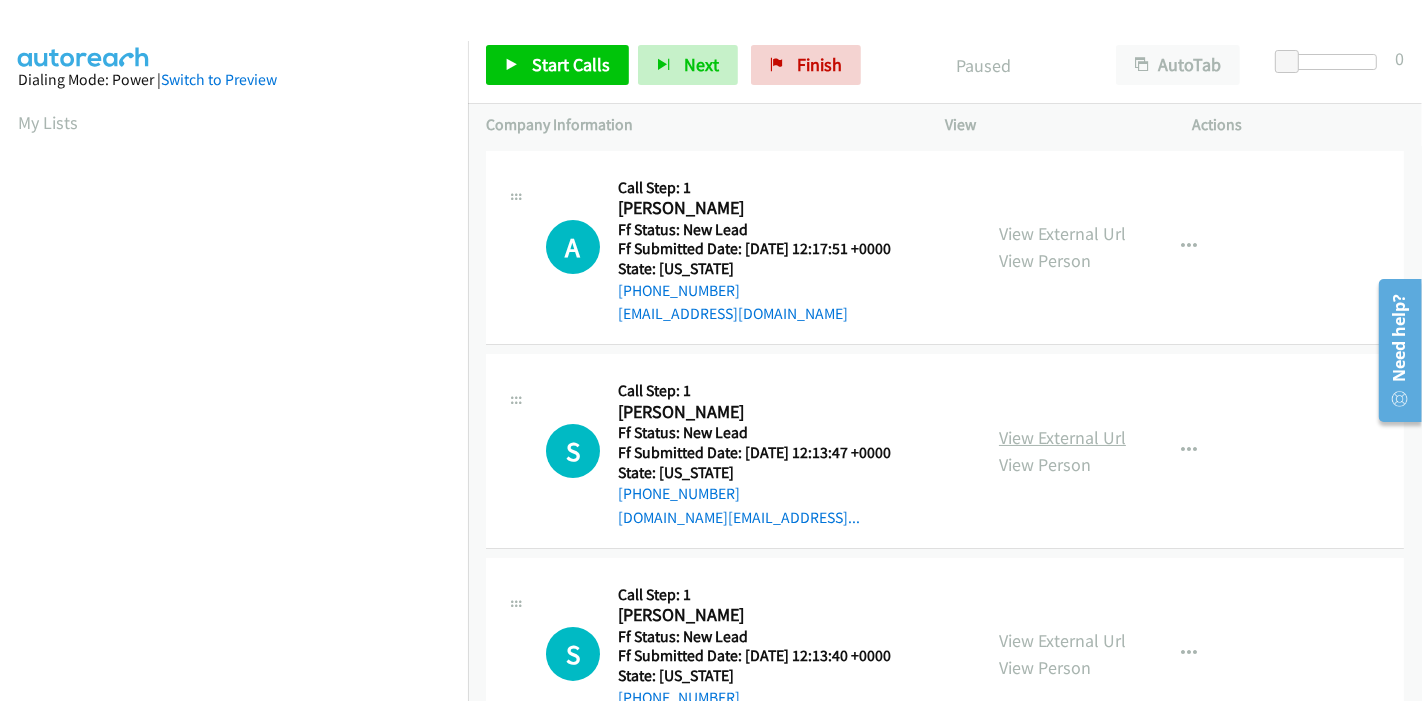 click on "View External Url" at bounding box center [1062, 437] 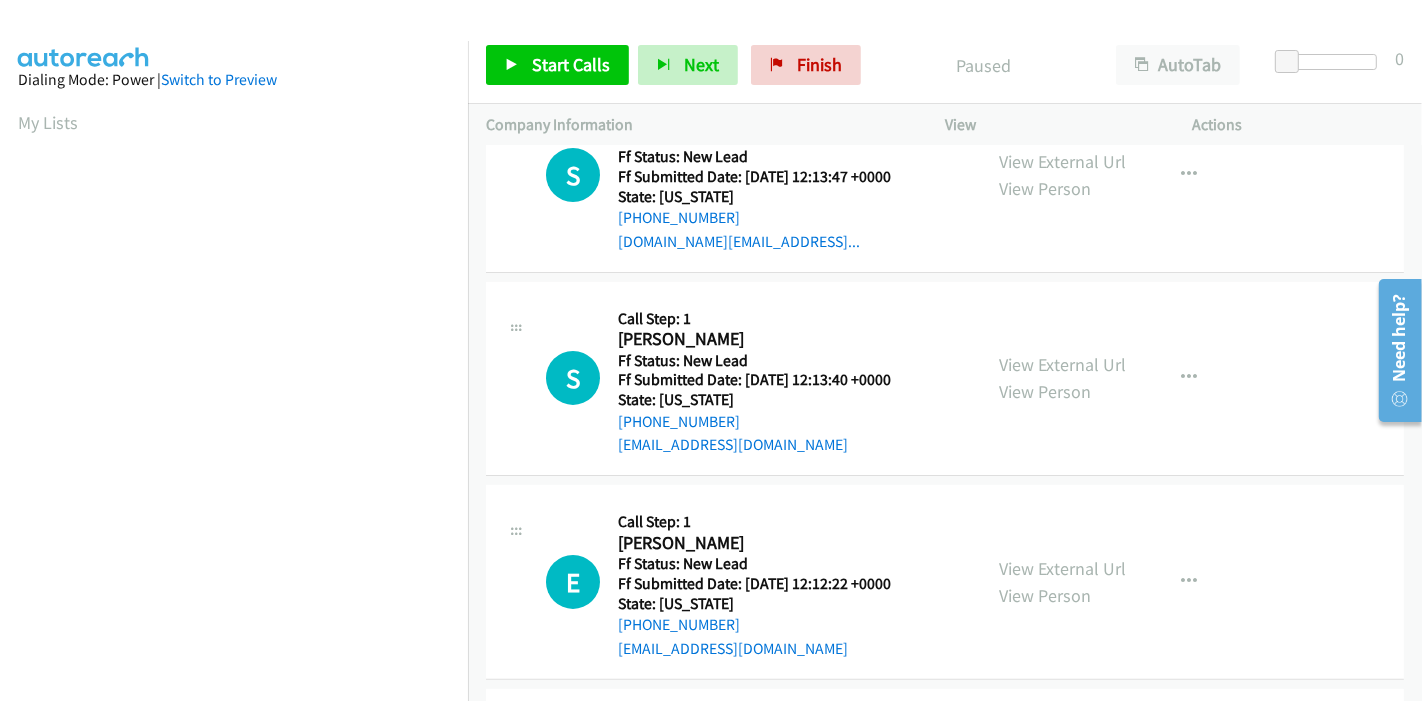 scroll, scrollTop: 333, scrollLeft: 0, axis: vertical 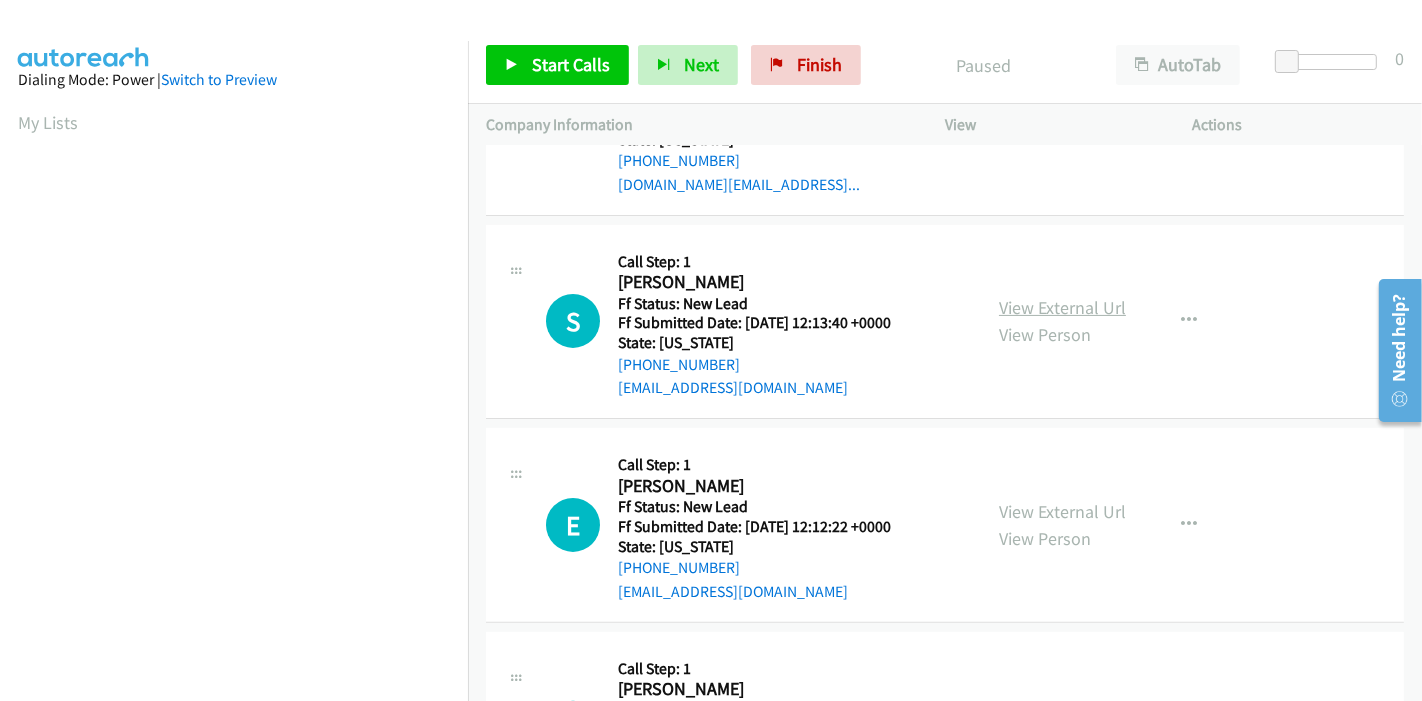 click on "View External Url" at bounding box center (1062, 307) 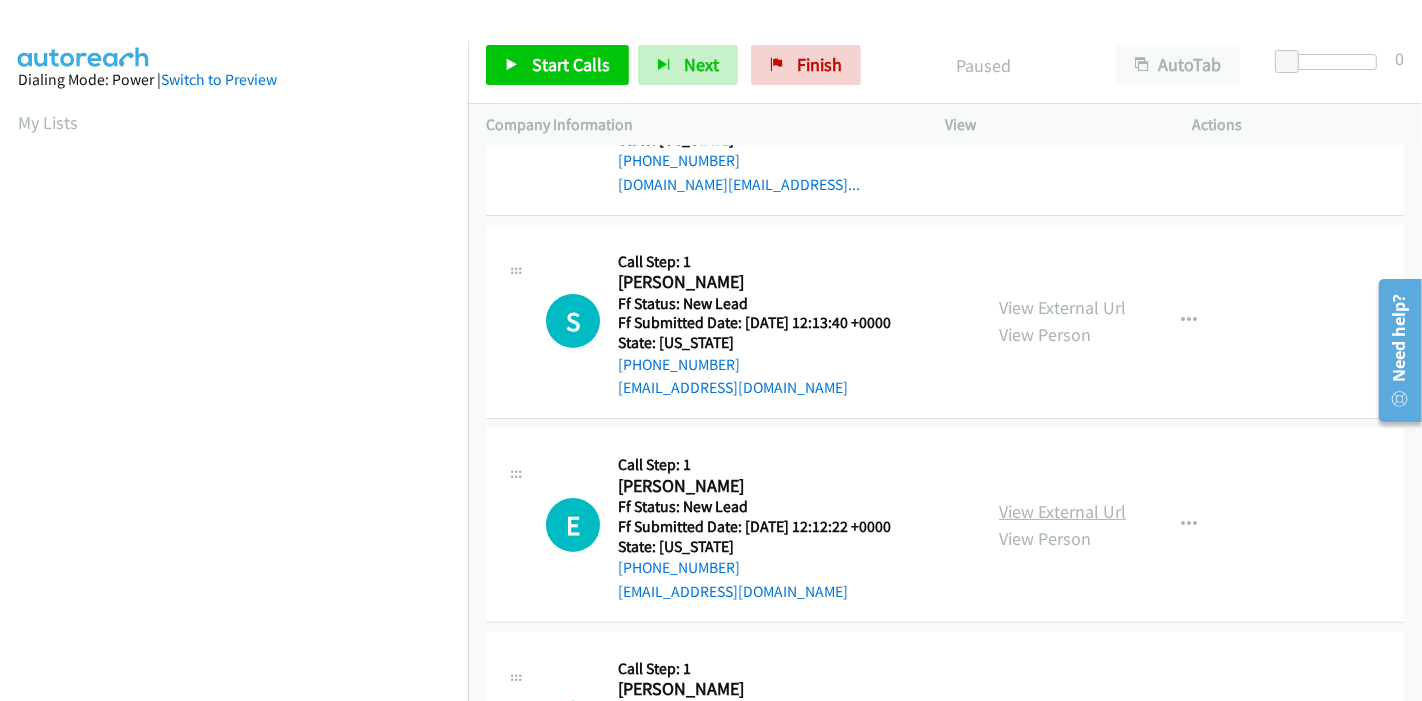 click on "View External Url" at bounding box center (1062, 511) 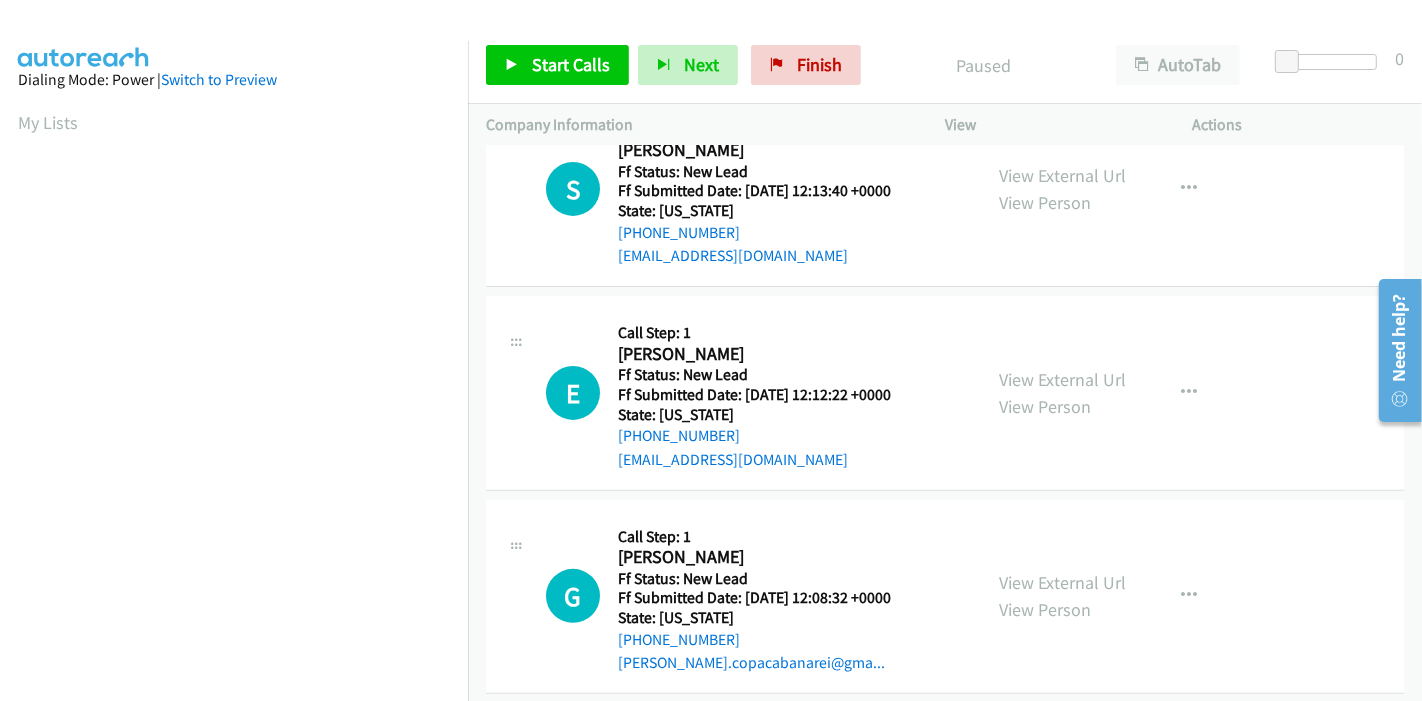 scroll, scrollTop: 487, scrollLeft: 0, axis: vertical 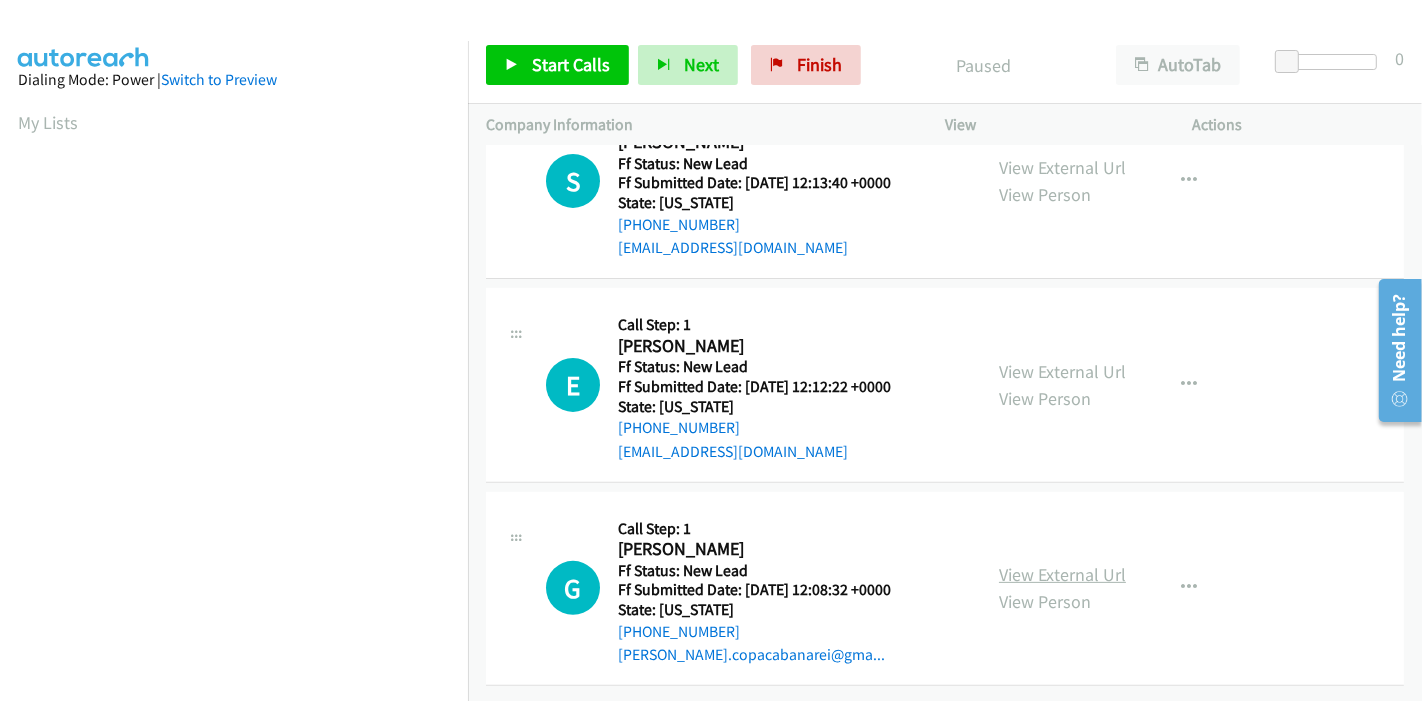 click on "View External Url" at bounding box center [1062, 574] 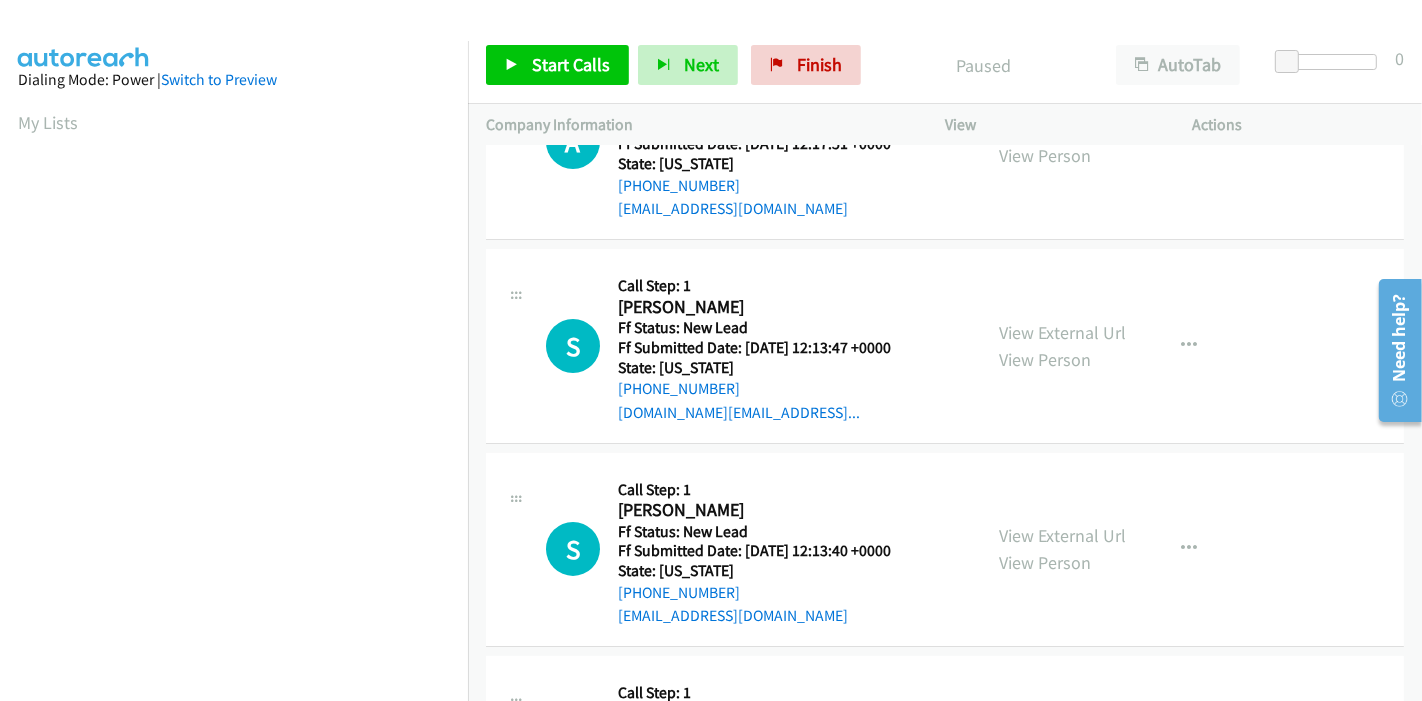 scroll, scrollTop: 0, scrollLeft: 0, axis: both 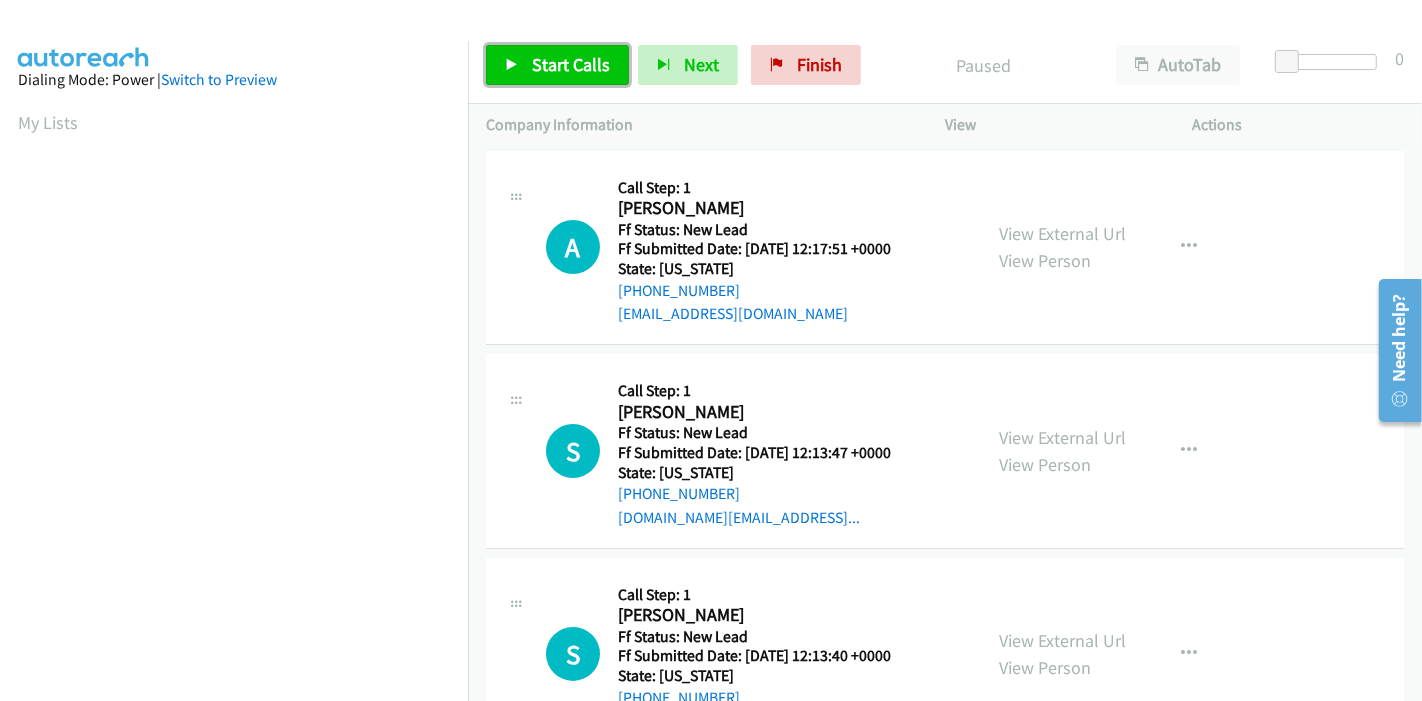 click on "Start Calls" at bounding box center [571, 64] 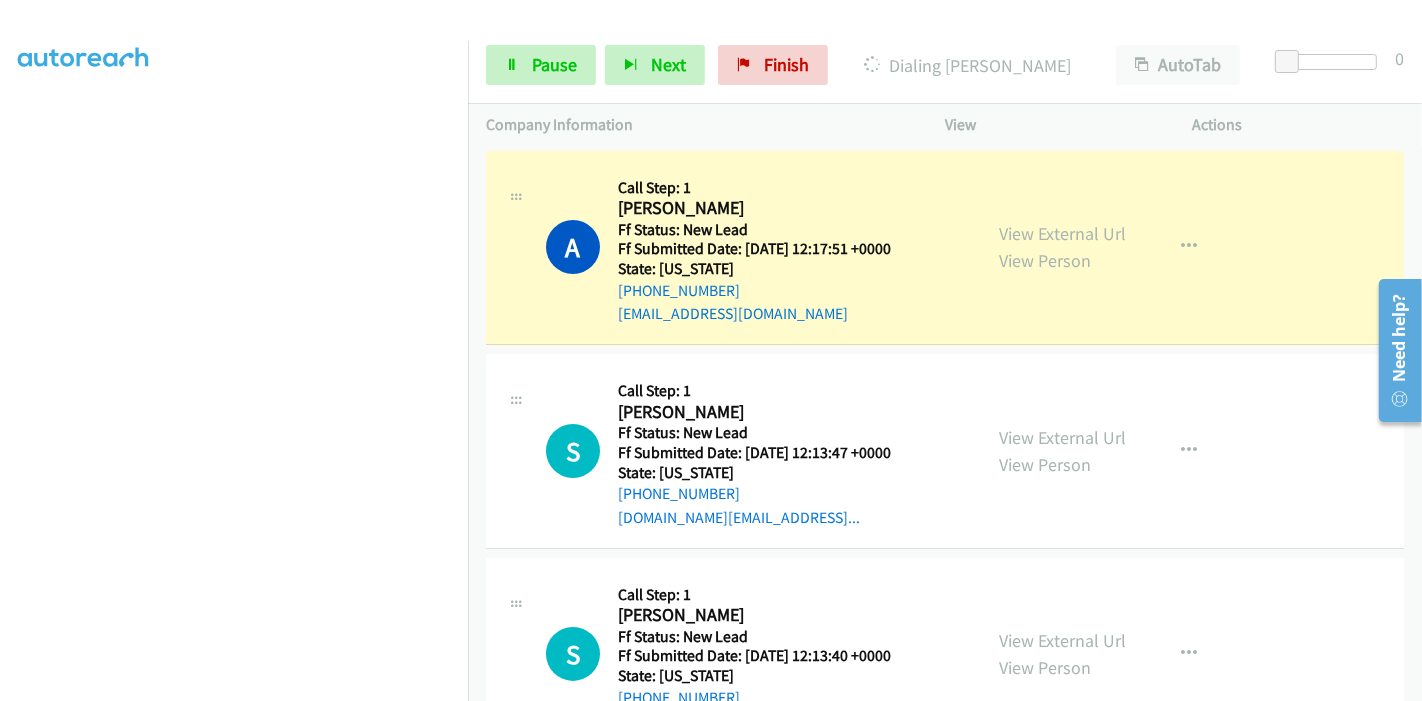 scroll, scrollTop: 422, scrollLeft: 0, axis: vertical 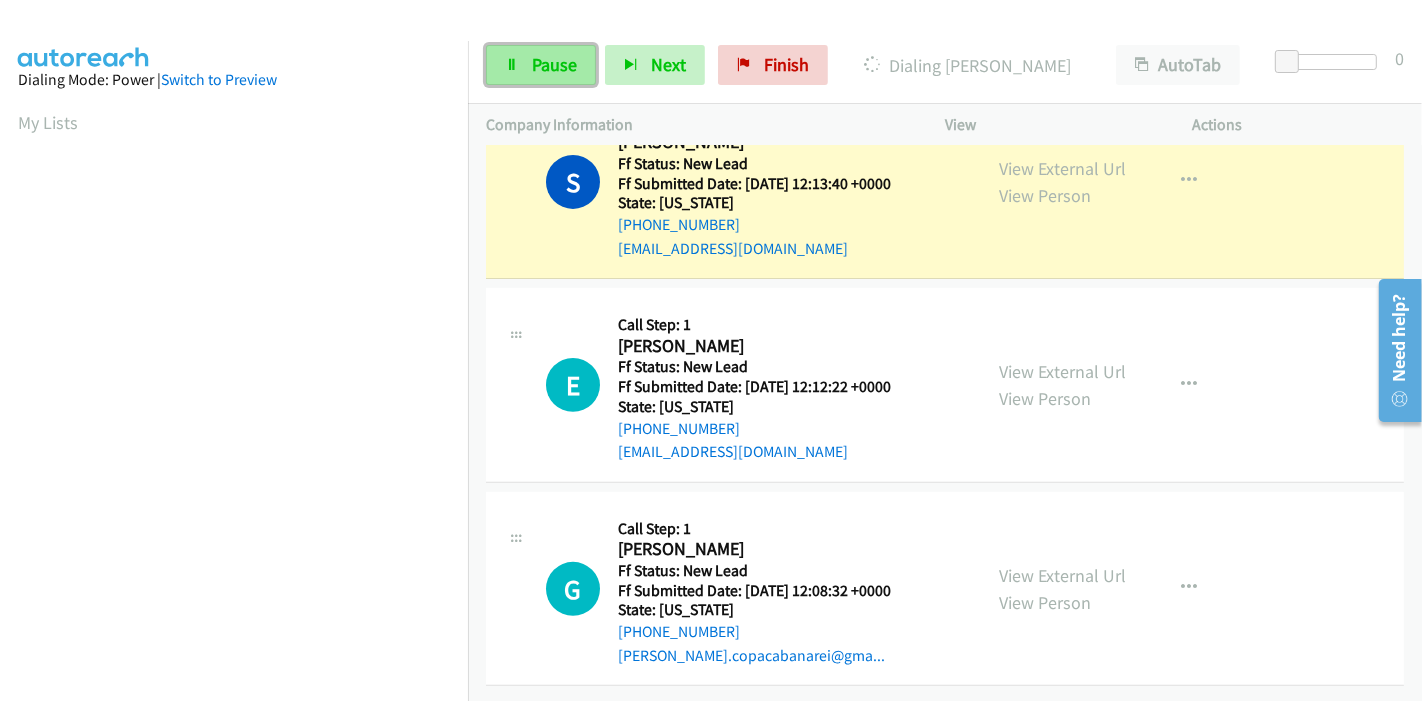 click on "Pause" at bounding box center (554, 64) 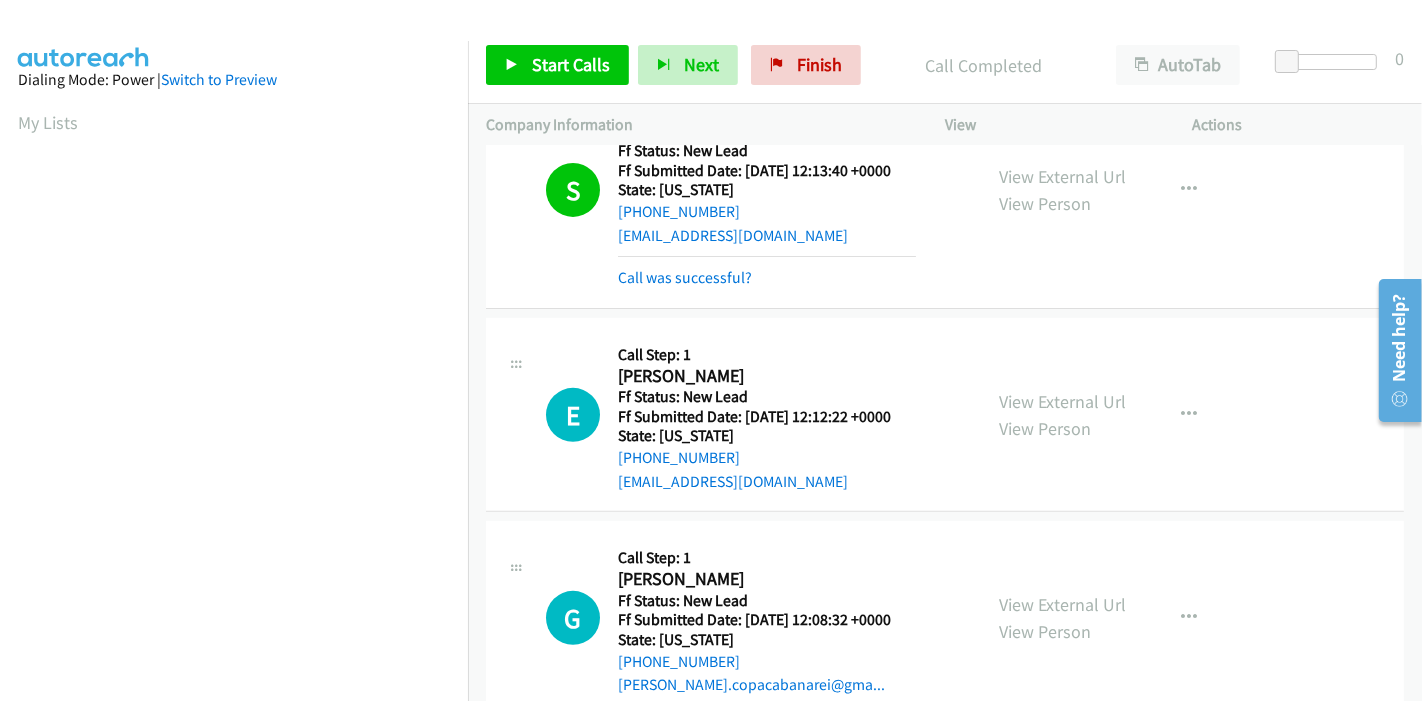 scroll, scrollTop: 593, scrollLeft: 0, axis: vertical 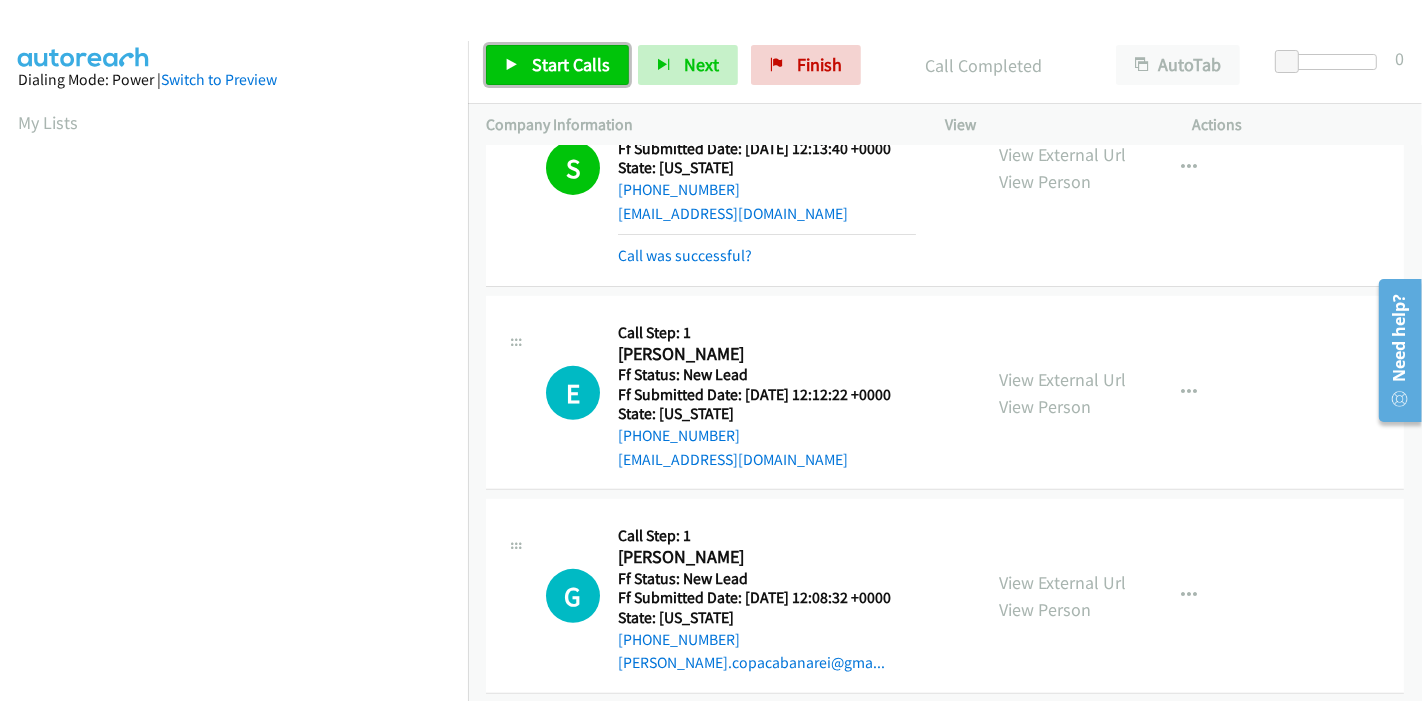 click on "Start Calls" at bounding box center (557, 65) 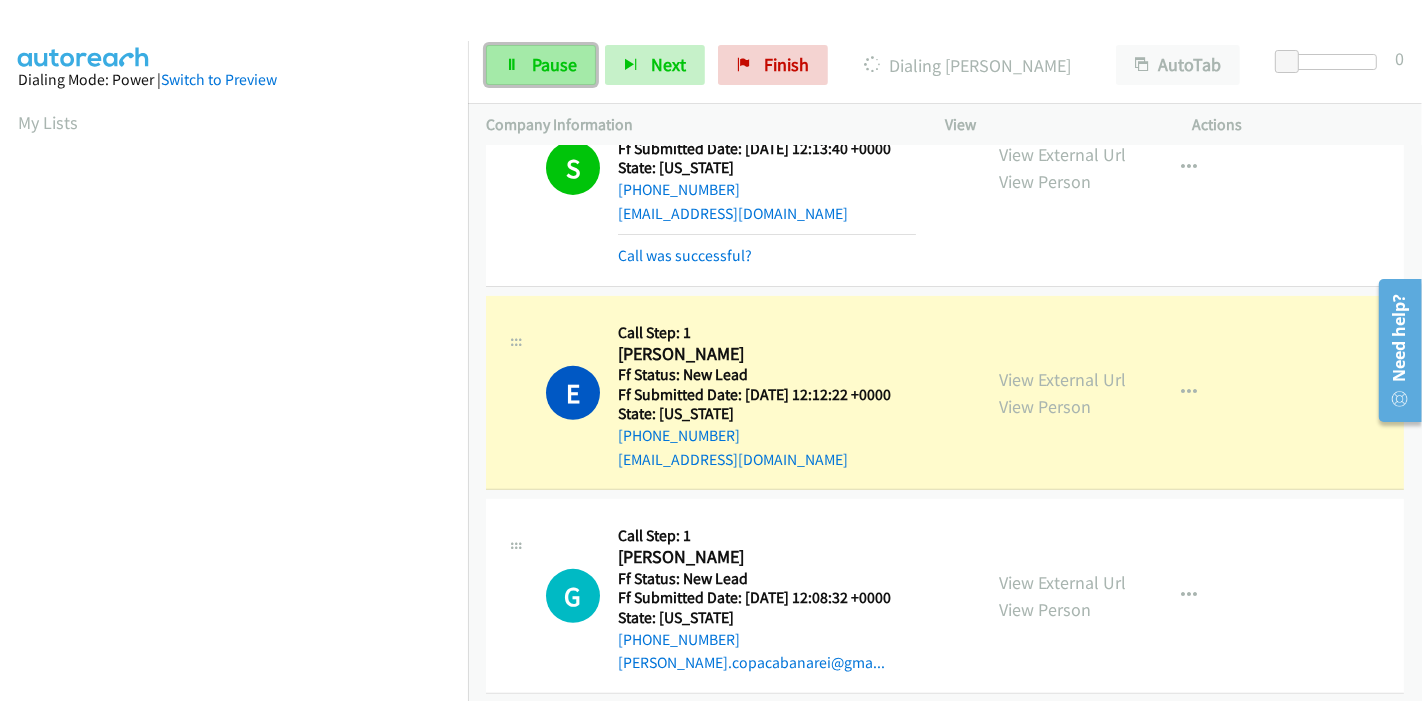 click on "Pause" at bounding box center [554, 64] 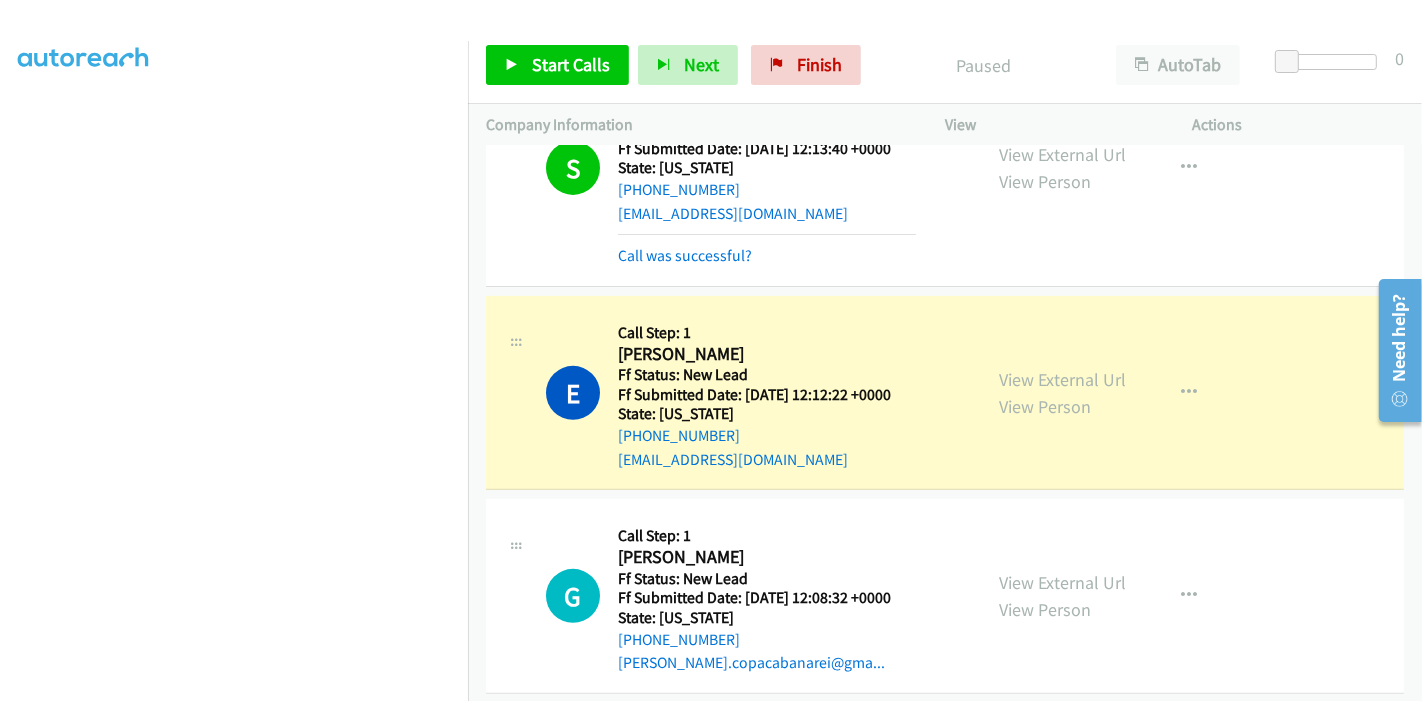 scroll, scrollTop: 422, scrollLeft: 0, axis: vertical 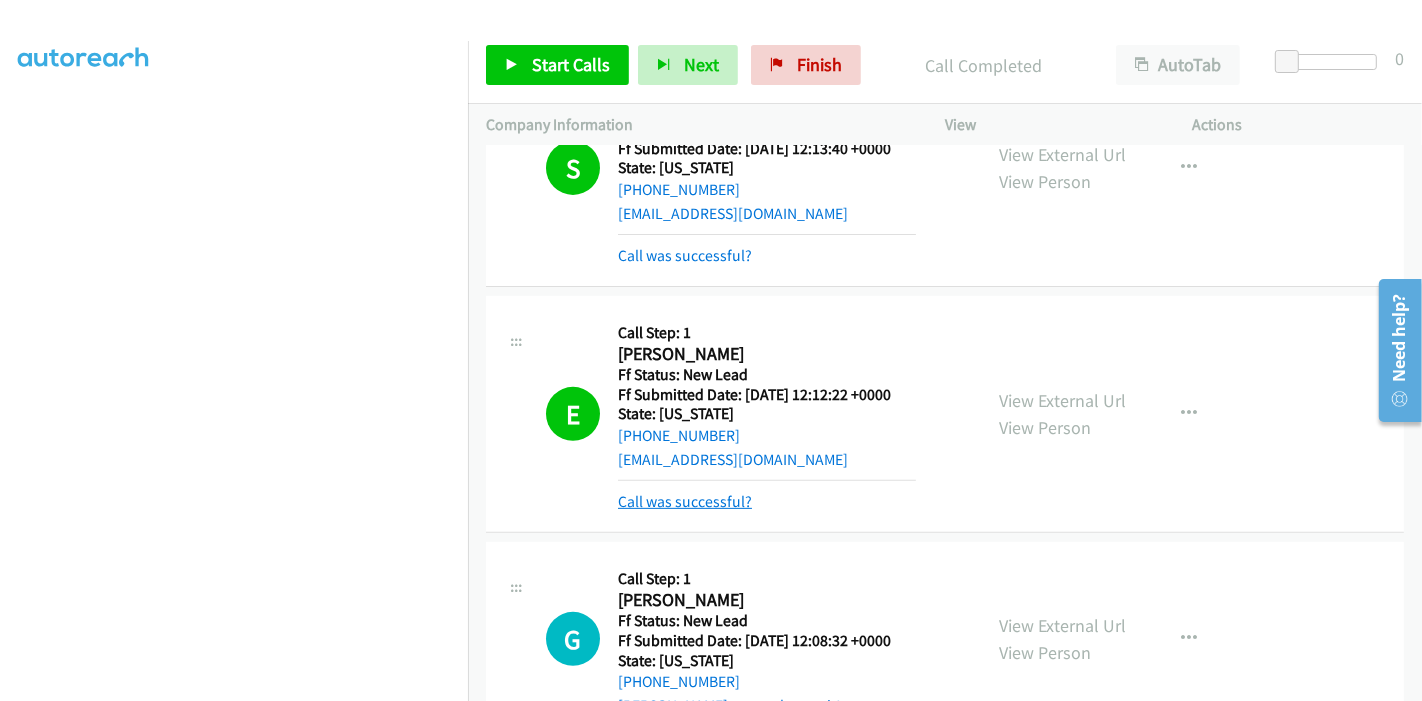 click on "Call was successful?" at bounding box center (685, 501) 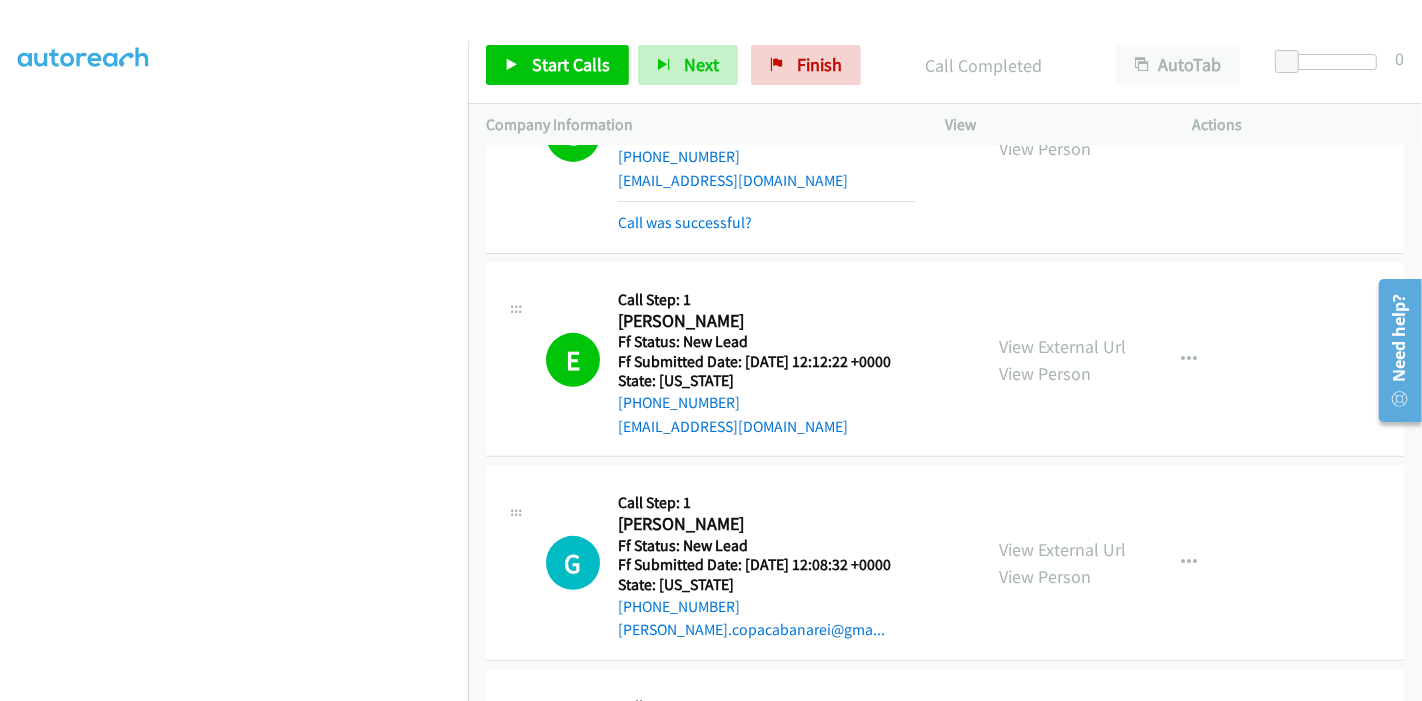 scroll, scrollTop: 593, scrollLeft: 0, axis: vertical 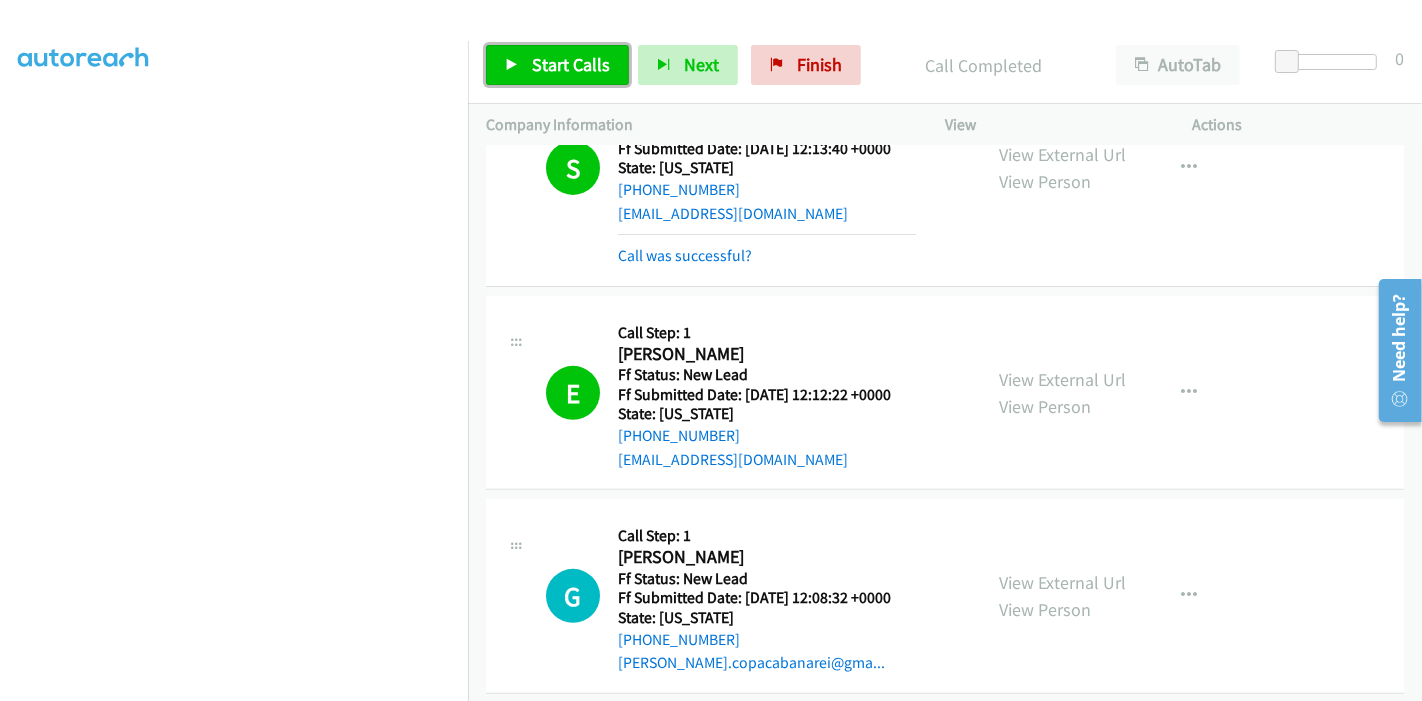 click on "Start Calls" at bounding box center [557, 65] 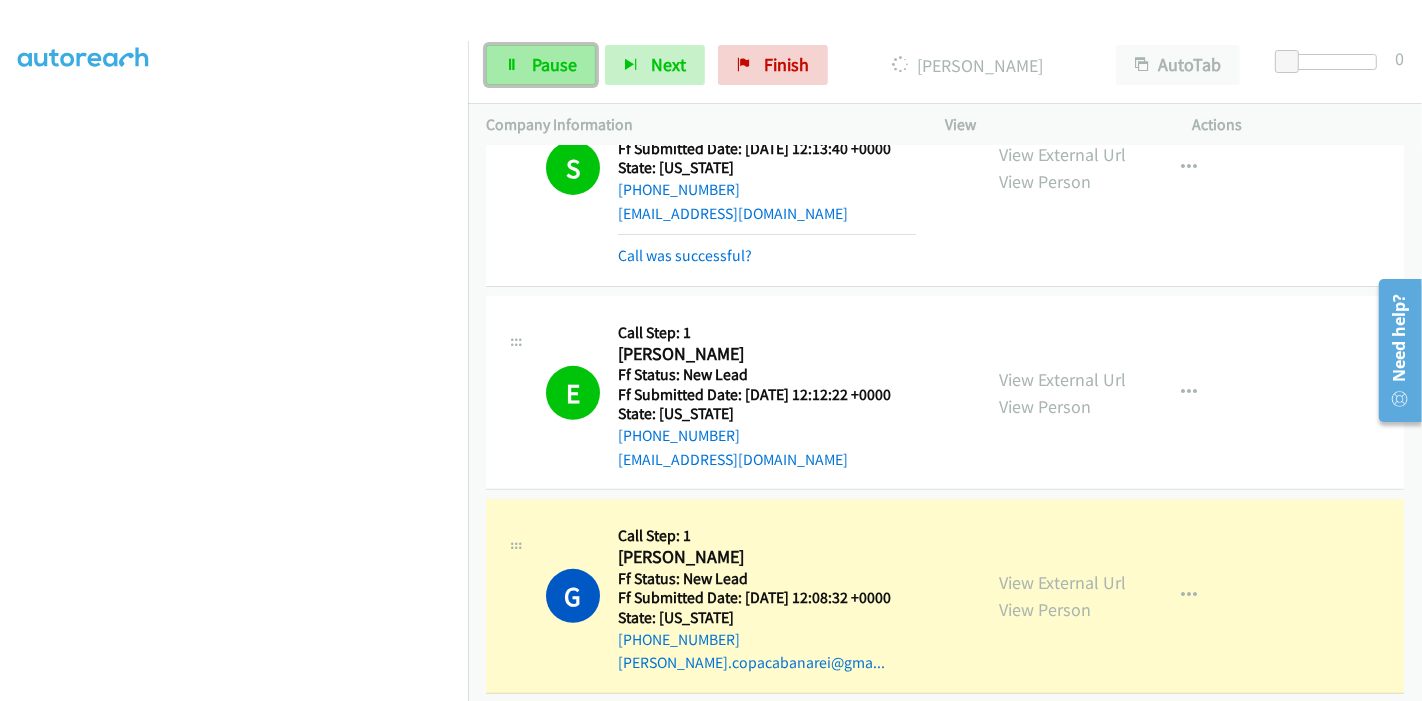 click on "Pause" at bounding box center [554, 64] 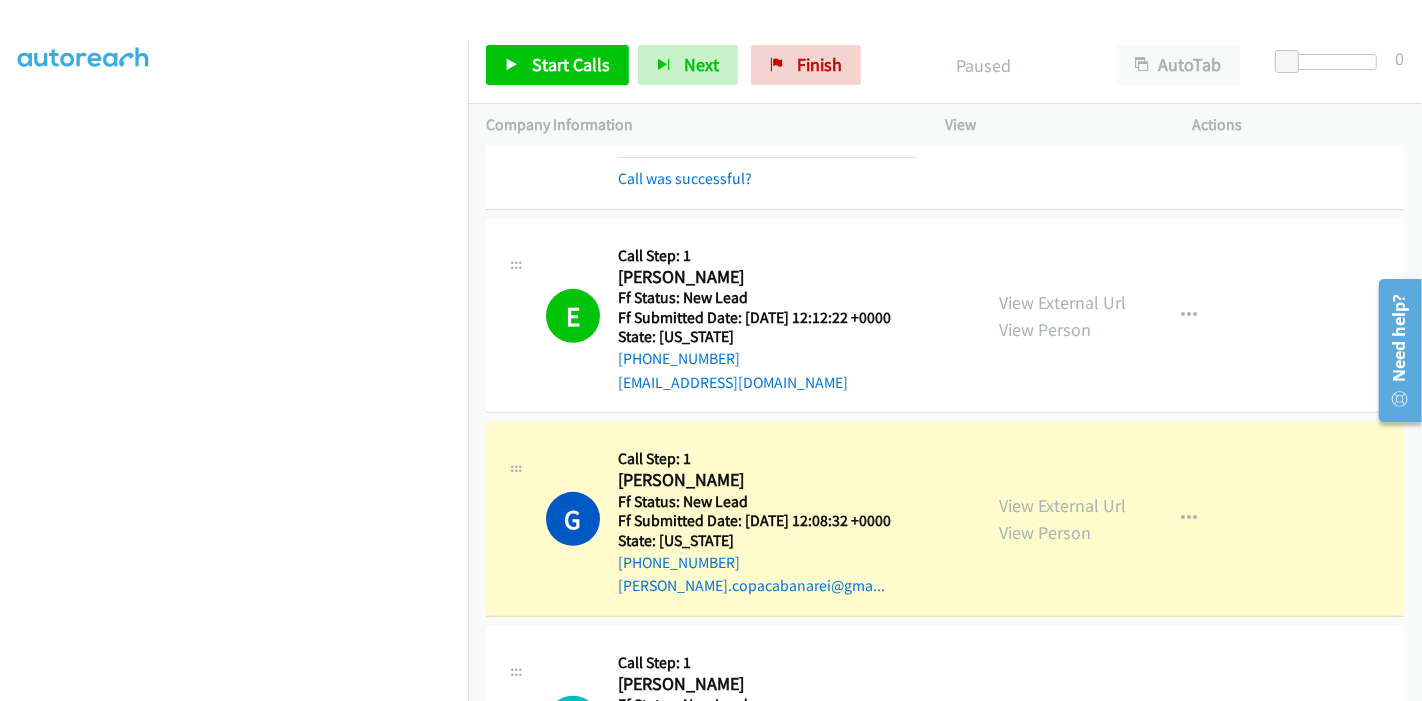 scroll, scrollTop: 704, scrollLeft: 0, axis: vertical 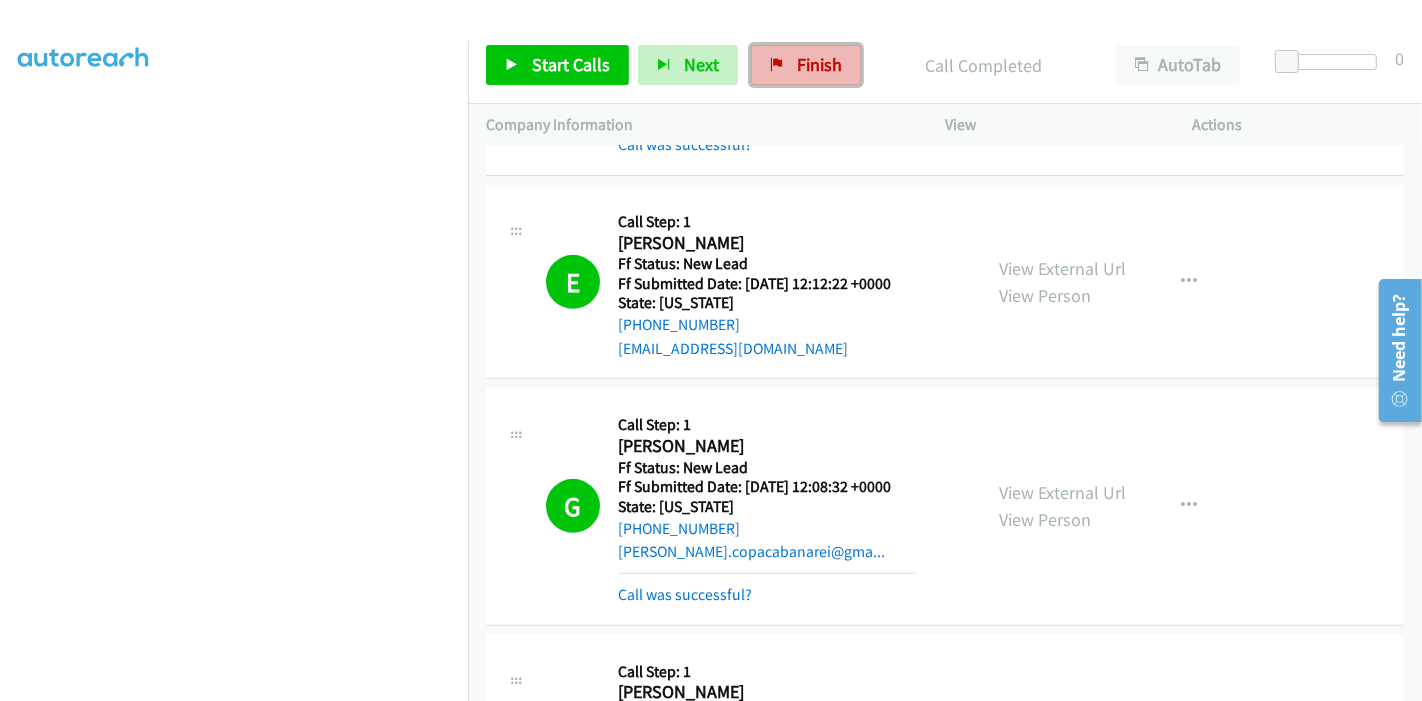 click on "Finish" at bounding box center (806, 65) 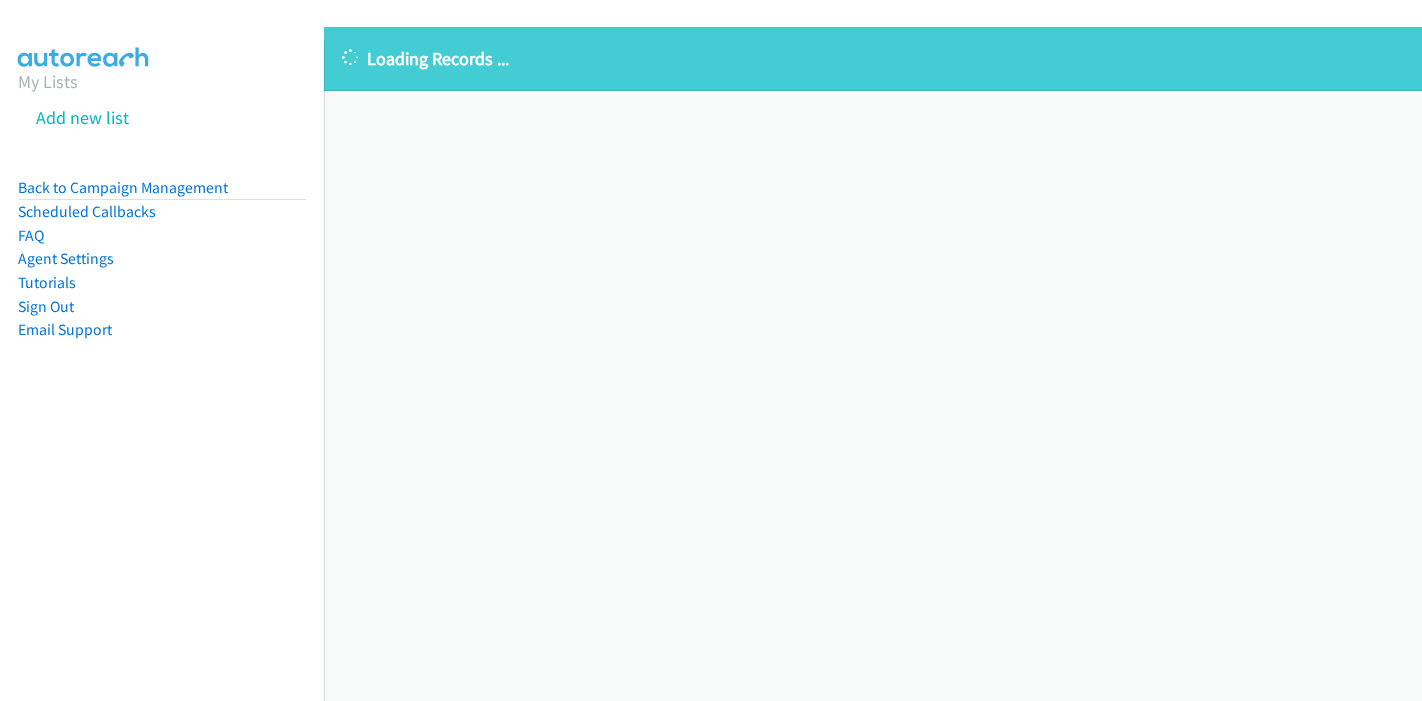 scroll, scrollTop: 0, scrollLeft: 0, axis: both 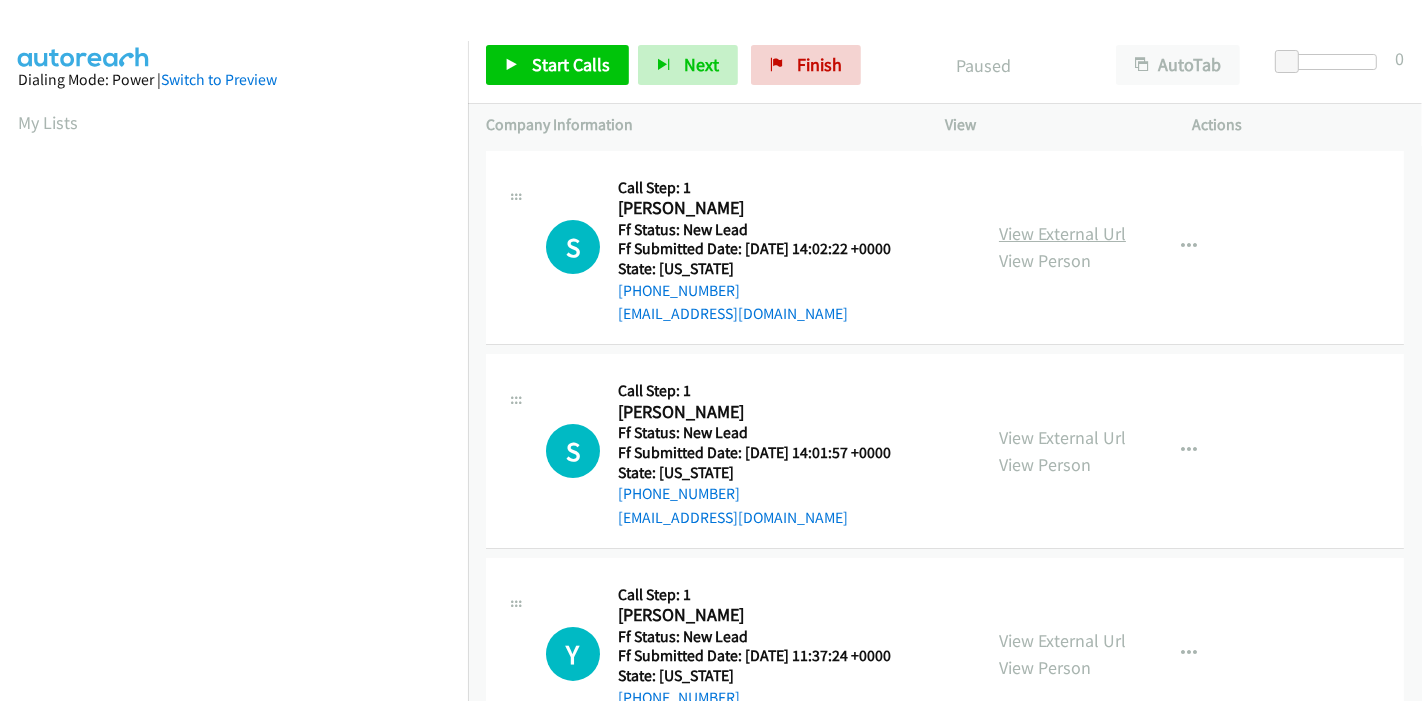click on "View External Url" at bounding box center (1062, 233) 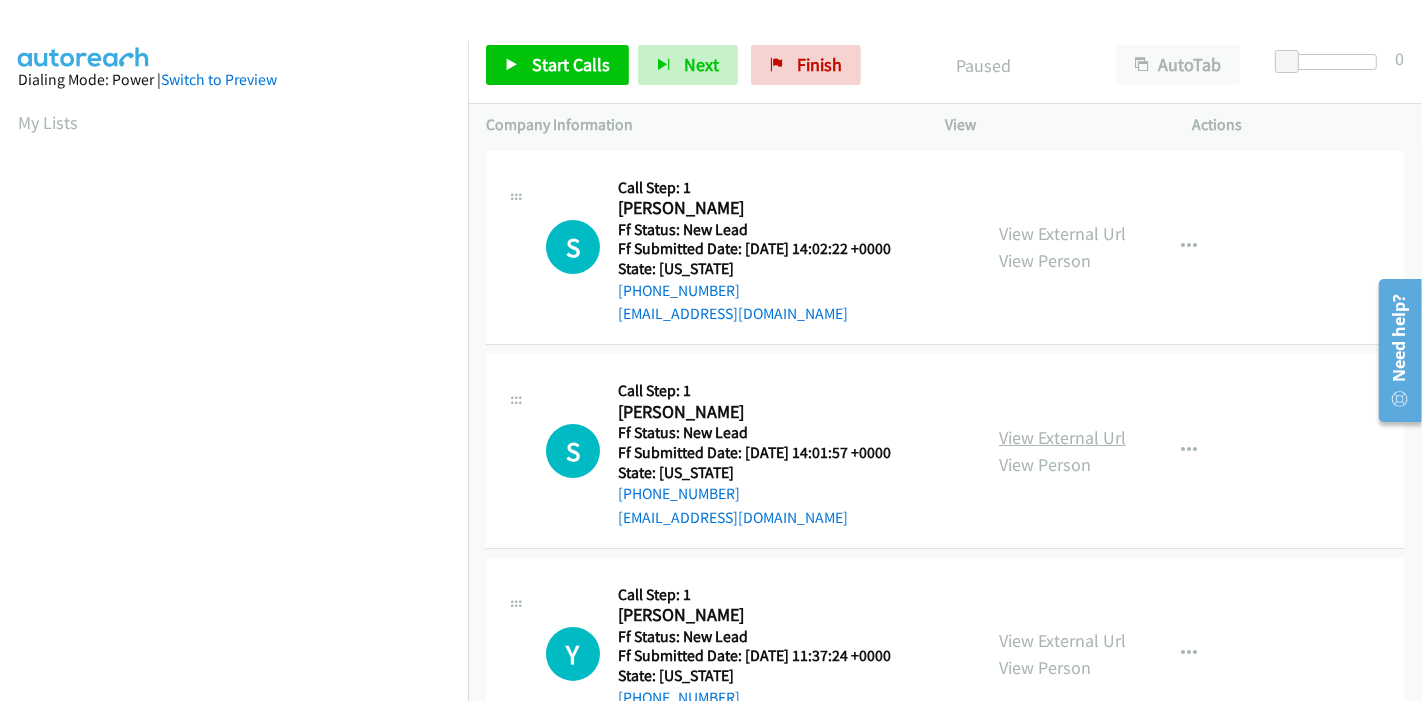 click on "View External Url" at bounding box center [1062, 437] 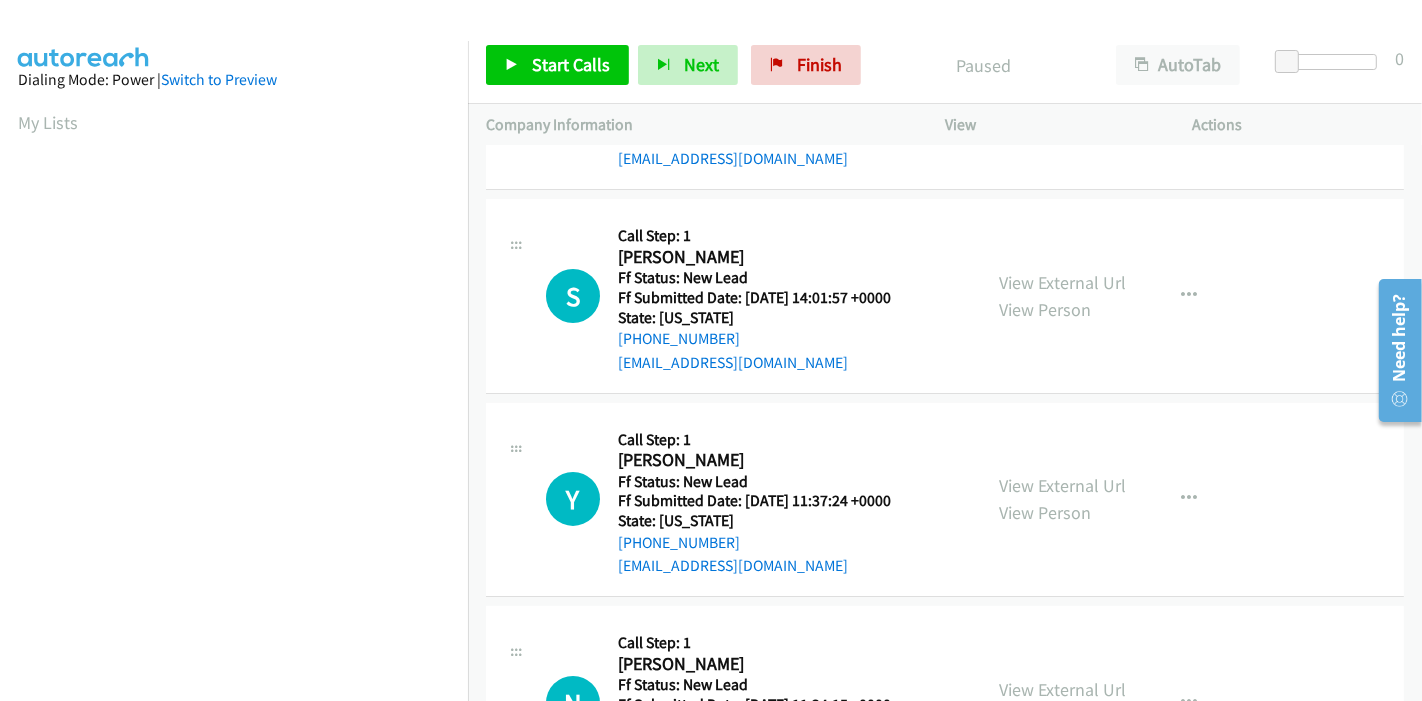 scroll, scrollTop: 222, scrollLeft: 0, axis: vertical 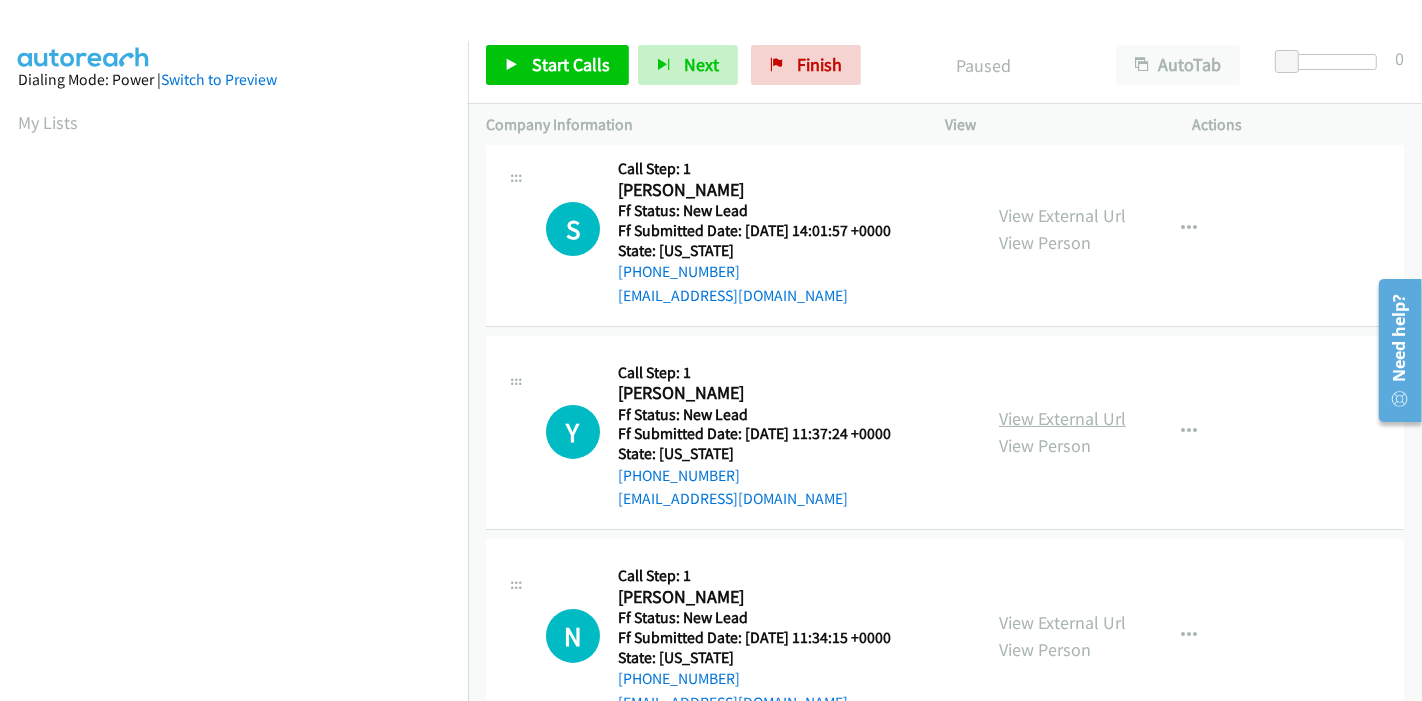 click on "View External Url" at bounding box center [1062, 418] 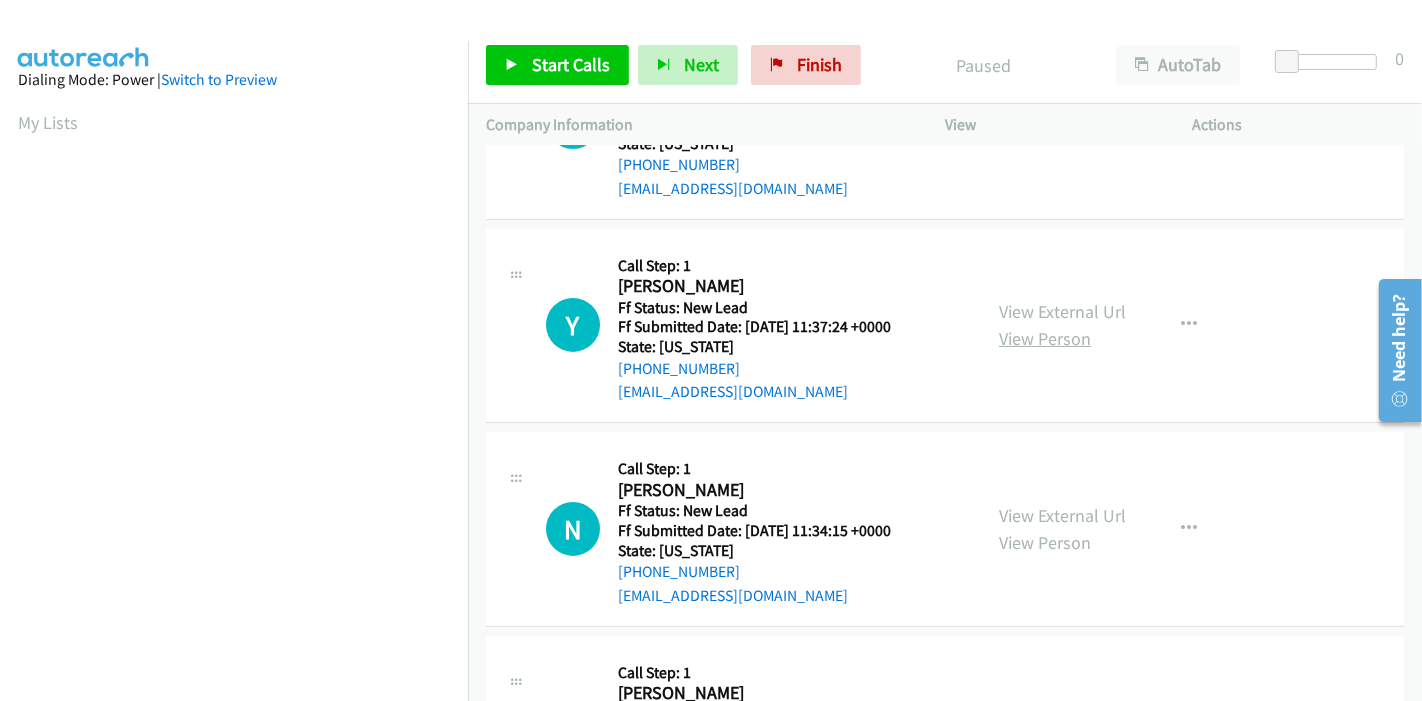 scroll, scrollTop: 487, scrollLeft: 0, axis: vertical 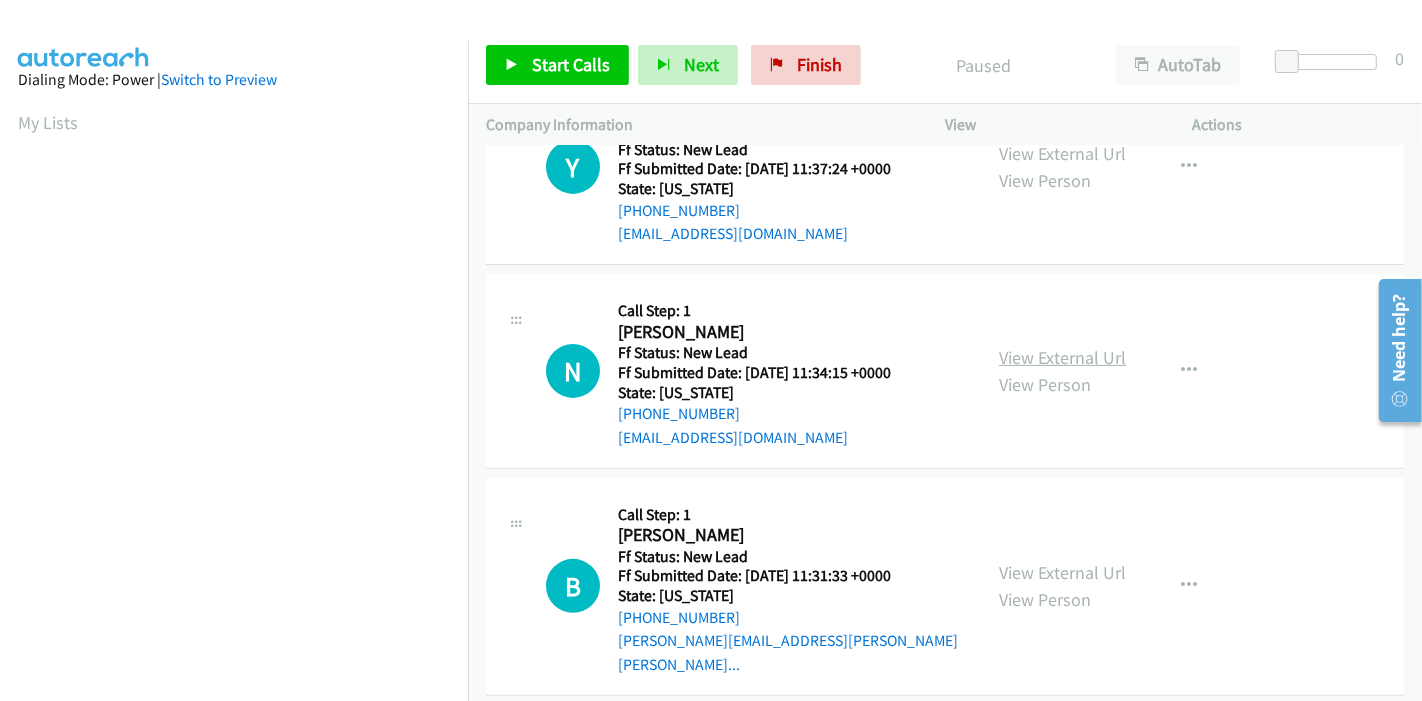 click on "View External Url" at bounding box center (1062, 357) 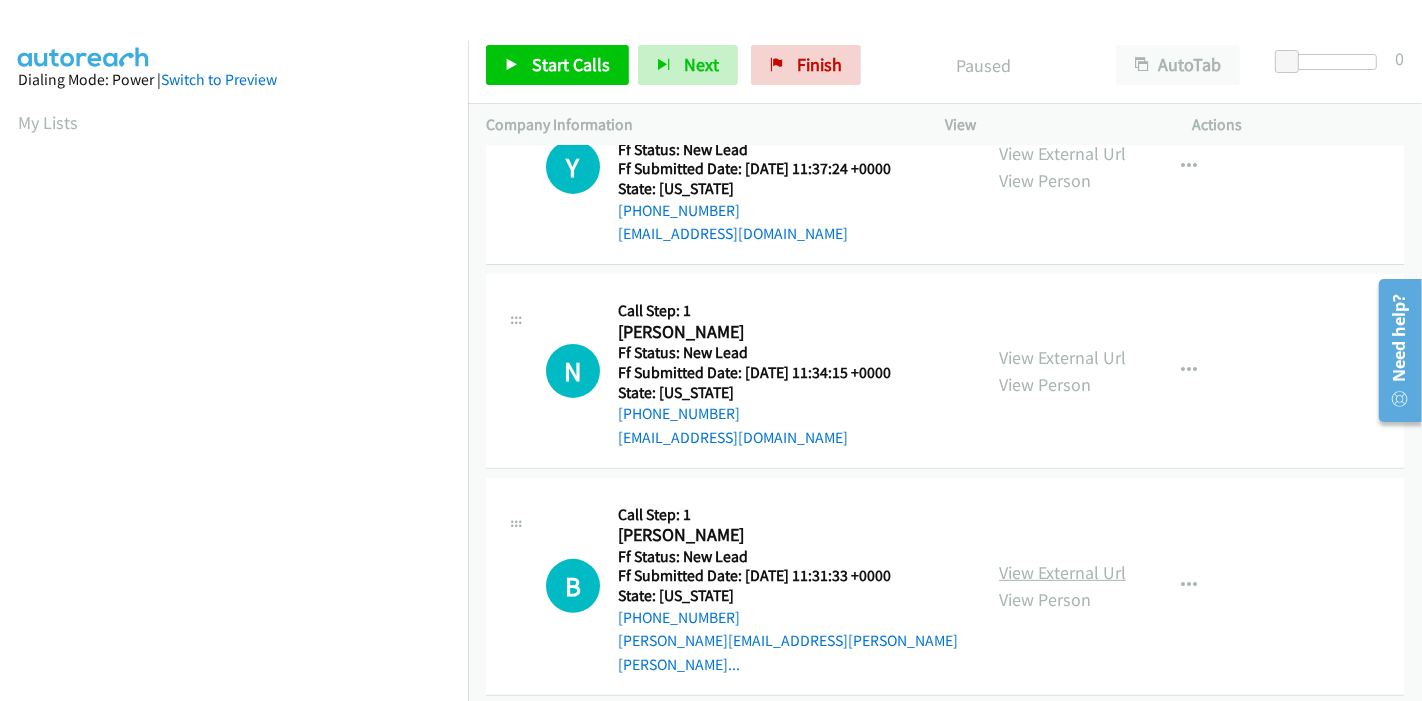 click on "View External Url" at bounding box center [1062, 572] 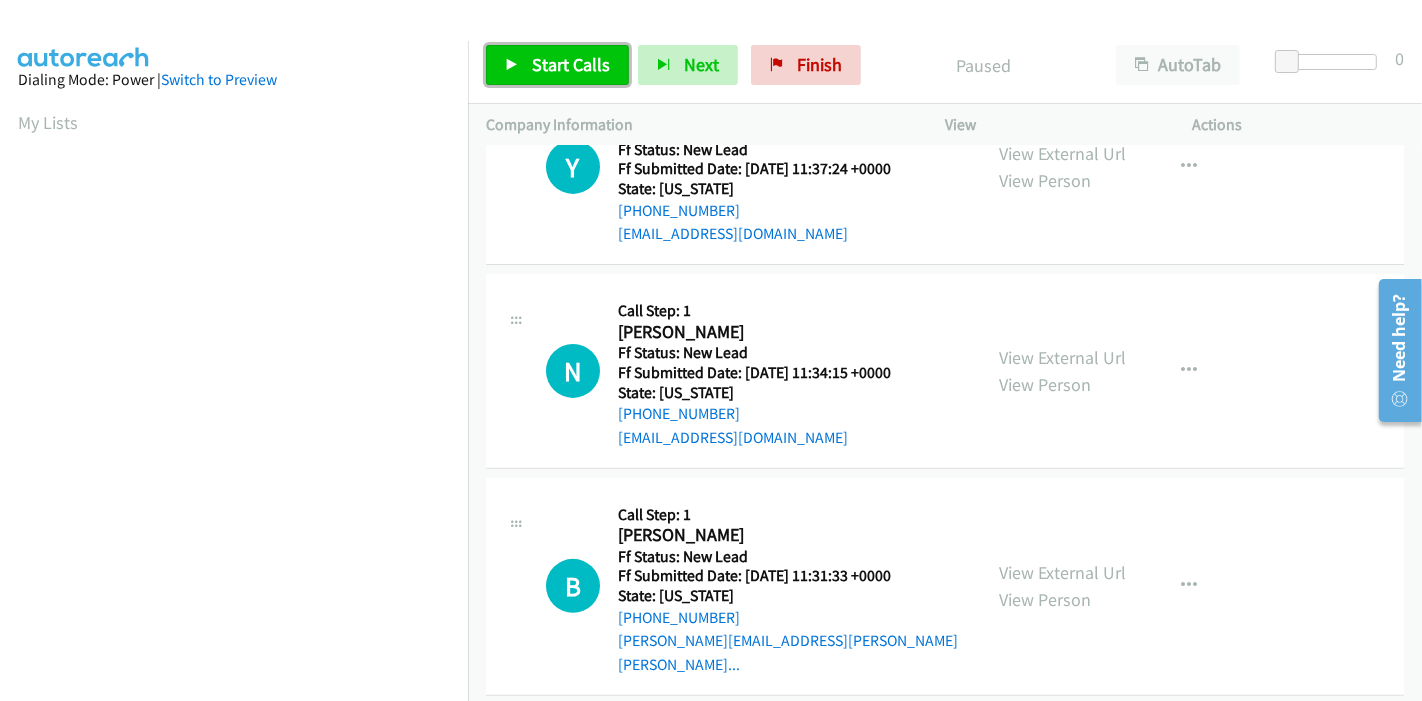 click on "Start Calls" at bounding box center (557, 65) 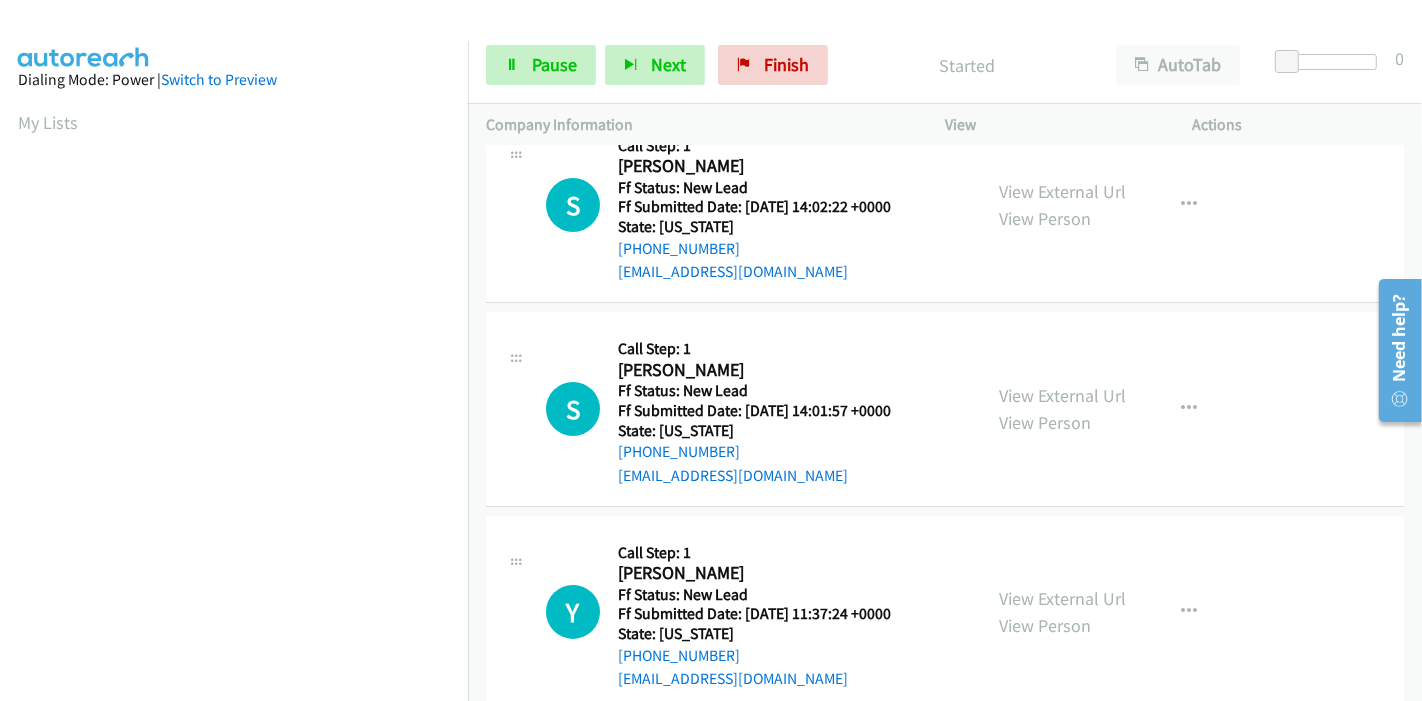 scroll, scrollTop: 0, scrollLeft: 0, axis: both 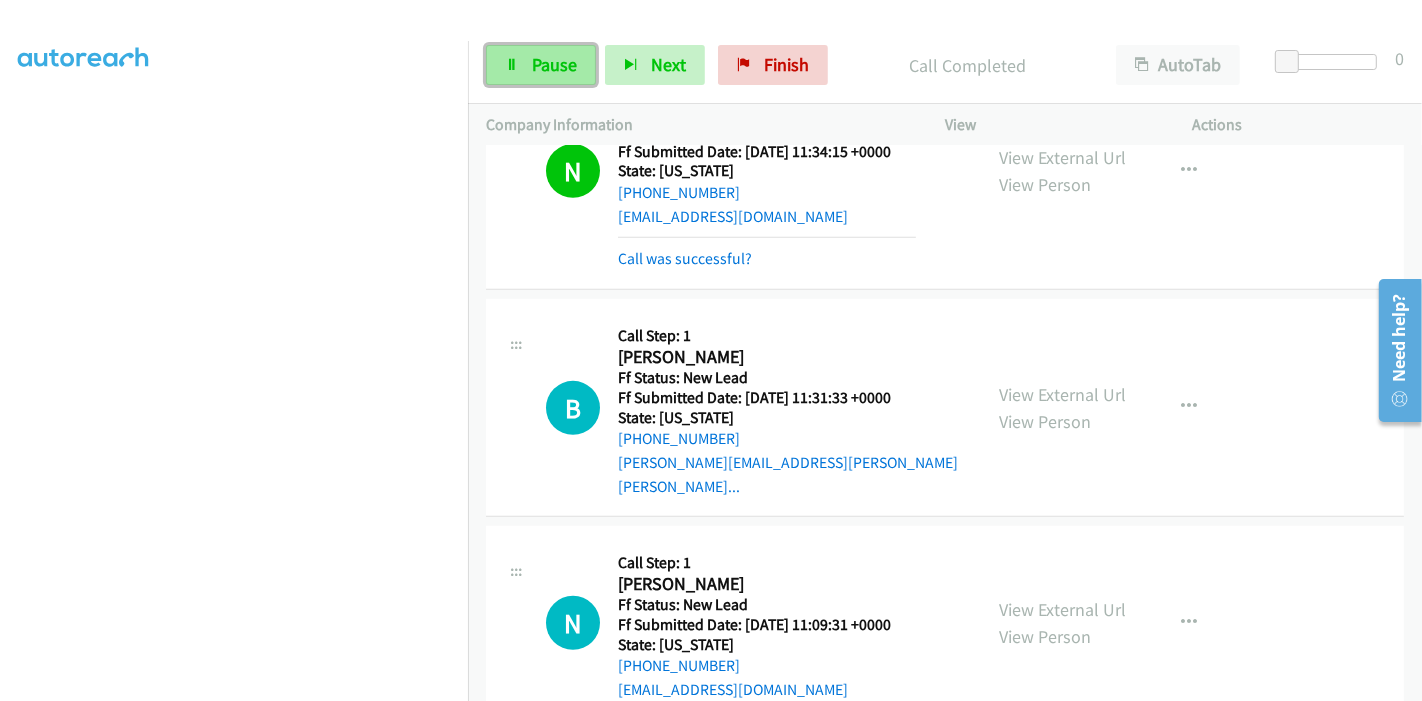 click at bounding box center [512, 66] 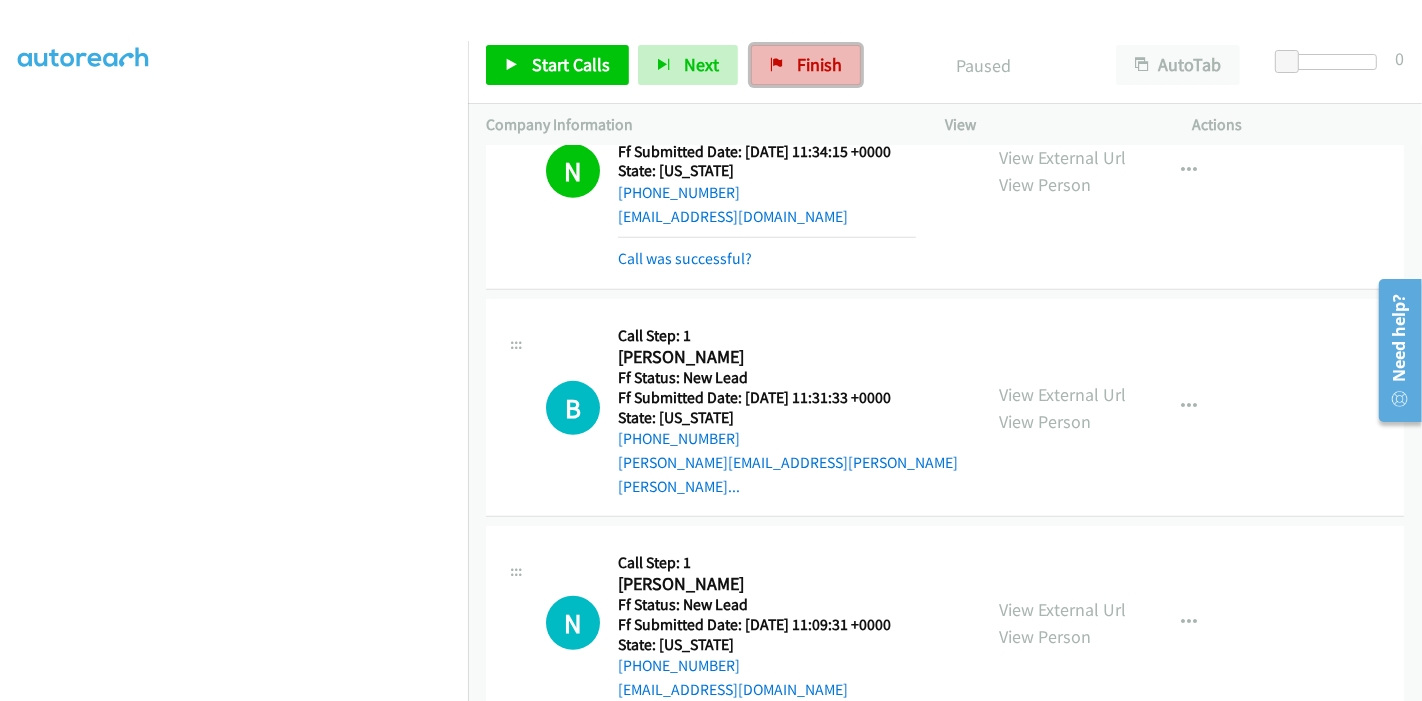 click on "Finish" at bounding box center (819, 64) 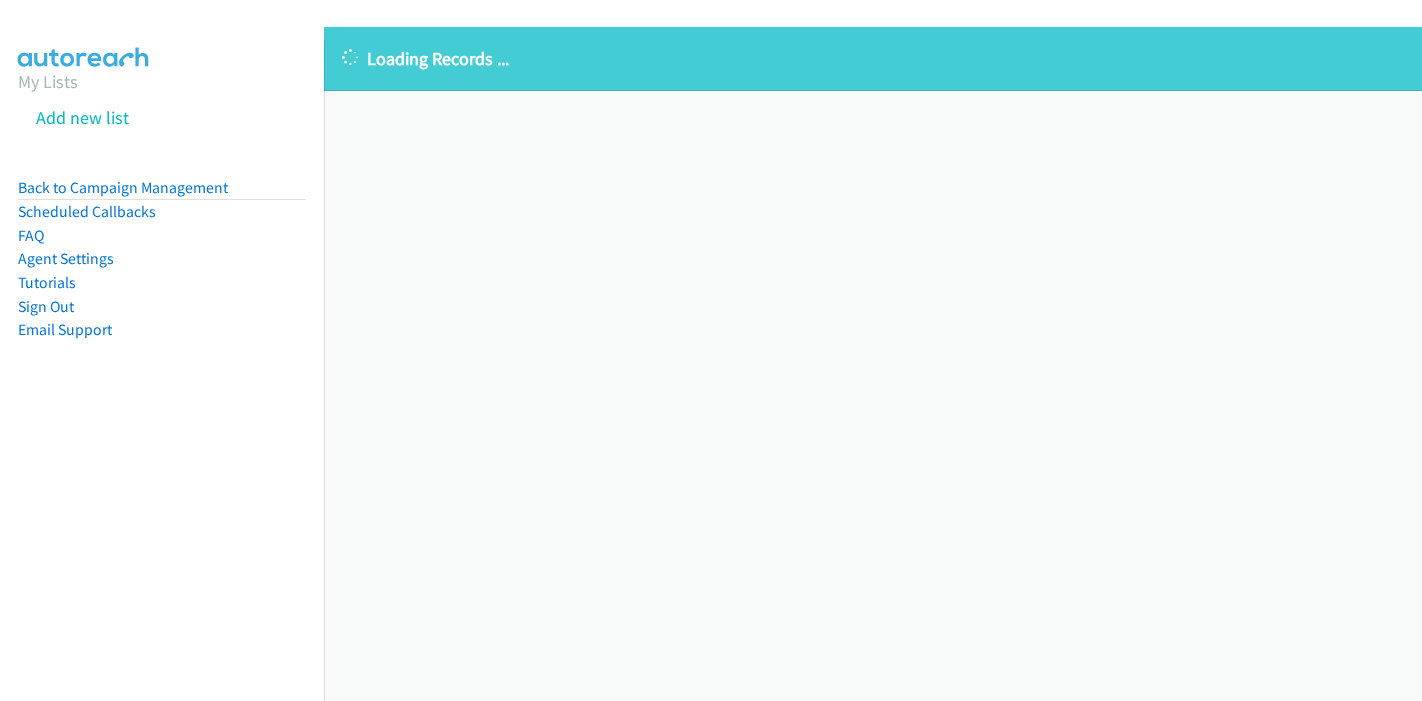 scroll, scrollTop: 0, scrollLeft: 0, axis: both 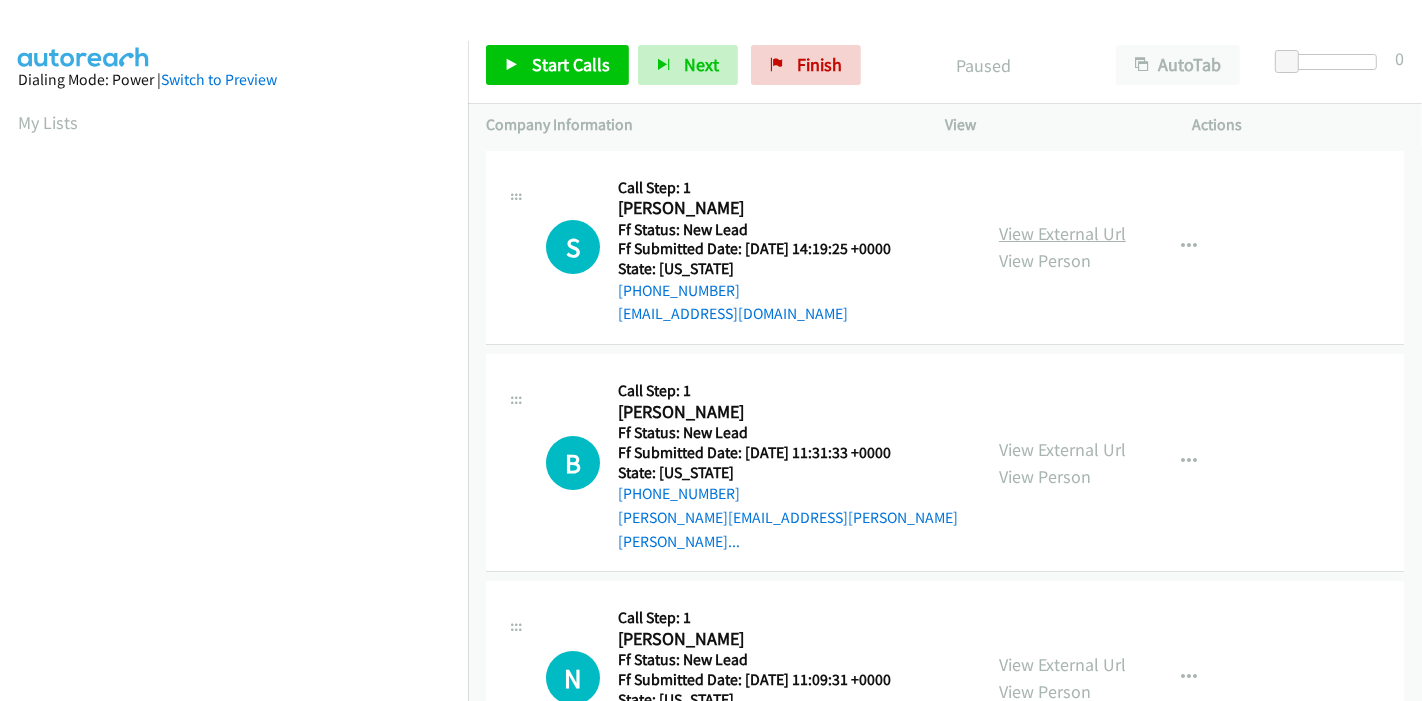 click on "View External Url" at bounding box center [1062, 233] 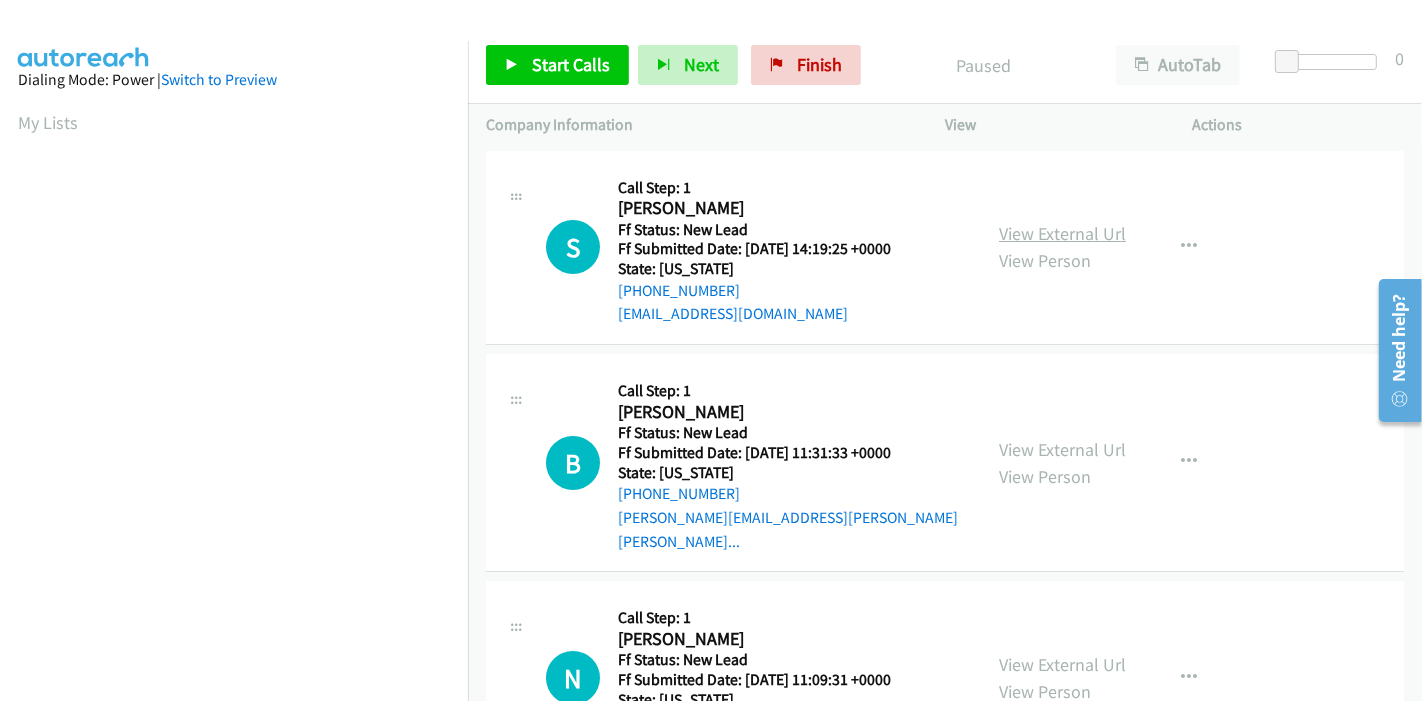 scroll, scrollTop: 0, scrollLeft: 0, axis: both 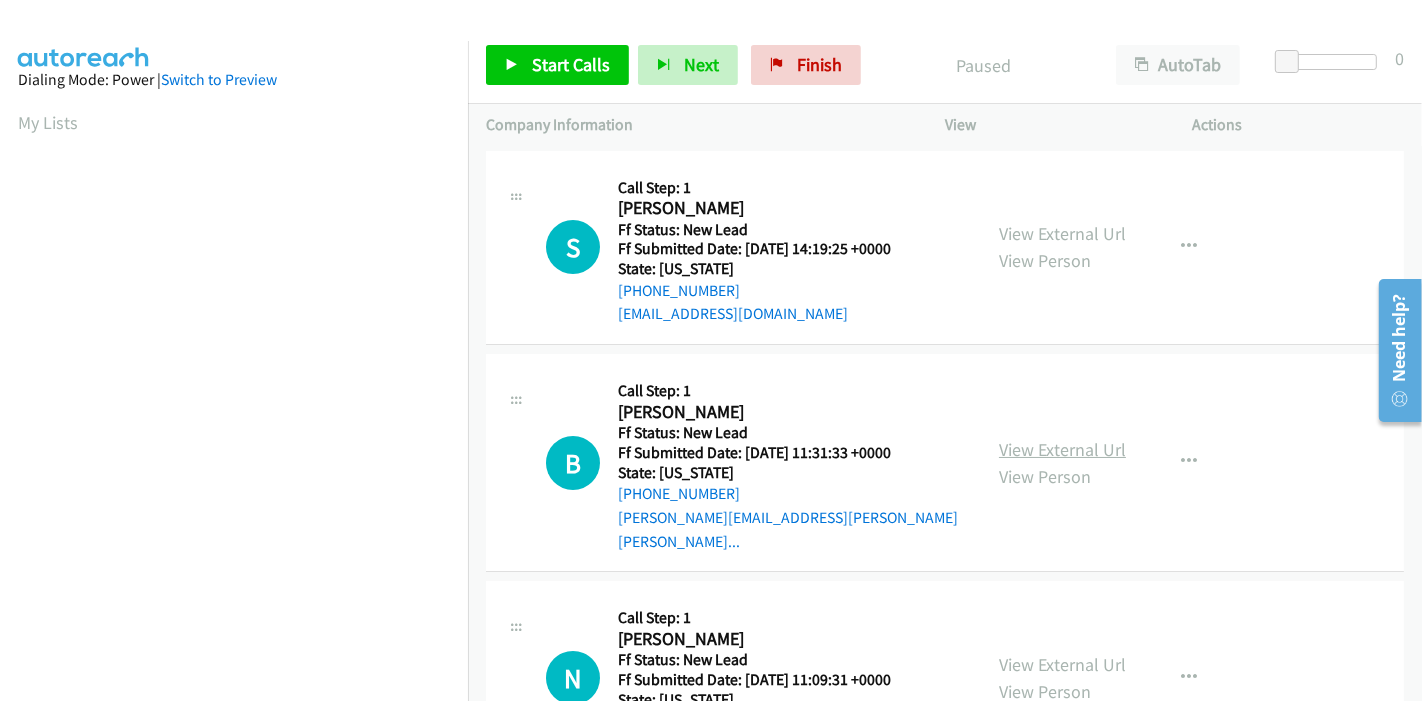click on "View External Url" at bounding box center (1062, 449) 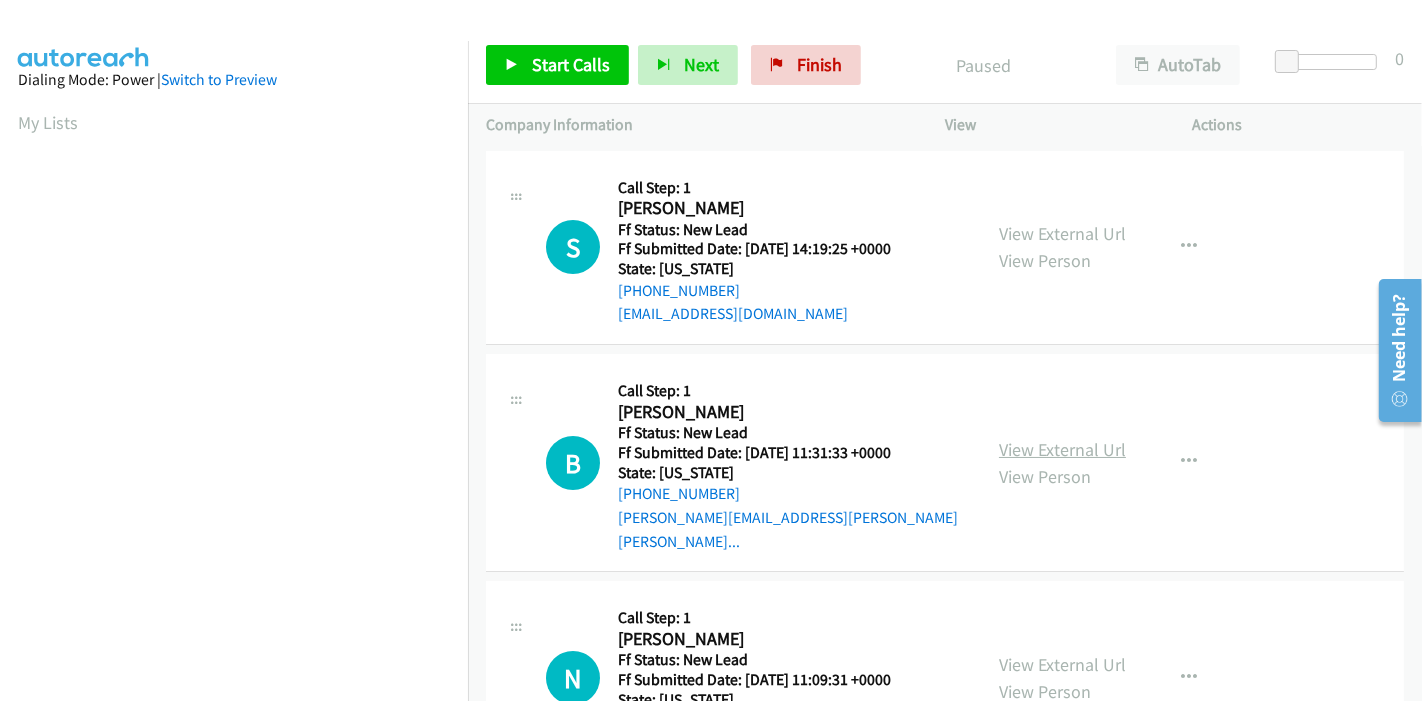 click on "View External Url" at bounding box center [1062, 449] 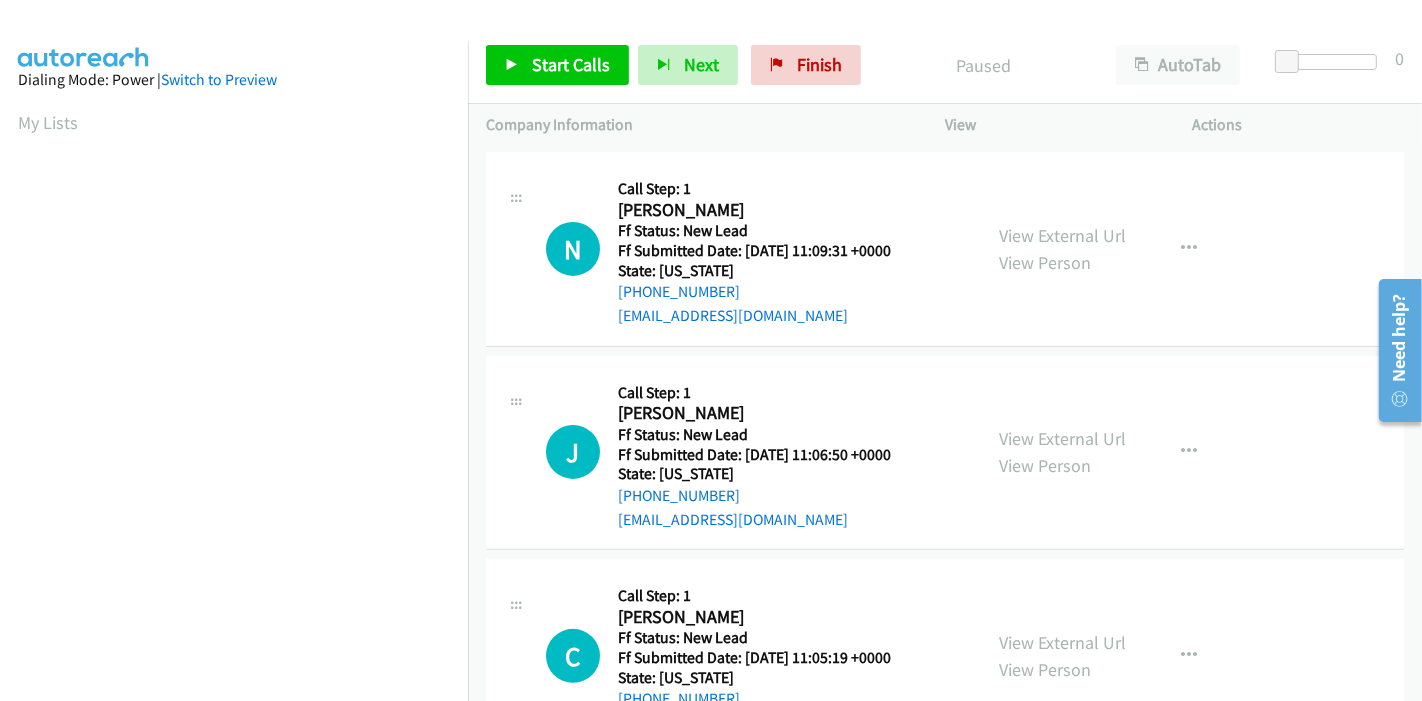 scroll, scrollTop: 444, scrollLeft: 0, axis: vertical 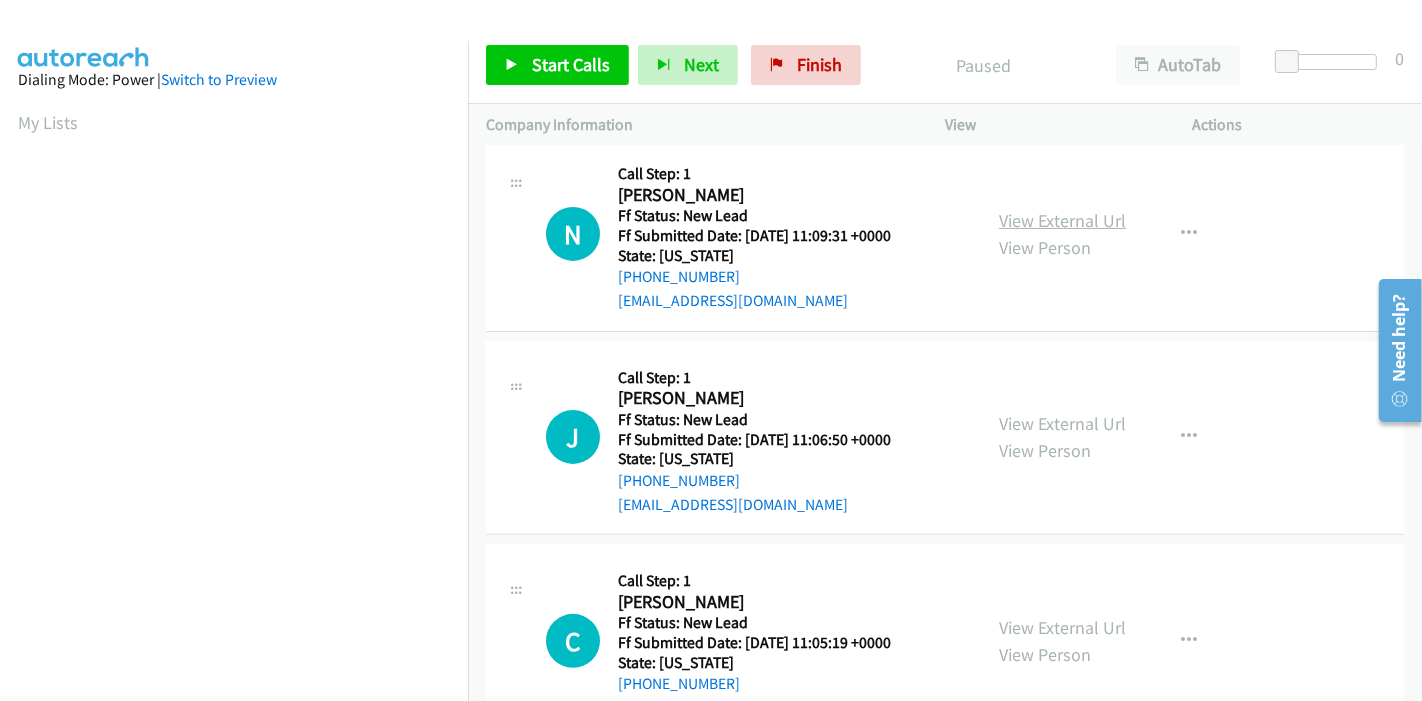 click on "View External Url" at bounding box center (1062, 220) 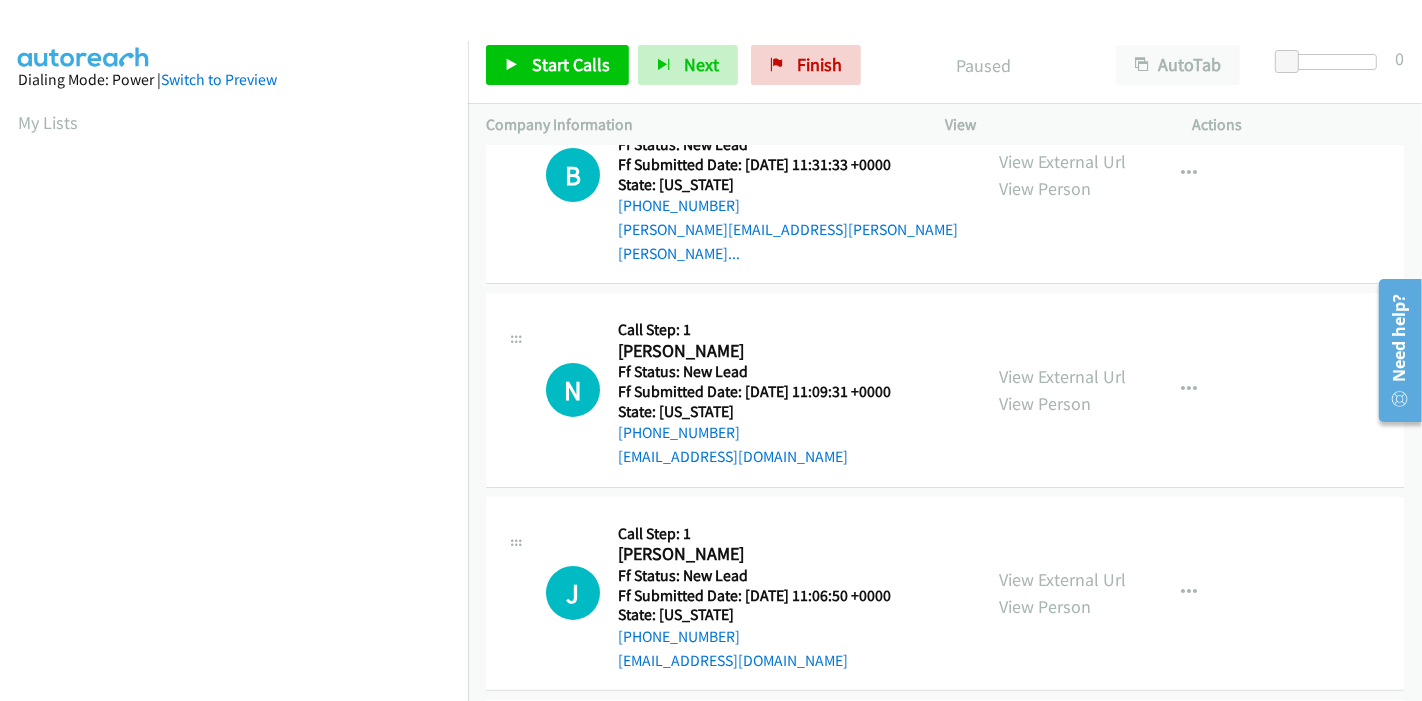 scroll, scrollTop: 333, scrollLeft: 0, axis: vertical 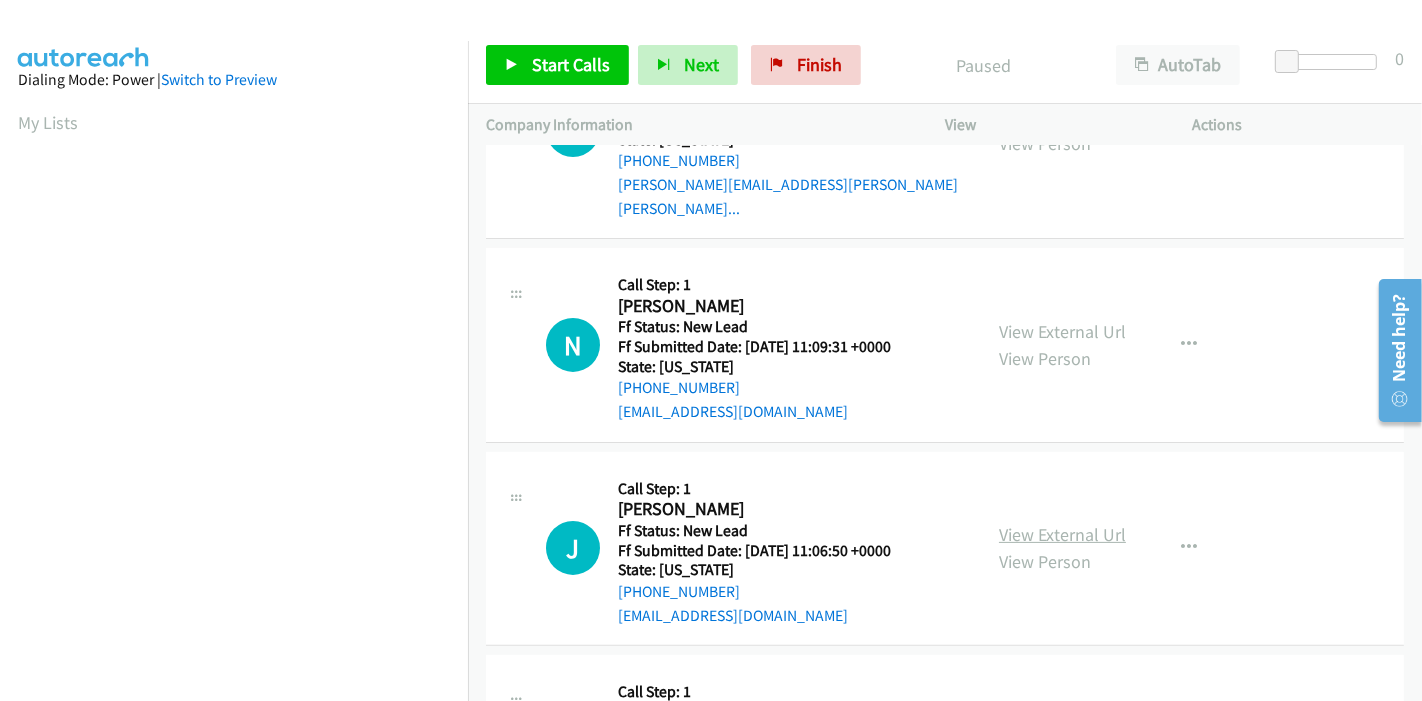 click on "View External Url" at bounding box center (1062, 534) 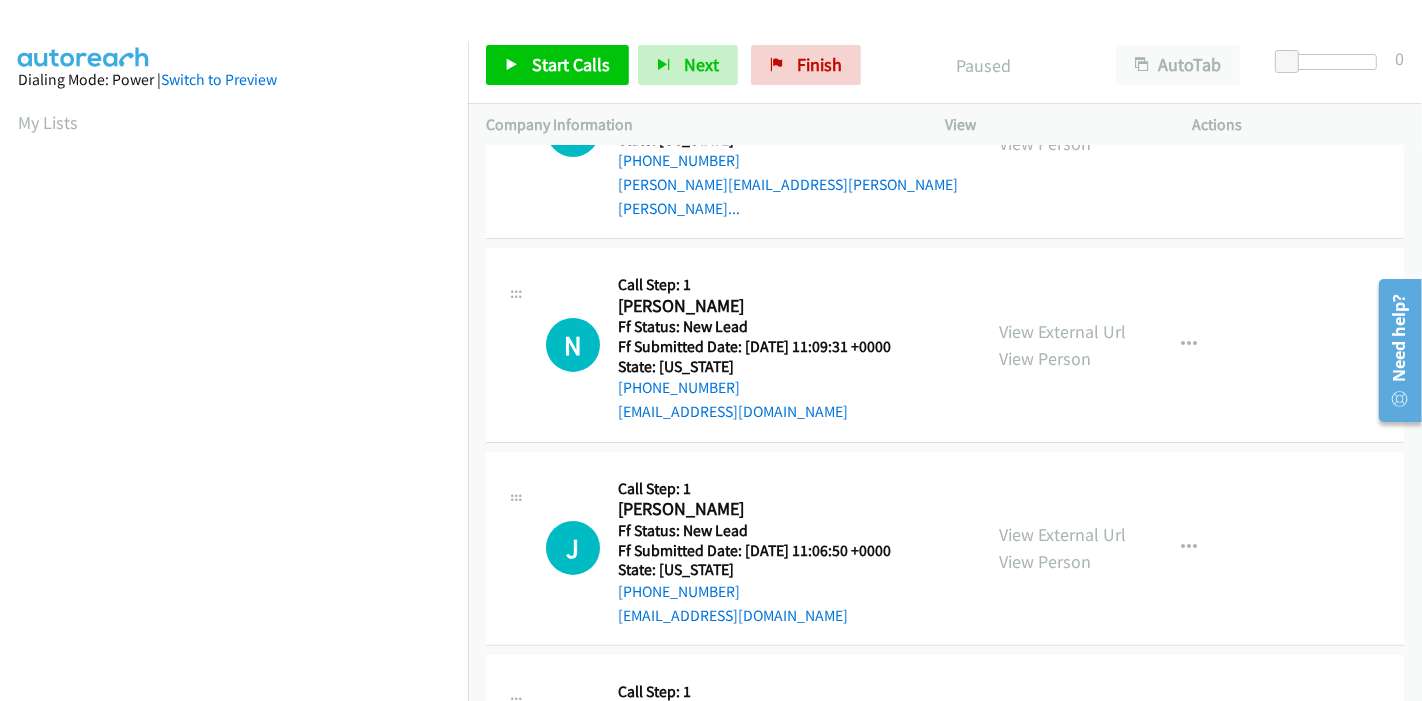 scroll, scrollTop: 487, scrollLeft: 0, axis: vertical 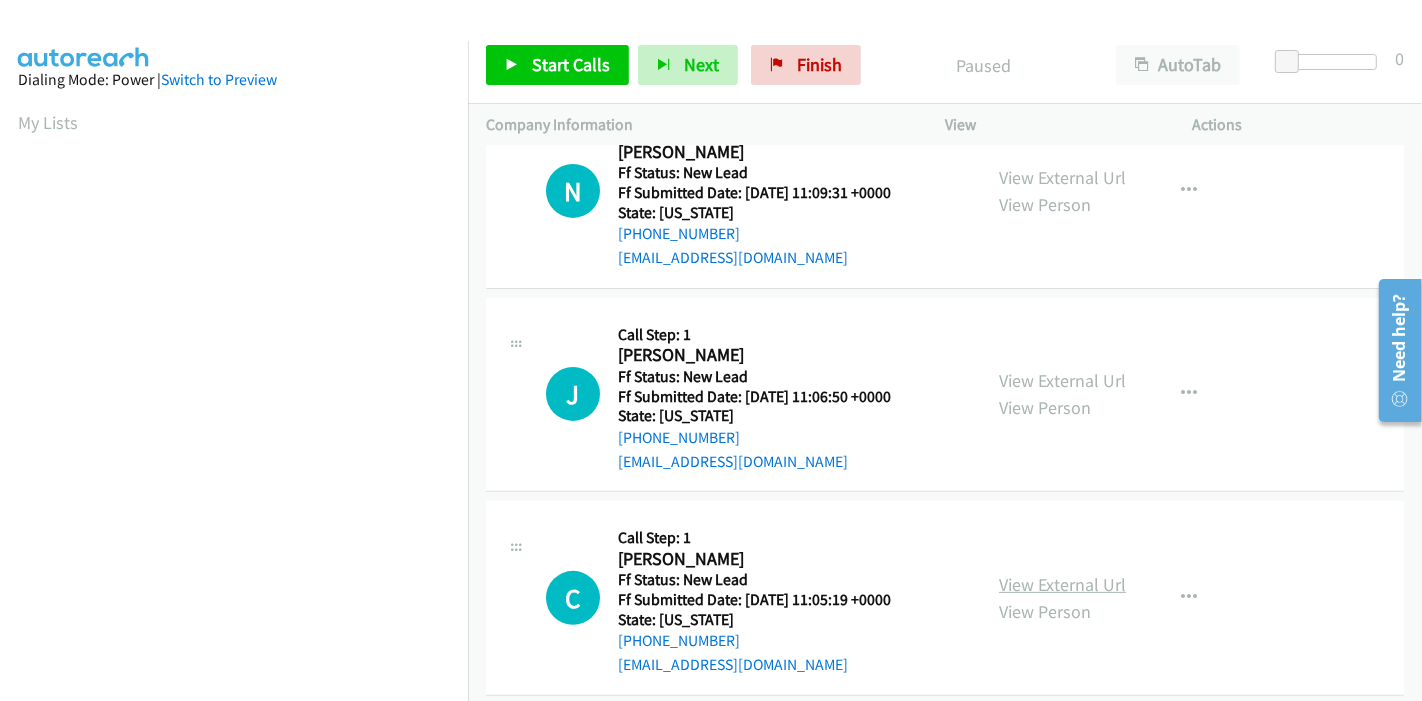 click on "View External Url" at bounding box center [1062, 584] 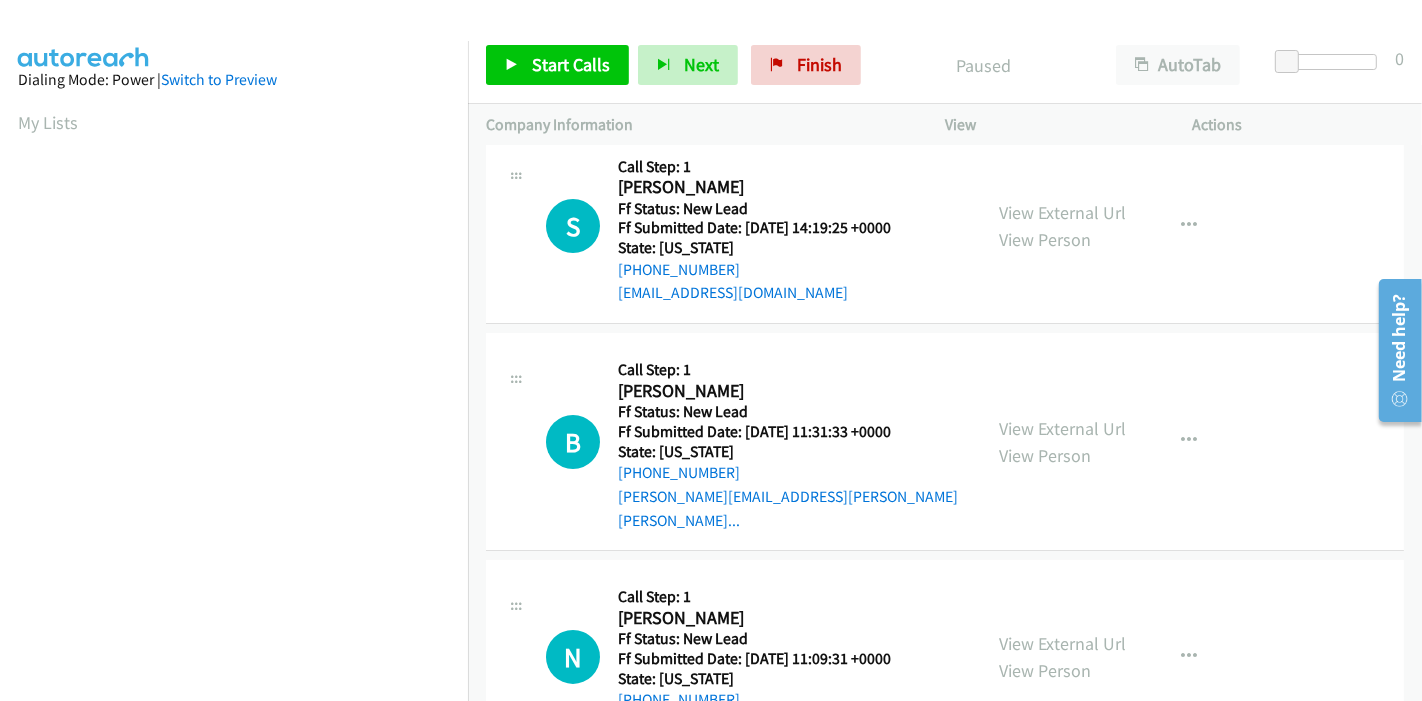 scroll, scrollTop: 0, scrollLeft: 0, axis: both 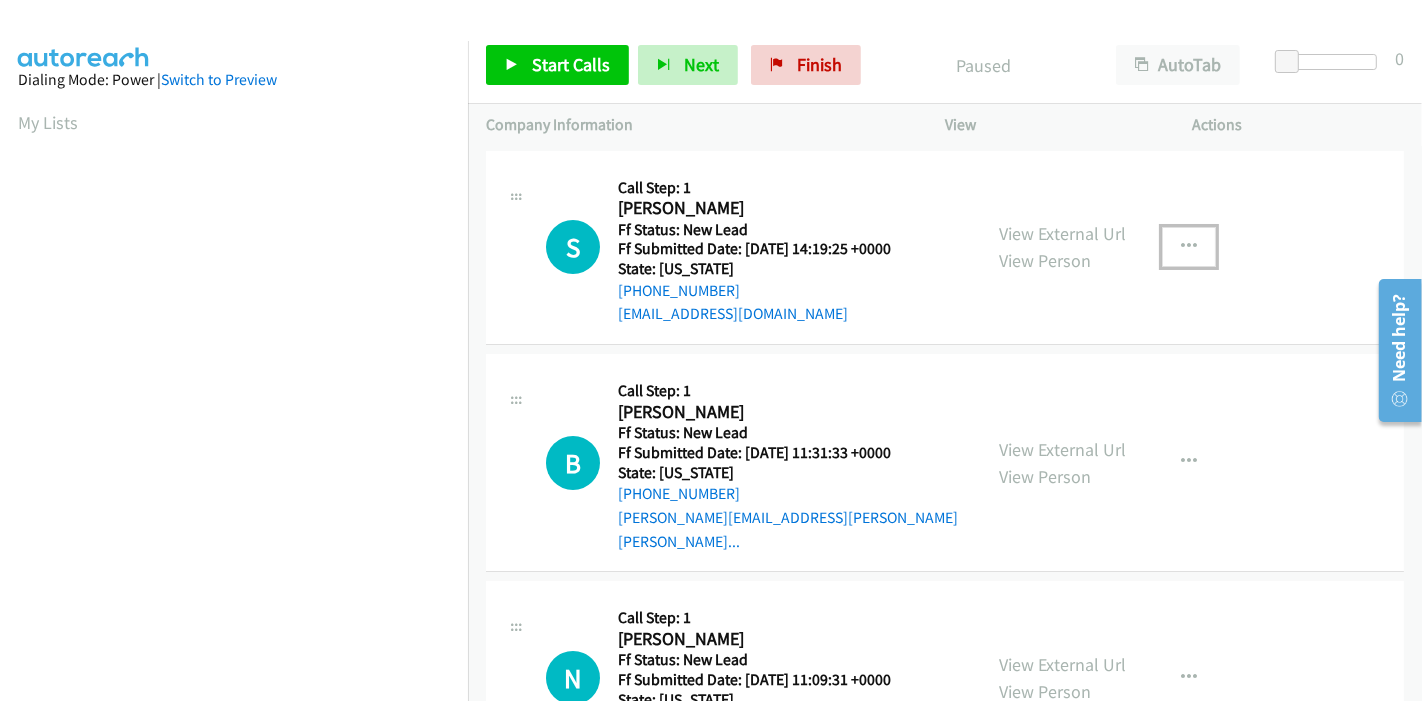 click at bounding box center [1189, 247] 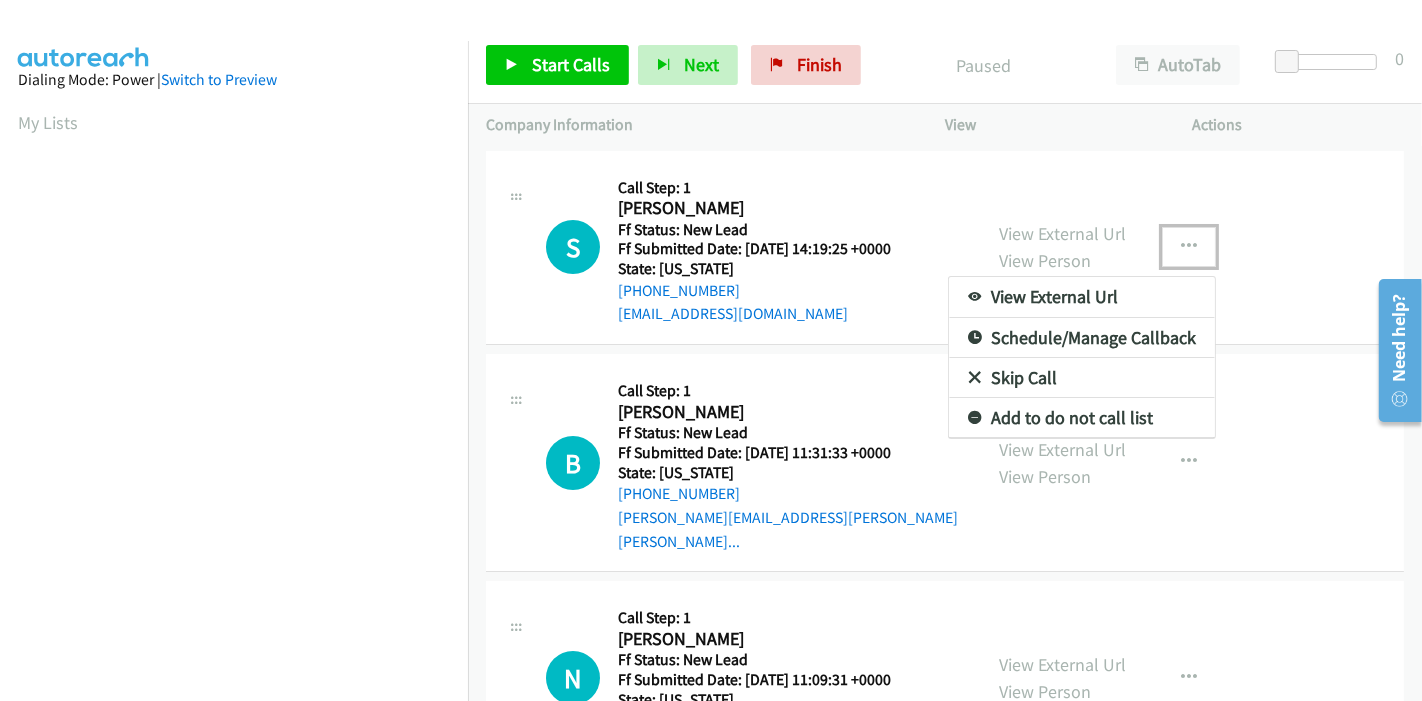 click on "Skip Call" at bounding box center (1082, 378) 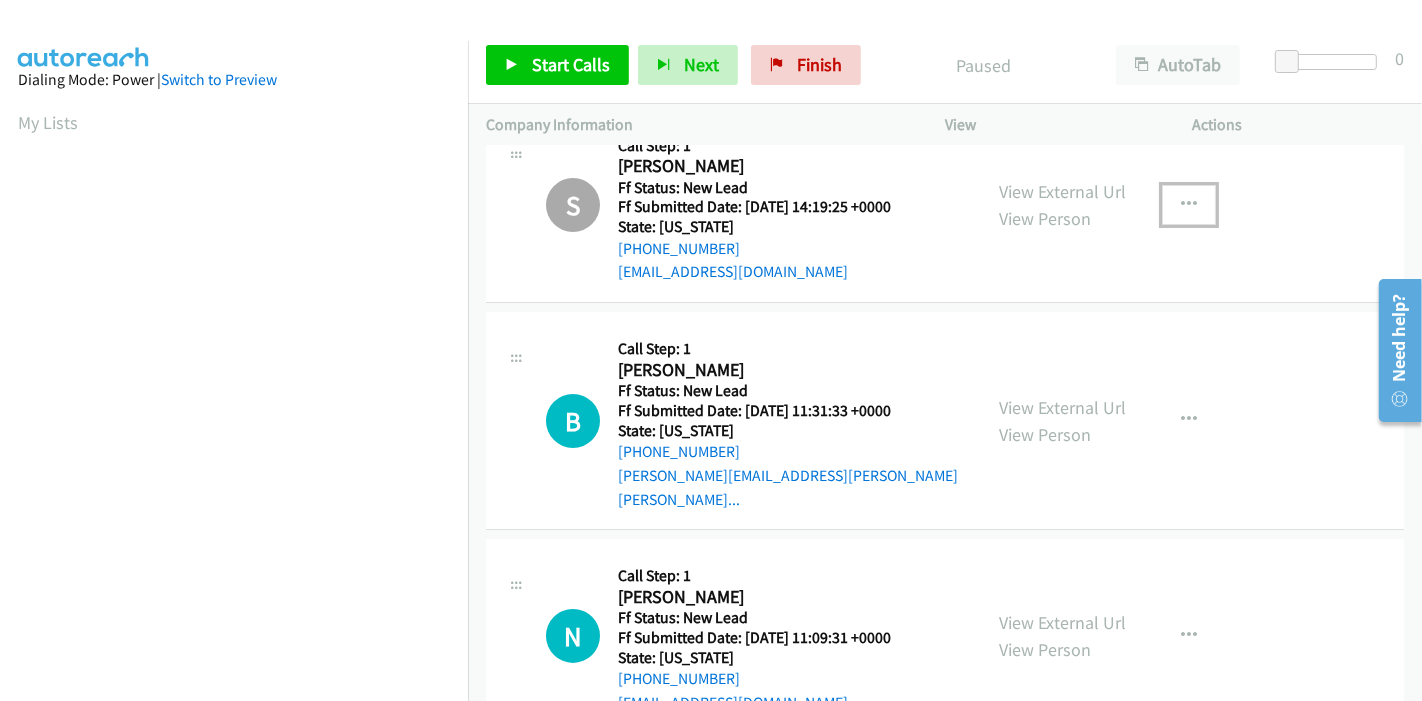 scroll, scrollTop: 0, scrollLeft: 0, axis: both 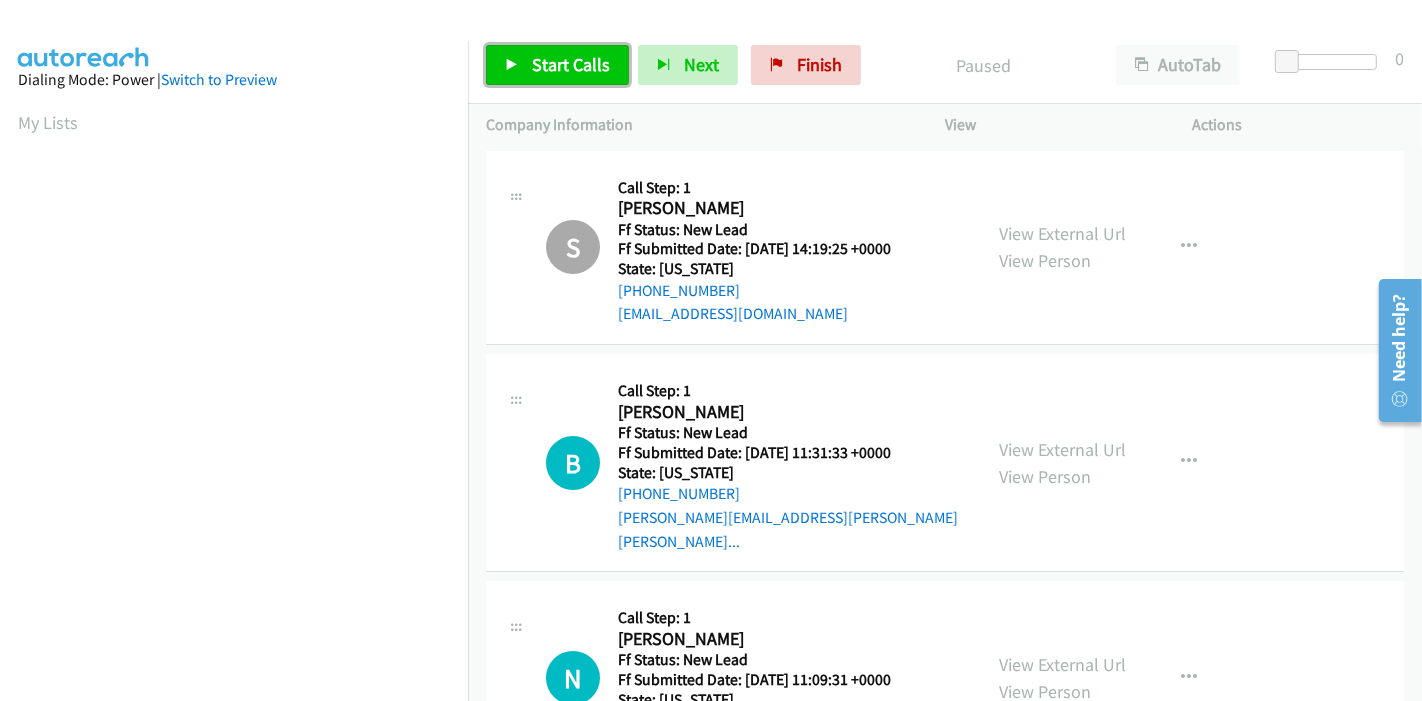 click on "Start Calls" at bounding box center (571, 64) 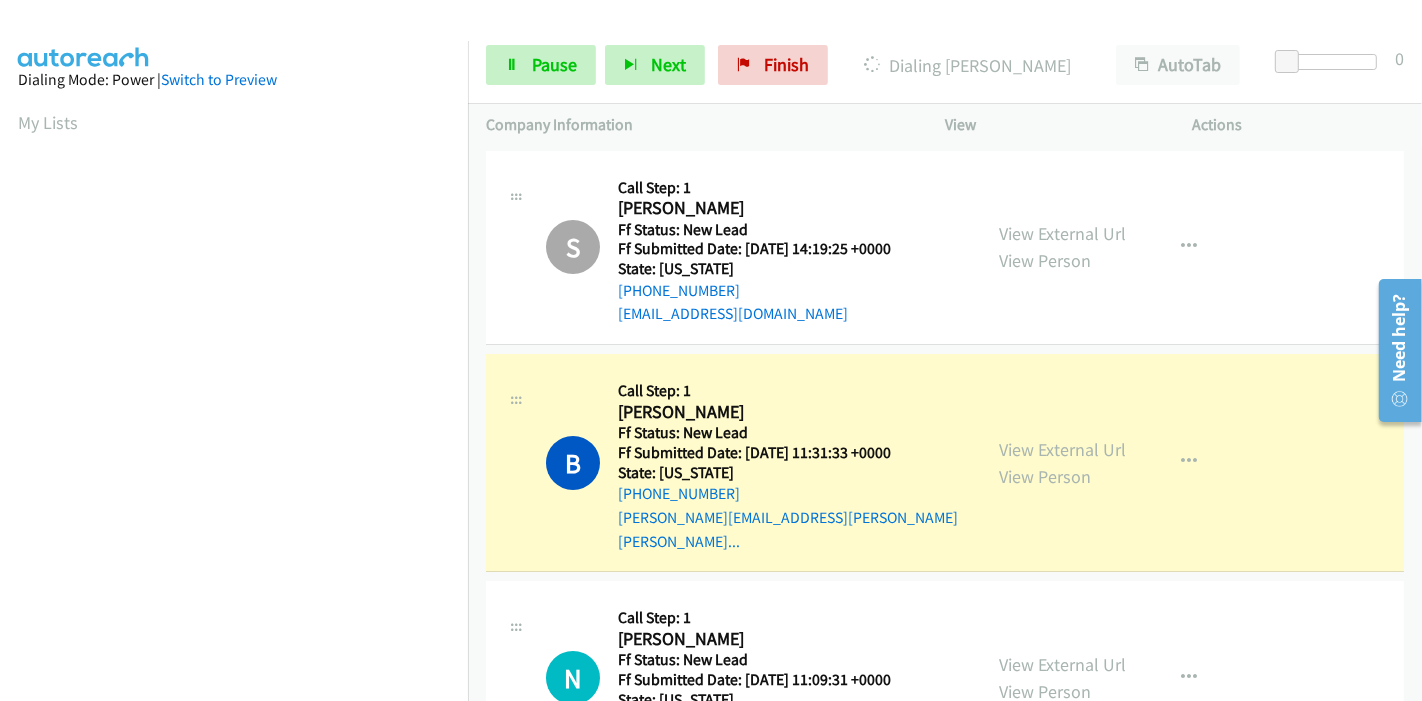 scroll, scrollTop: 422, scrollLeft: 0, axis: vertical 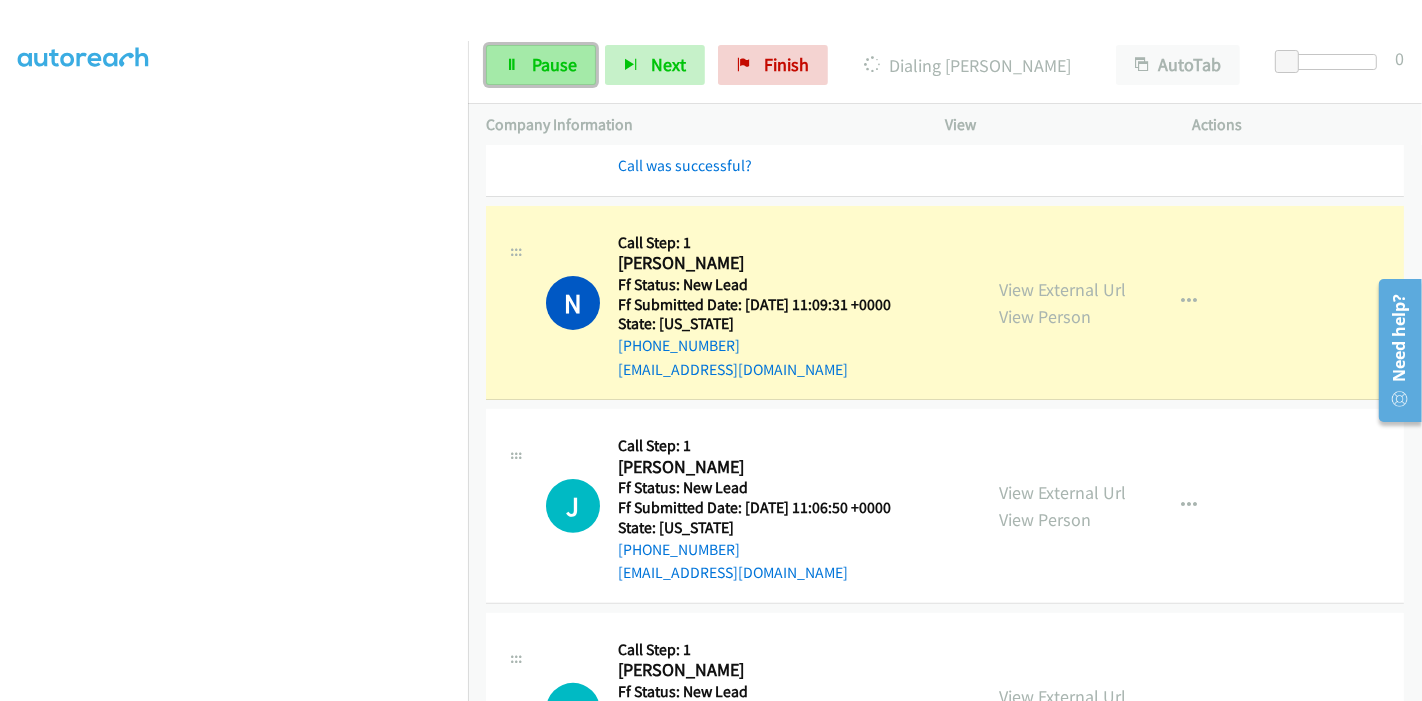 click on "Pause" at bounding box center [554, 64] 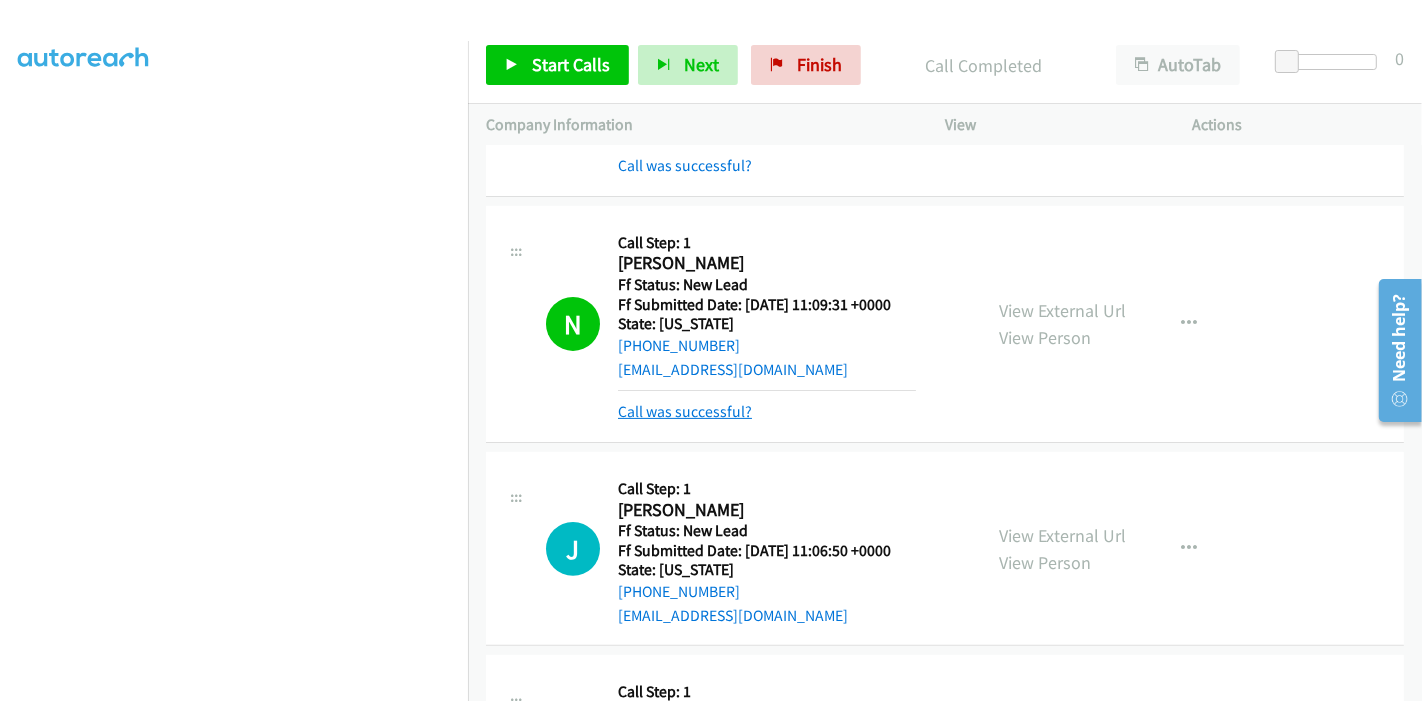 click on "Call was successful?" at bounding box center [685, 411] 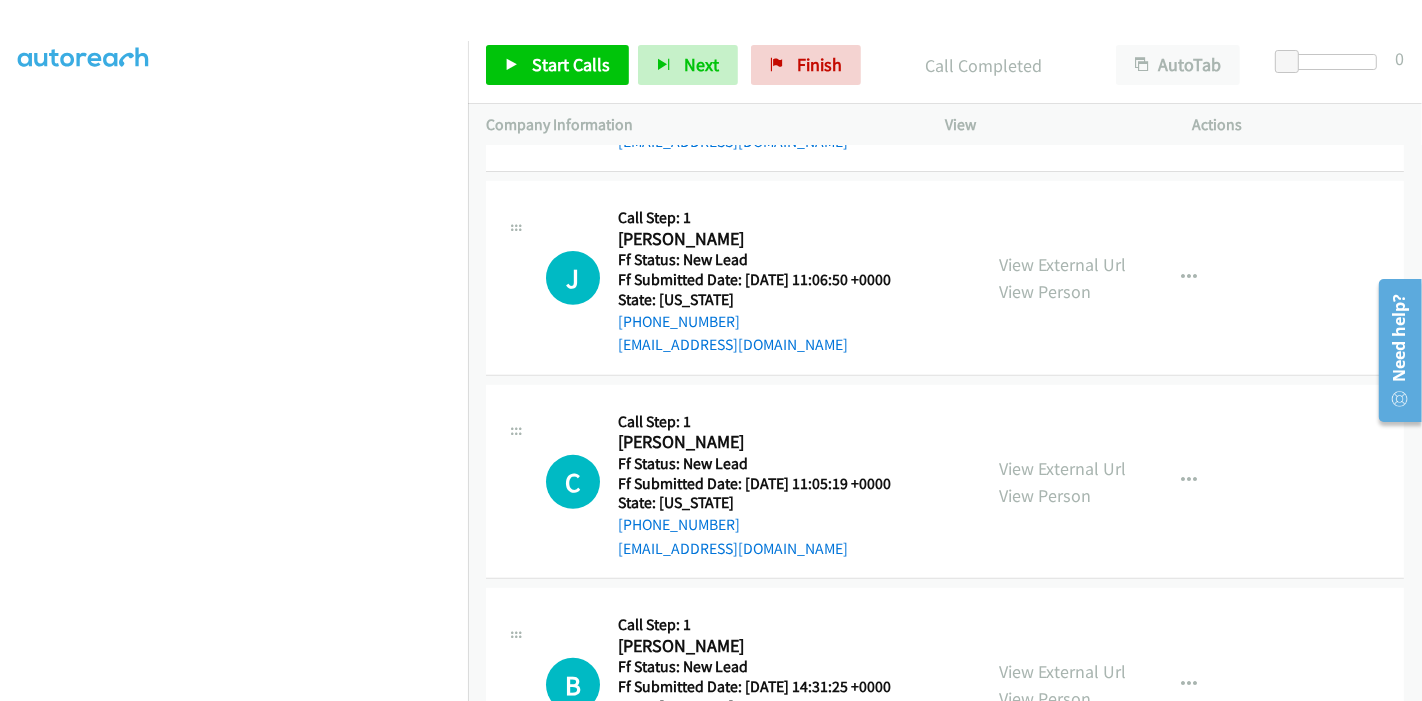 scroll, scrollTop: 694, scrollLeft: 0, axis: vertical 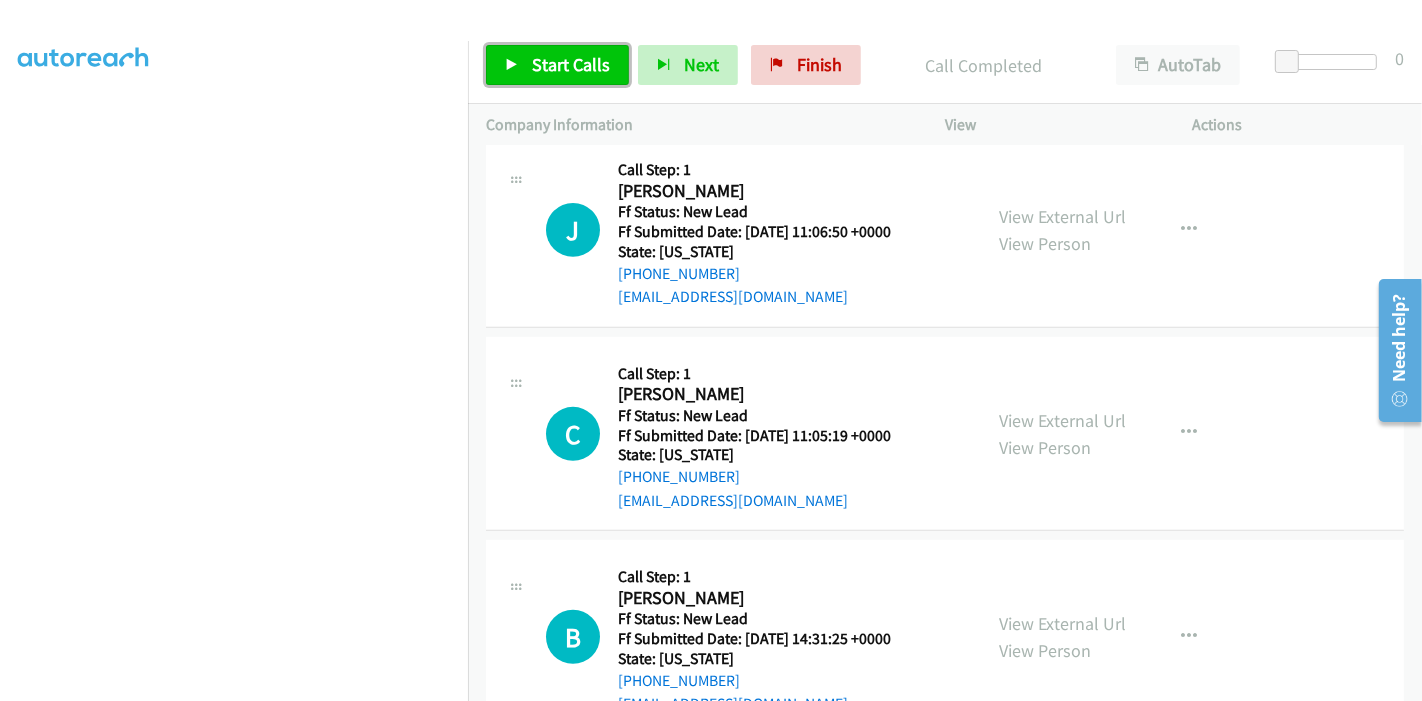 click on "Start Calls" at bounding box center (571, 64) 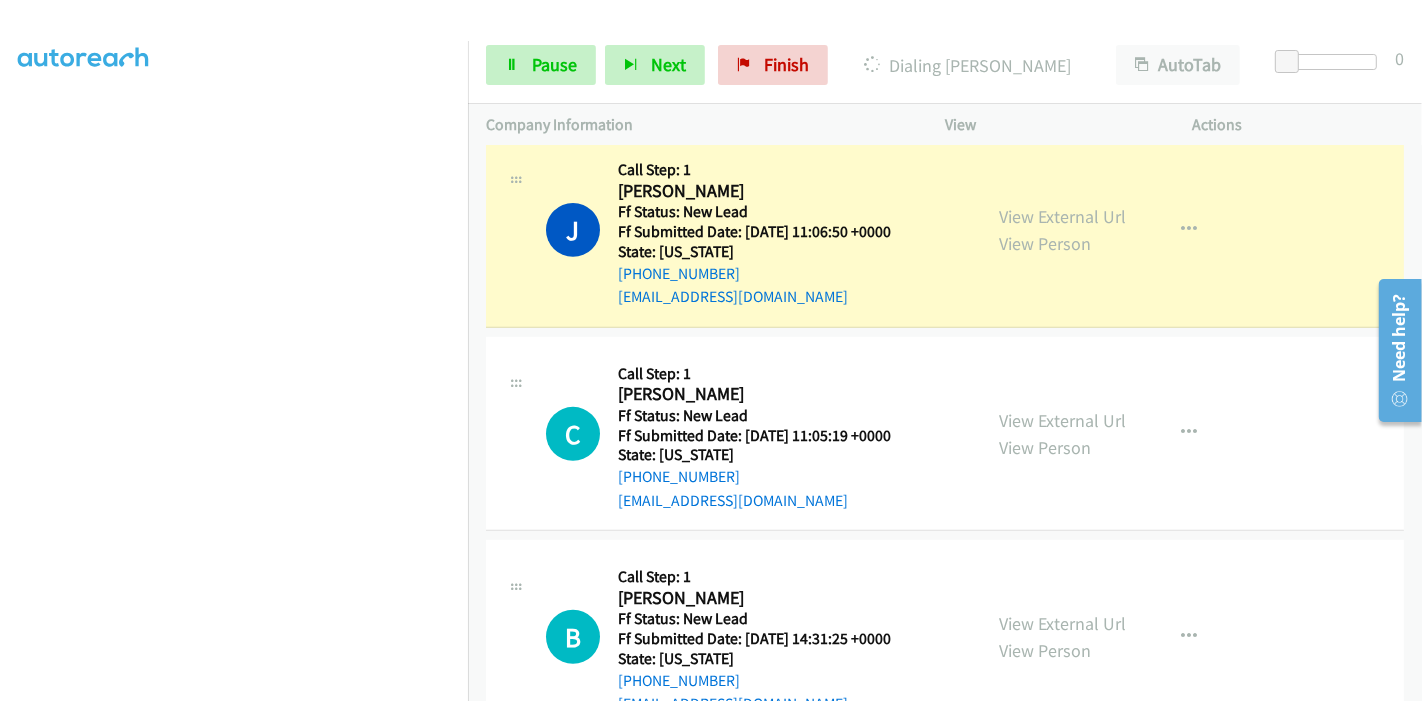 scroll, scrollTop: 583, scrollLeft: 0, axis: vertical 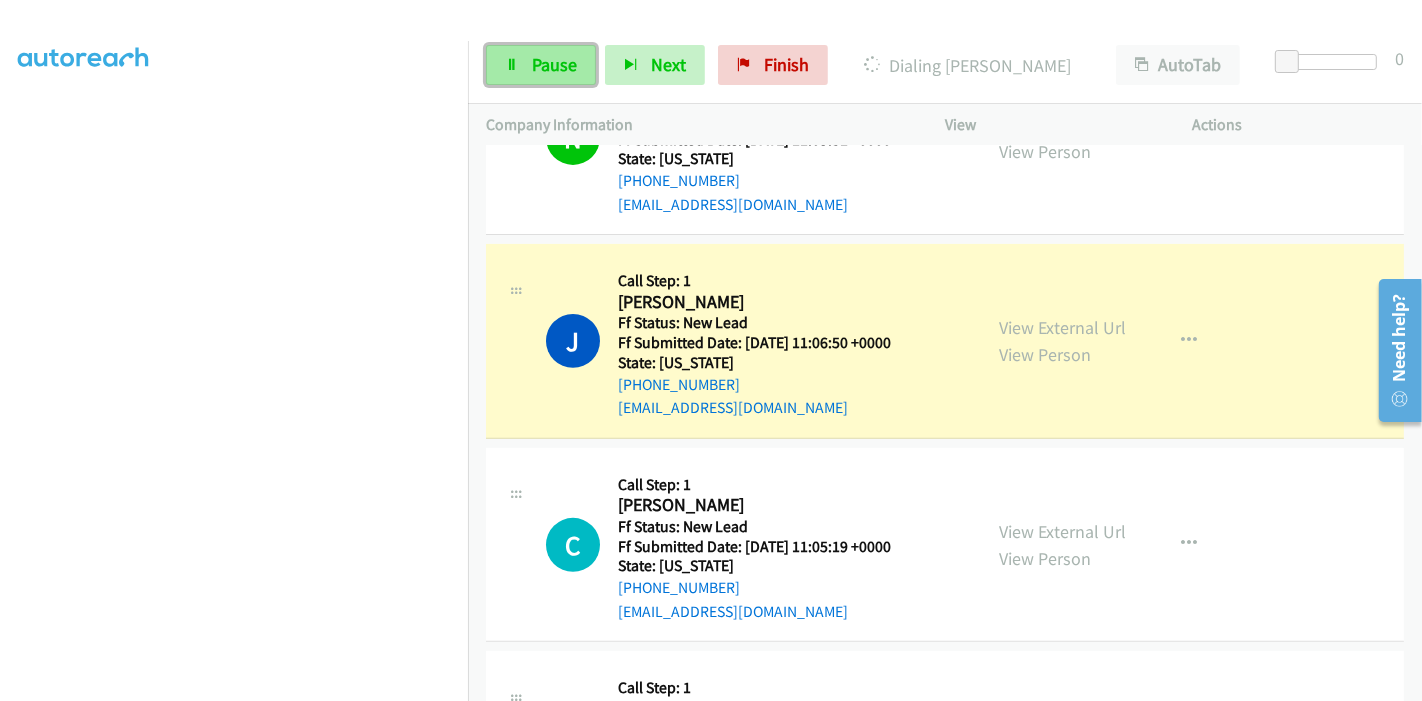 click on "Pause" at bounding box center [554, 64] 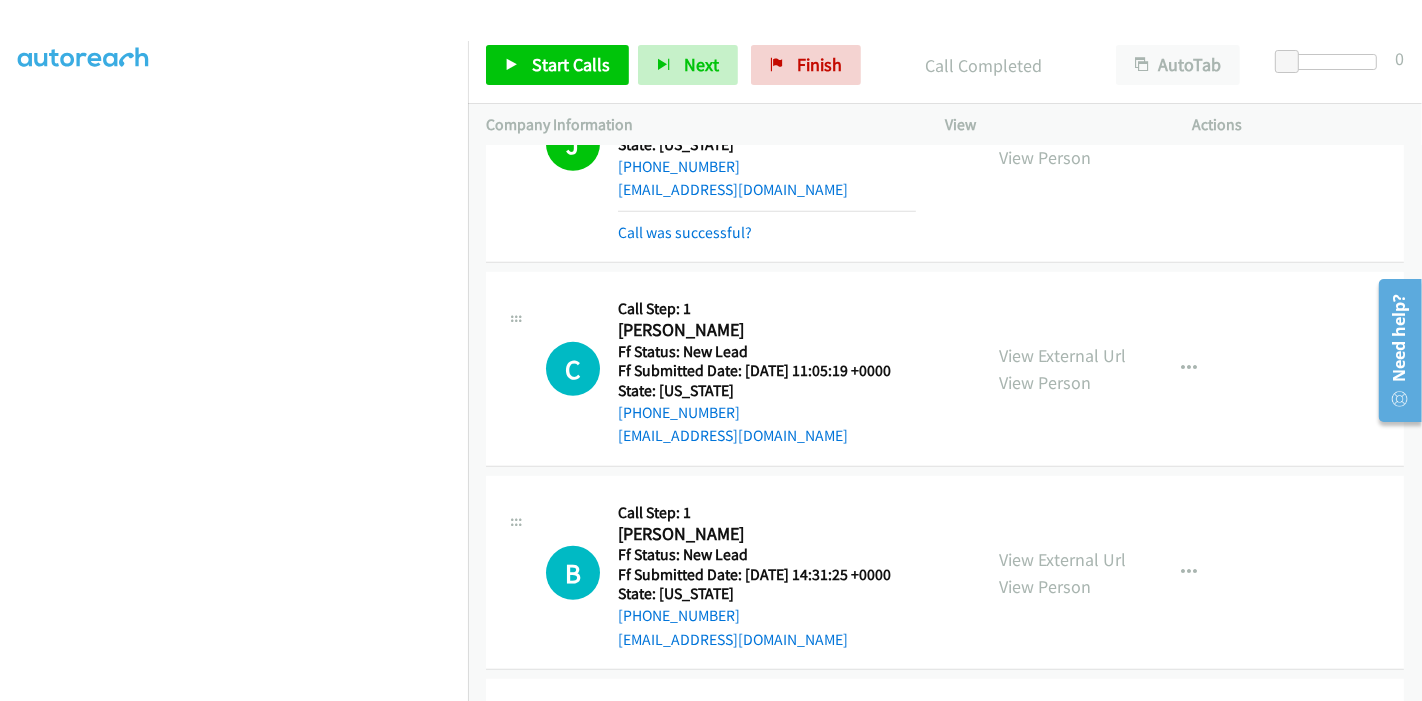 scroll, scrollTop: 805, scrollLeft: 0, axis: vertical 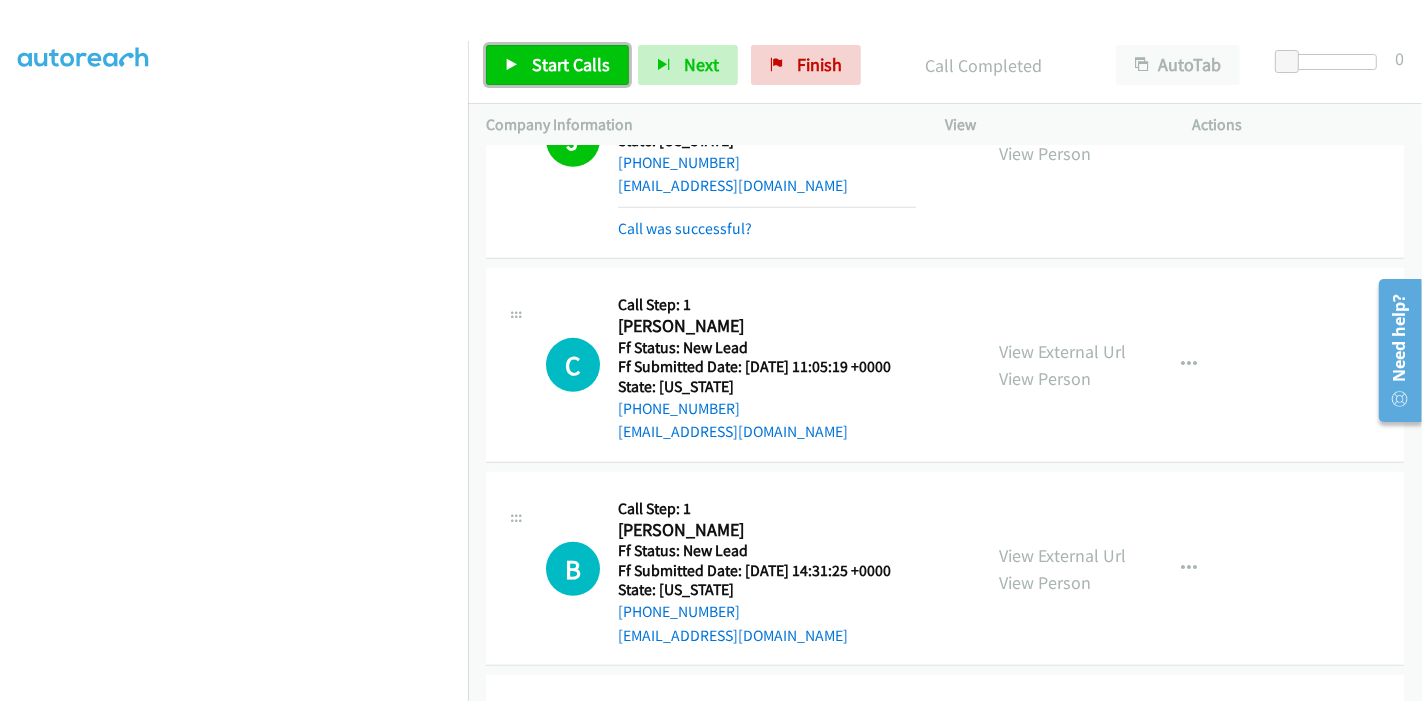 click on "Start Calls" at bounding box center [557, 65] 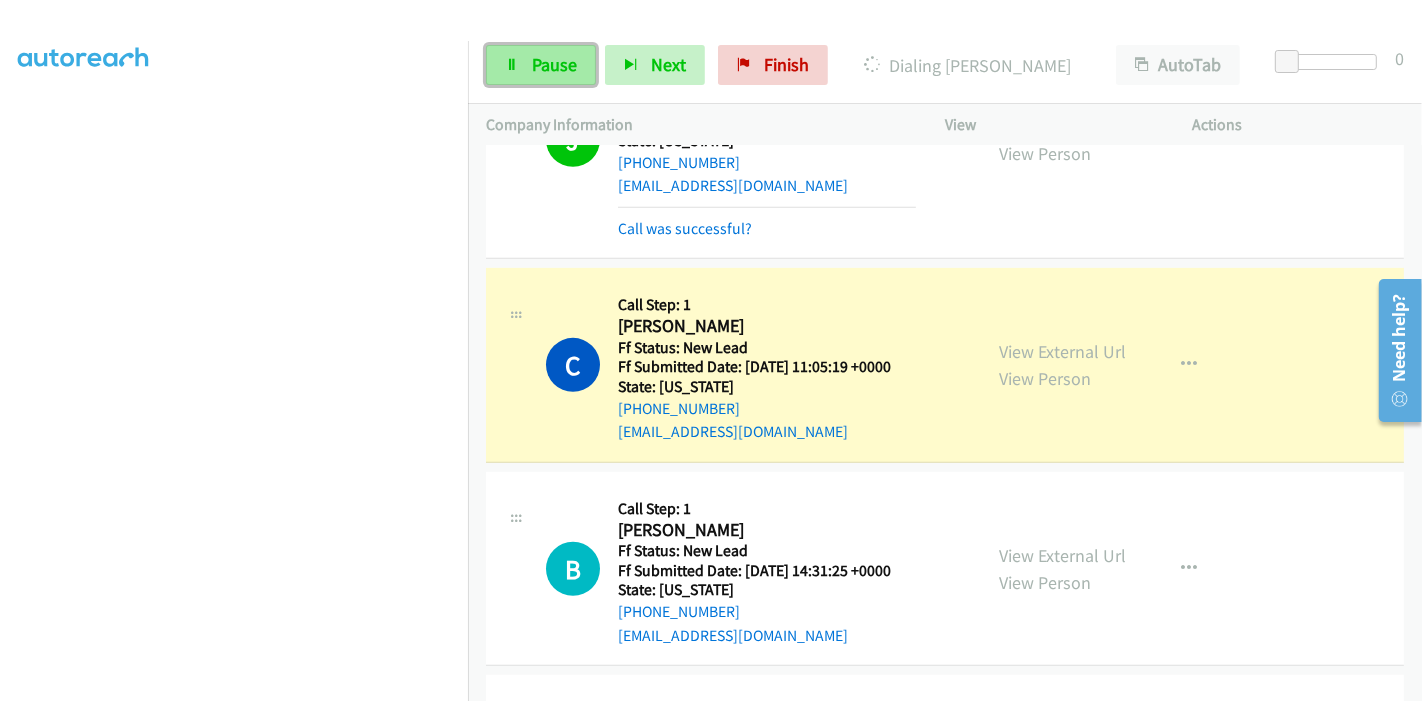 click on "Pause" at bounding box center [554, 64] 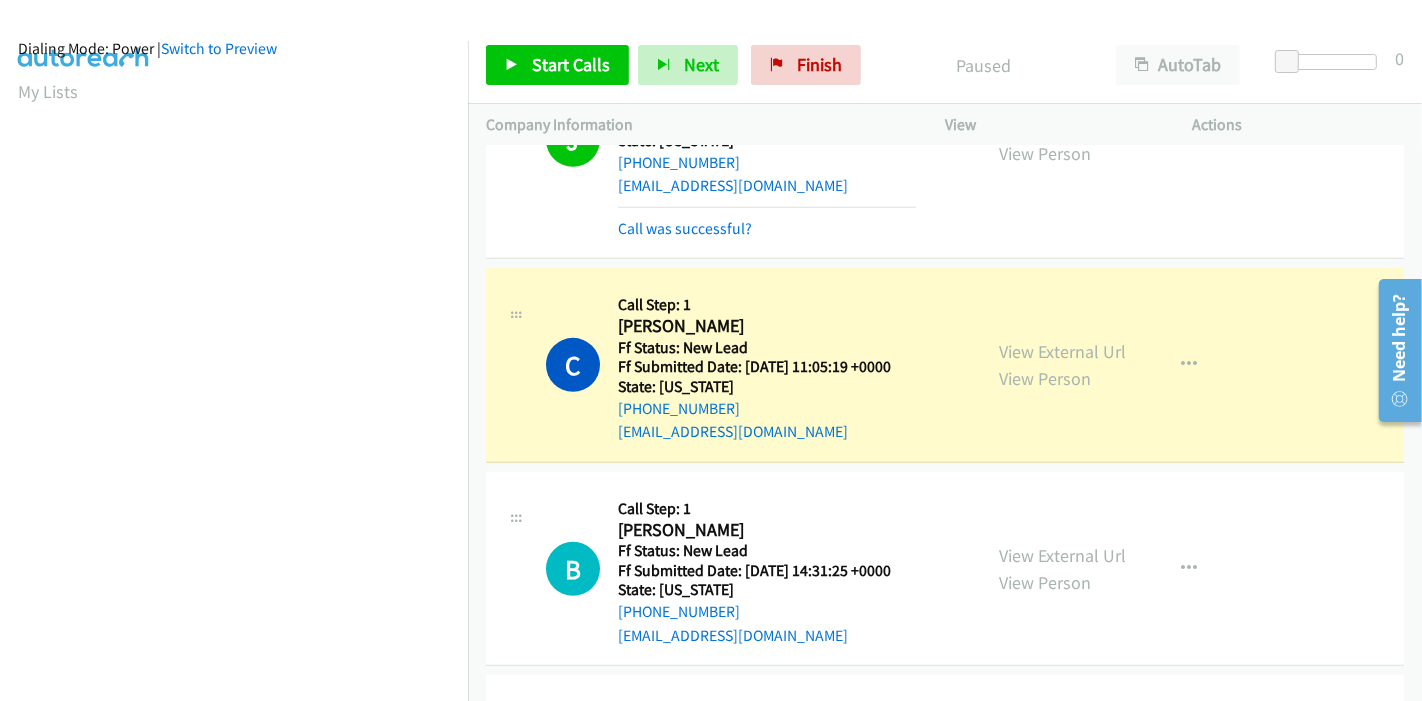 scroll, scrollTop: 0, scrollLeft: 0, axis: both 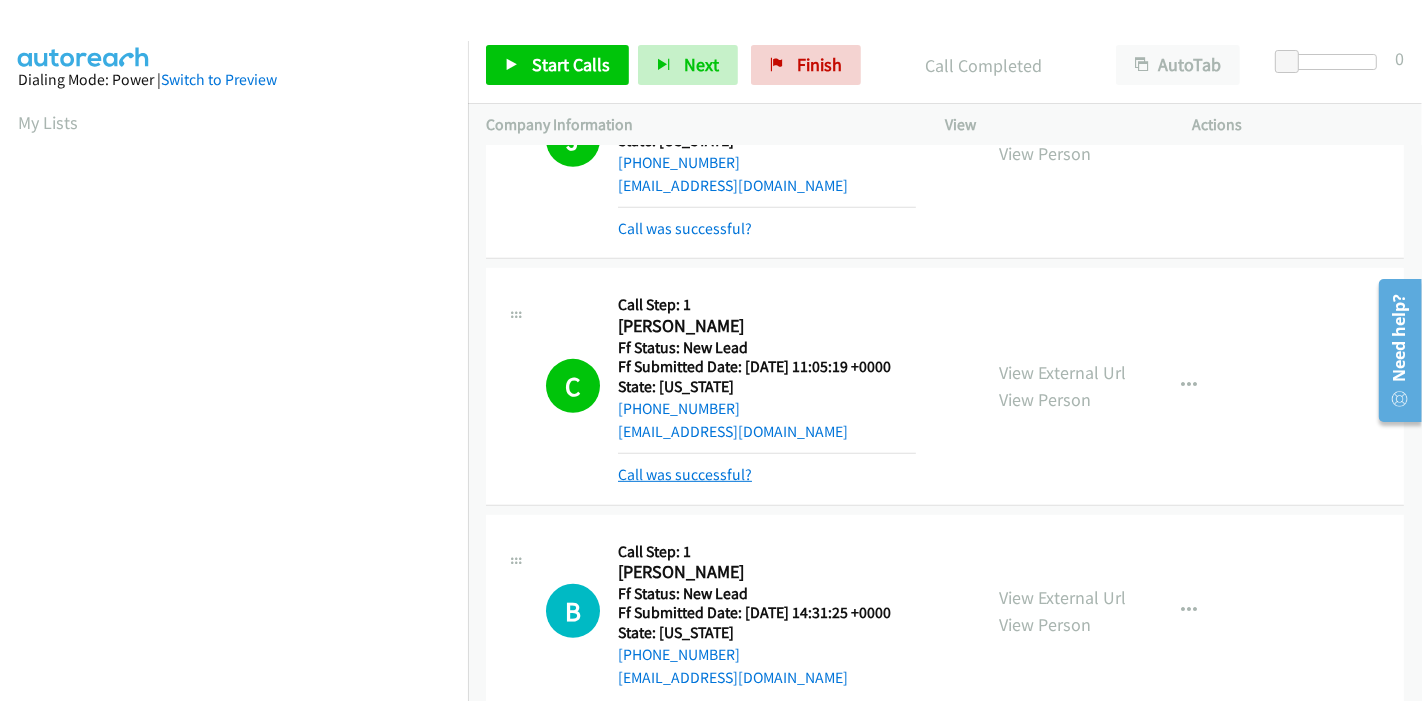 click on "Call was successful?" at bounding box center (685, 474) 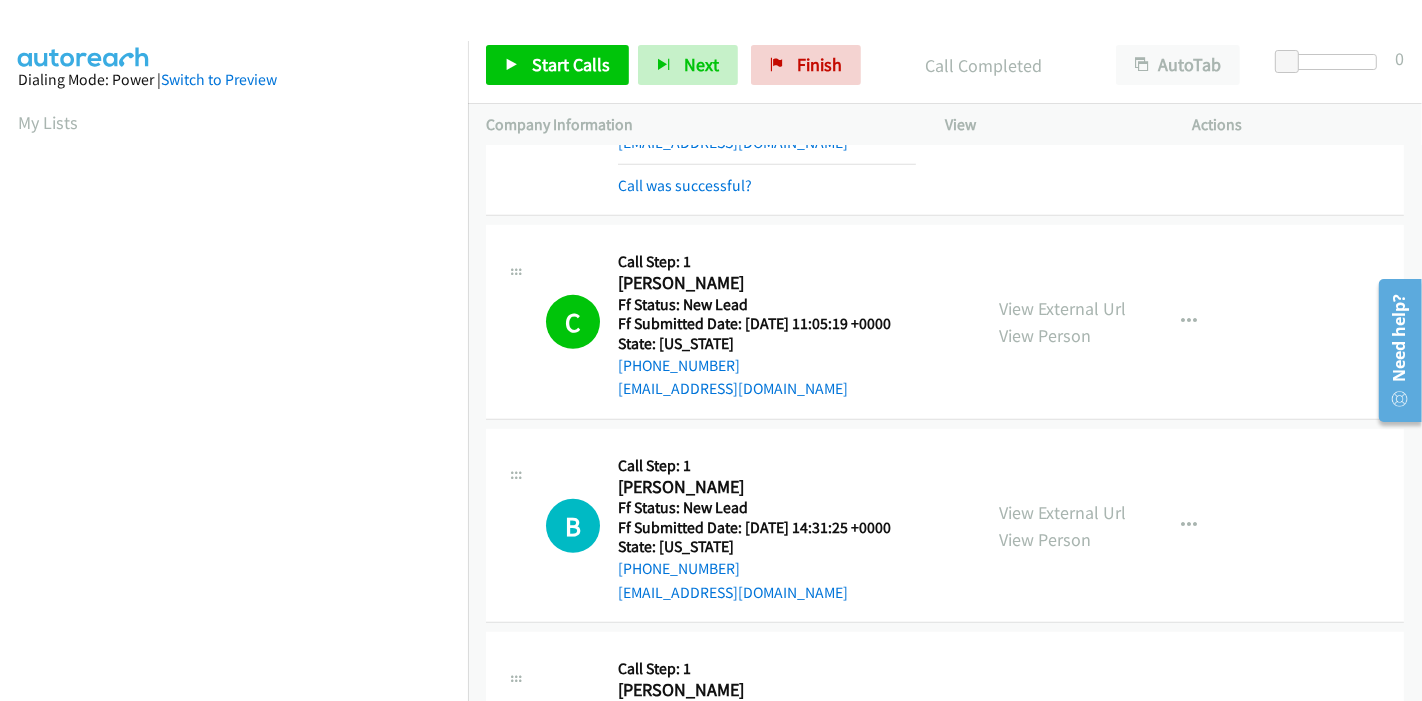 scroll, scrollTop: 1070, scrollLeft: 0, axis: vertical 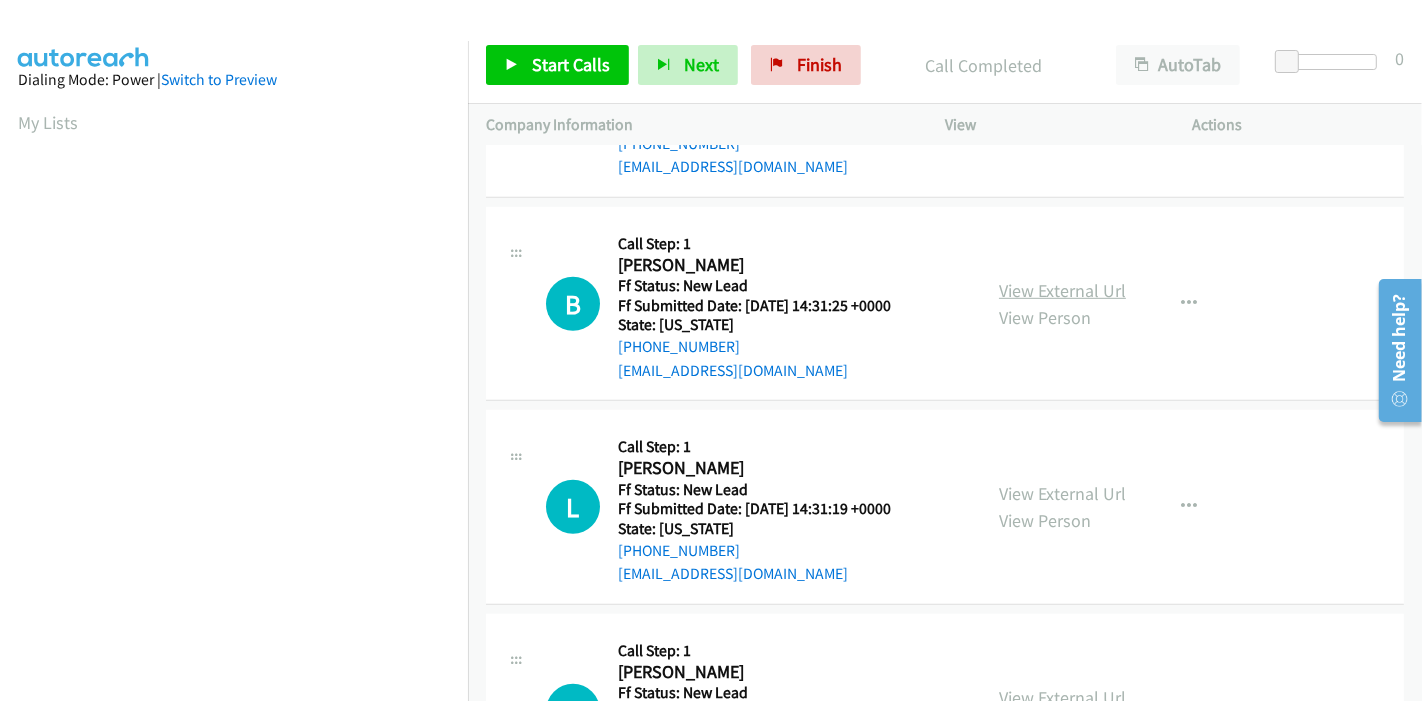 click on "View External Url" at bounding box center [1062, 290] 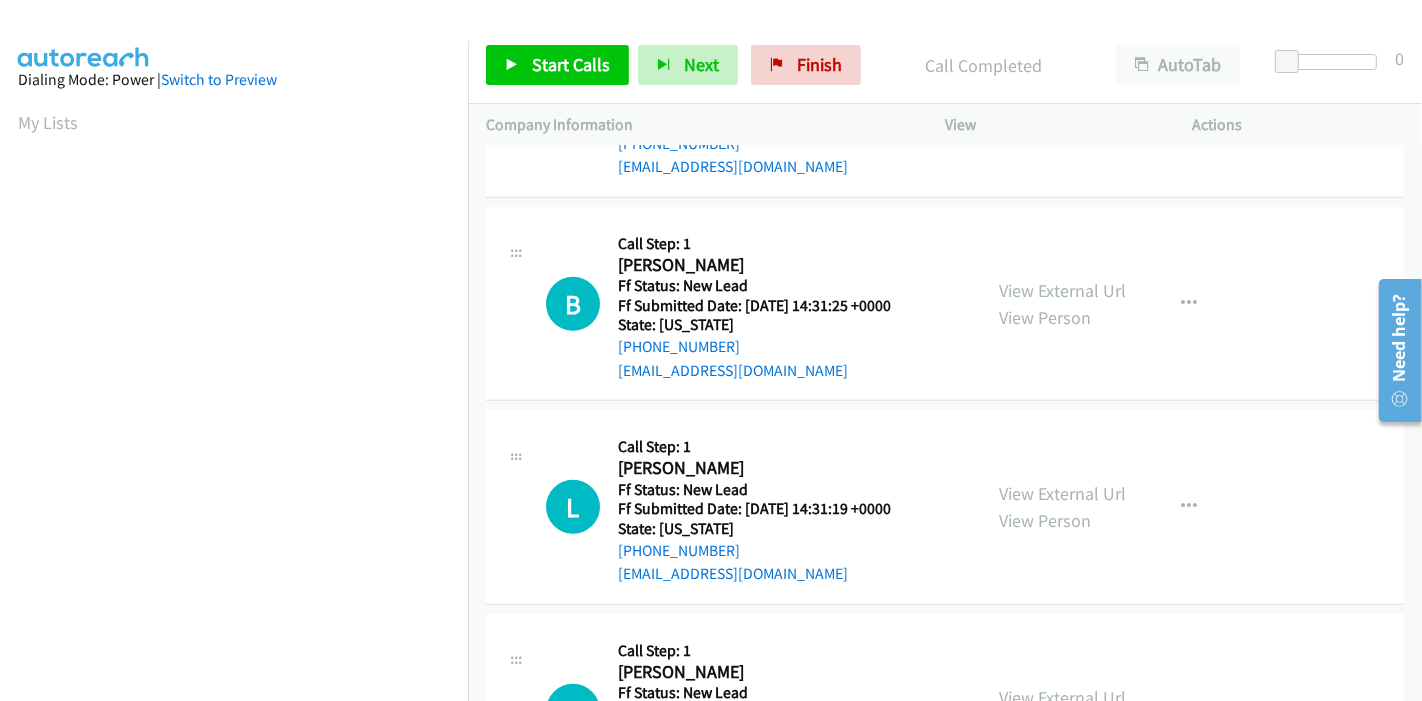 scroll, scrollTop: 1181, scrollLeft: 0, axis: vertical 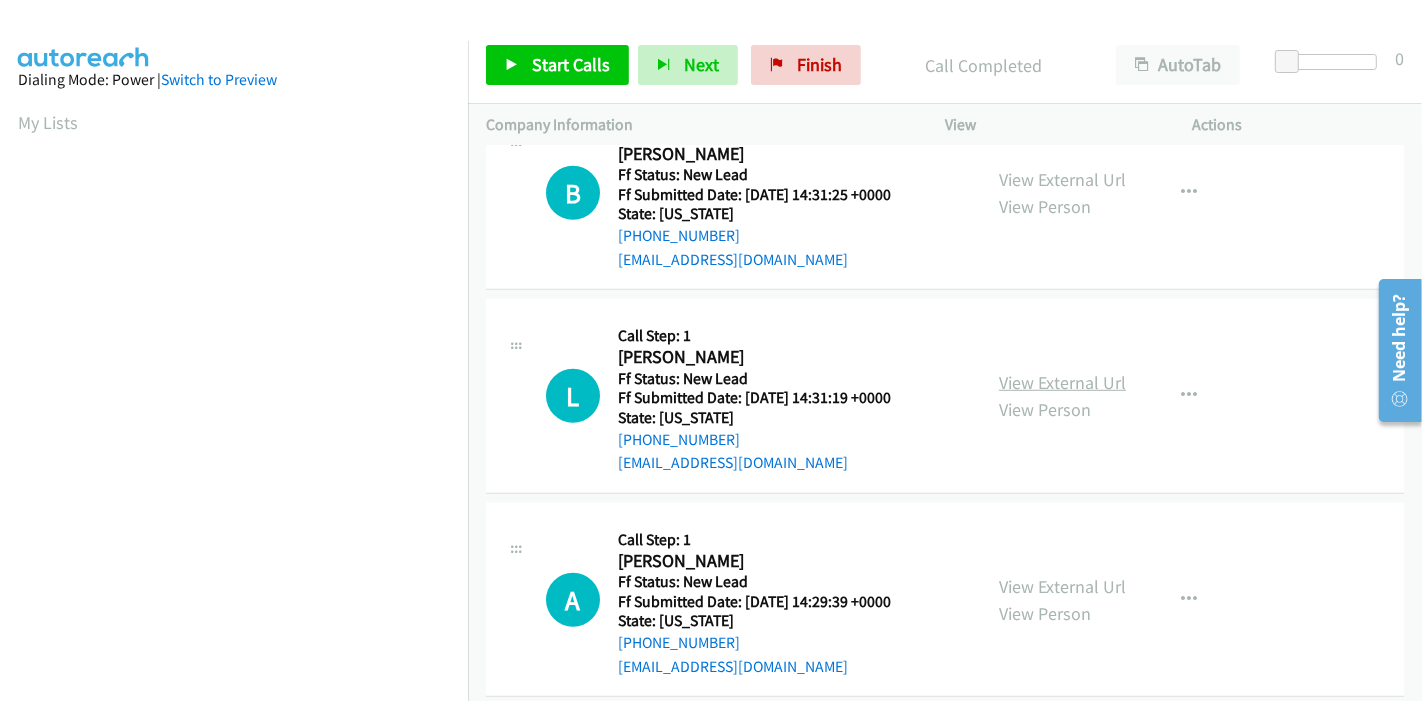 click on "View External Url" at bounding box center [1062, 382] 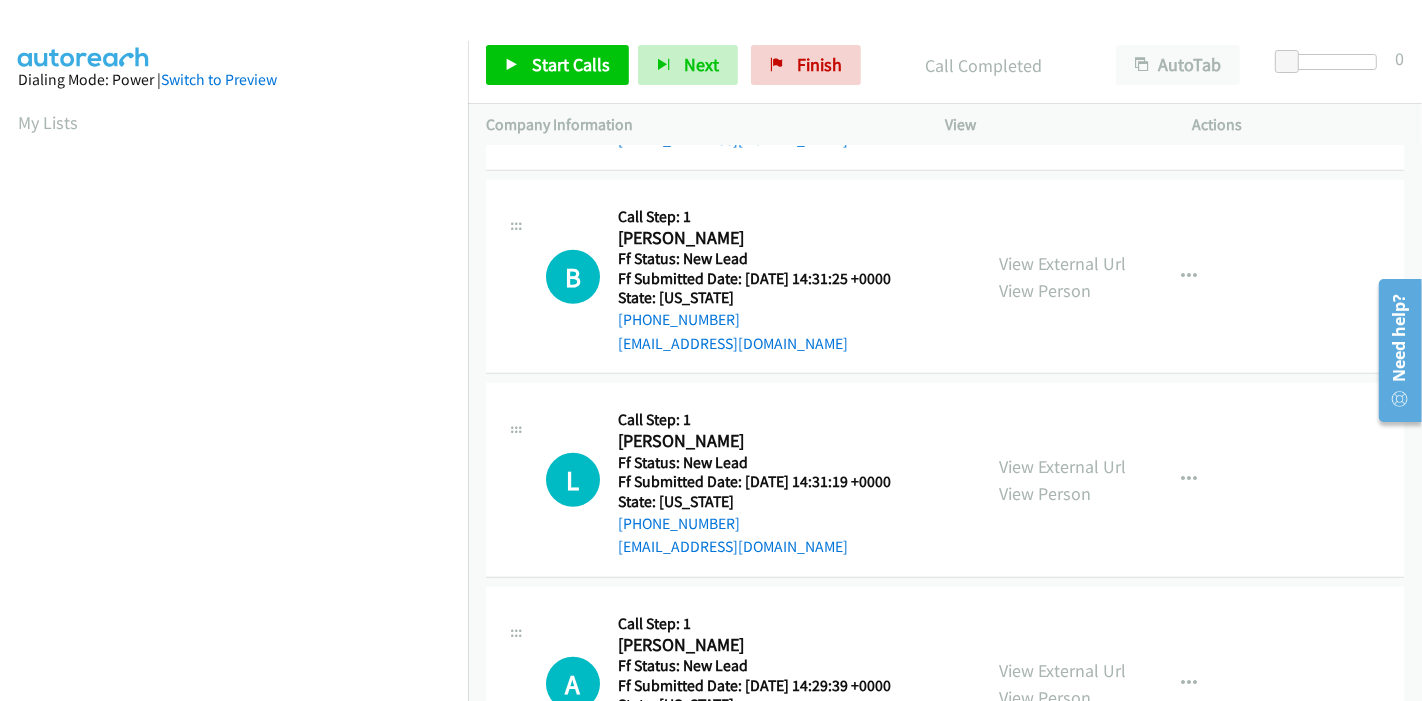 scroll, scrollTop: 1181, scrollLeft: 0, axis: vertical 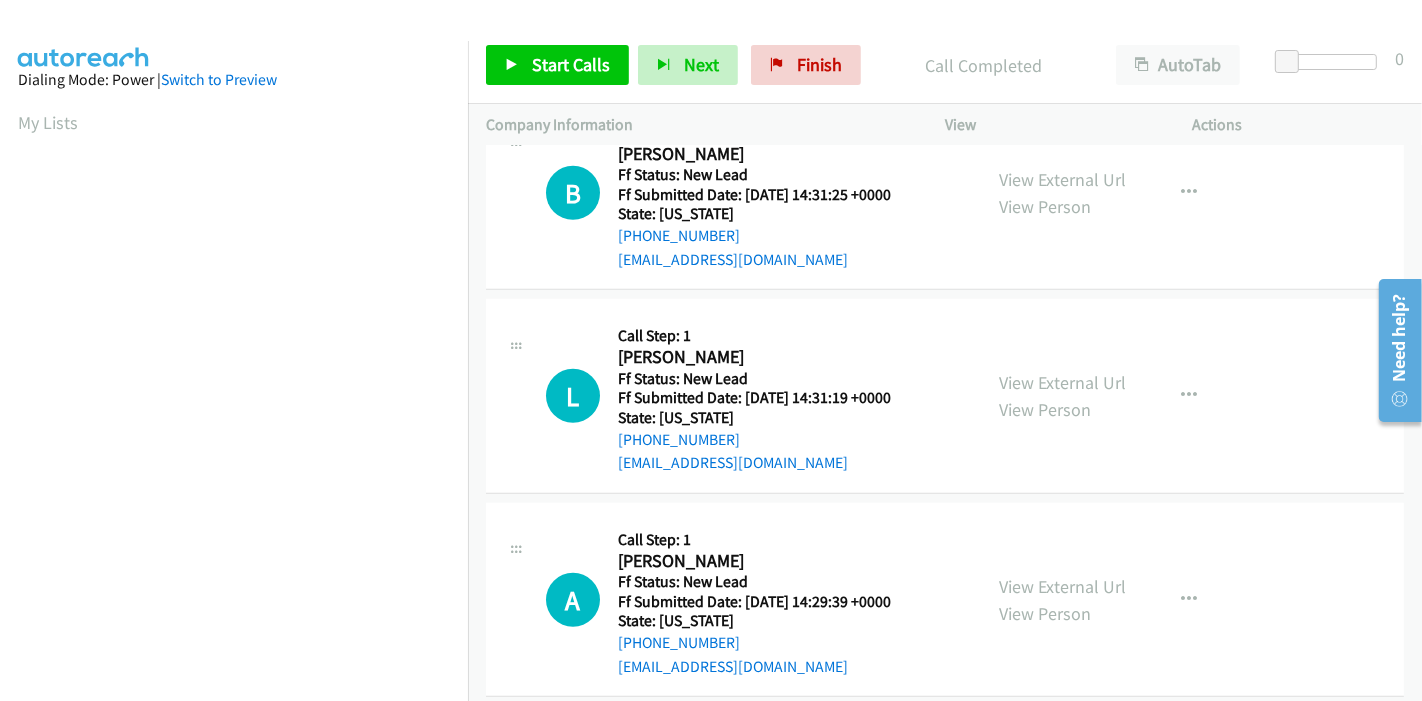 click on "View External Url
View Person
View External Url
Email
Schedule/Manage Callback
Skip Call
Add to do not call list" at bounding box center [1114, 600] 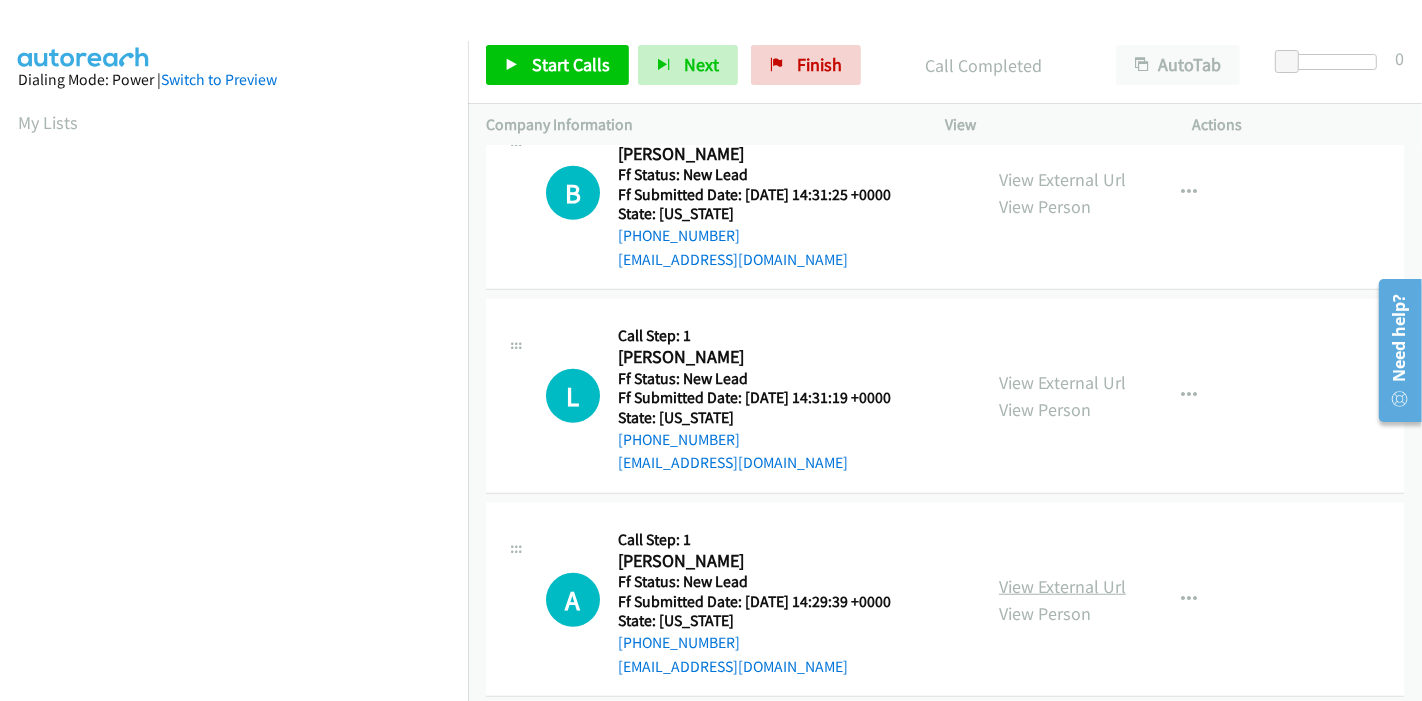 click on "View External Url" at bounding box center (1062, 586) 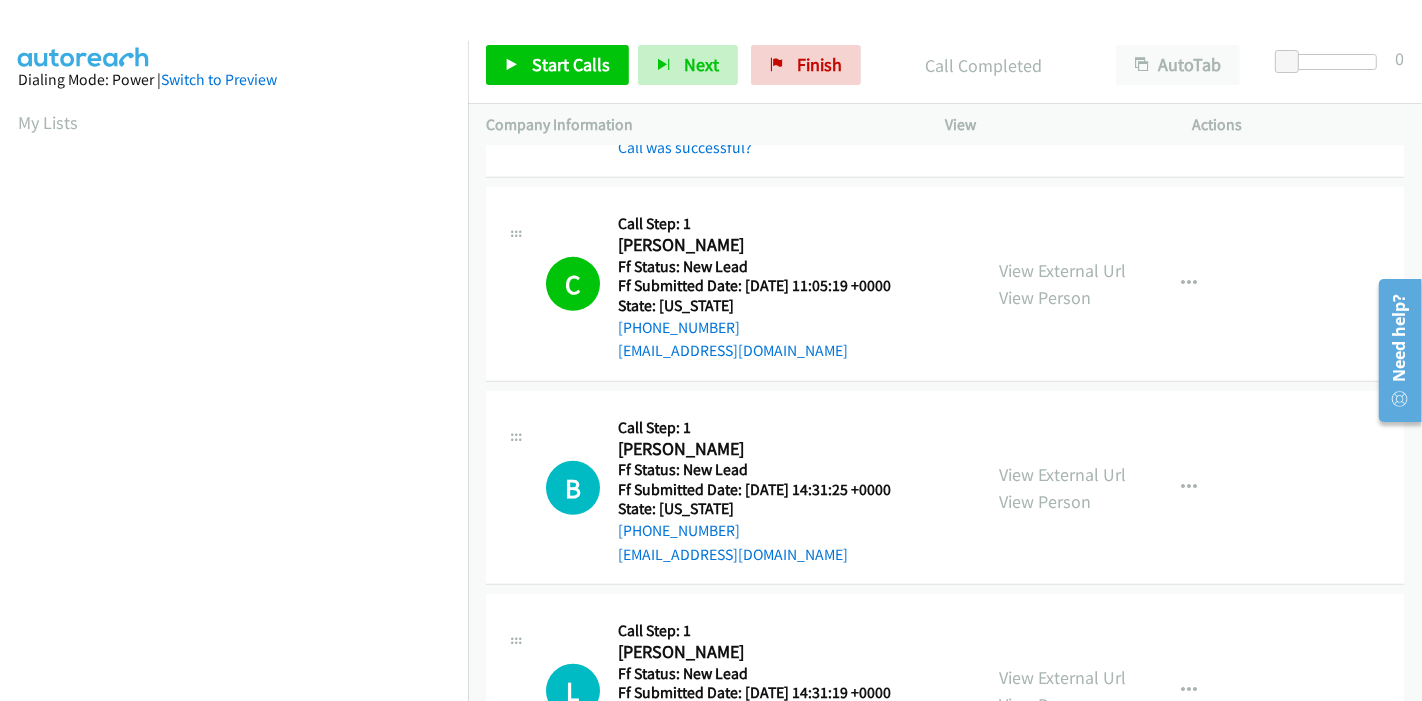 scroll, scrollTop: 848, scrollLeft: 0, axis: vertical 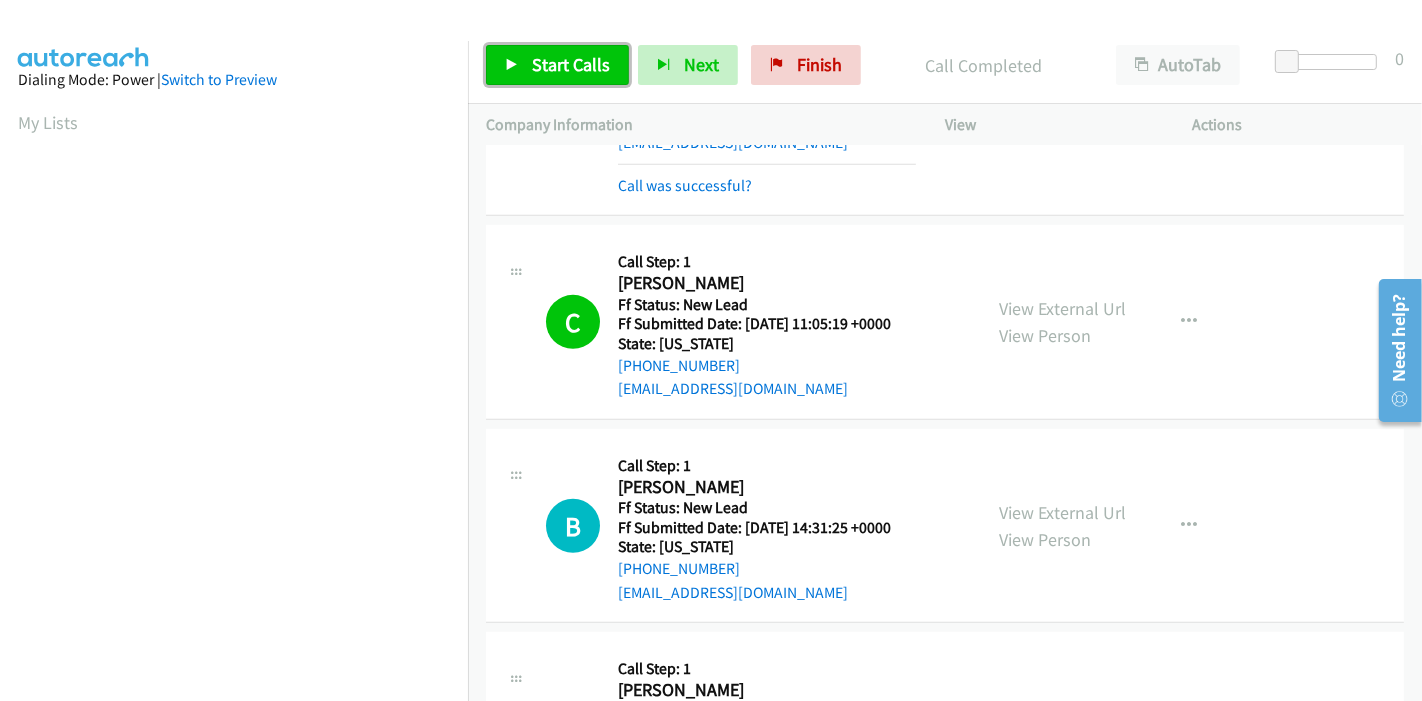 click on "Start Calls" at bounding box center (557, 65) 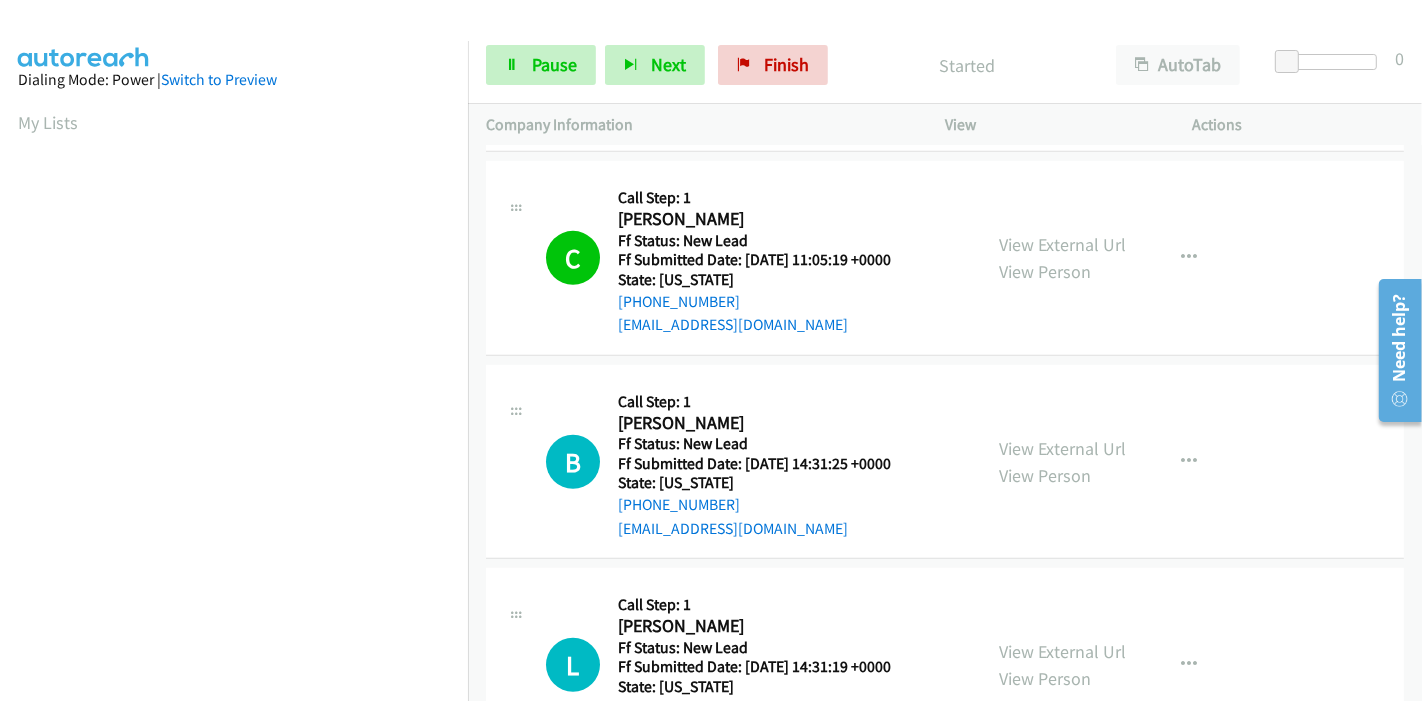 scroll, scrollTop: 959, scrollLeft: 0, axis: vertical 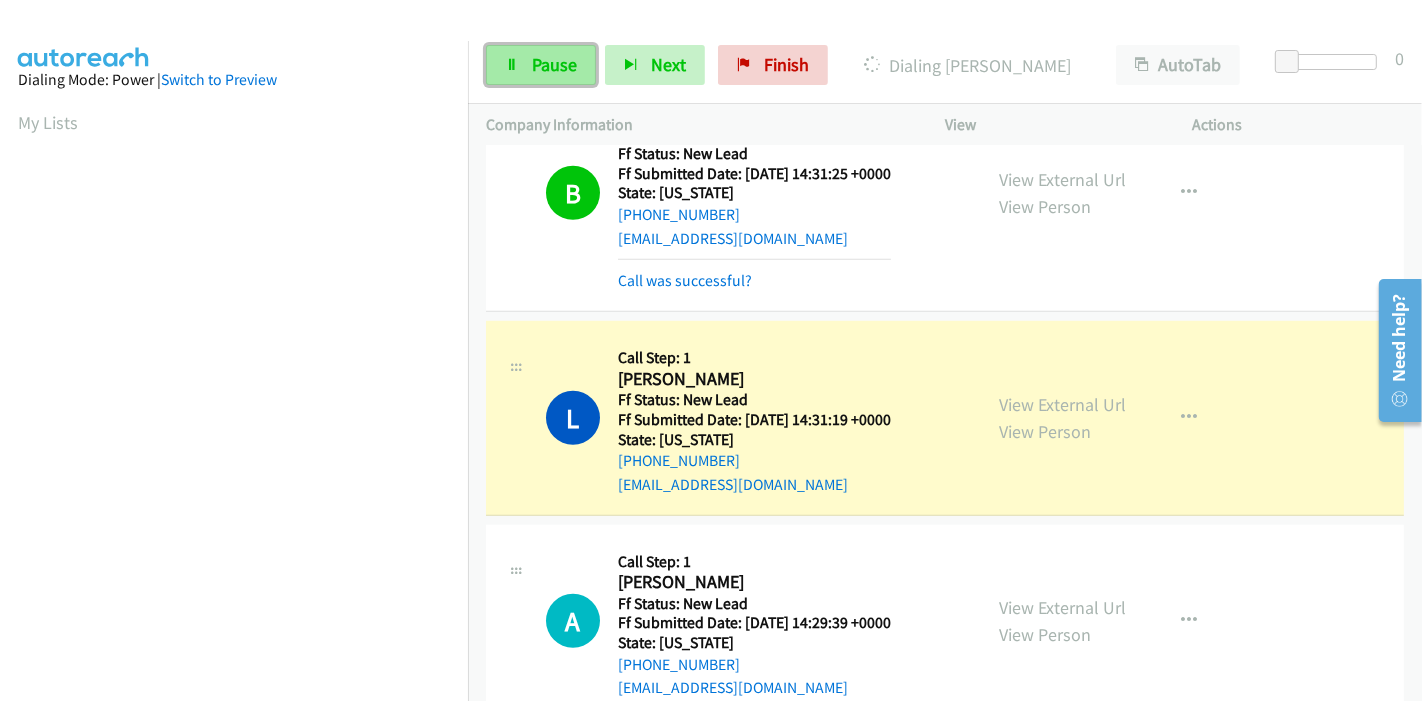 click on "Pause" at bounding box center [554, 64] 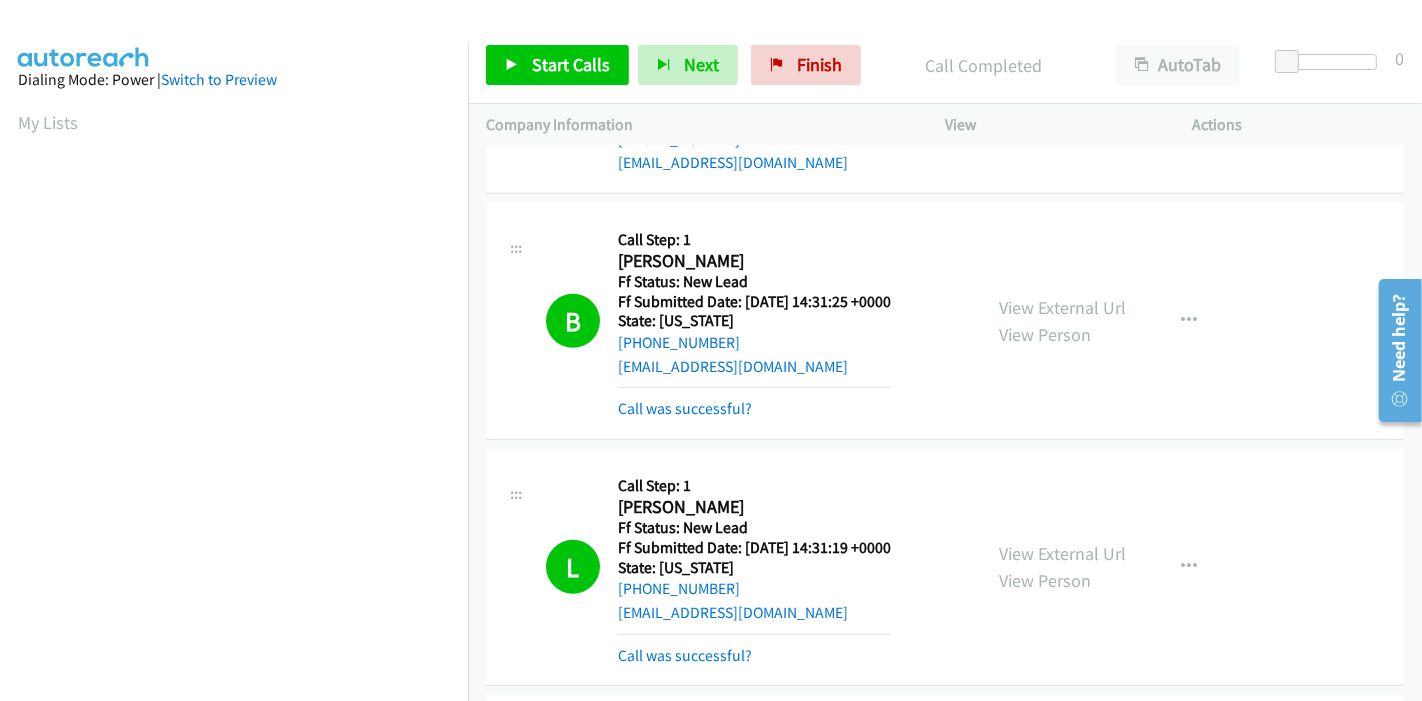 scroll, scrollTop: 1202, scrollLeft: 0, axis: vertical 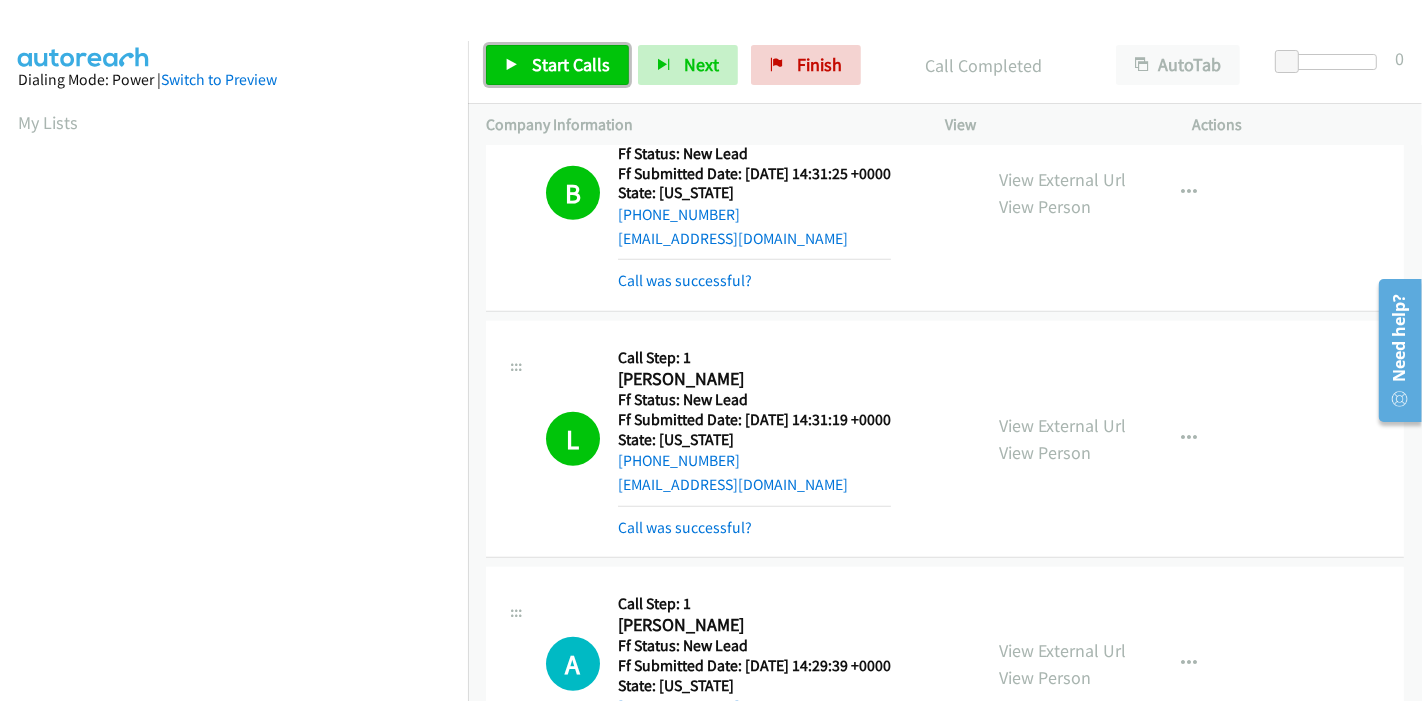 click on "Start Calls" at bounding box center (571, 64) 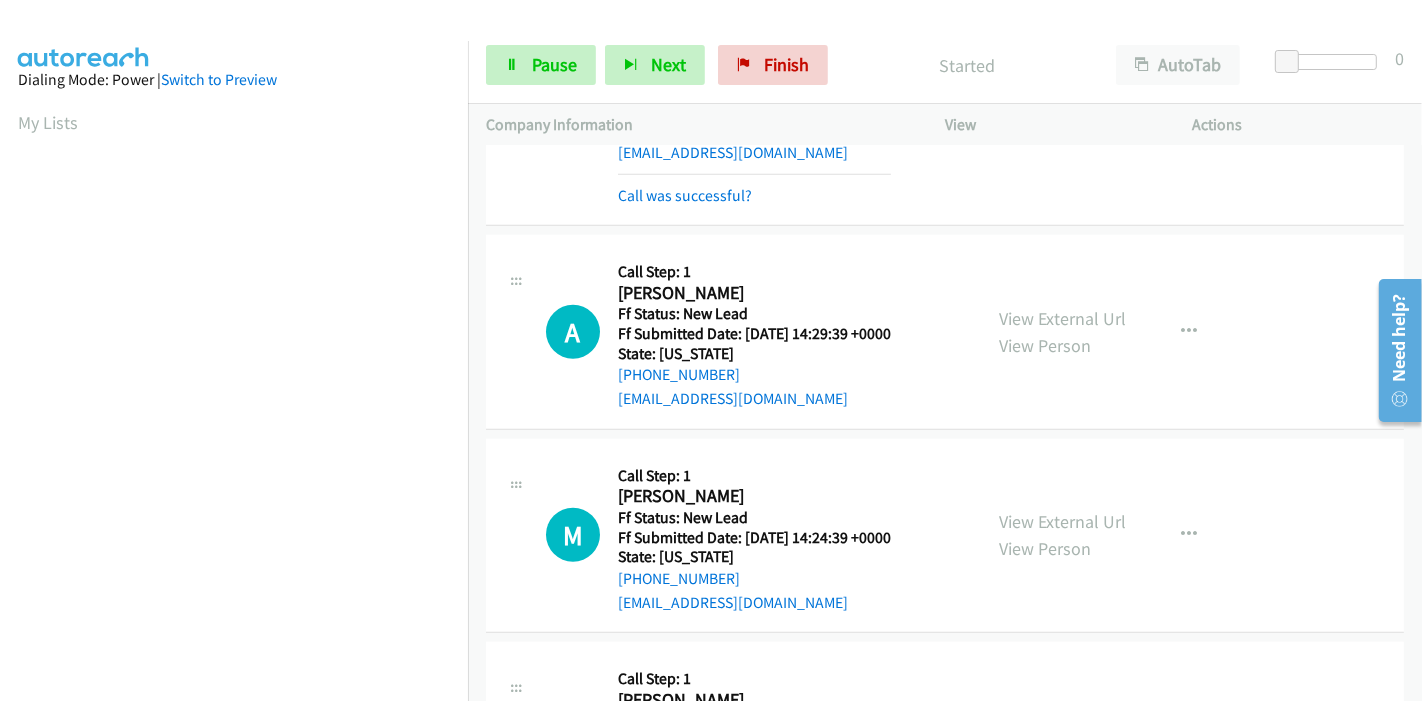 scroll, scrollTop: 1536, scrollLeft: 0, axis: vertical 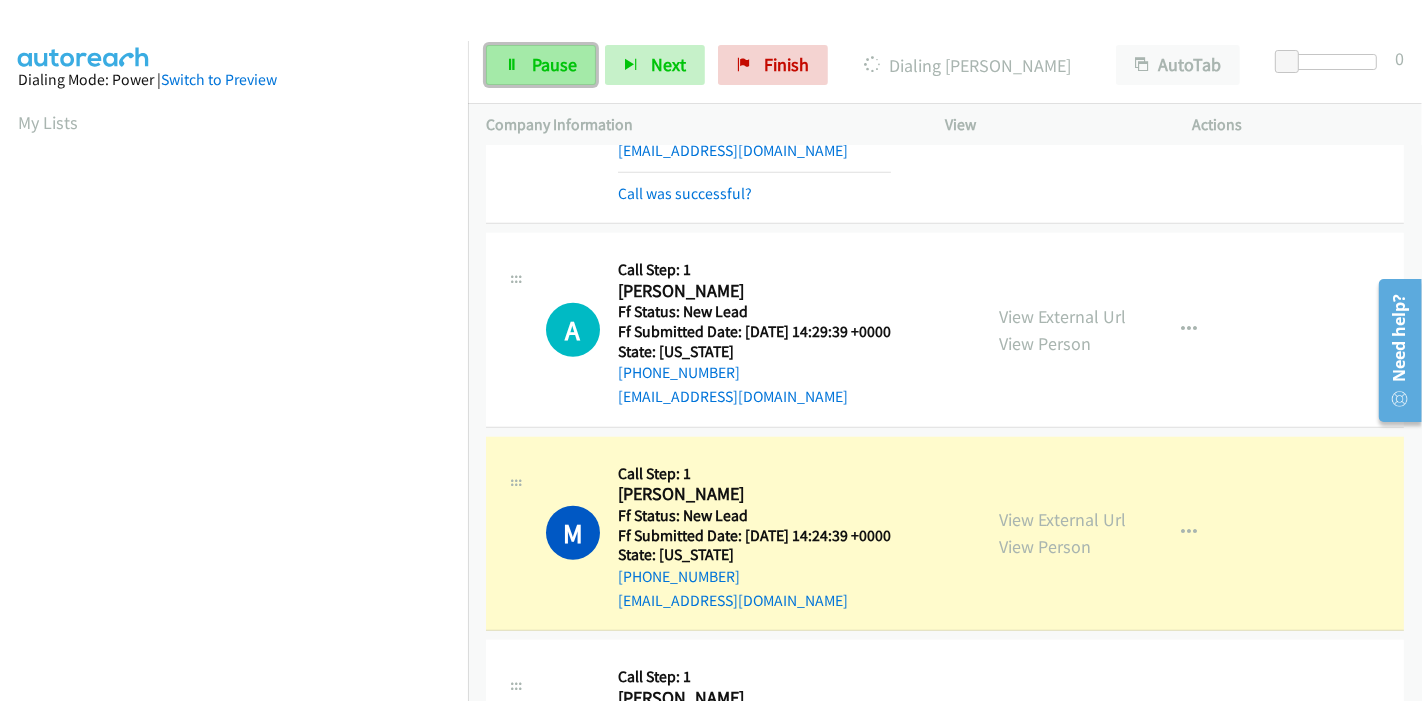 click at bounding box center (512, 66) 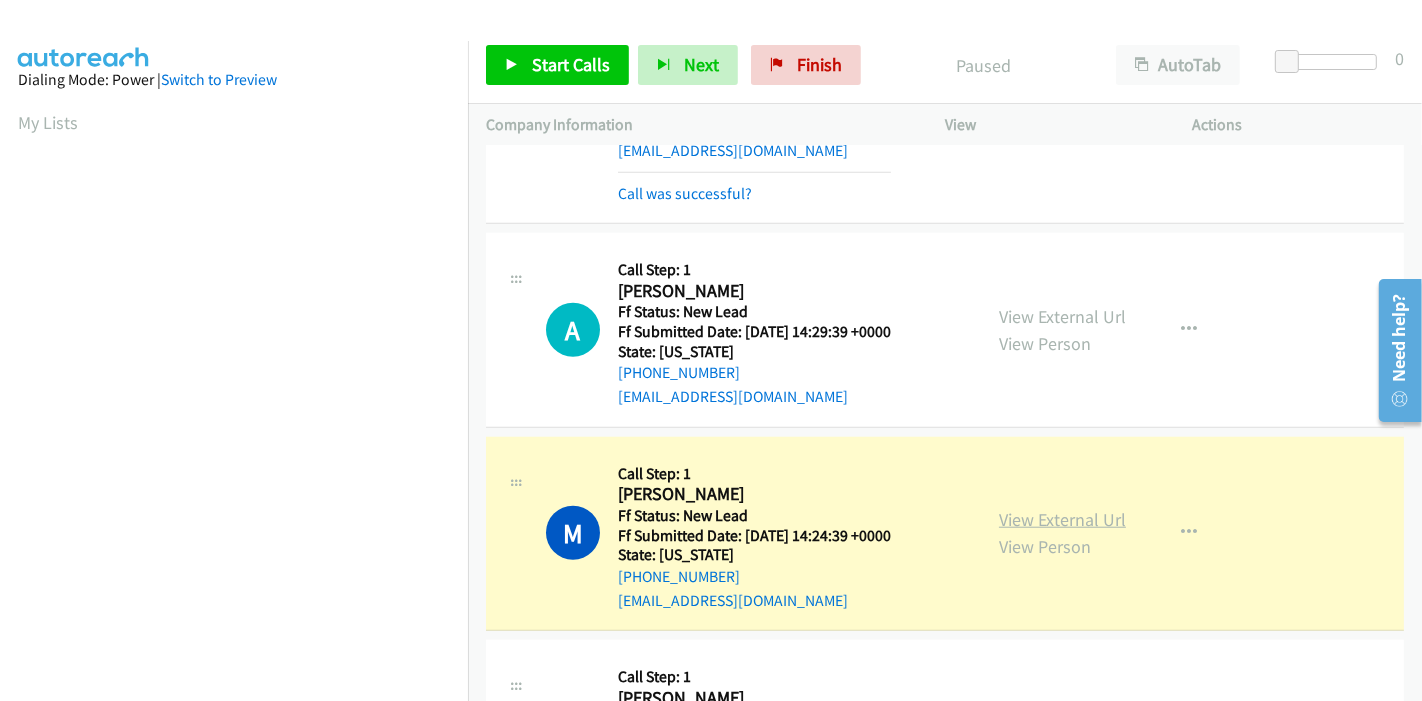 click on "View External Url" at bounding box center [1062, 519] 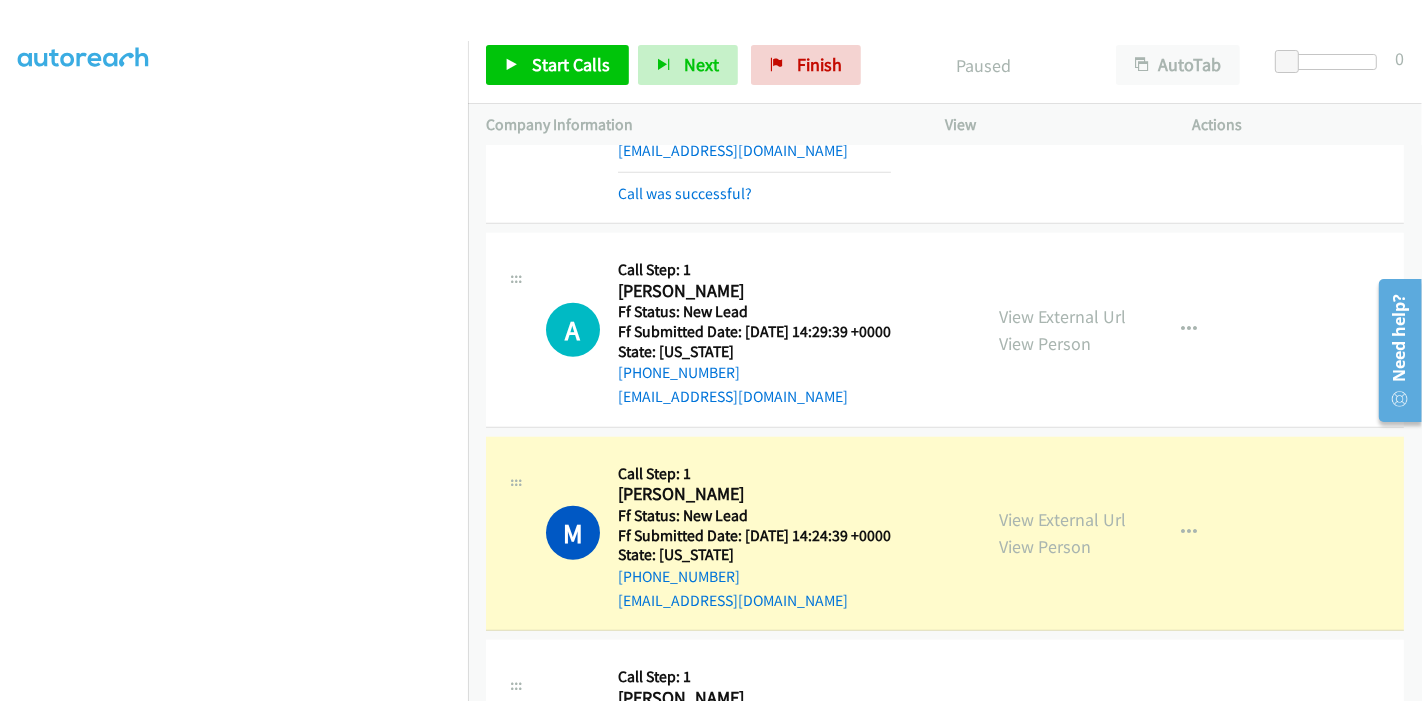 scroll, scrollTop: 422, scrollLeft: 0, axis: vertical 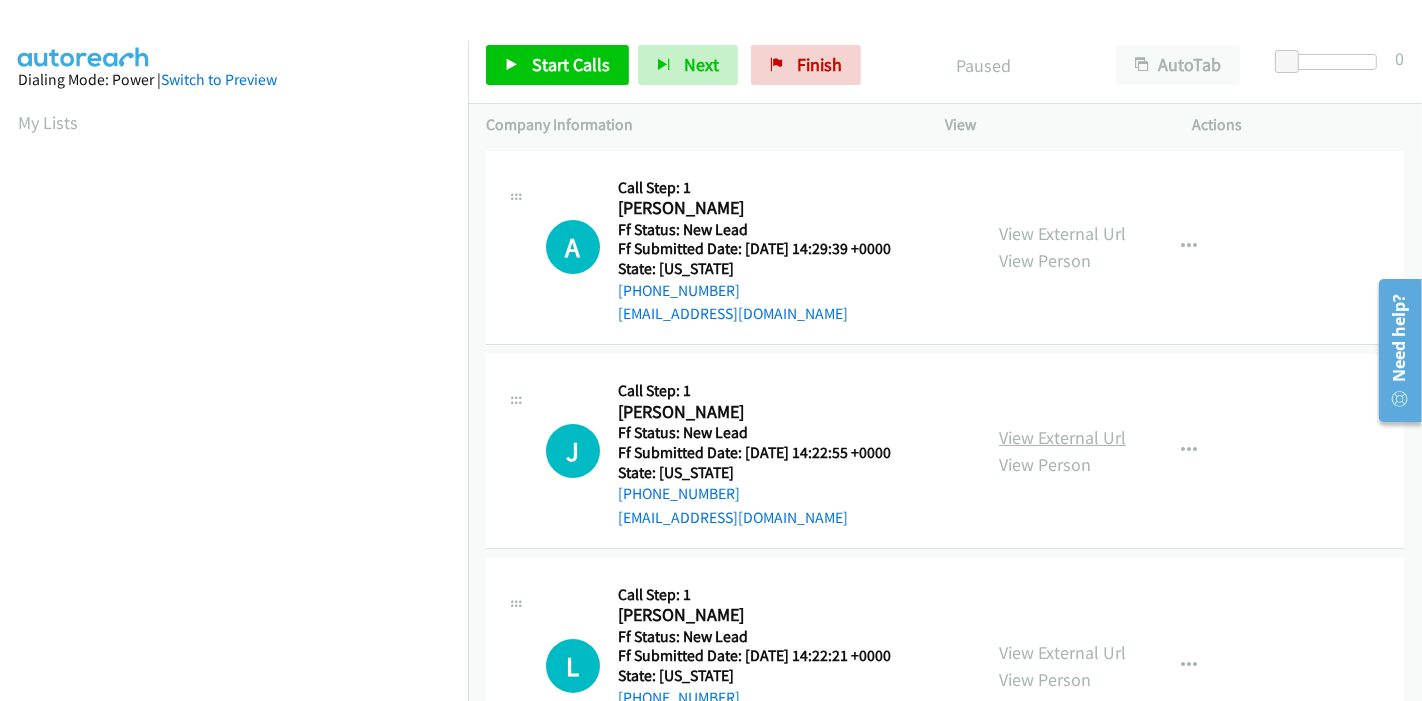 click on "View External Url" at bounding box center (1062, 437) 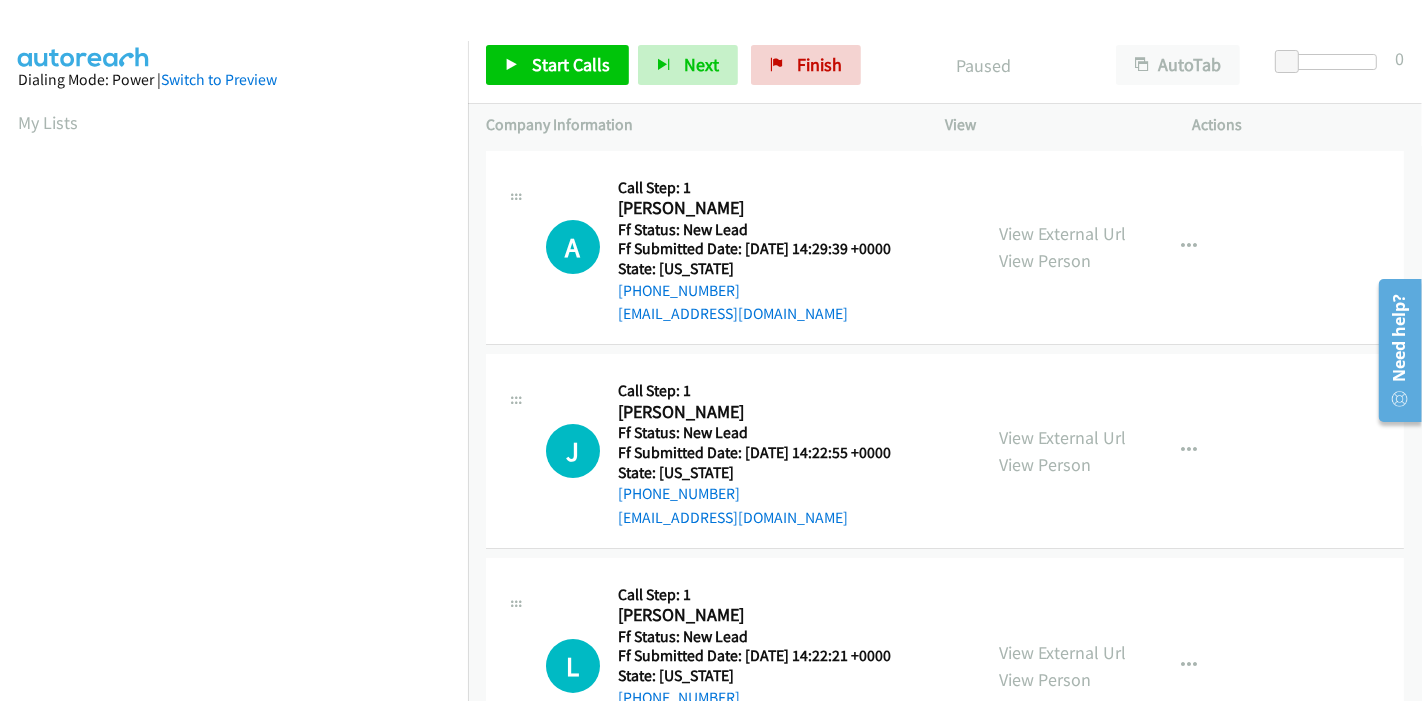 scroll, scrollTop: 111, scrollLeft: 0, axis: vertical 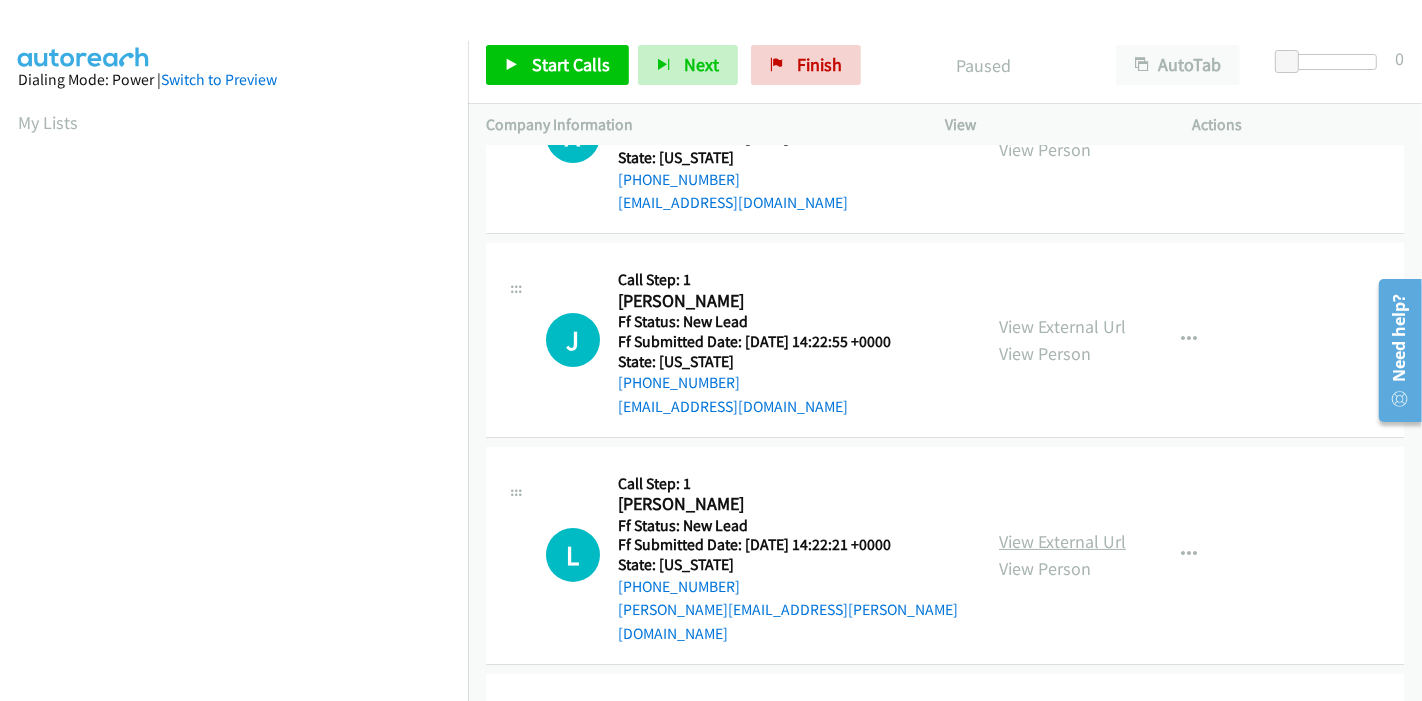 click on "View External Url" at bounding box center [1062, 541] 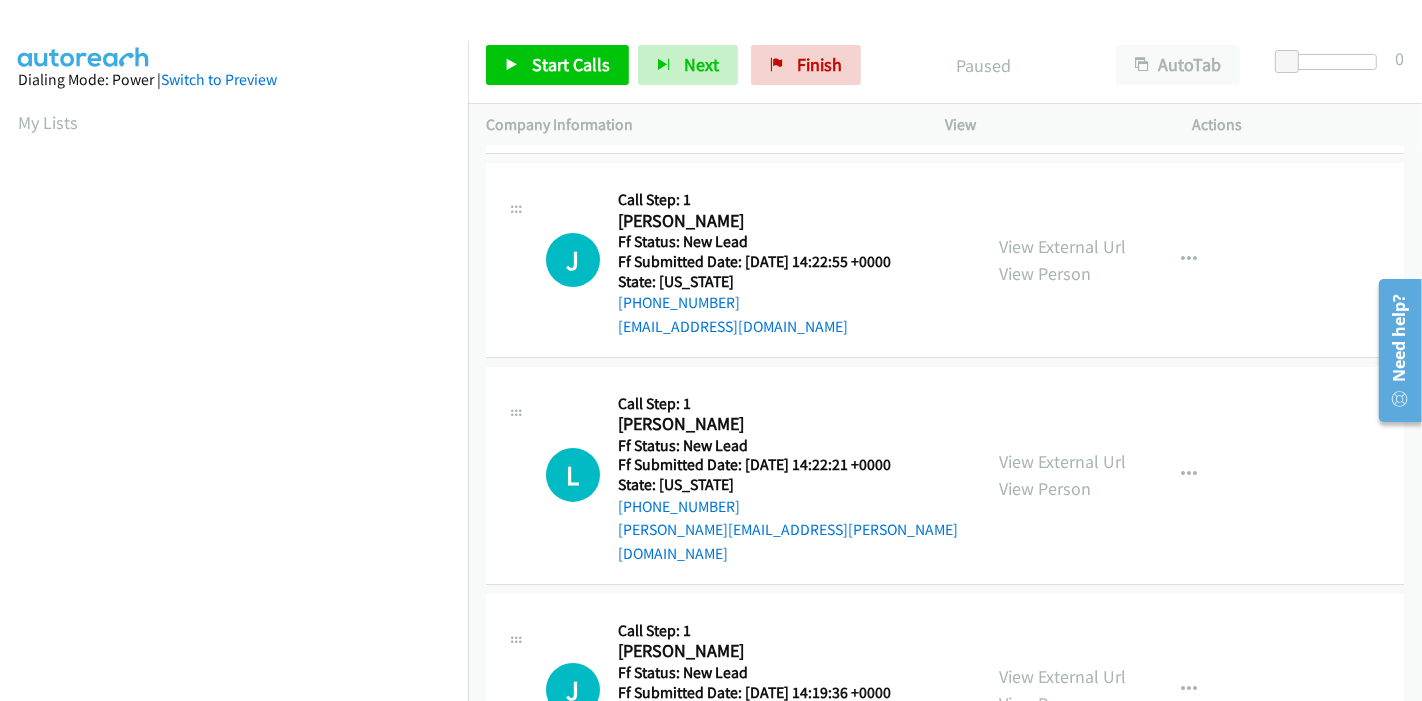 scroll, scrollTop: 284, scrollLeft: 0, axis: vertical 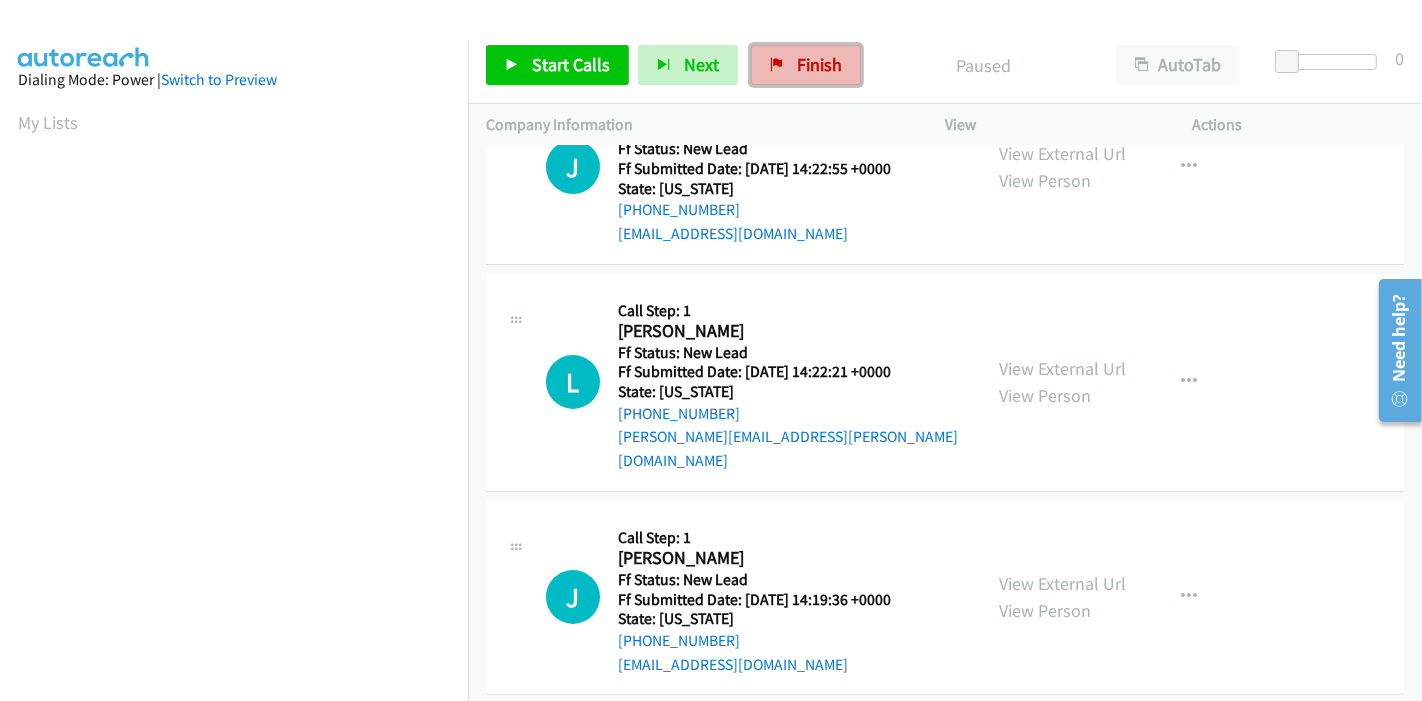 click on "Finish" at bounding box center (819, 64) 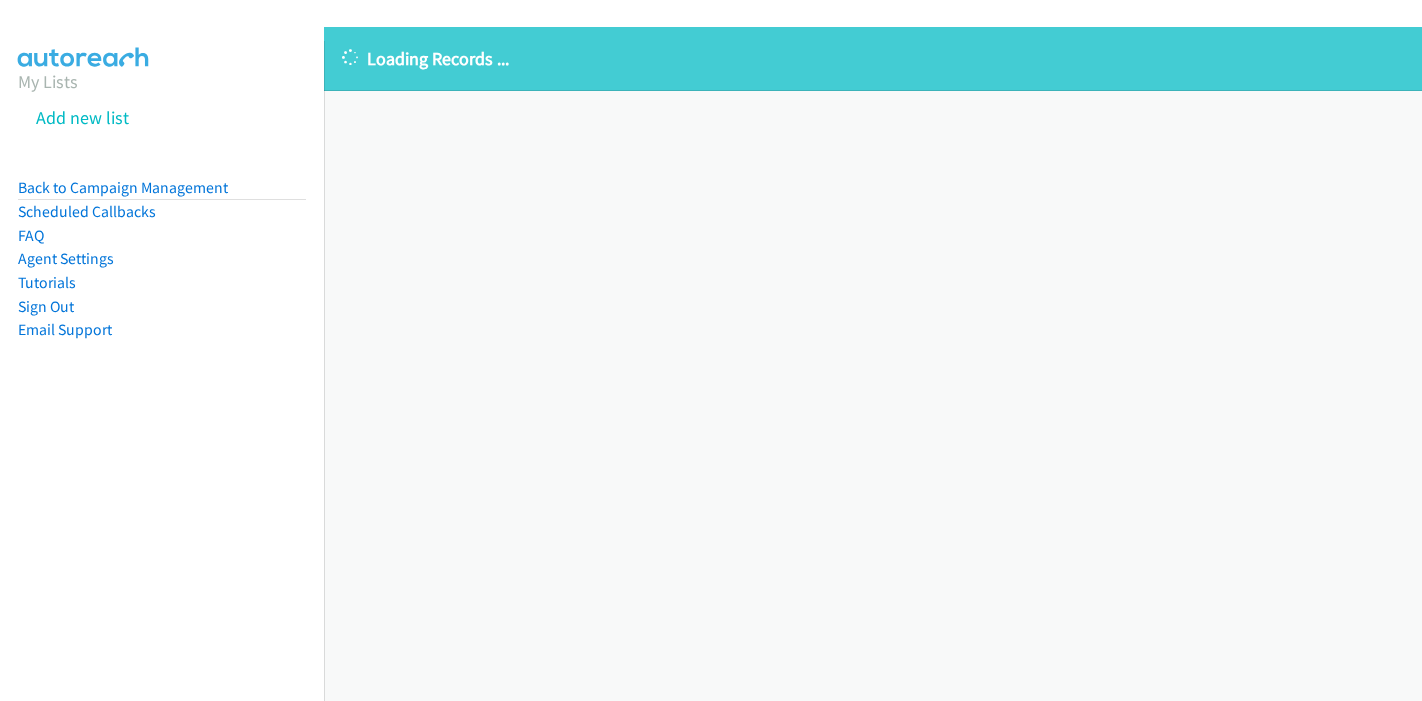 scroll, scrollTop: 0, scrollLeft: 0, axis: both 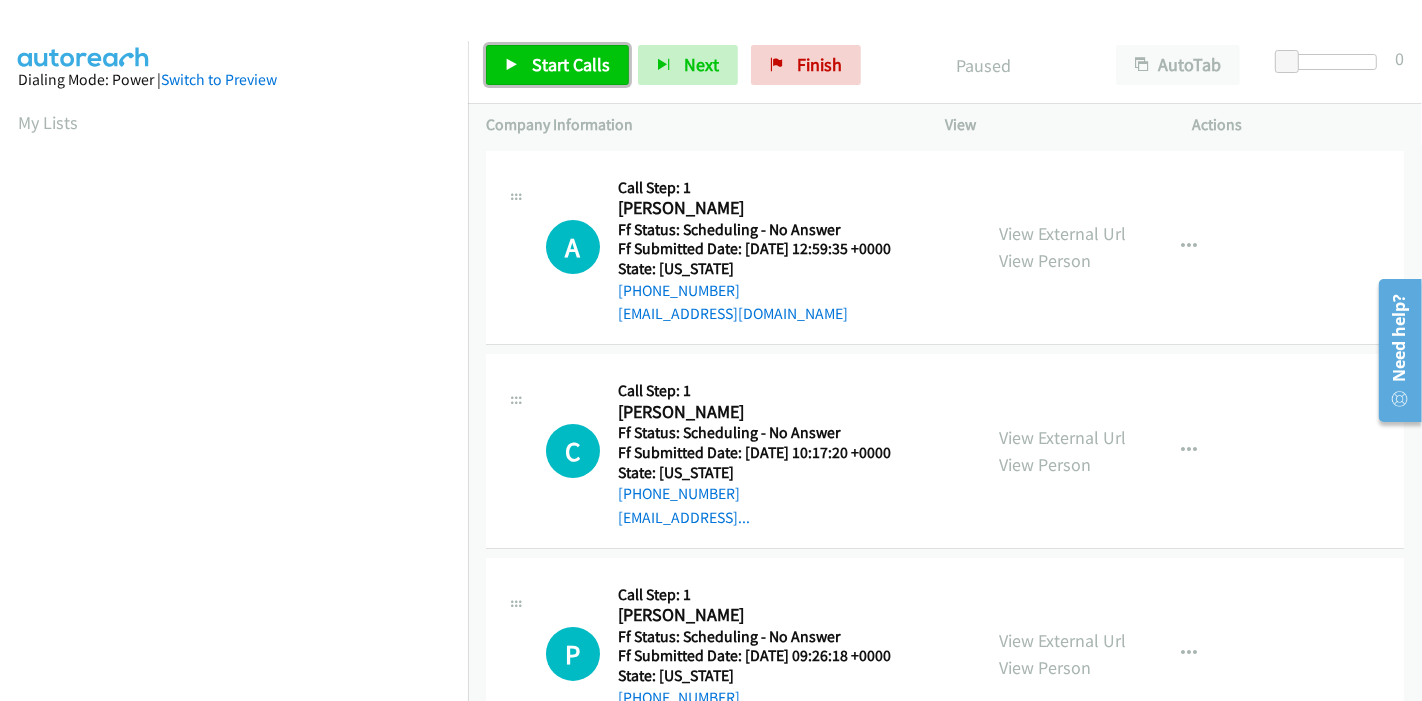 click on "Start Calls" at bounding box center (571, 64) 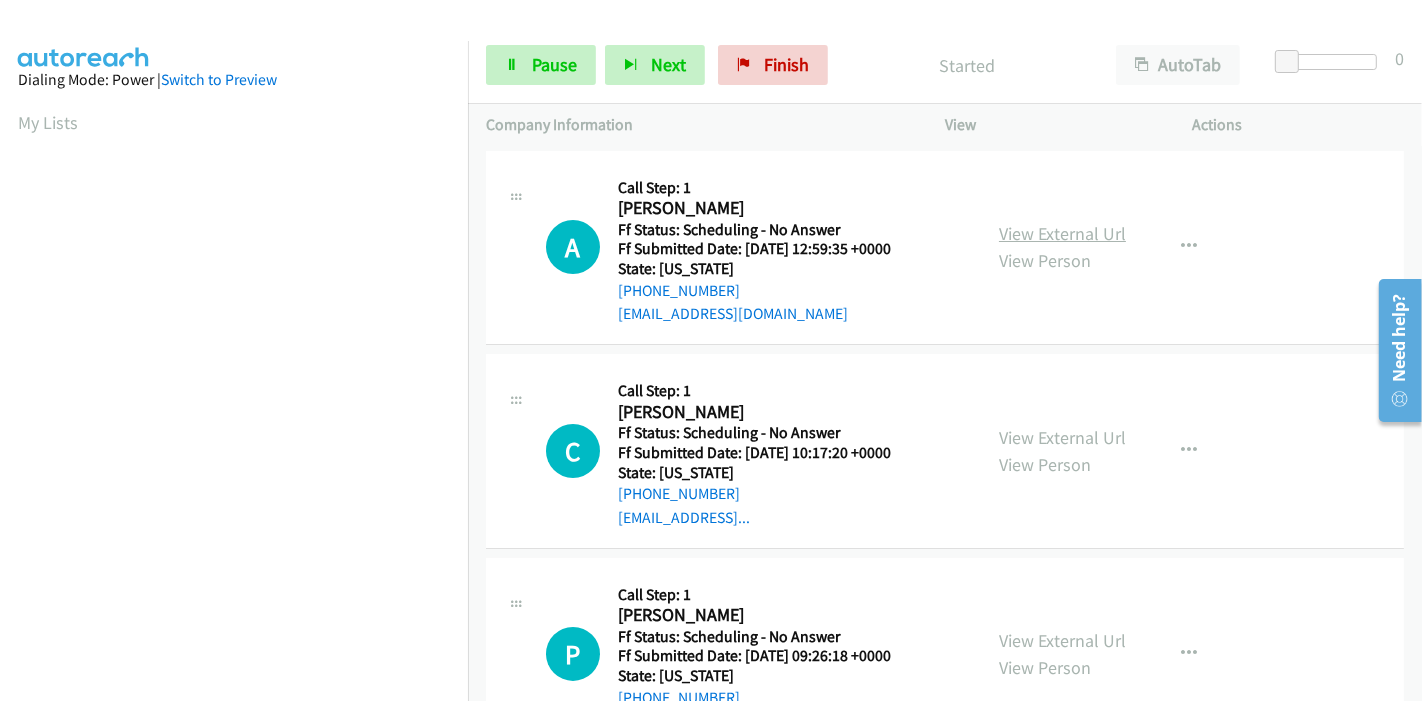 click on "View External Url" at bounding box center (1062, 233) 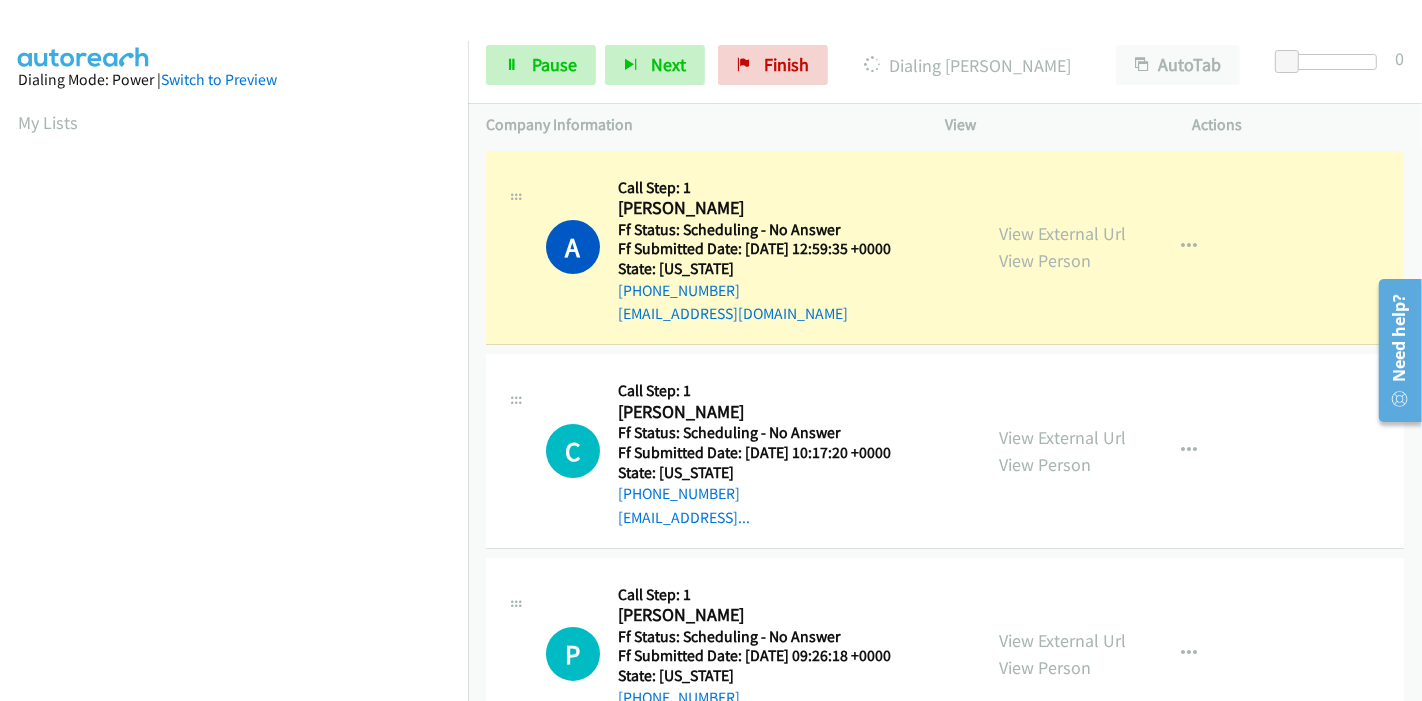 scroll, scrollTop: 111, scrollLeft: 0, axis: vertical 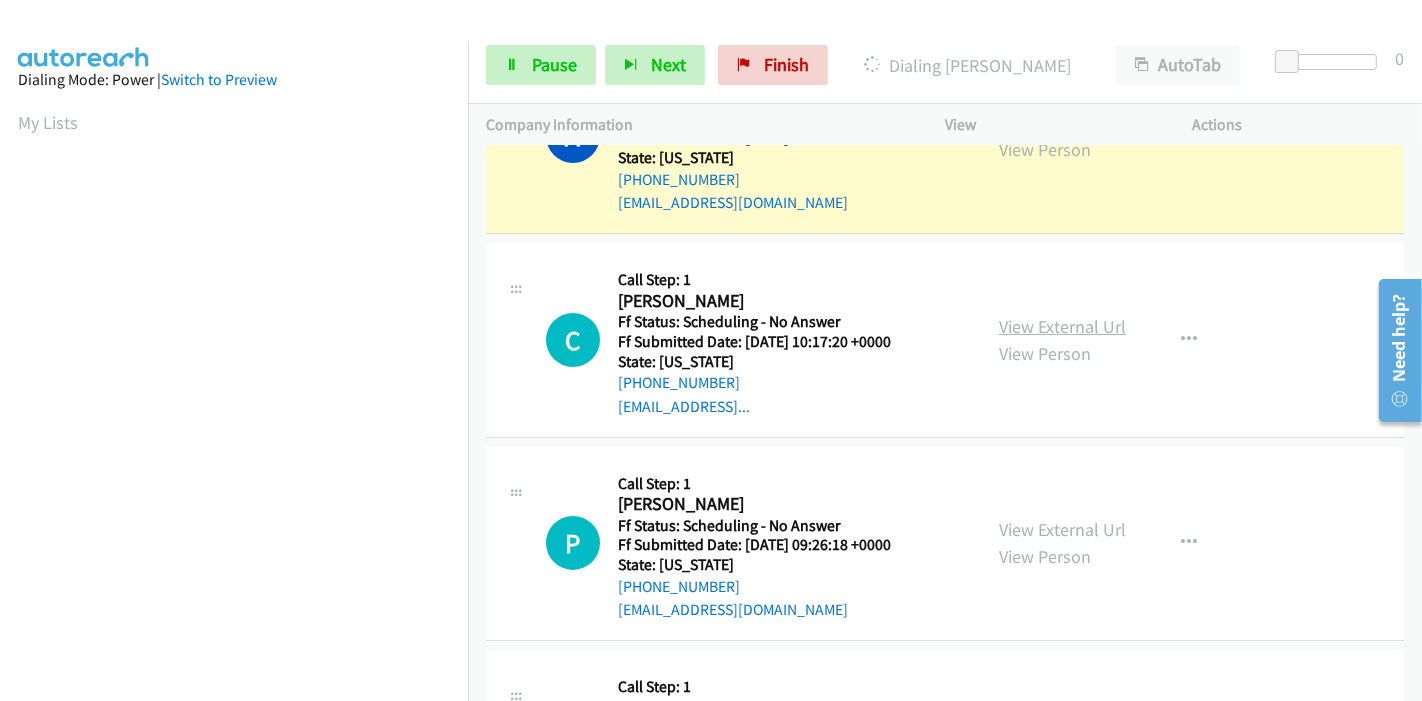 click on "View External Url" at bounding box center (1062, 326) 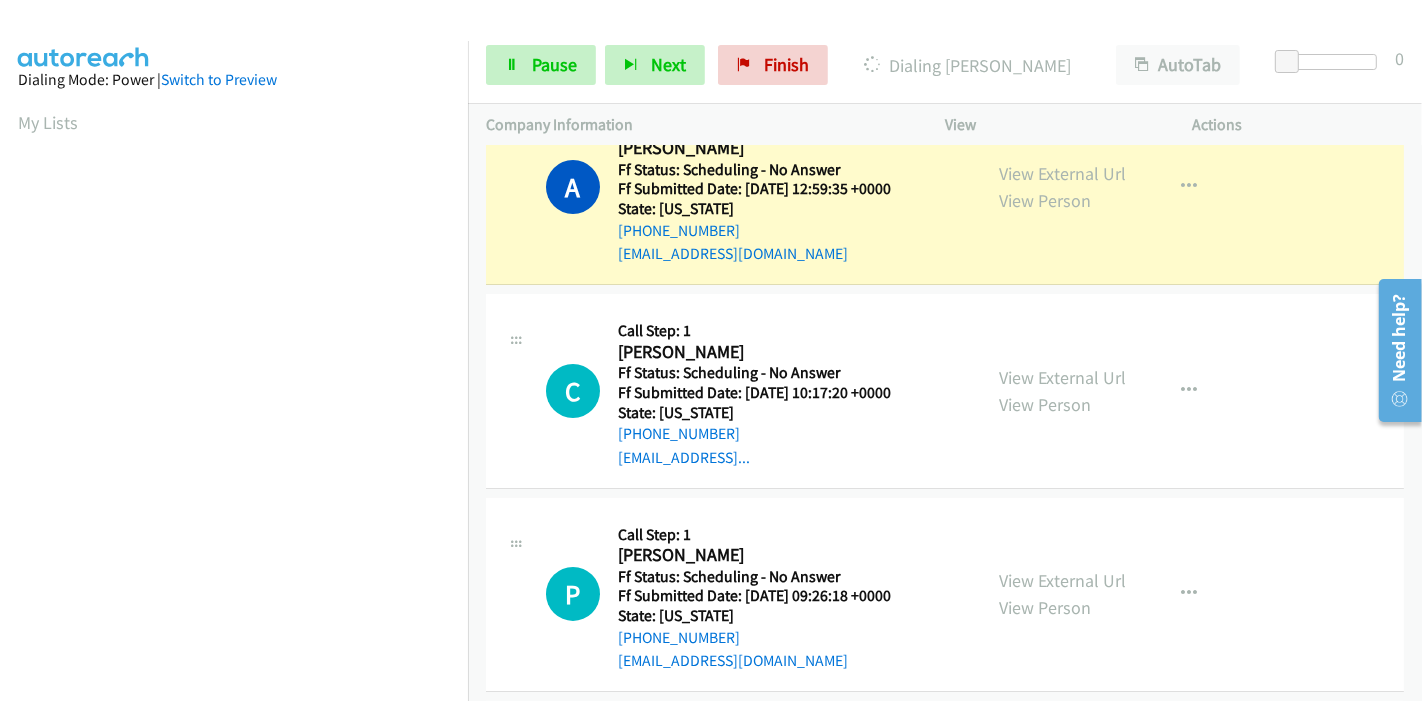 scroll, scrollTop: 111, scrollLeft: 0, axis: vertical 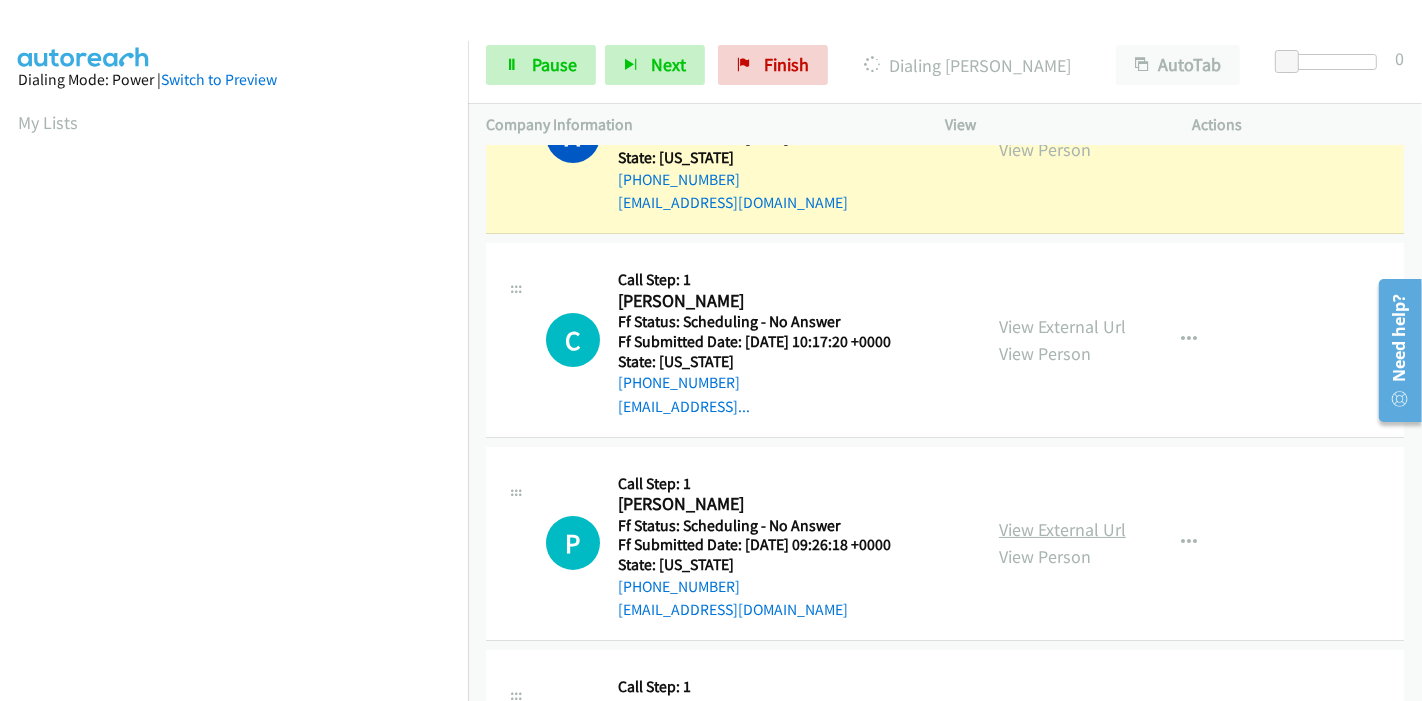 click on "View External Url" at bounding box center (1062, 529) 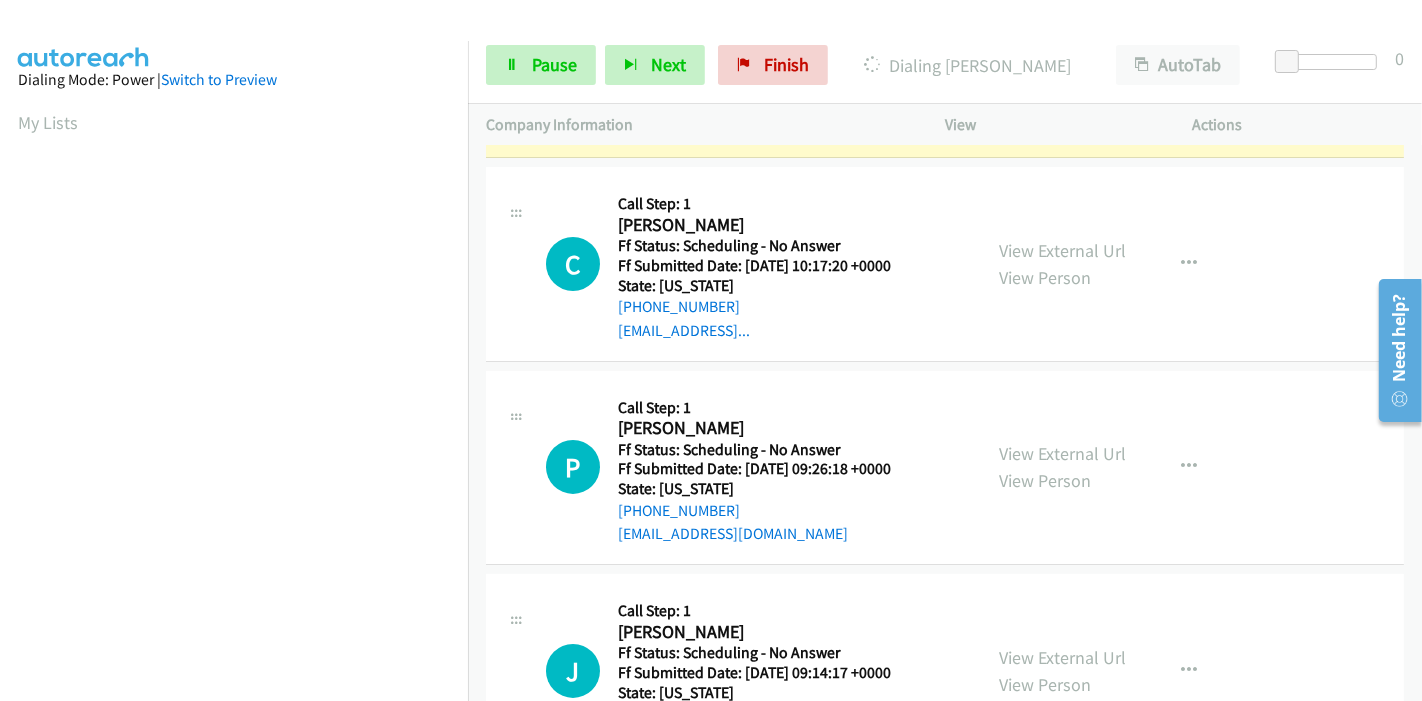 scroll, scrollTop: 222, scrollLeft: 0, axis: vertical 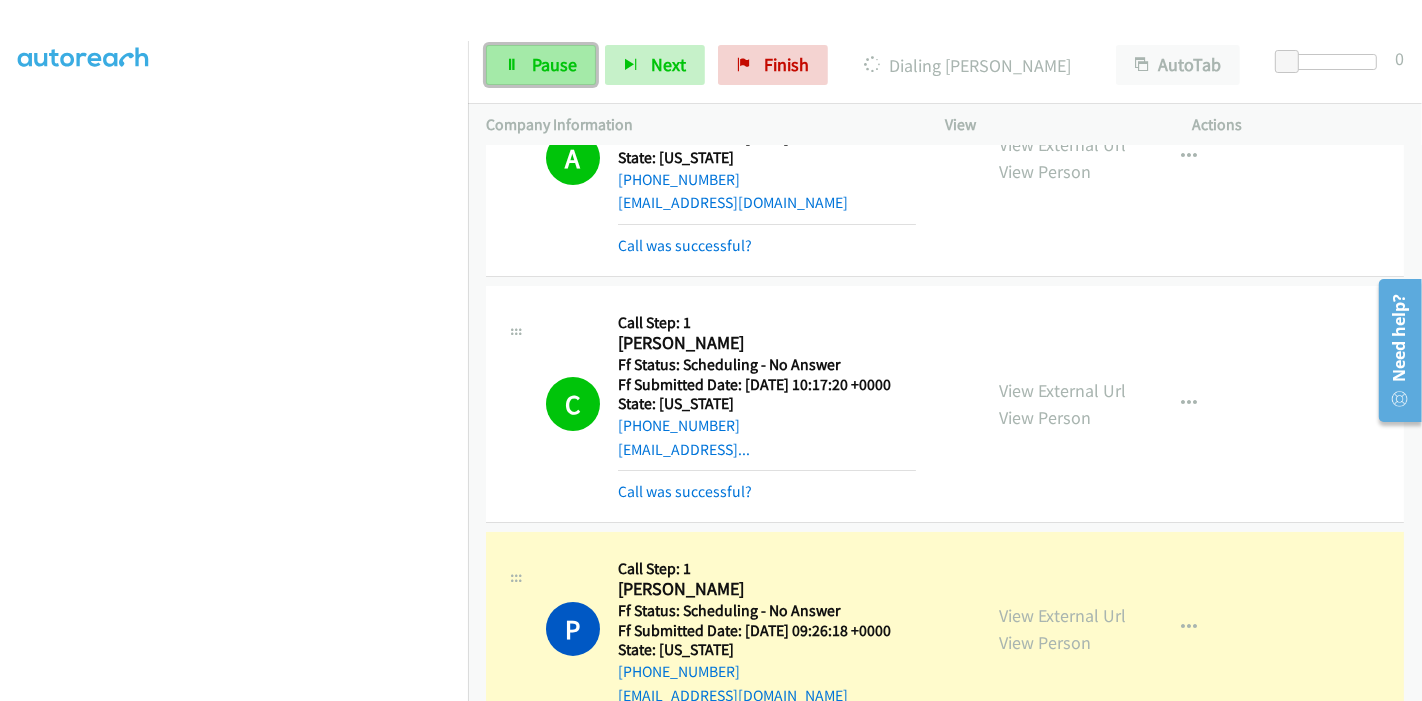 click on "Pause" at bounding box center [554, 64] 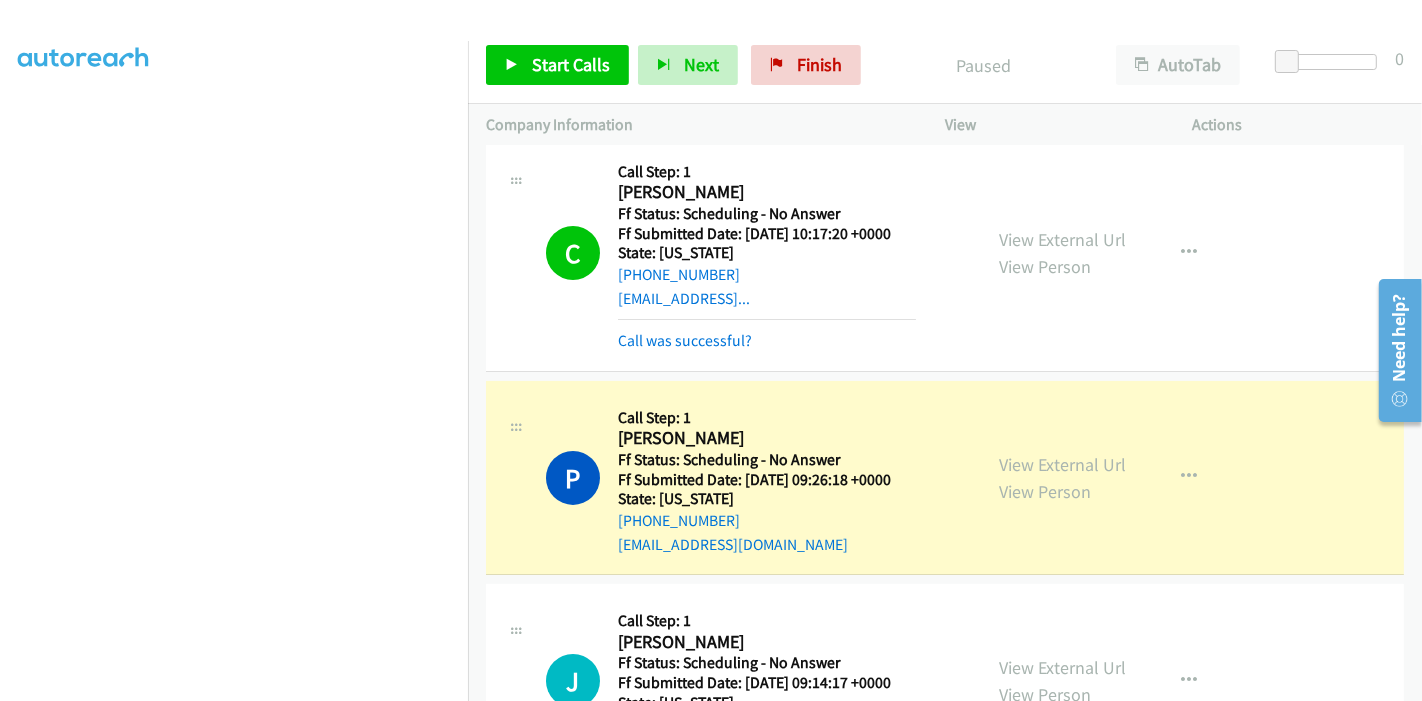 scroll, scrollTop: 444, scrollLeft: 0, axis: vertical 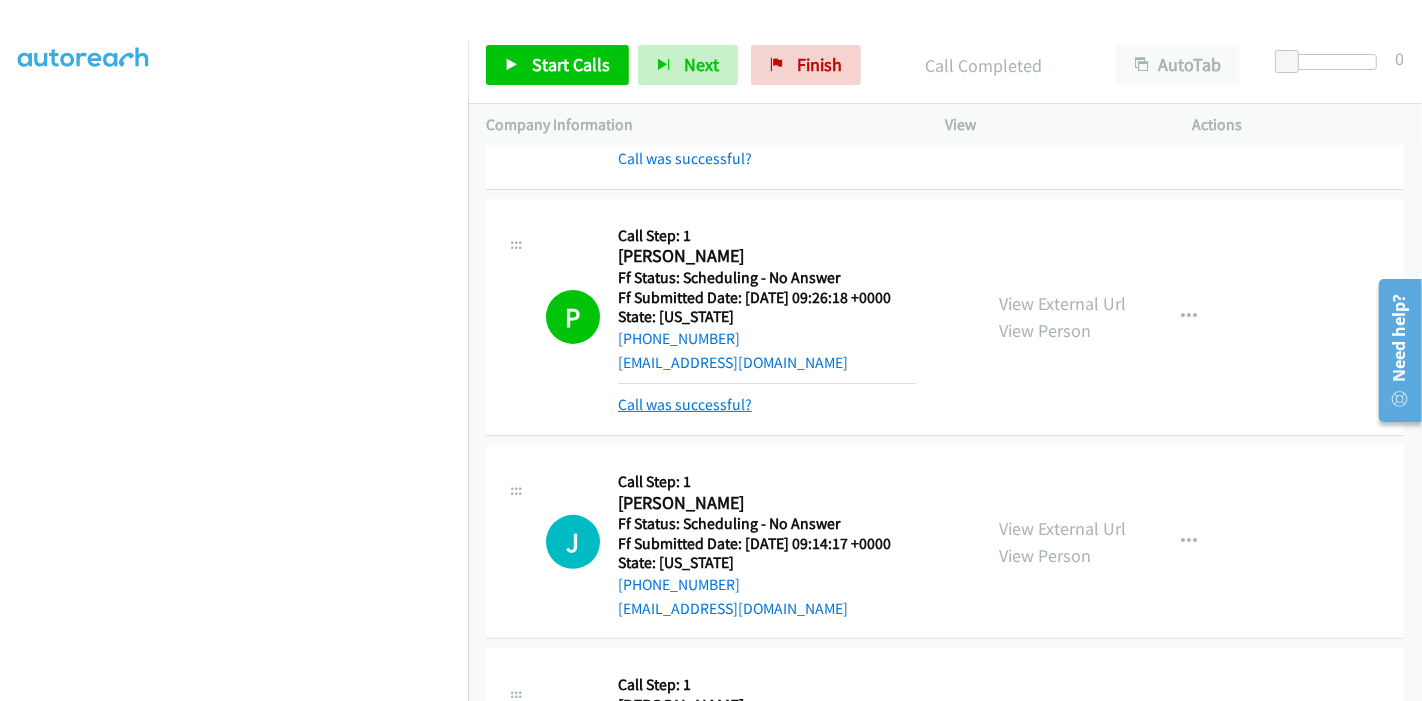 click on "Call was successful?" at bounding box center (685, 404) 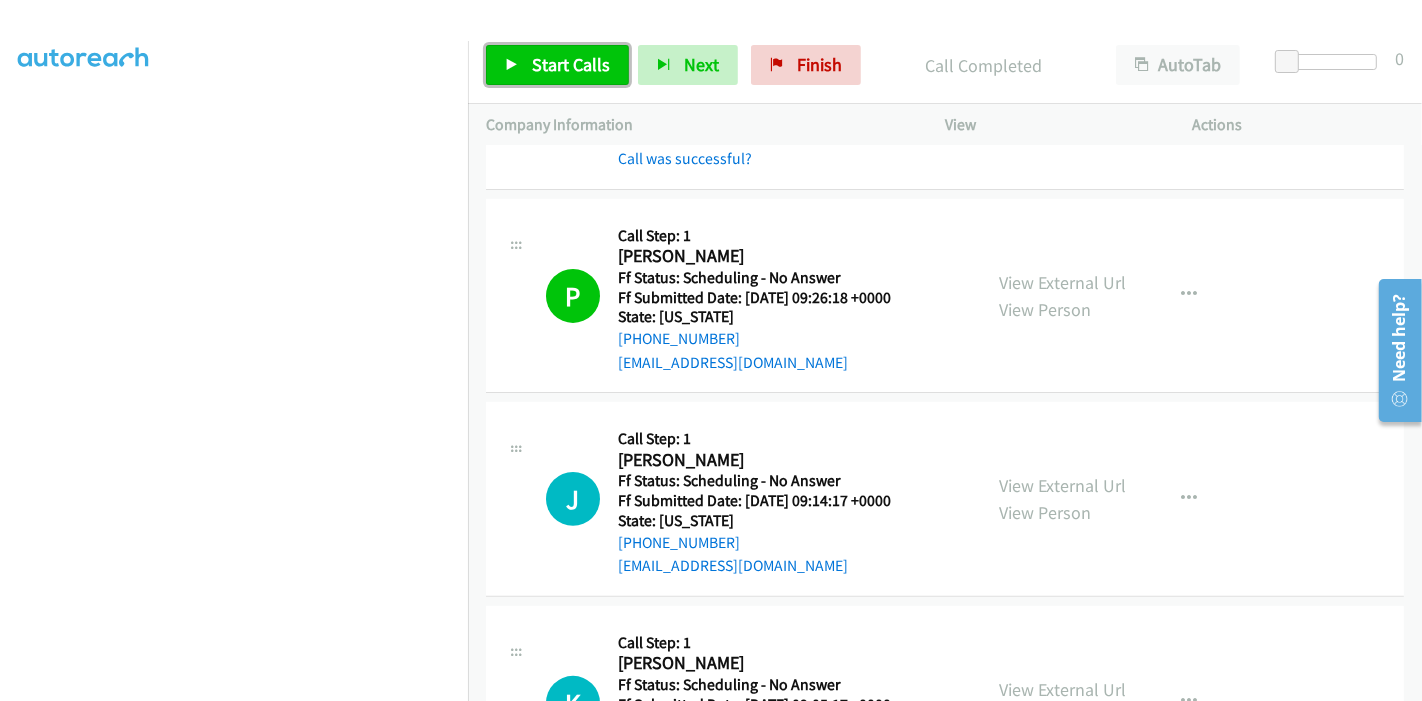 click on "Start Calls" at bounding box center (571, 64) 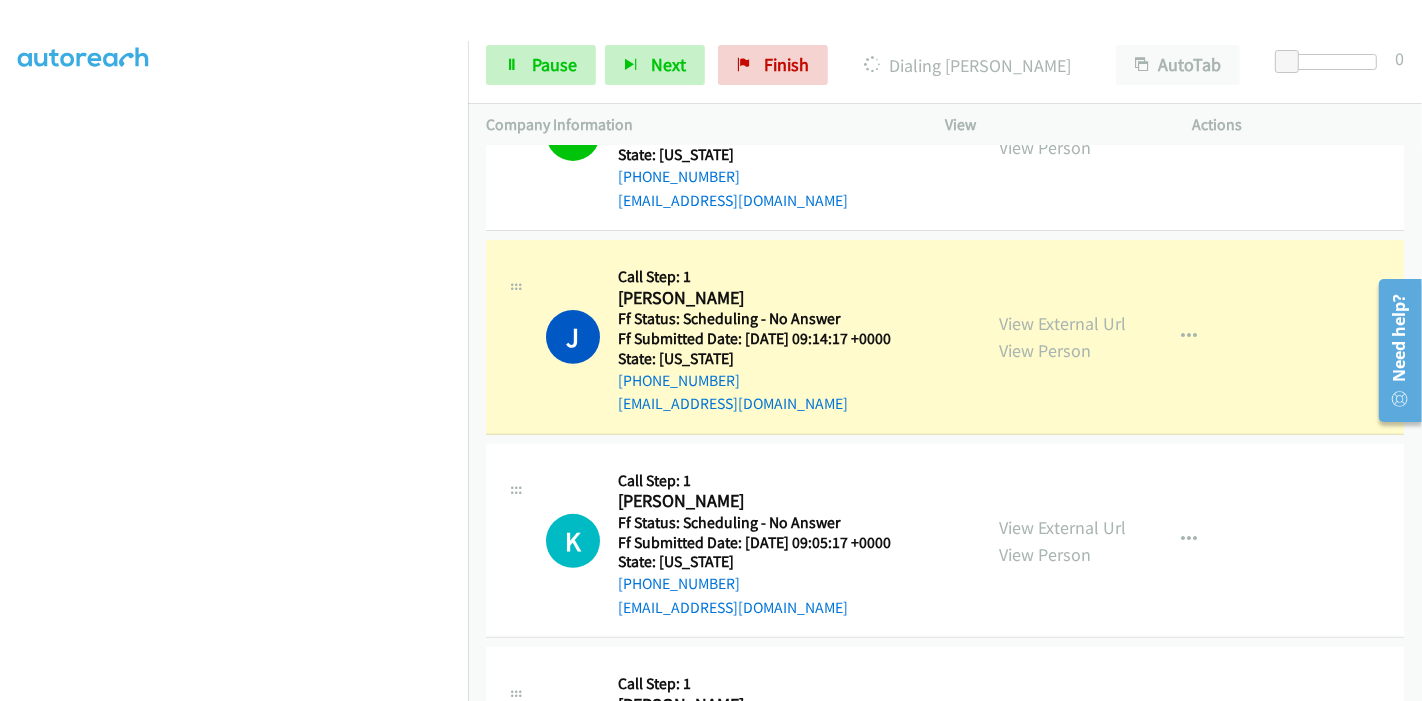 scroll, scrollTop: 555, scrollLeft: 0, axis: vertical 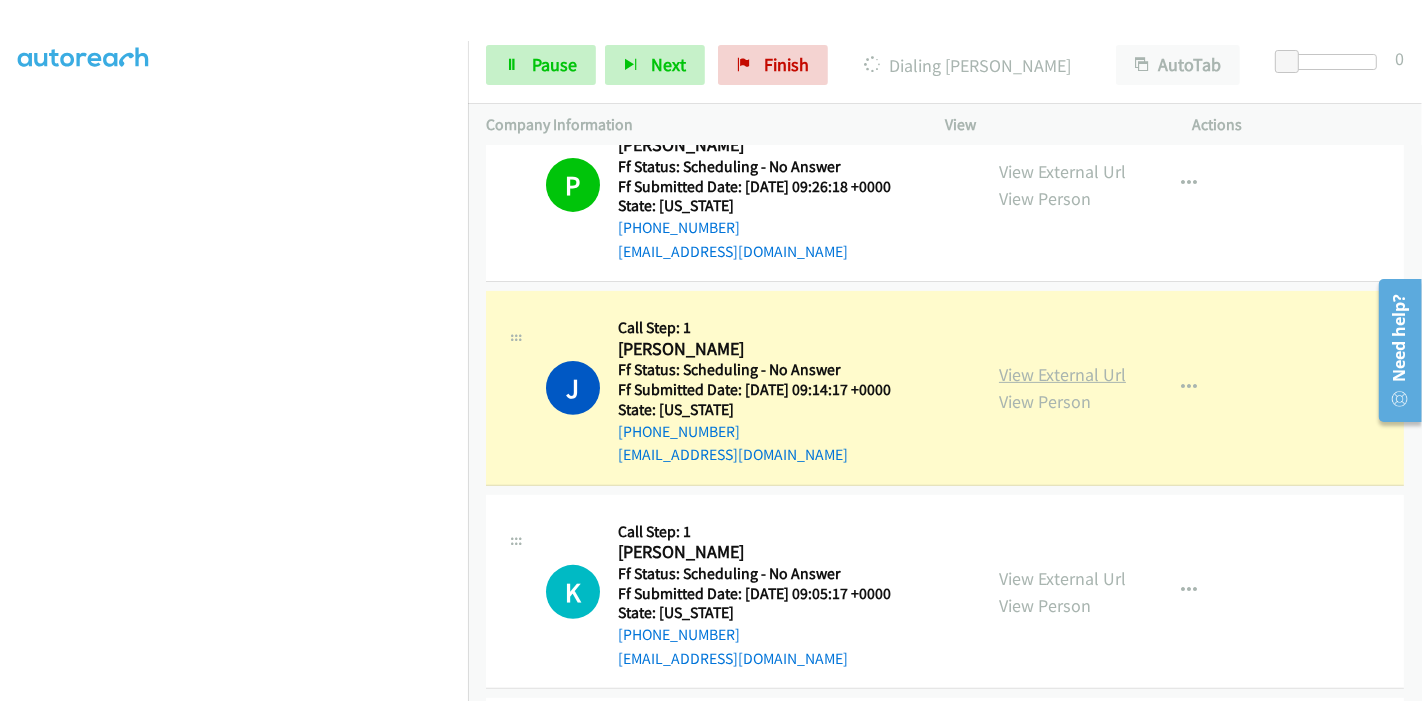 click on "View External Url" at bounding box center (1062, 374) 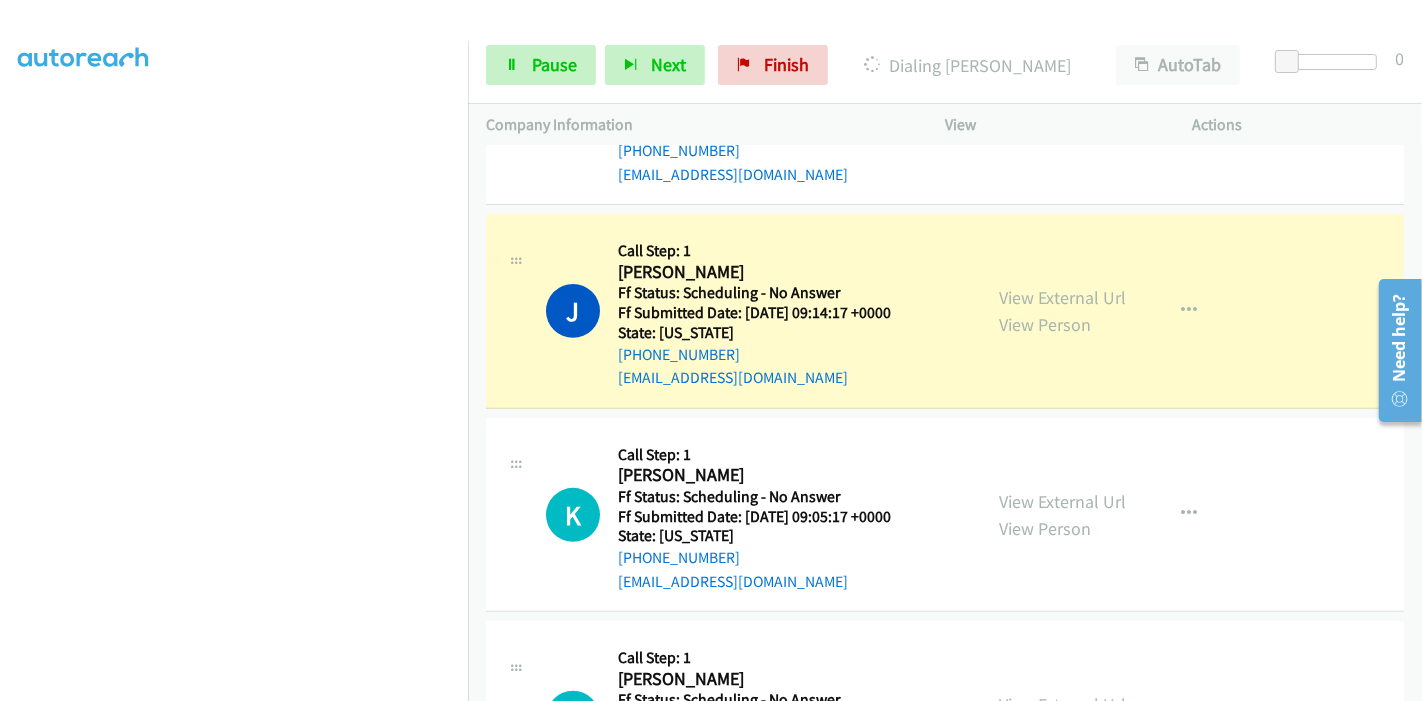 scroll, scrollTop: 666, scrollLeft: 0, axis: vertical 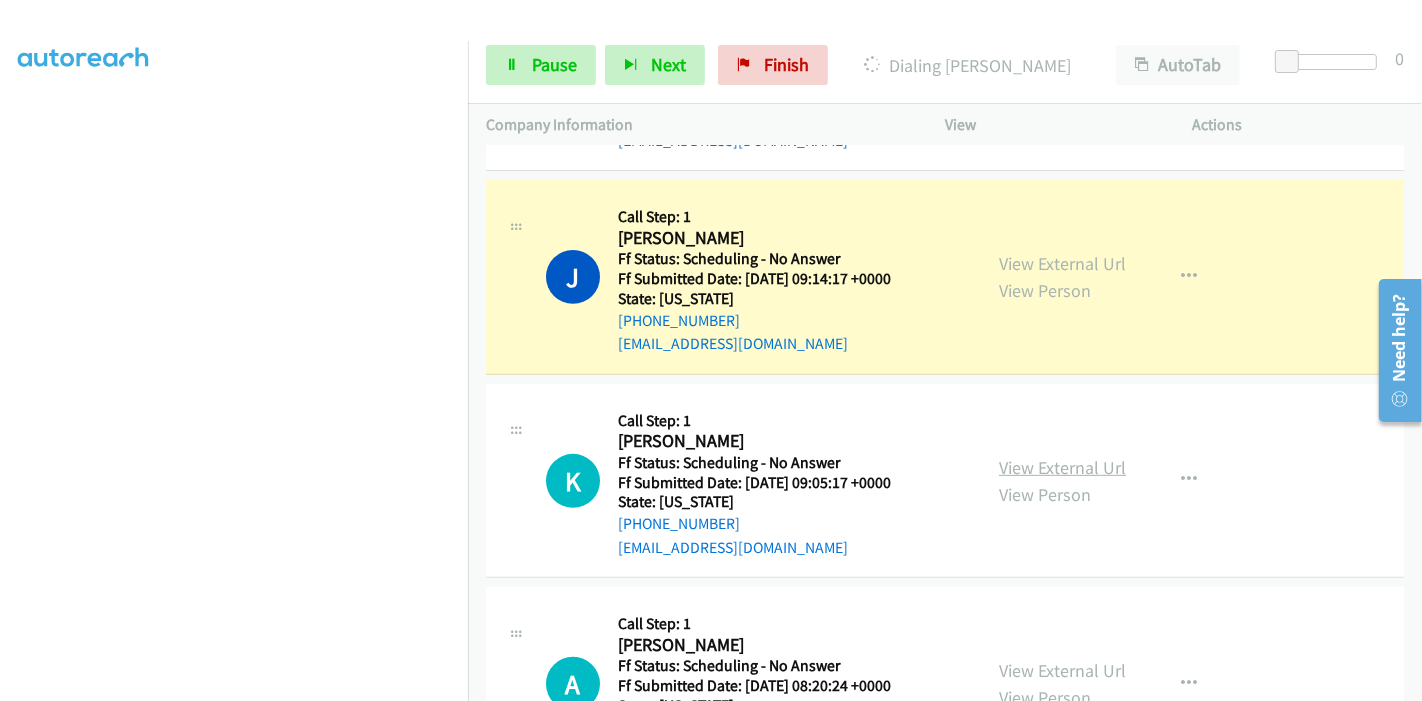 click on "View External Url" at bounding box center [1062, 467] 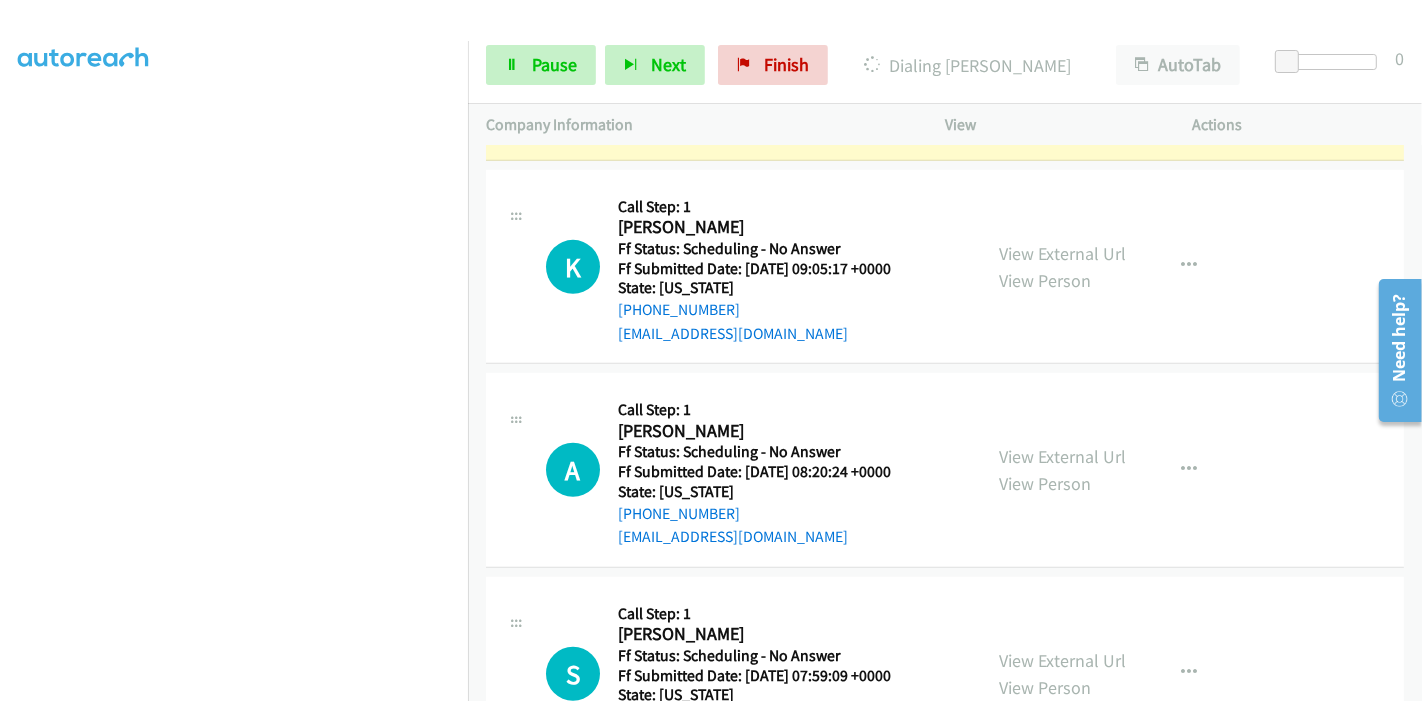 scroll, scrollTop: 888, scrollLeft: 0, axis: vertical 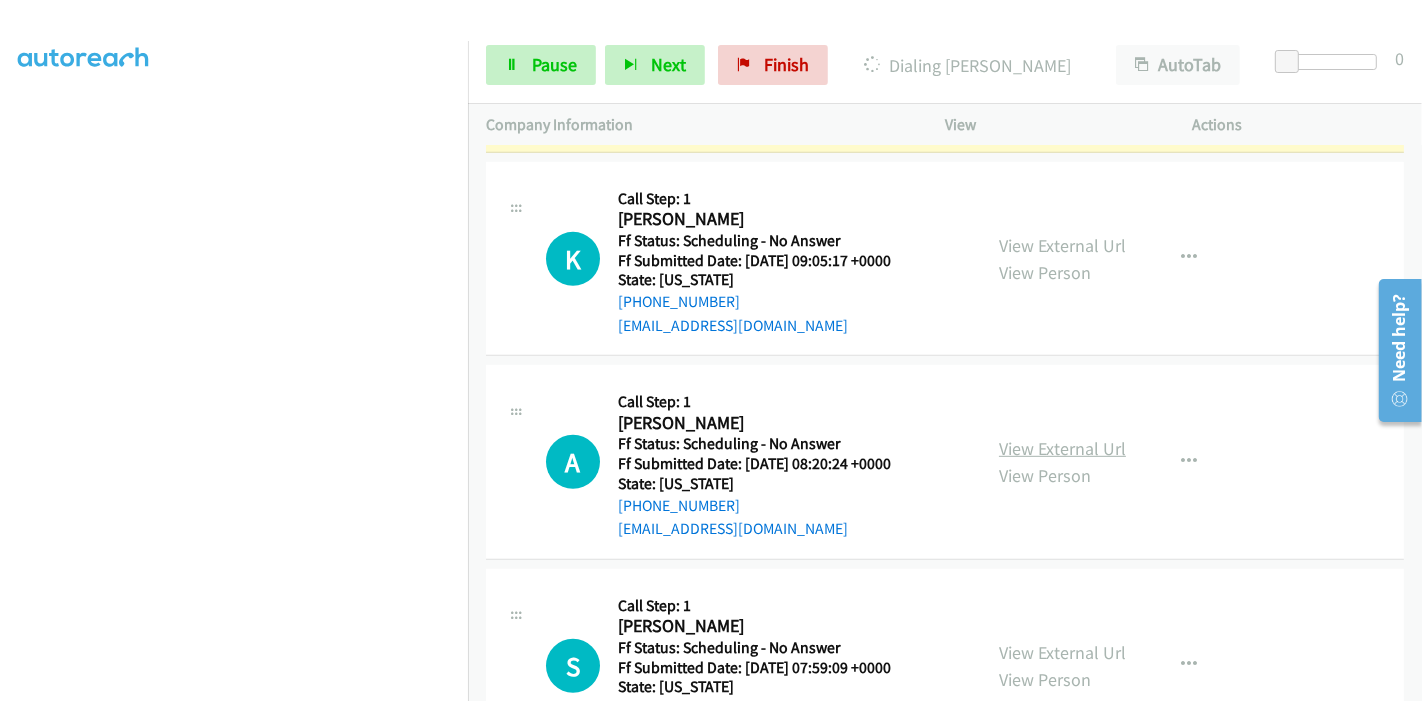 click on "View External Url" at bounding box center [1062, 448] 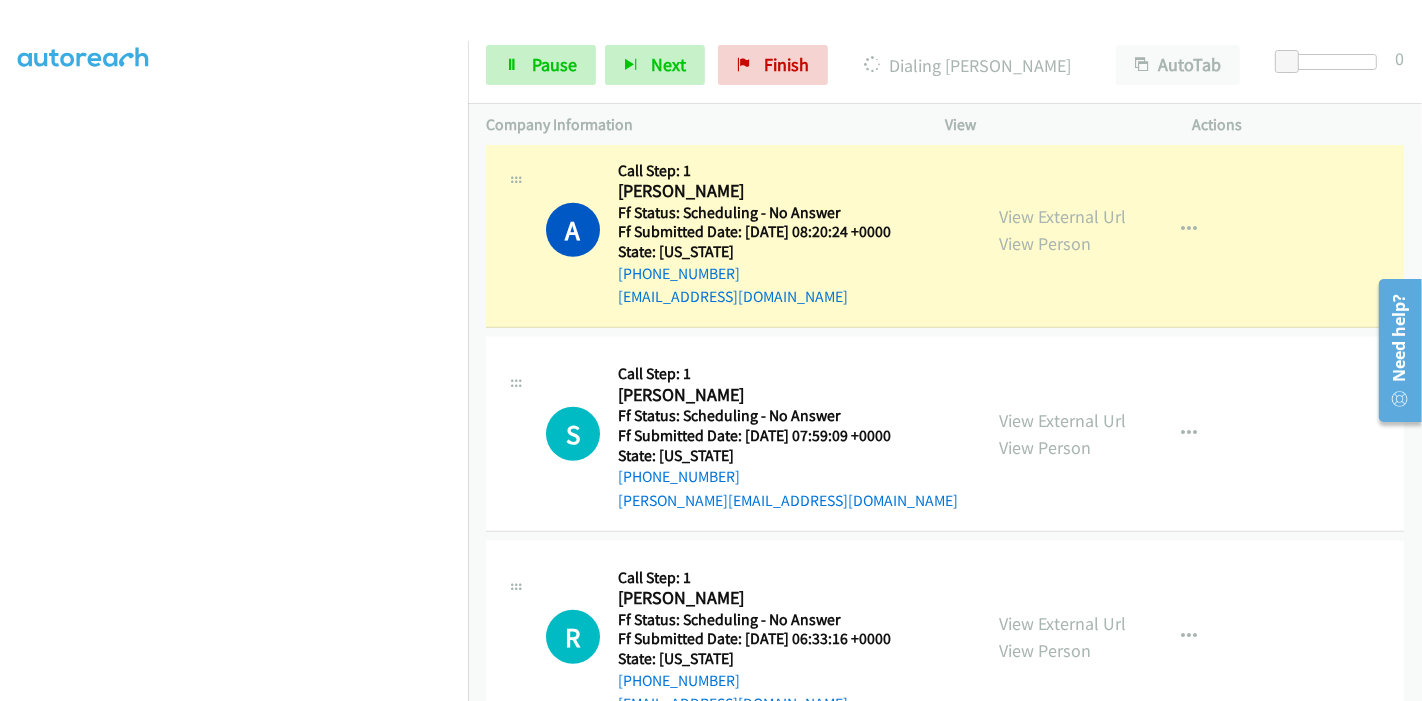 scroll, scrollTop: 1000, scrollLeft: 0, axis: vertical 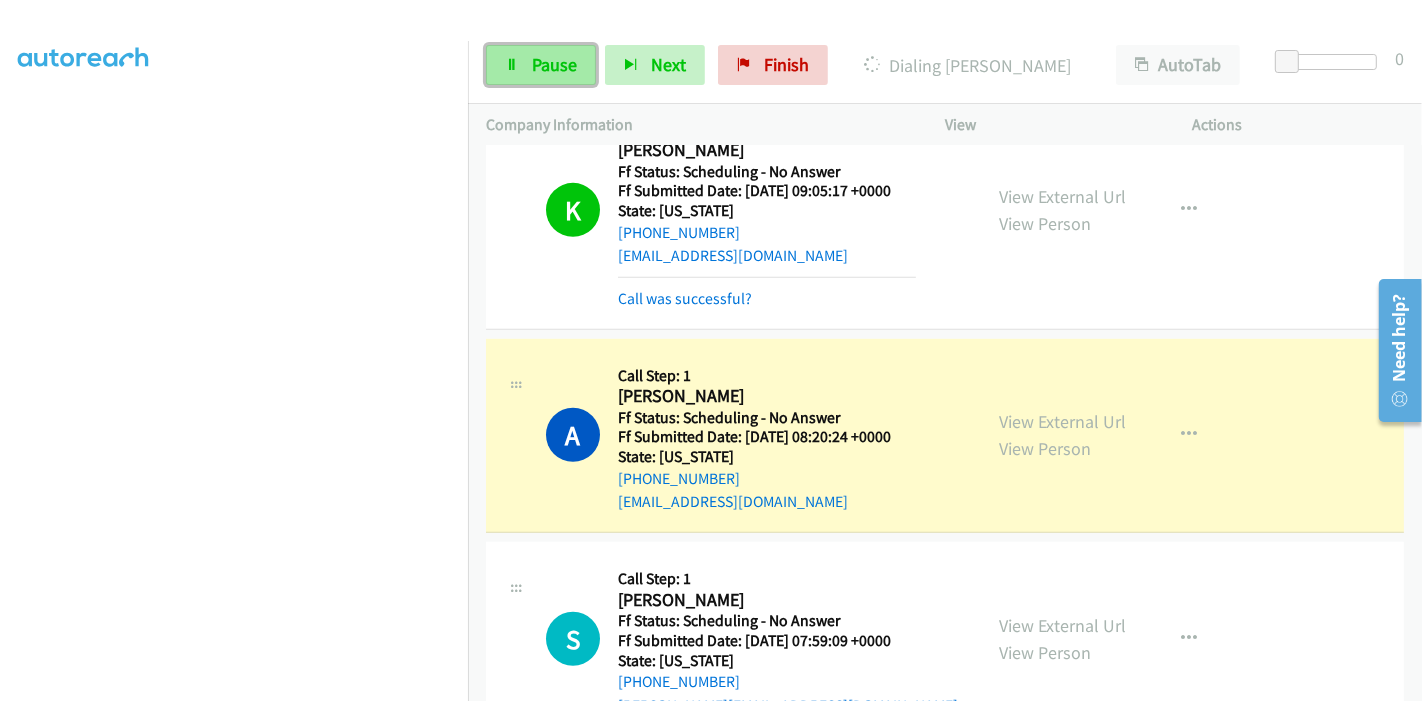 click on "Pause" at bounding box center [541, 65] 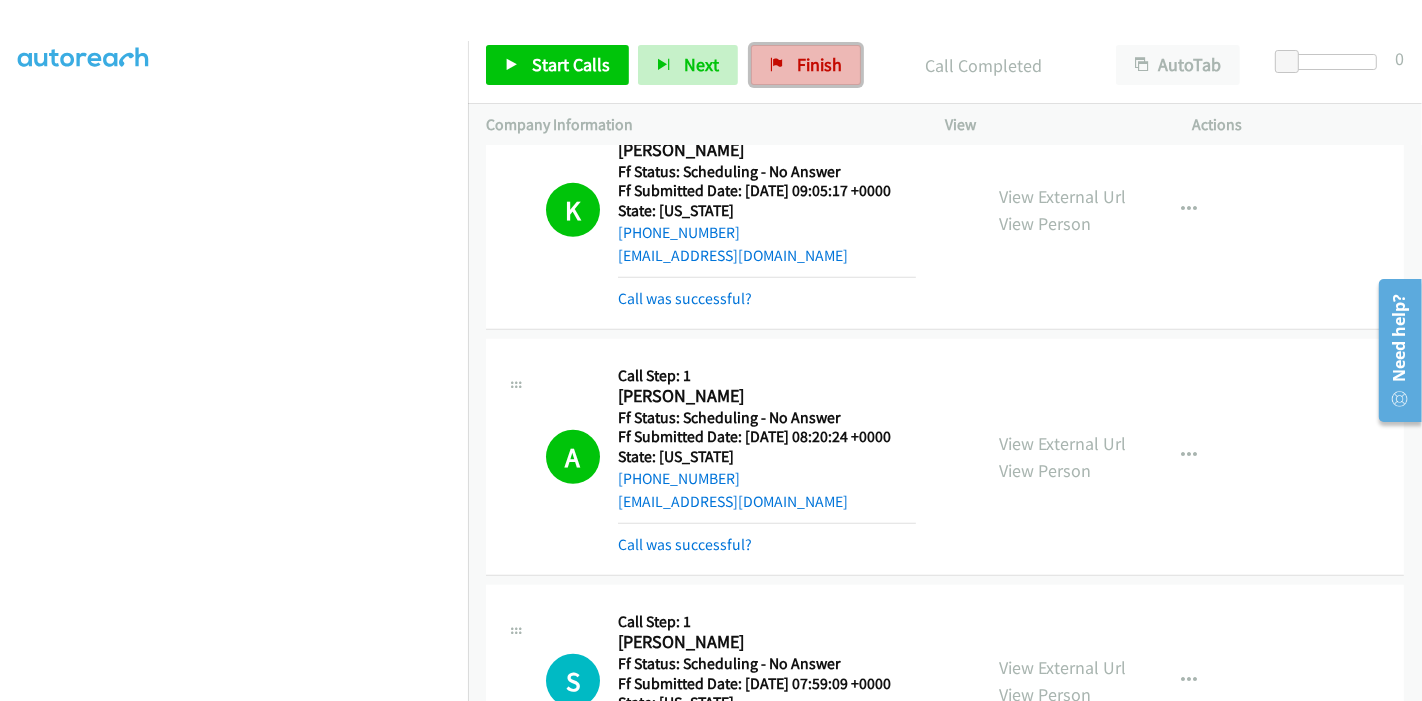 click on "Finish" at bounding box center (806, 65) 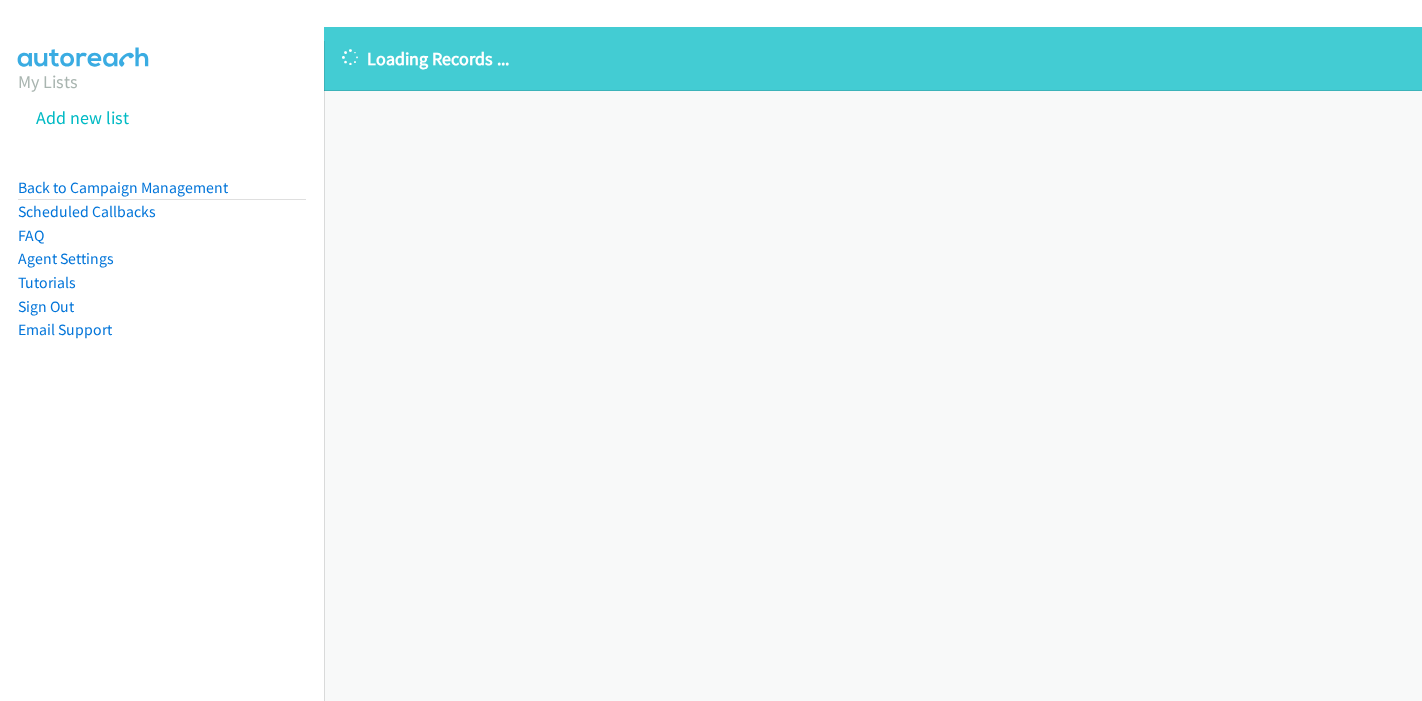 scroll, scrollTop: 0, scrollLeft: 0, axis: both 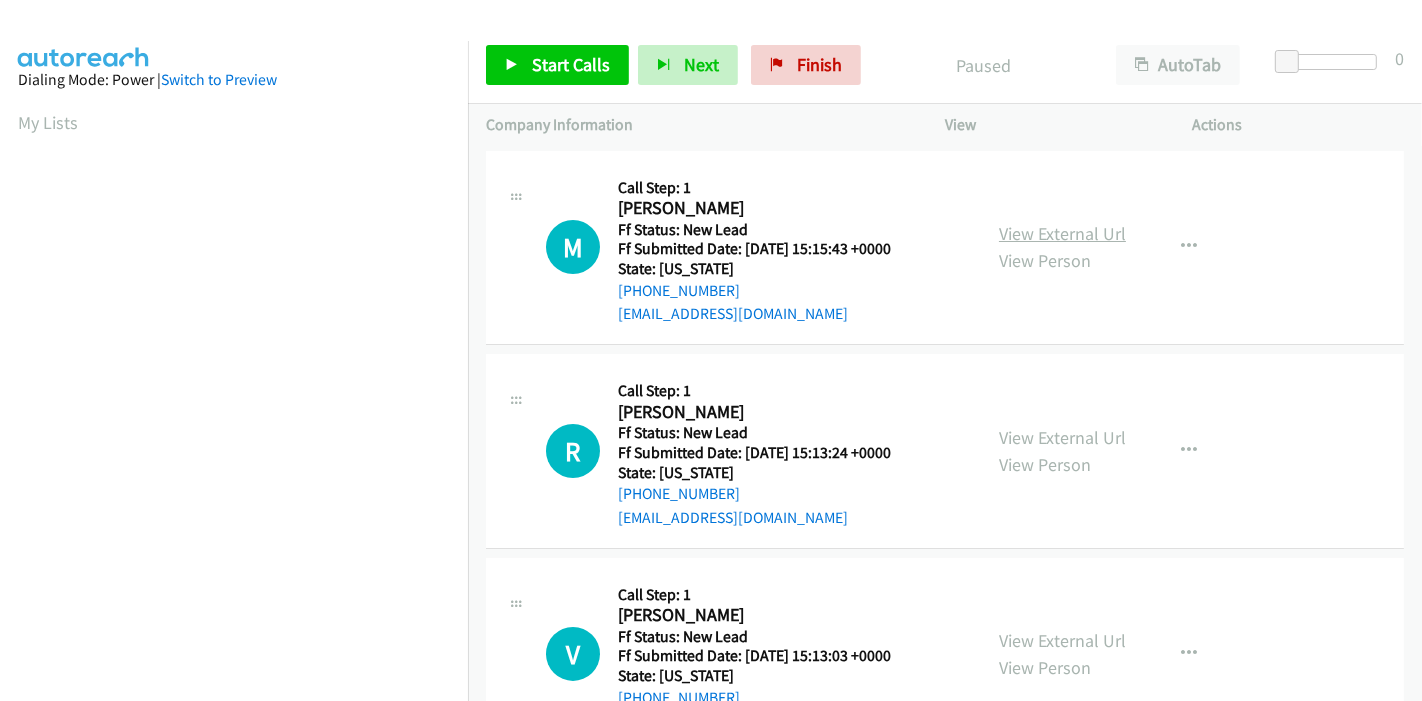 click on "View External Url" at bounding box center (1062, 233) 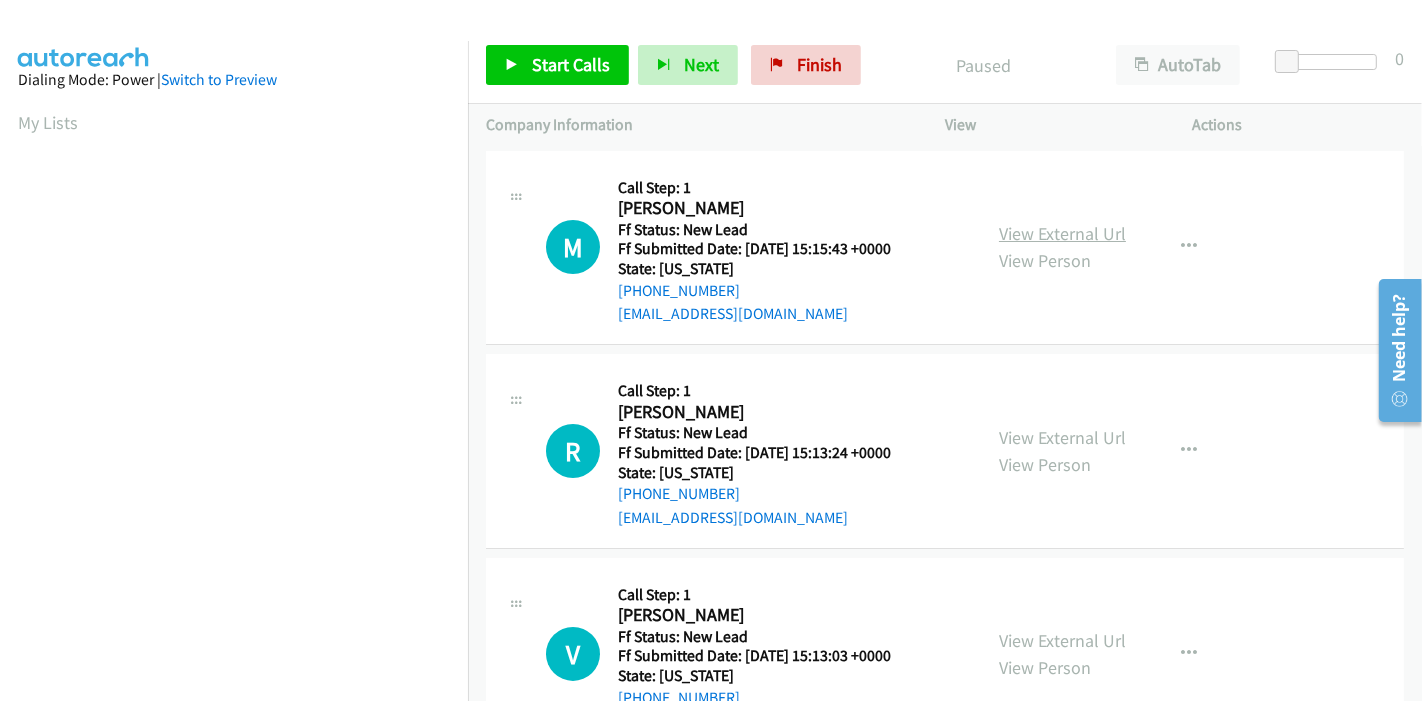 click on "View External Url" at bounding box center (1062, 233) 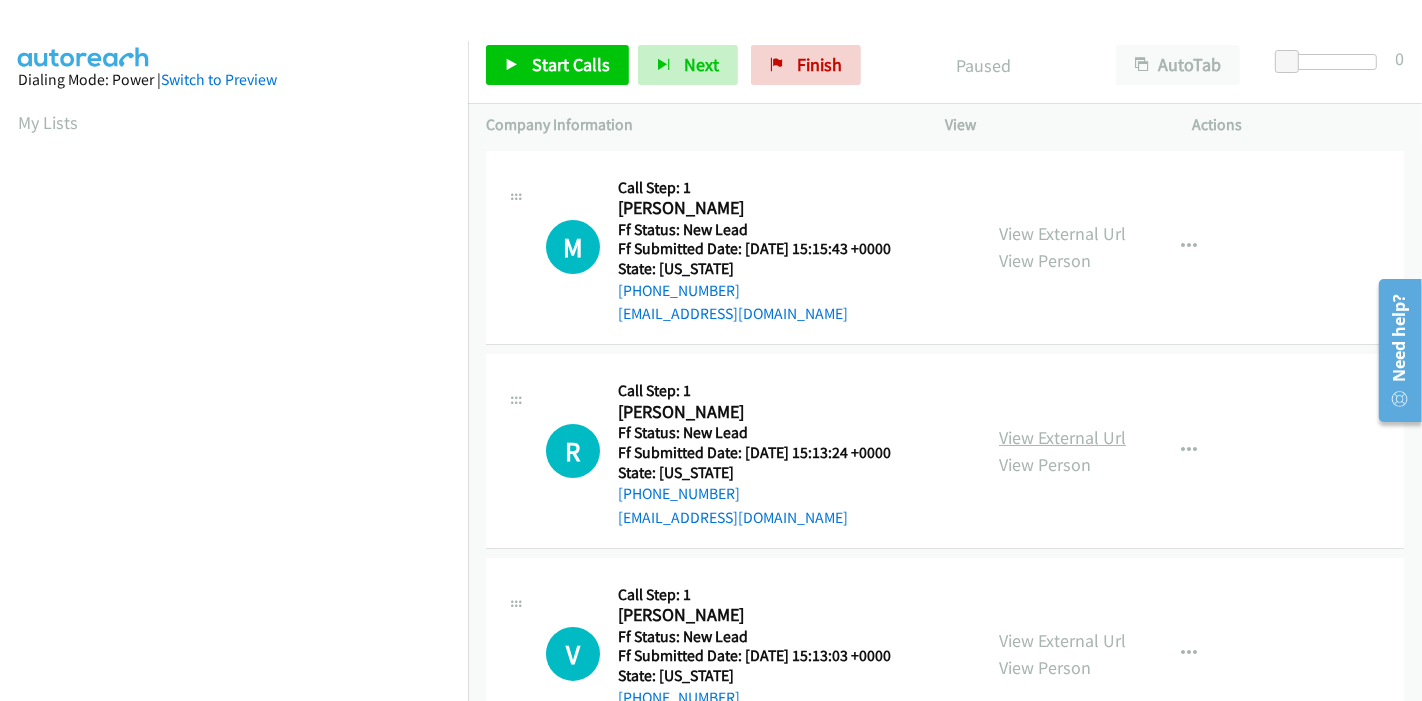 click on "View External Url" at bounding box center [1062, 437] 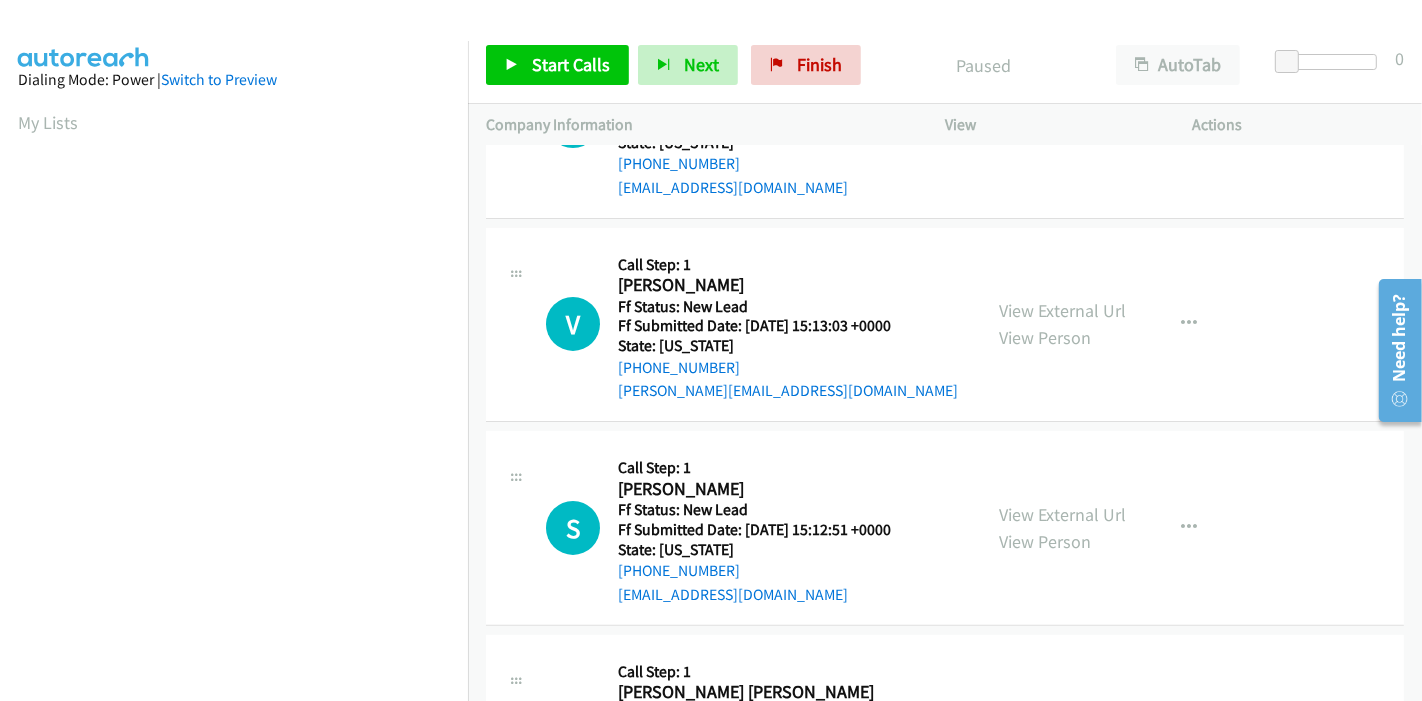 scroll, scrollTop: 333, scrollLeft: 0, axis: vertical 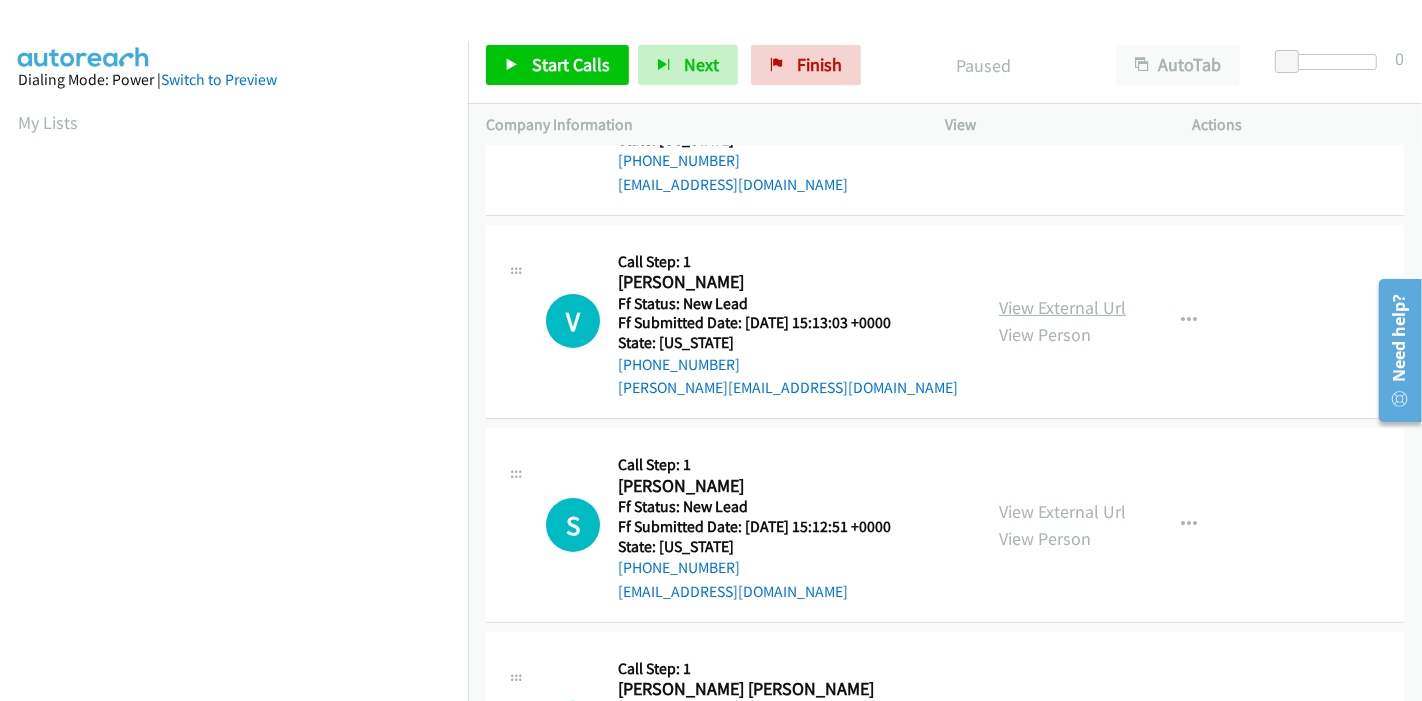 click on "View External Url" at bounding box center (1062, 307) 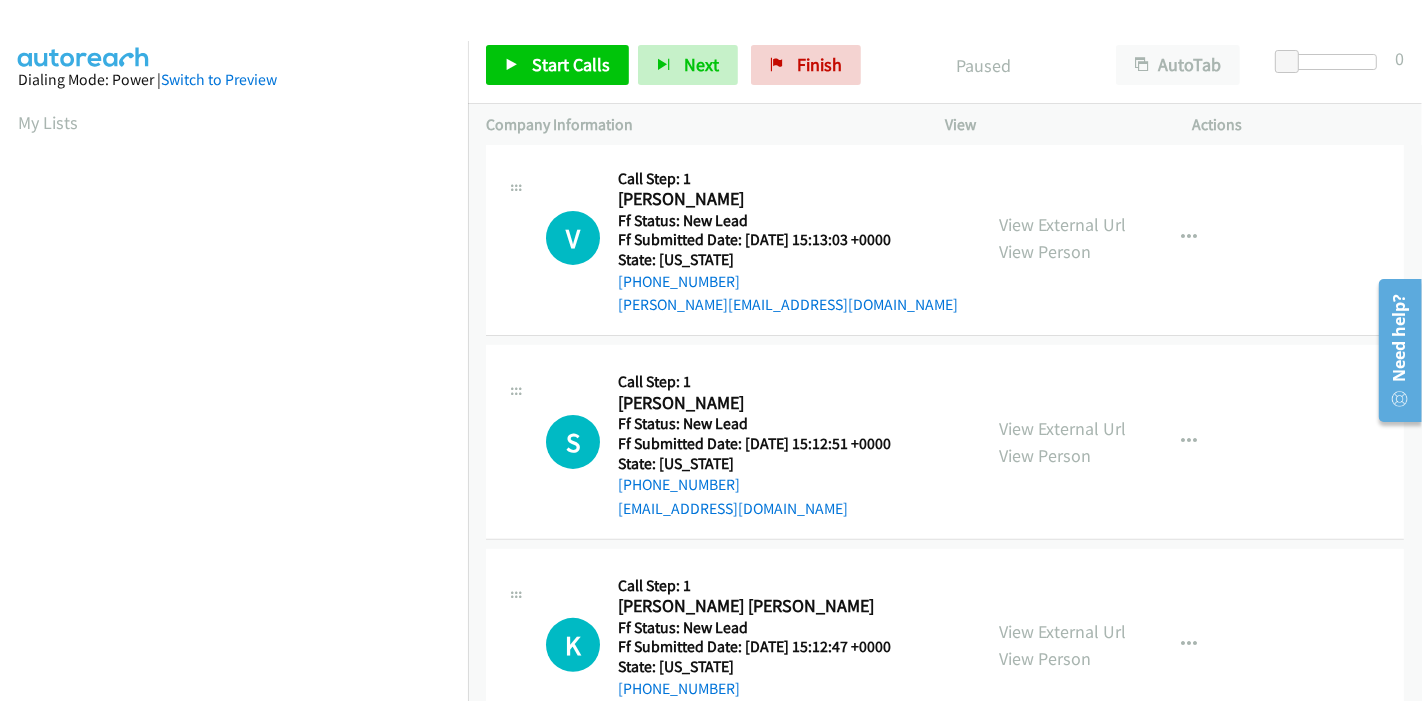 scroll, scrollTop: 444, scrollLeft: 0, axis: vertical 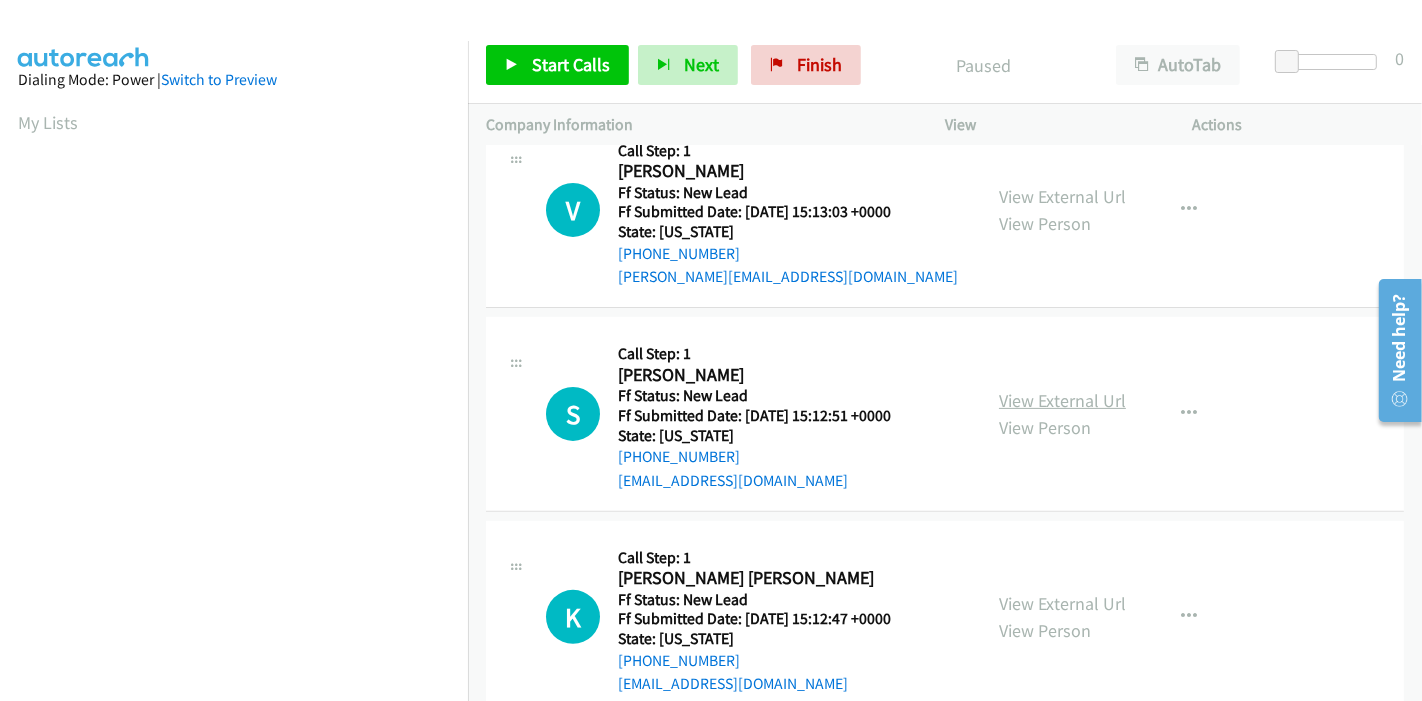 click on "View External Url" at bounding box center [1062, 400] 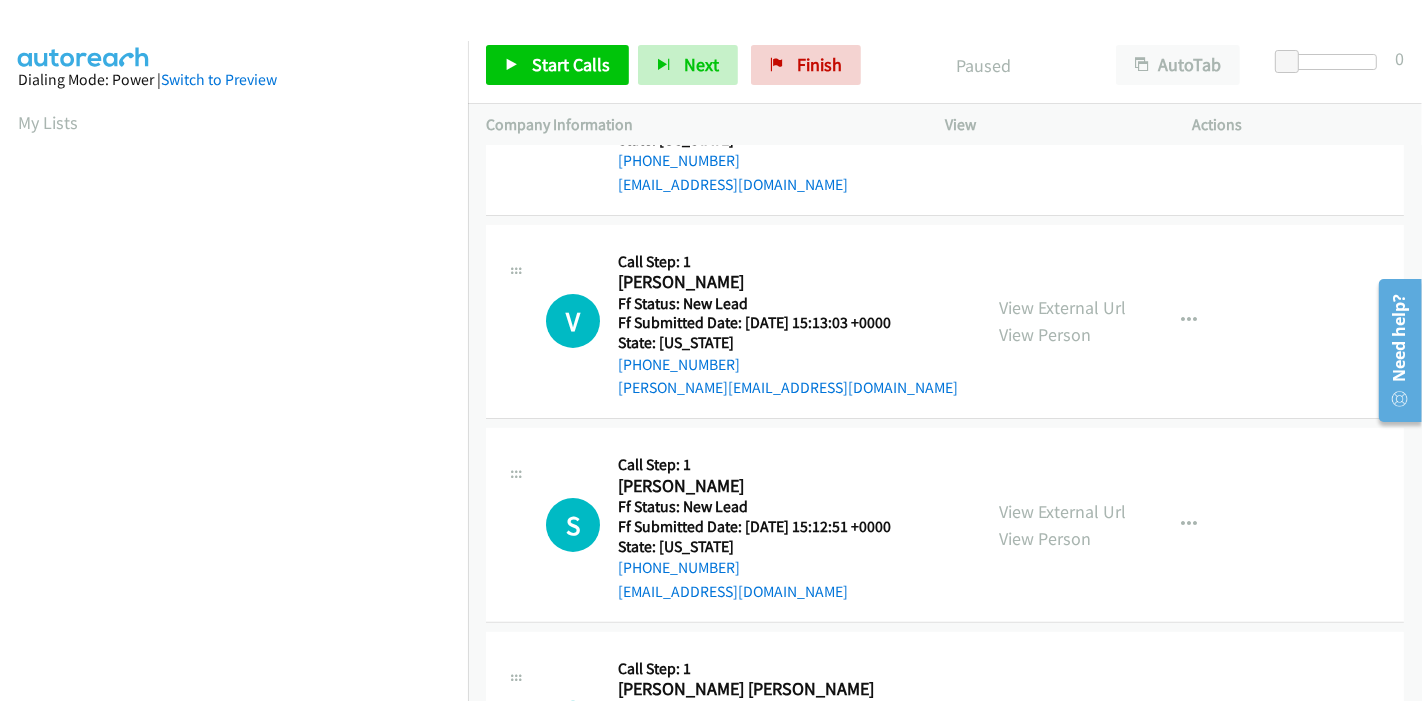 scroll, scrollTop: 487, scrollLeft: 0, axis: vertical 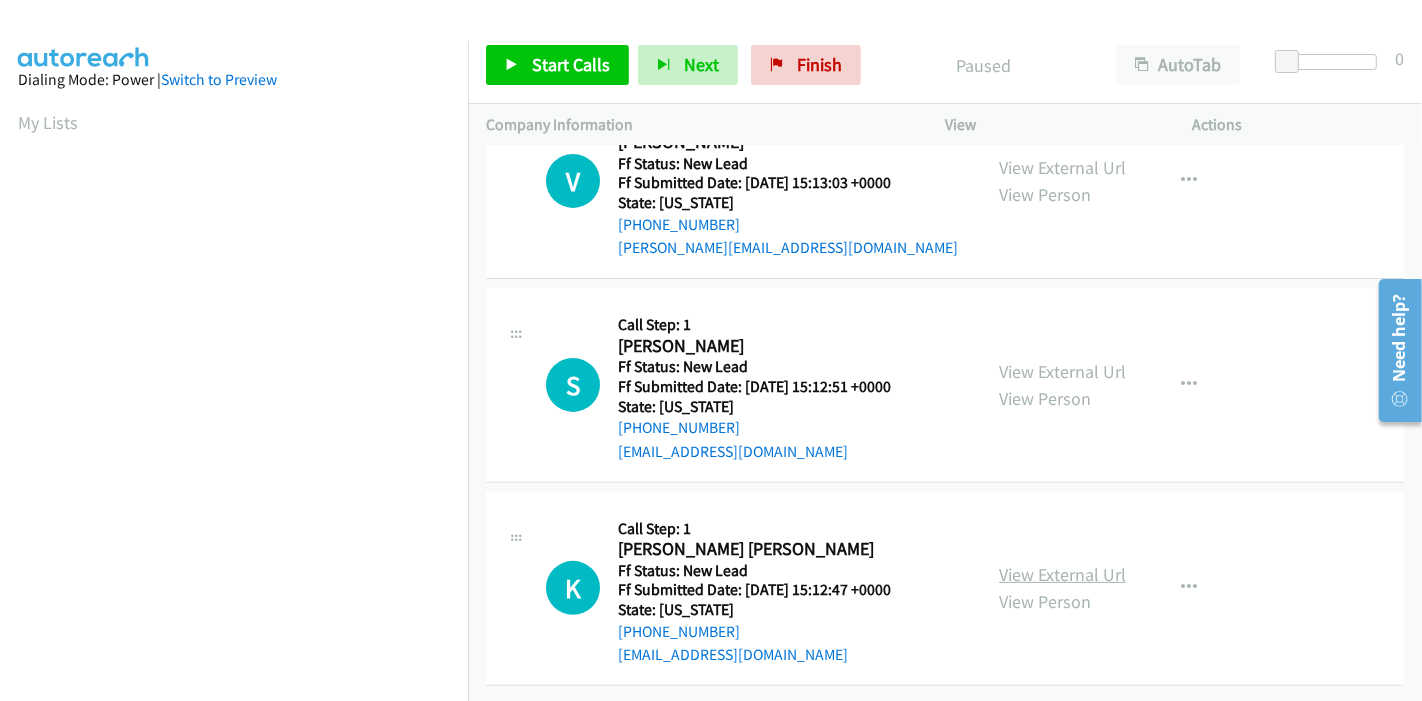 click on "View External Url" at bounding box center (1062, 574) 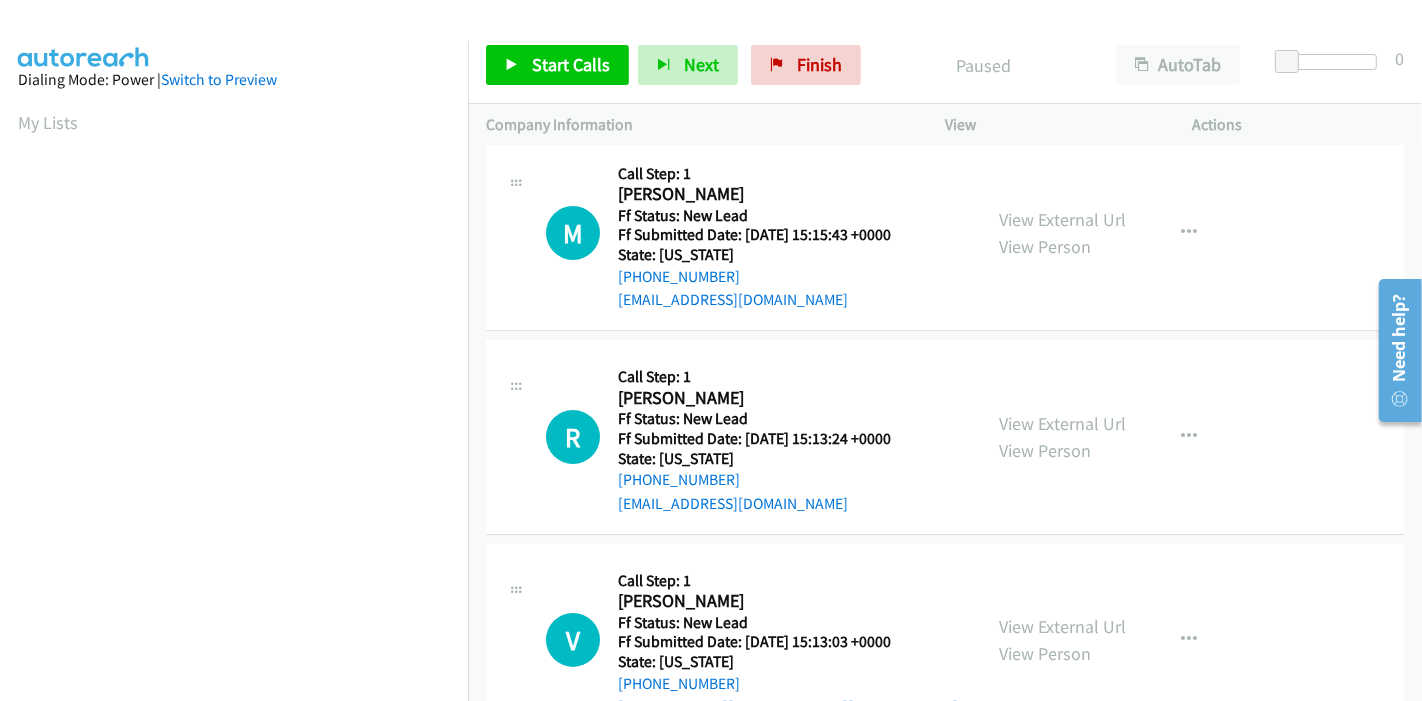 scroll, scrollTop: 0, scrollLeft: 0, axis: both 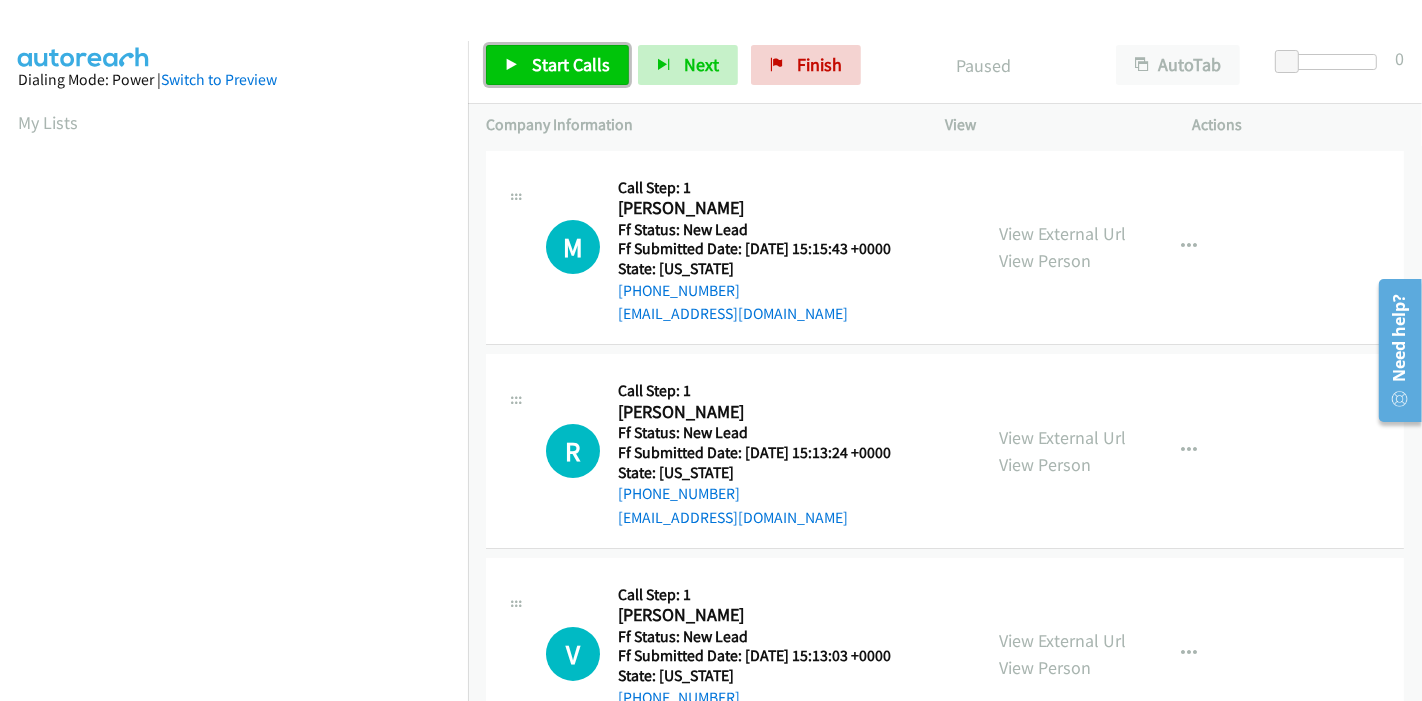 click on "Start Calls" at bounding box center [571, 64] 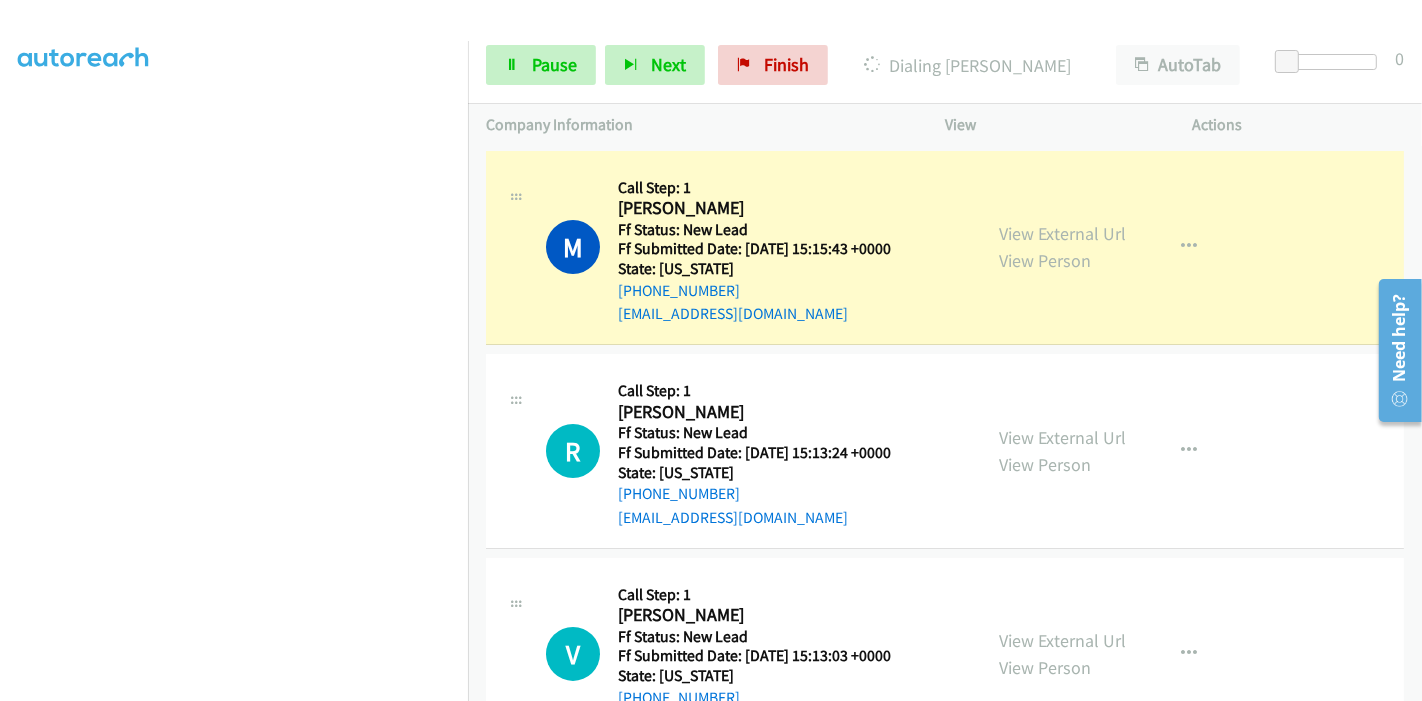scroll, scrollTop: 422, scrollLeft: 0, axis: vertical 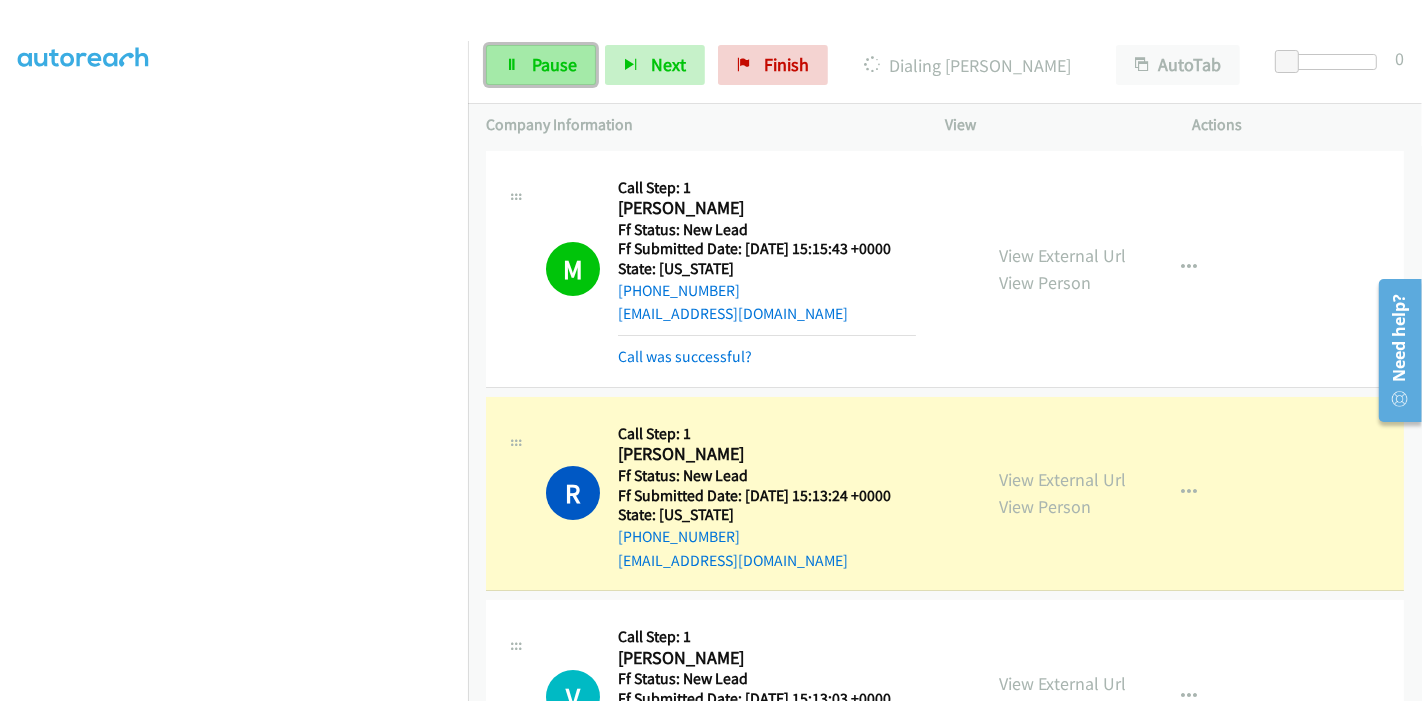click on "Pause" at bounding box center (541, 65) 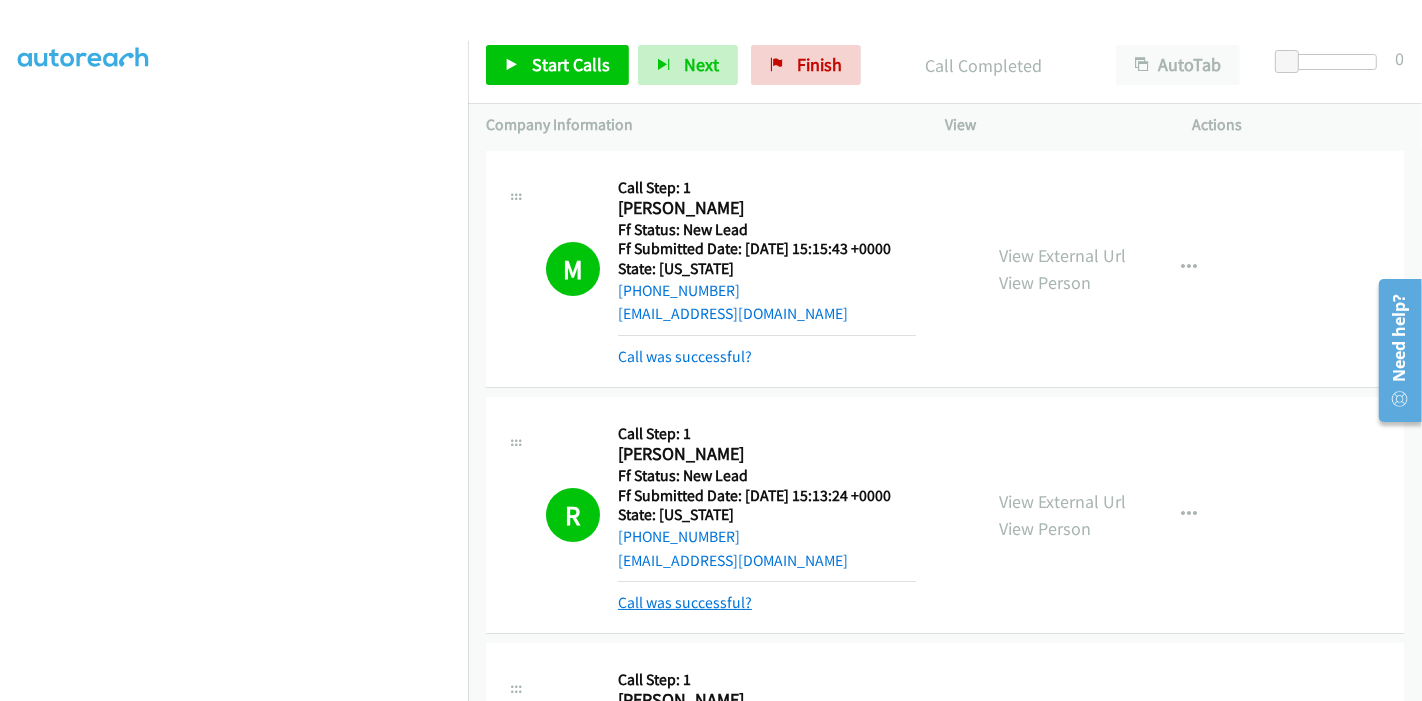 click on "Call was successful?" at bounding box center (685, 602) 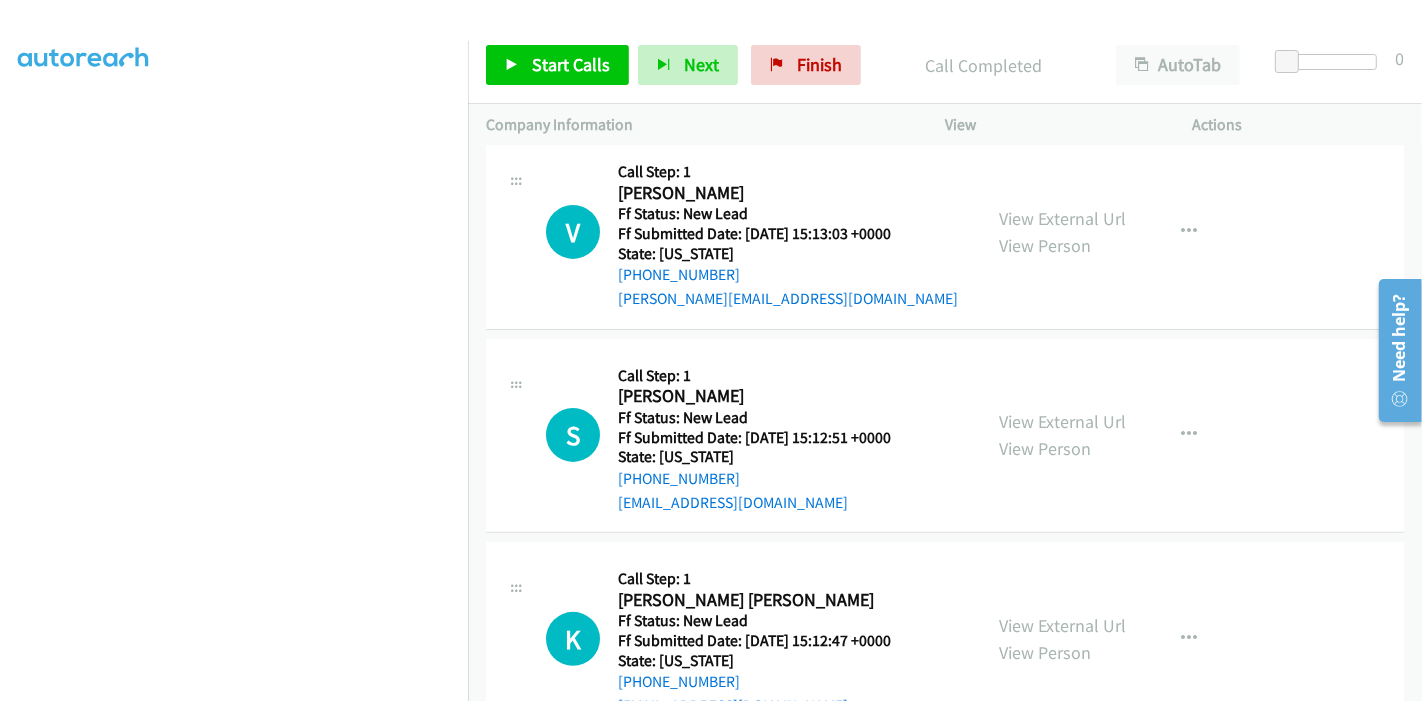 scroll, scrollTop: 418, scrollLeft: 0, axis: vertical 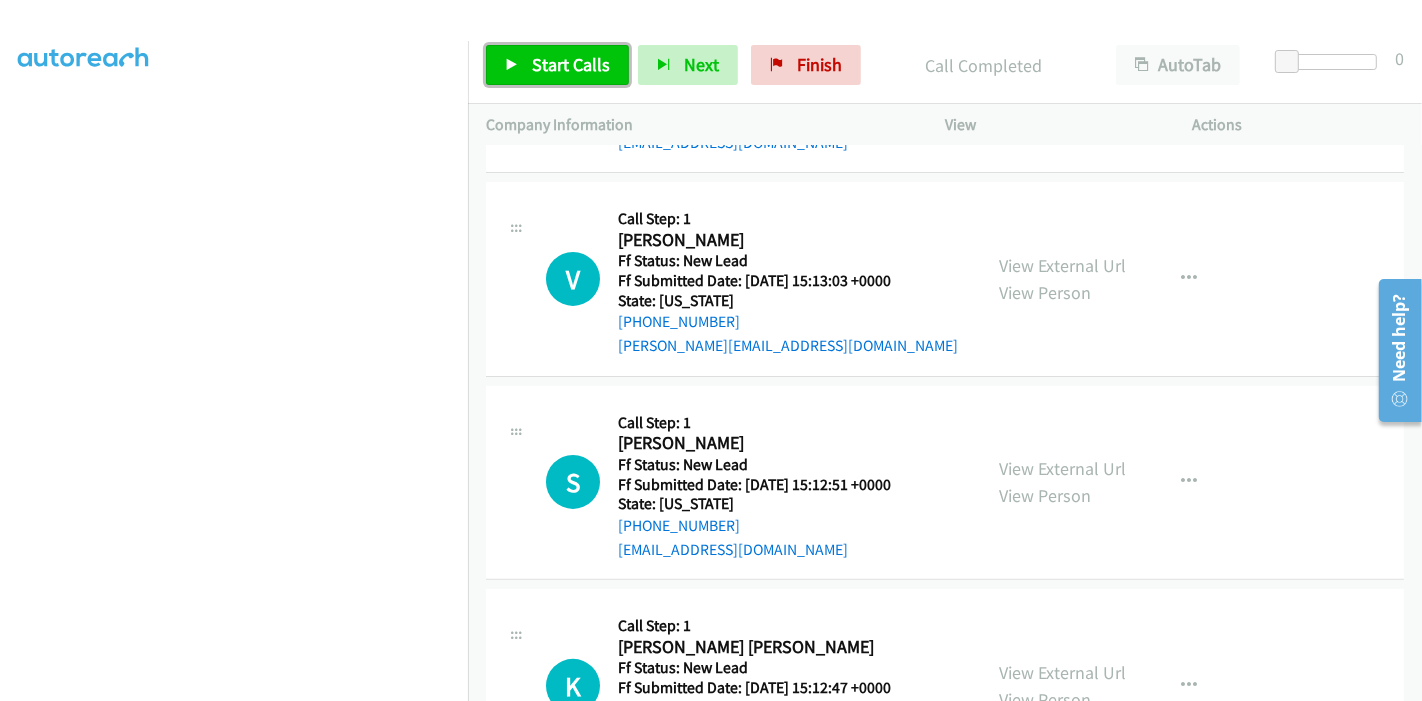click on "Start Calls" at bounding box center [571, 64] 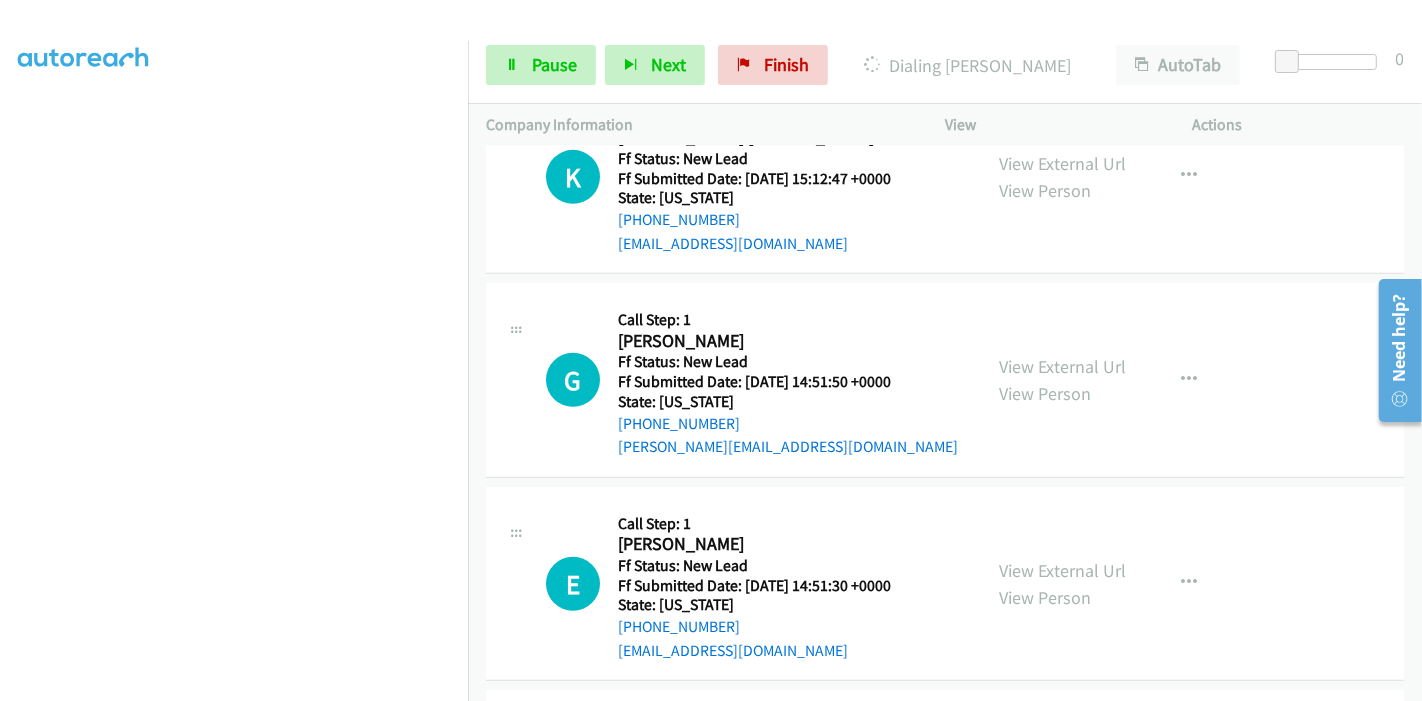 scroll, scrollTop: 974, scrollLeft: 0, axis: vertical 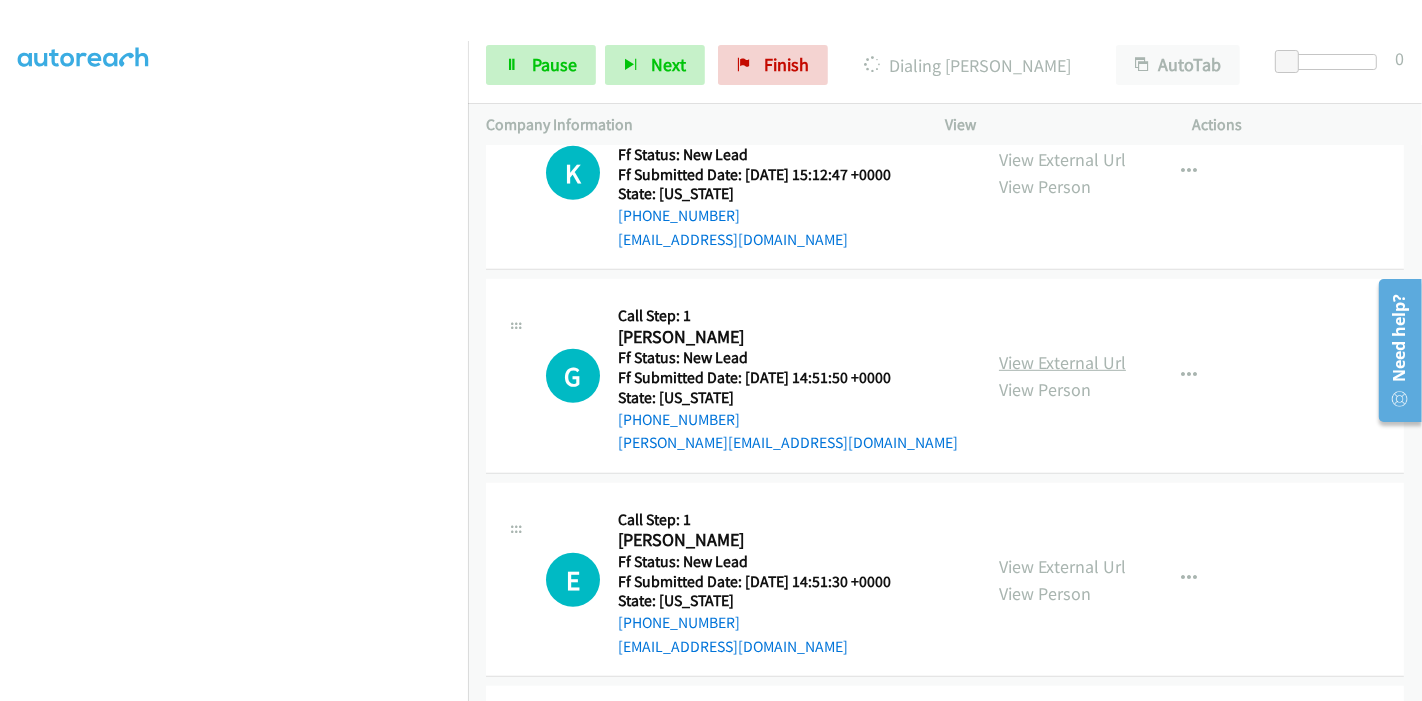 click on "View External Url" at bounding box center [1062, 362] 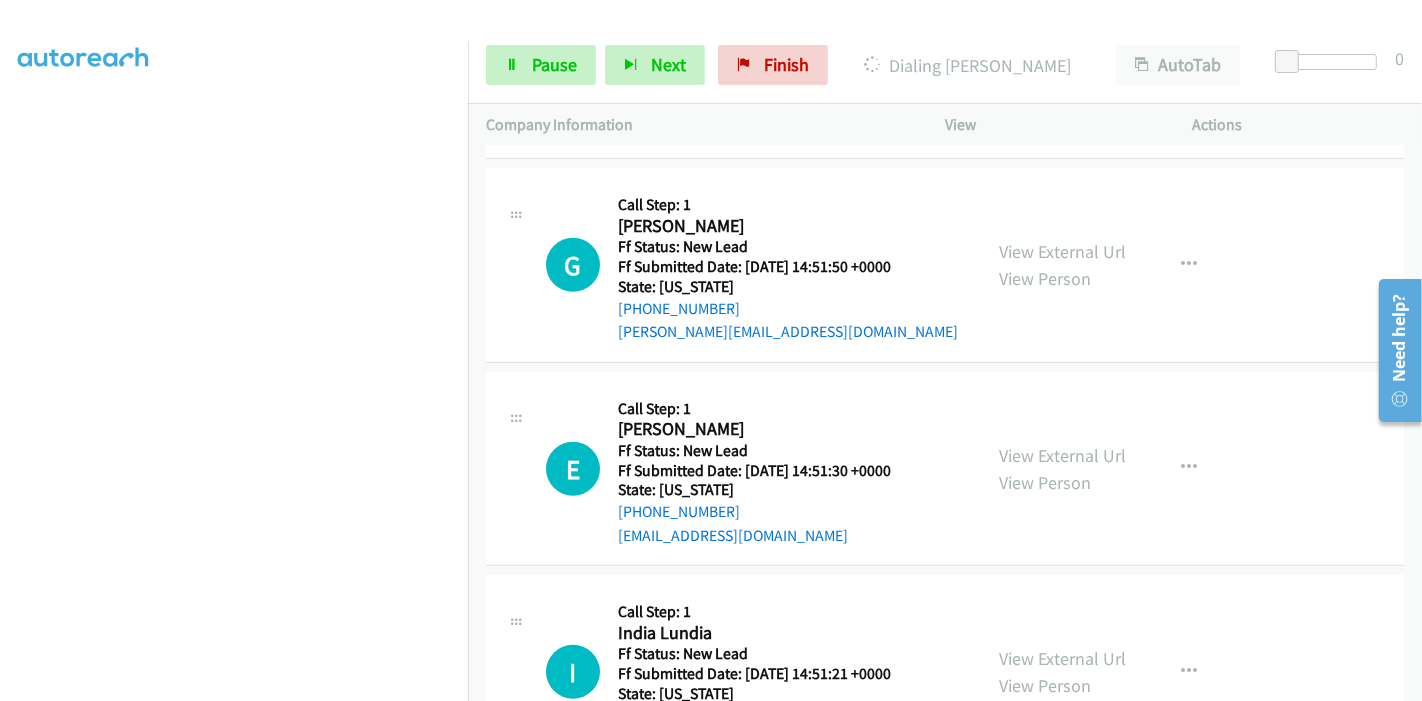 scroll, scrollTop: 1181, scrollLeft: 0, axis: vertical 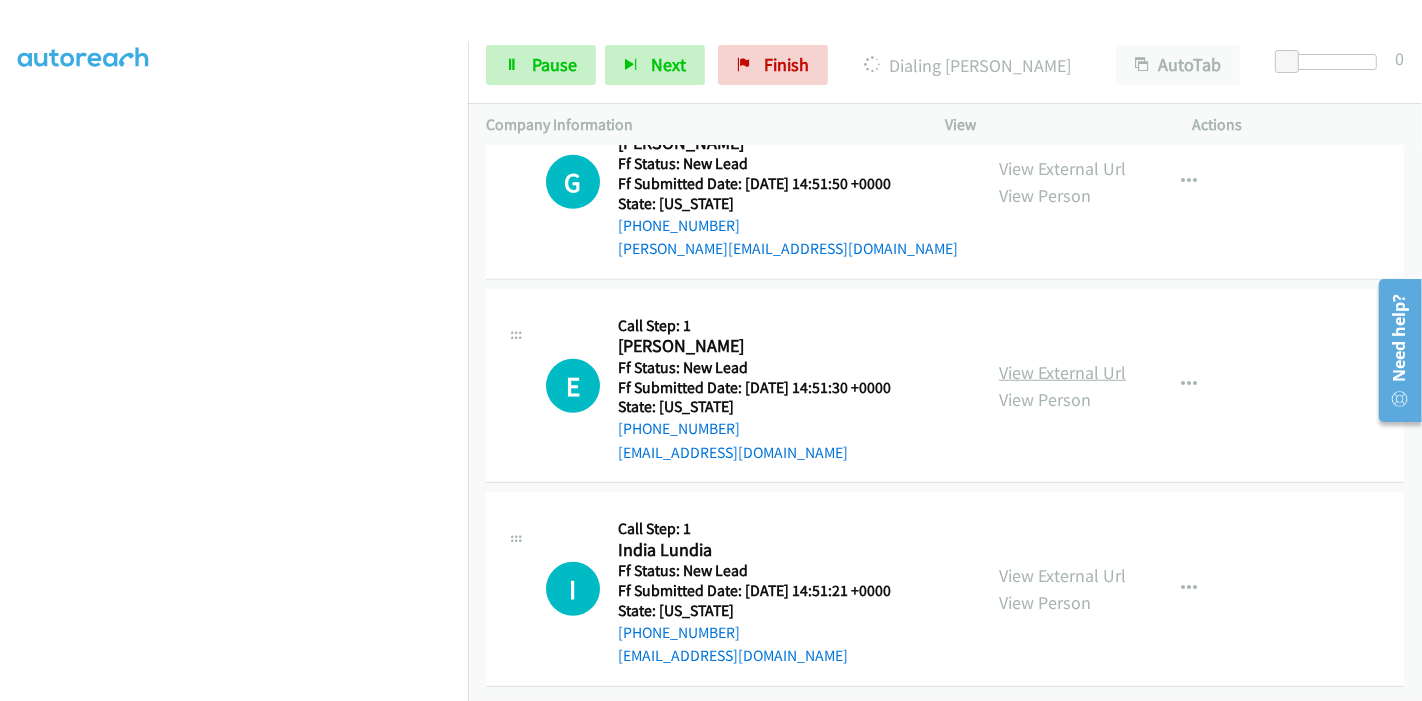 click on "View External Url" at bounding box center (1062, 372) 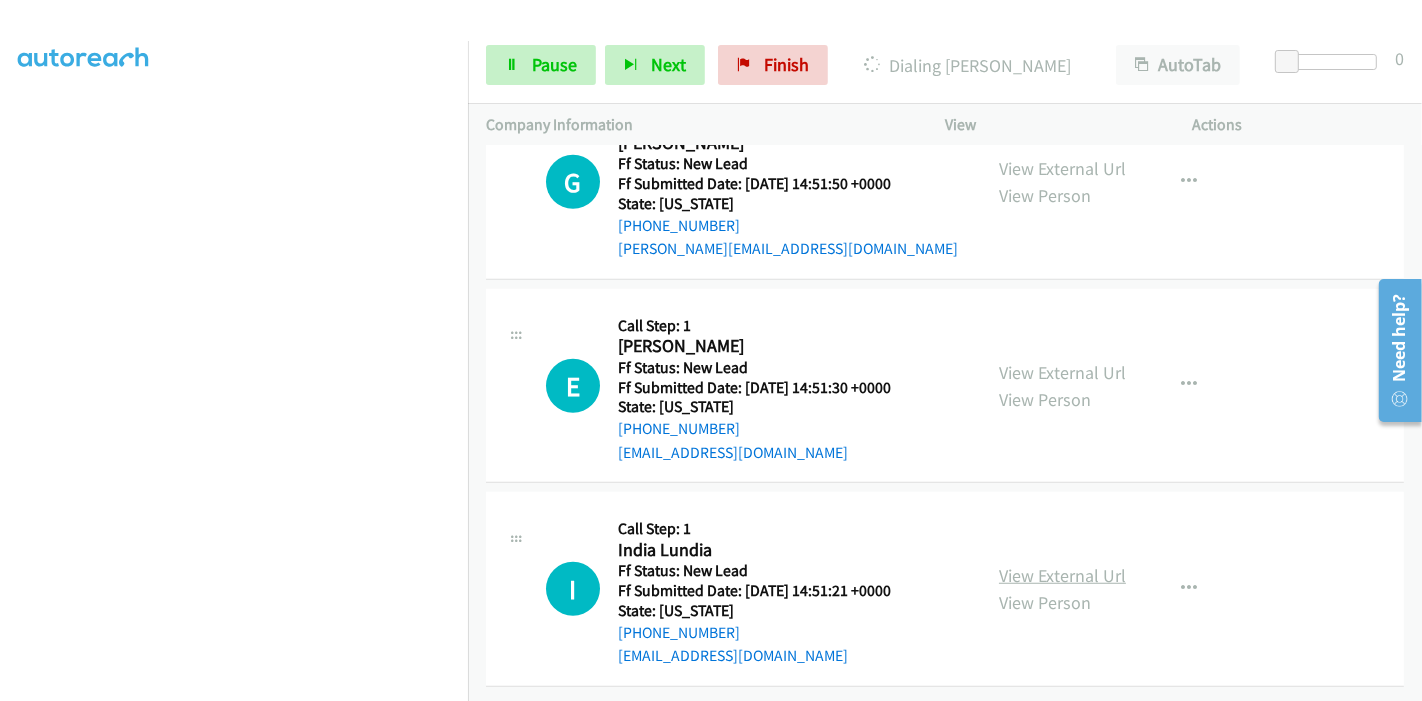 click on "View External Url" at bounding box center (1062, 575) 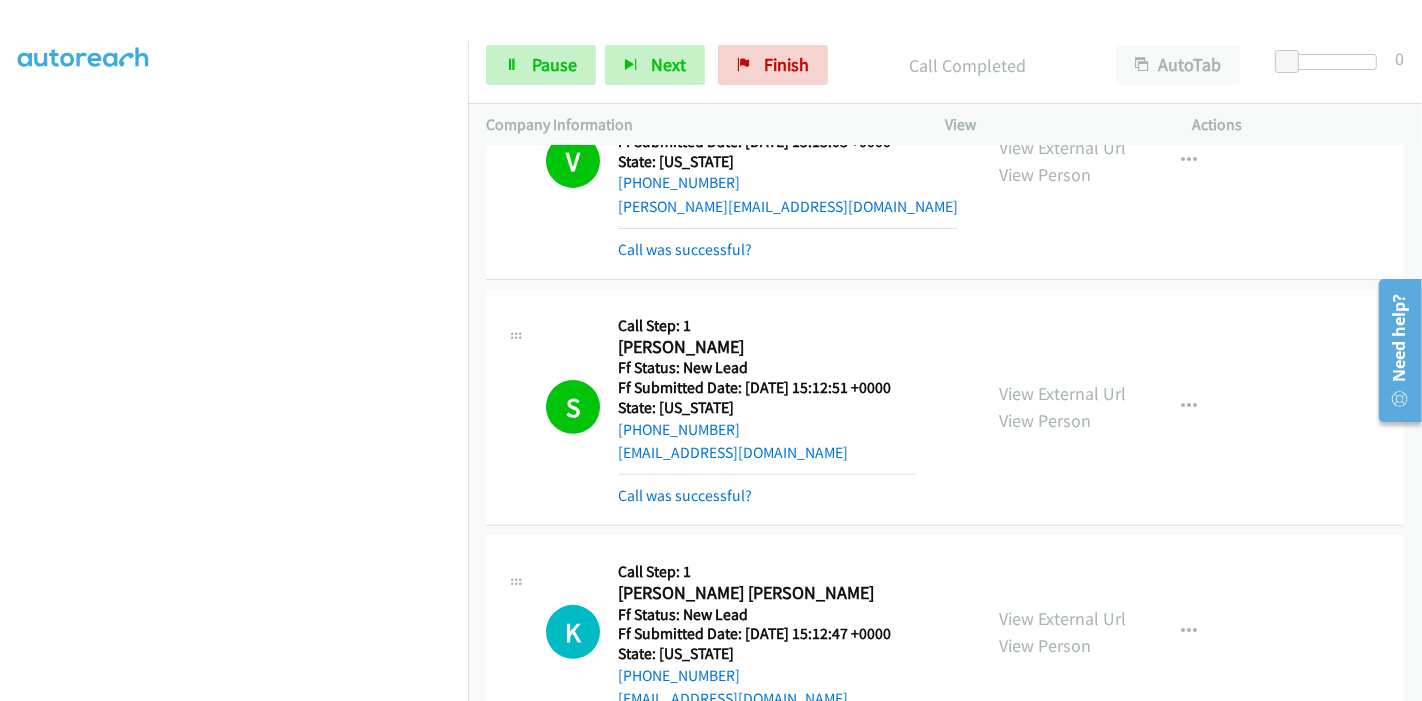 scroll, scrollTop: 890, scrollLeft: 0, axis: vertical 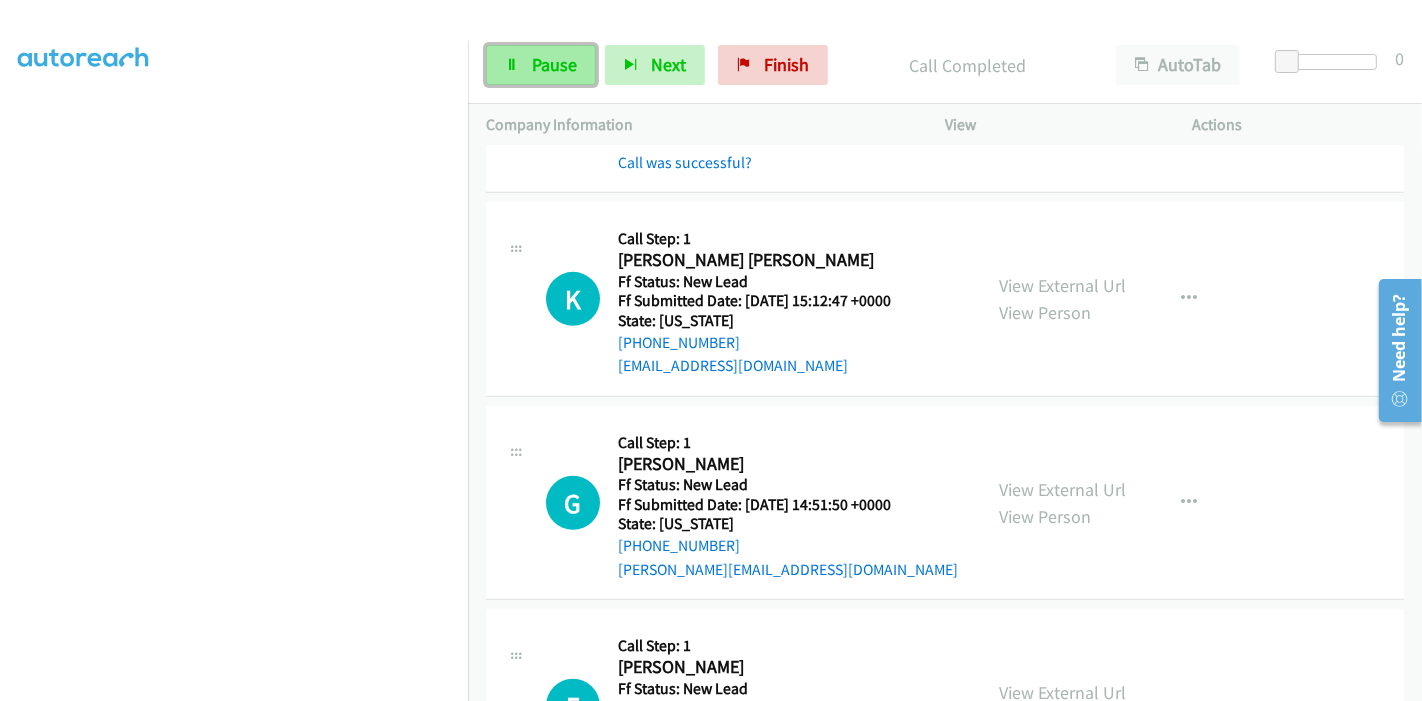 click on "Pause" at bounding box center (541, 65) 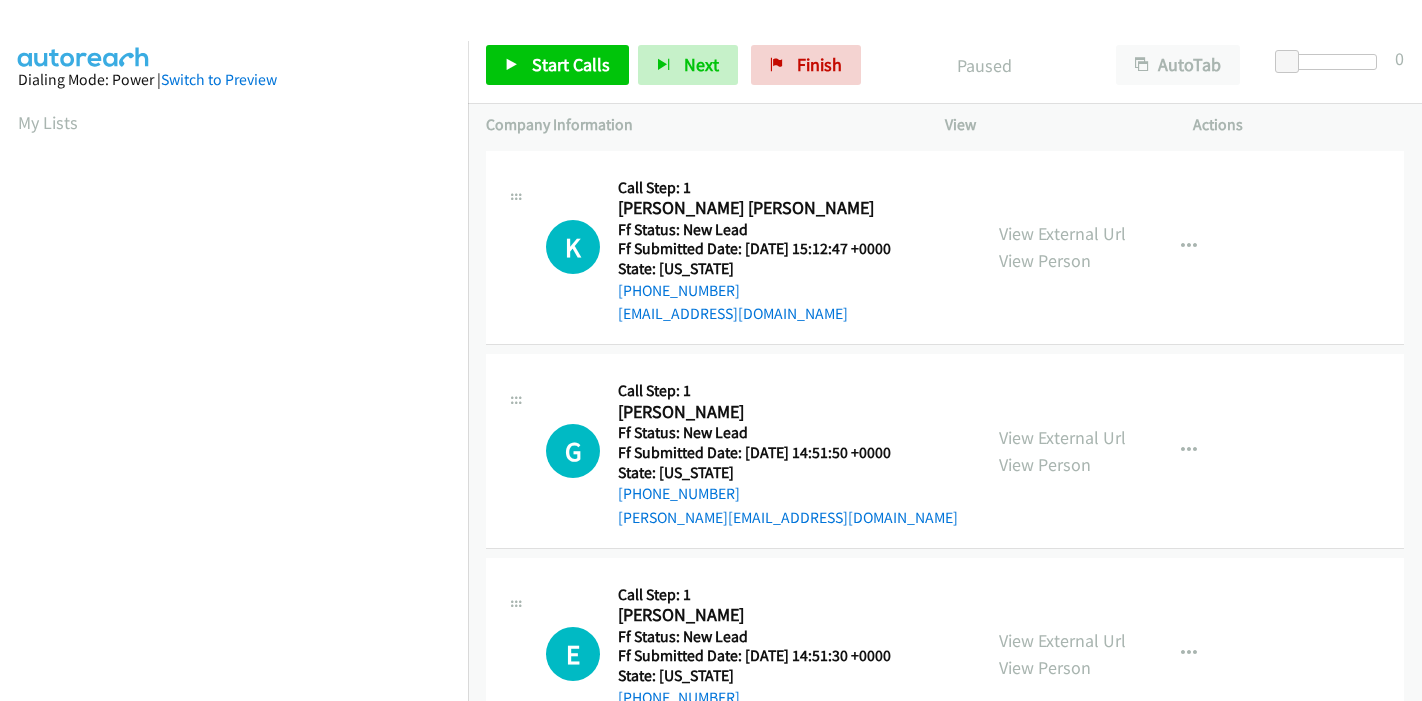 scroll, scrollTop: 0, scrollLeft: 0, axis: both 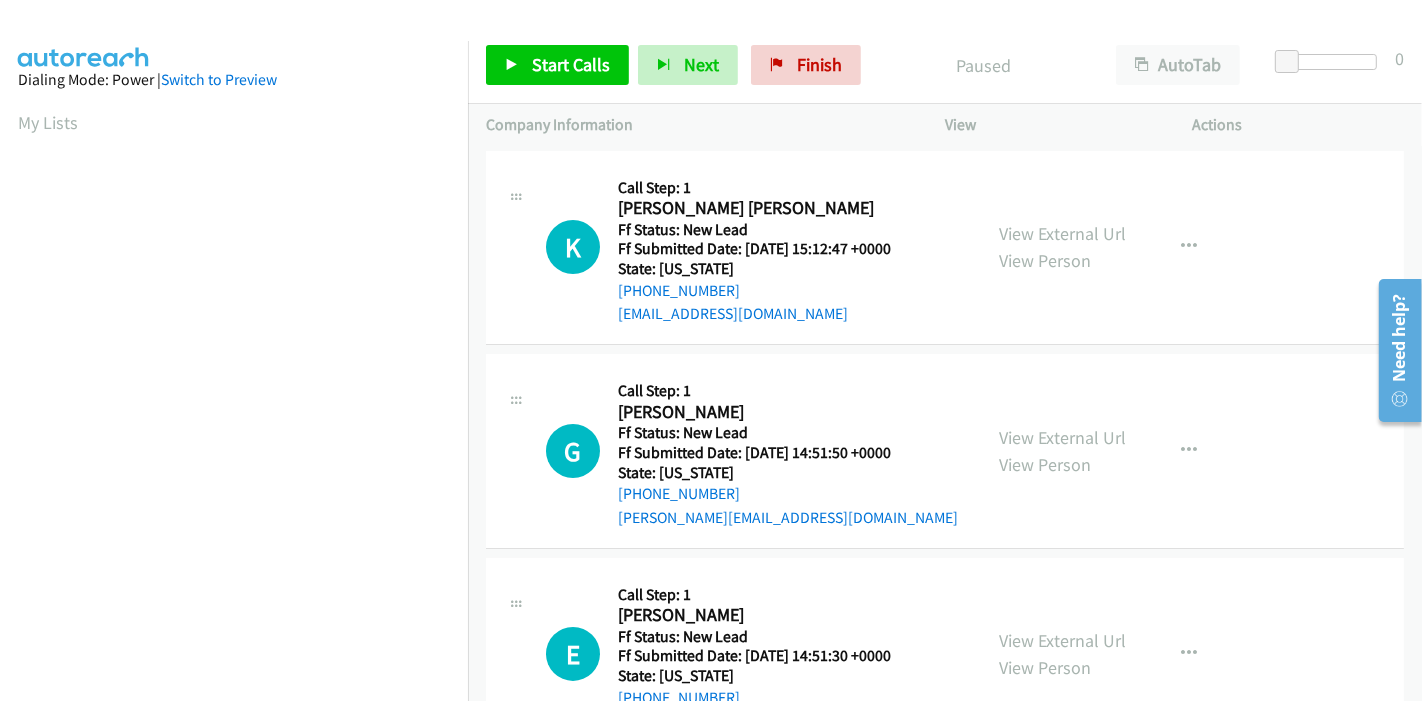 click on "Start Calls
Pause
Next
Finish
Paused
AutoTab
AutoTab
0" at bounding box center (945, 65) 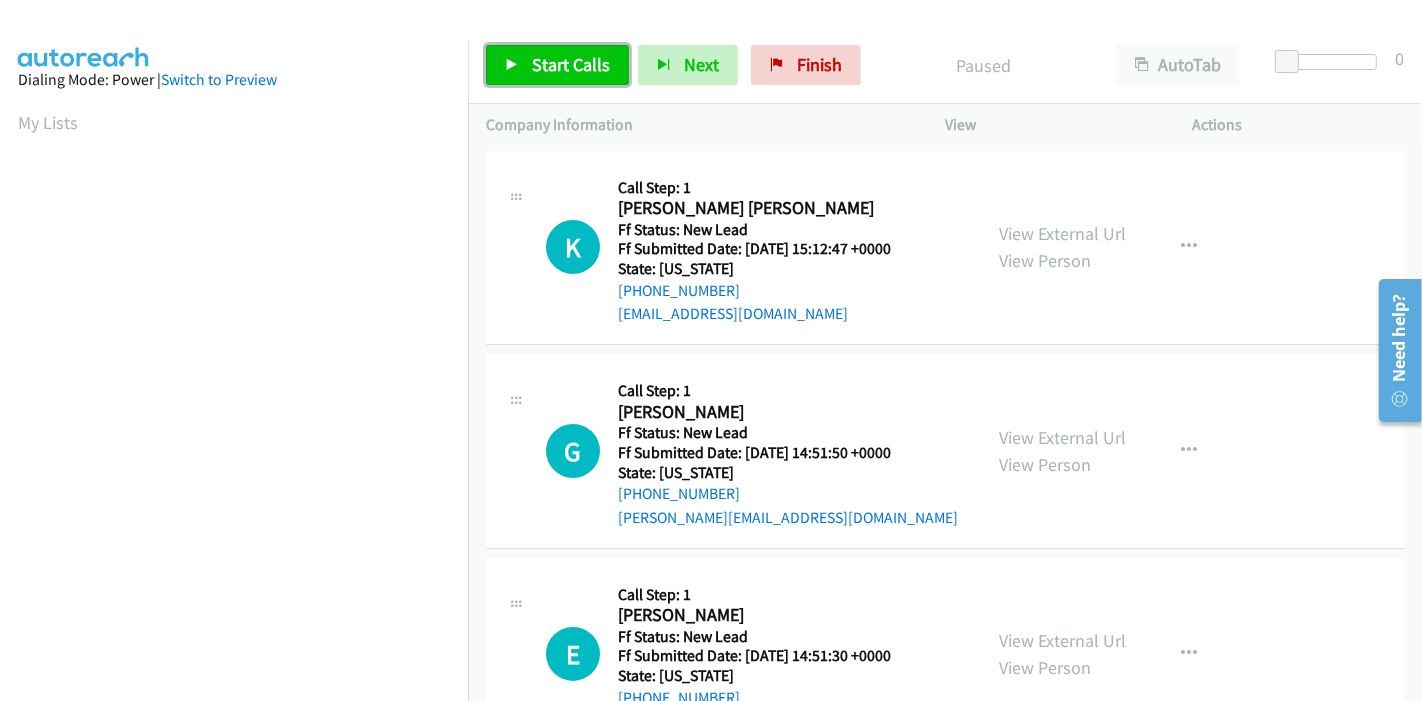 click on "Start Calls" at bounding box center [571, 64] 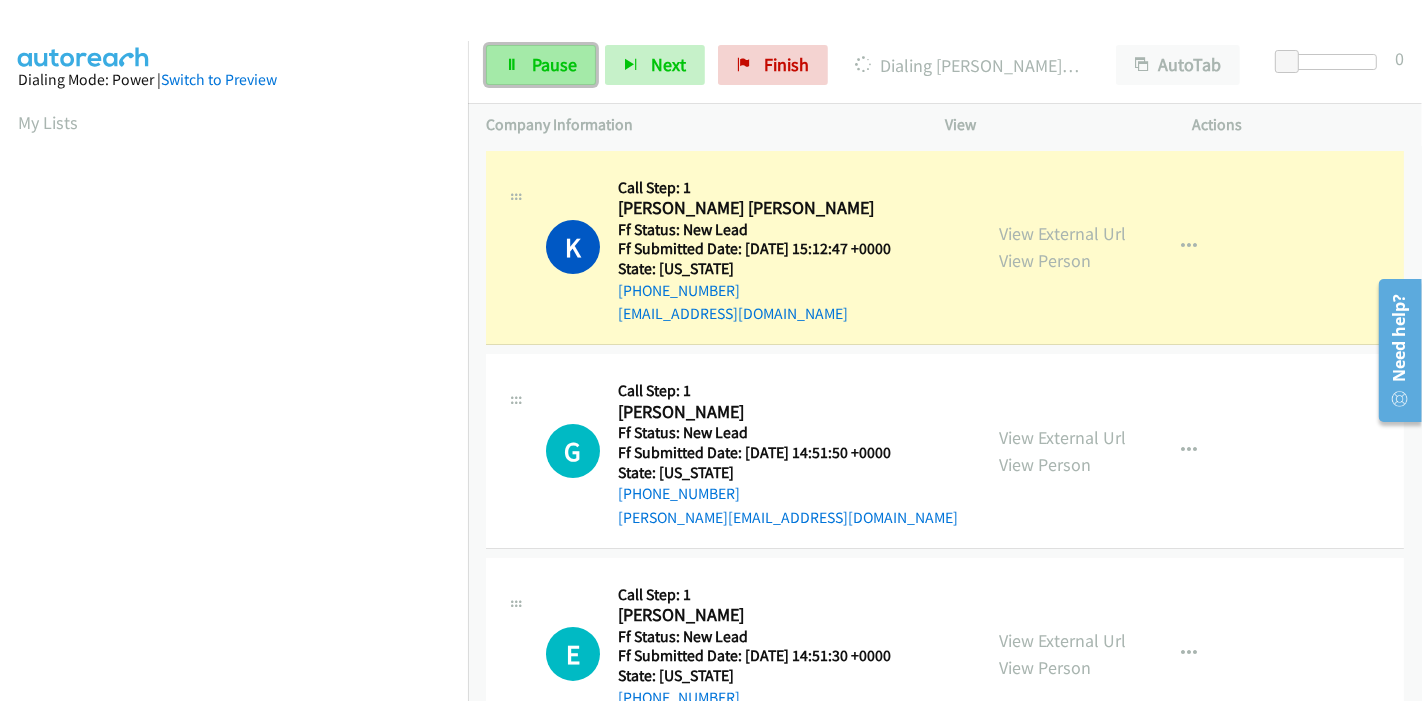 click on "Pause" at bounding box center [554, 64] 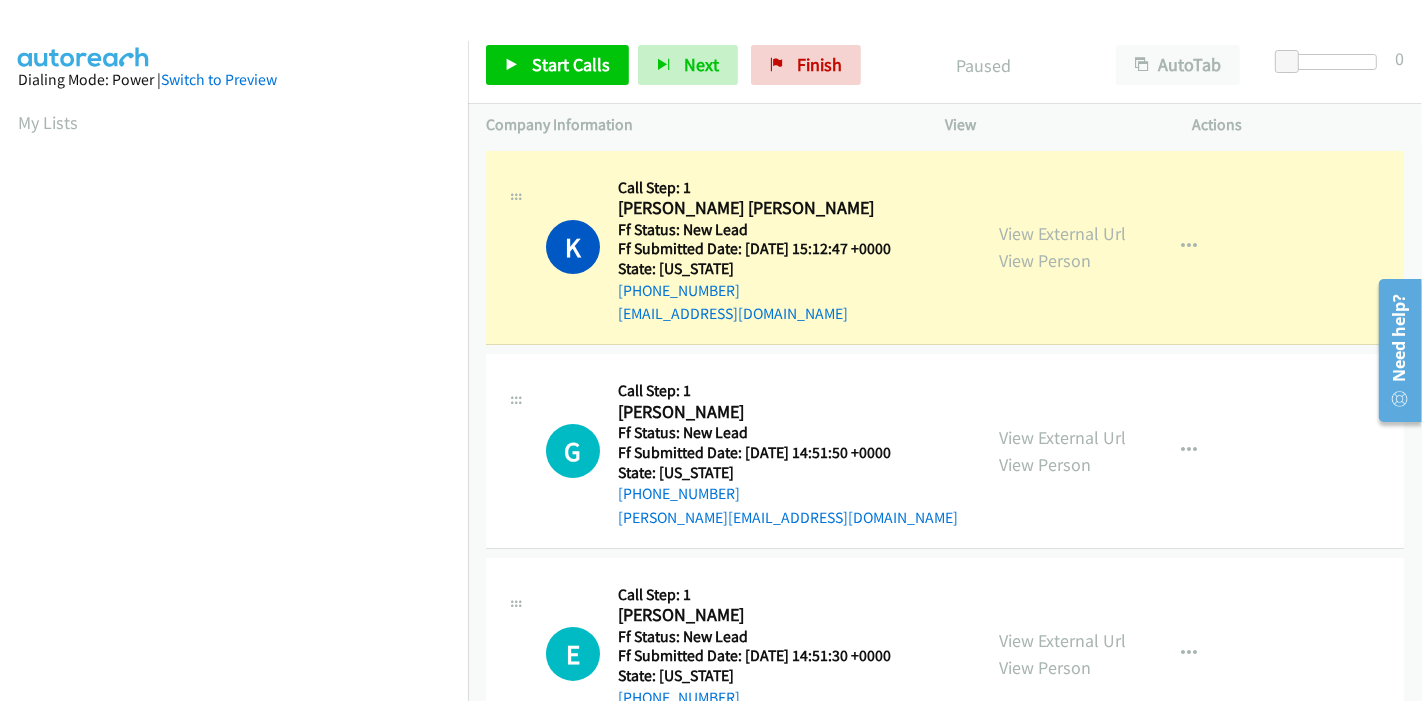 scroll, scrollTop: 422, scrollLeft: 0, axis: vertical 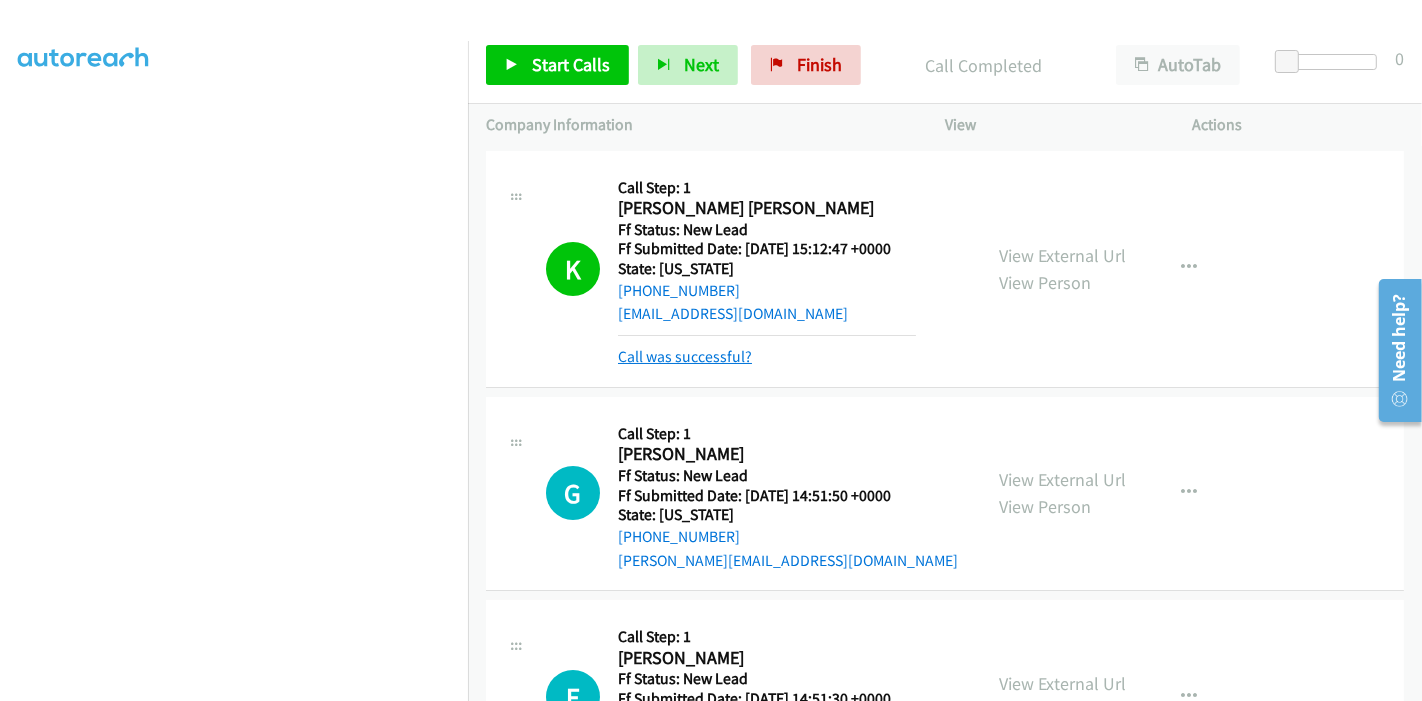 click on "Call was successful?" at bounding box center [685, 356] 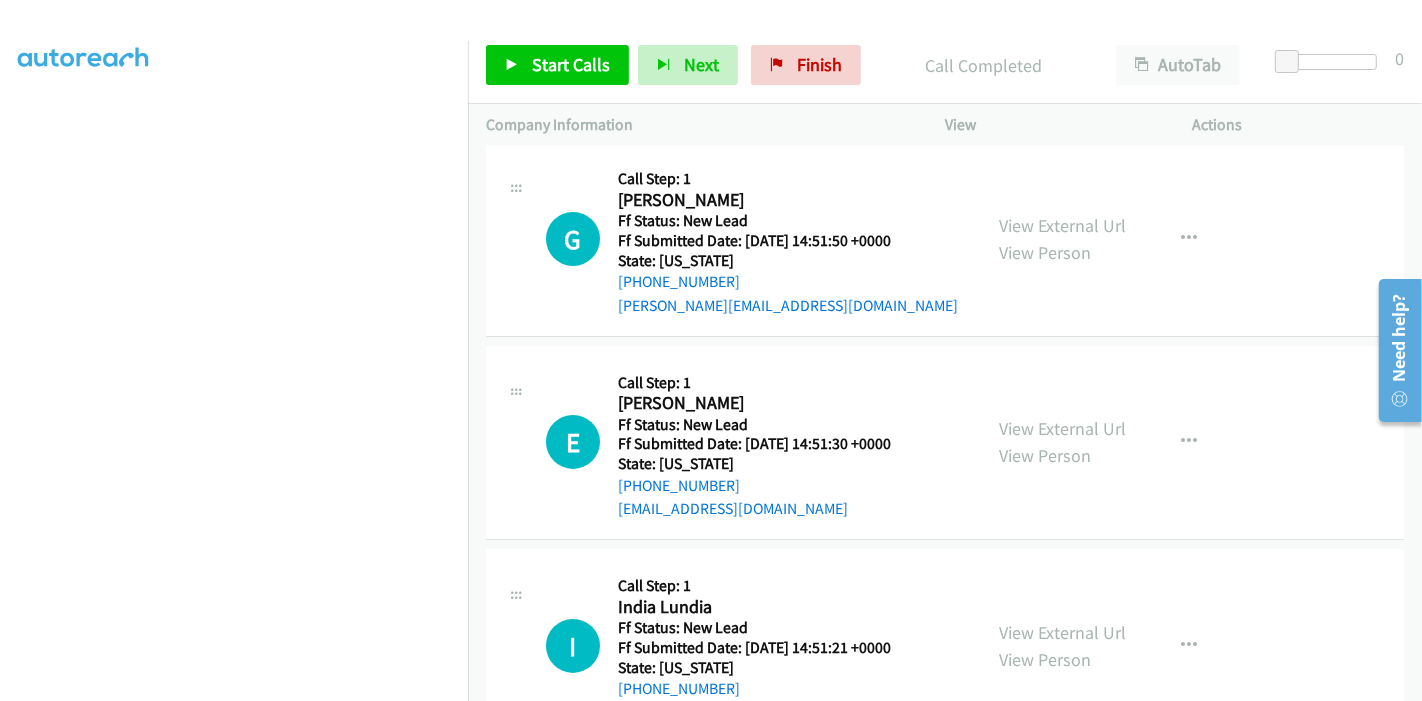 scroll, scrollTop: 222, scrollLeft: 0, axis: vertical 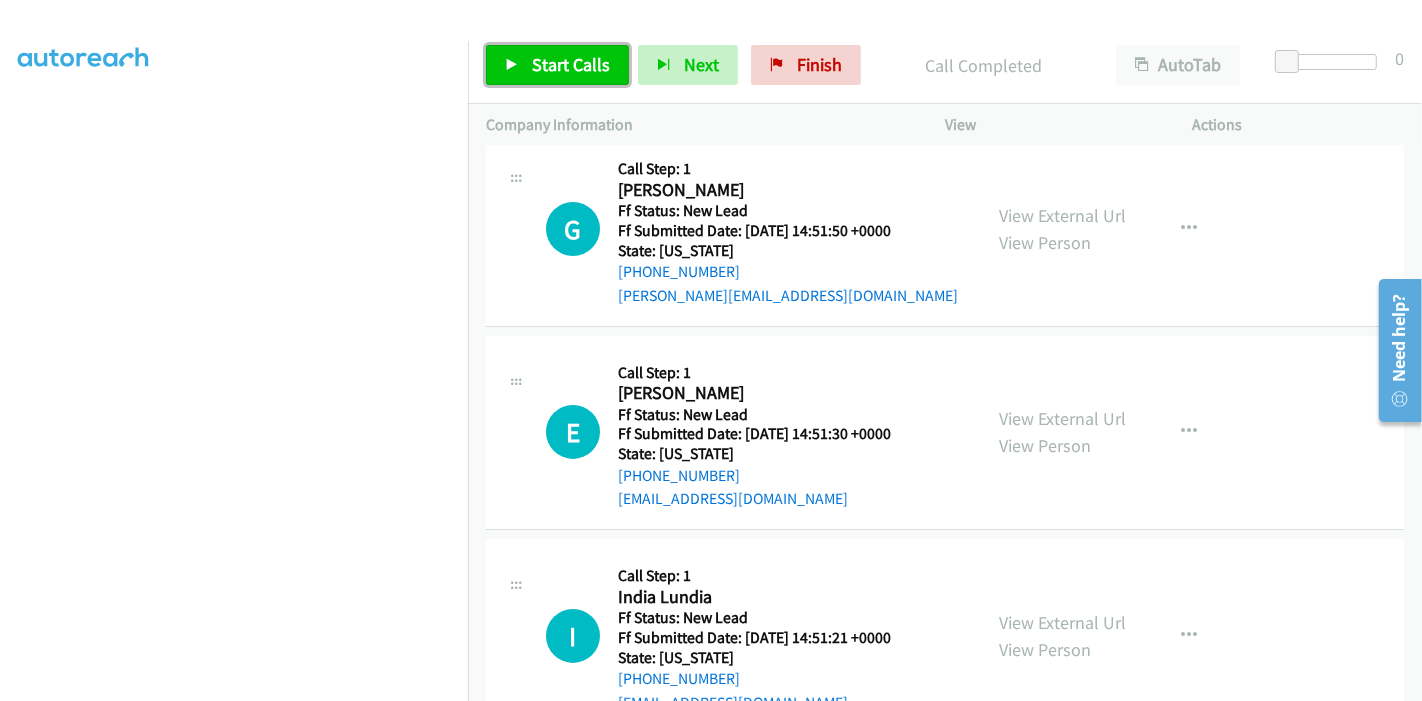 click on "Start Calls" at bounding box center (571, 64) 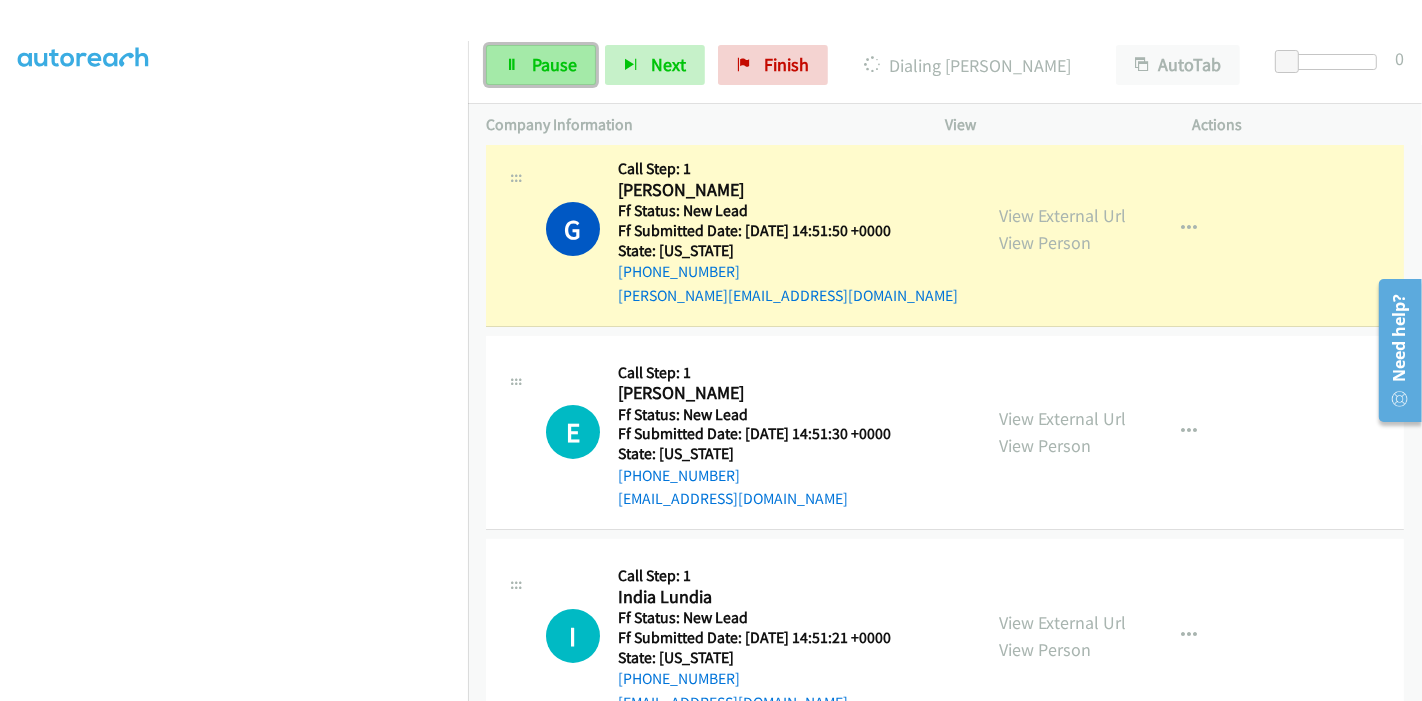 click on "Pause" at bounding box center [554, 64] 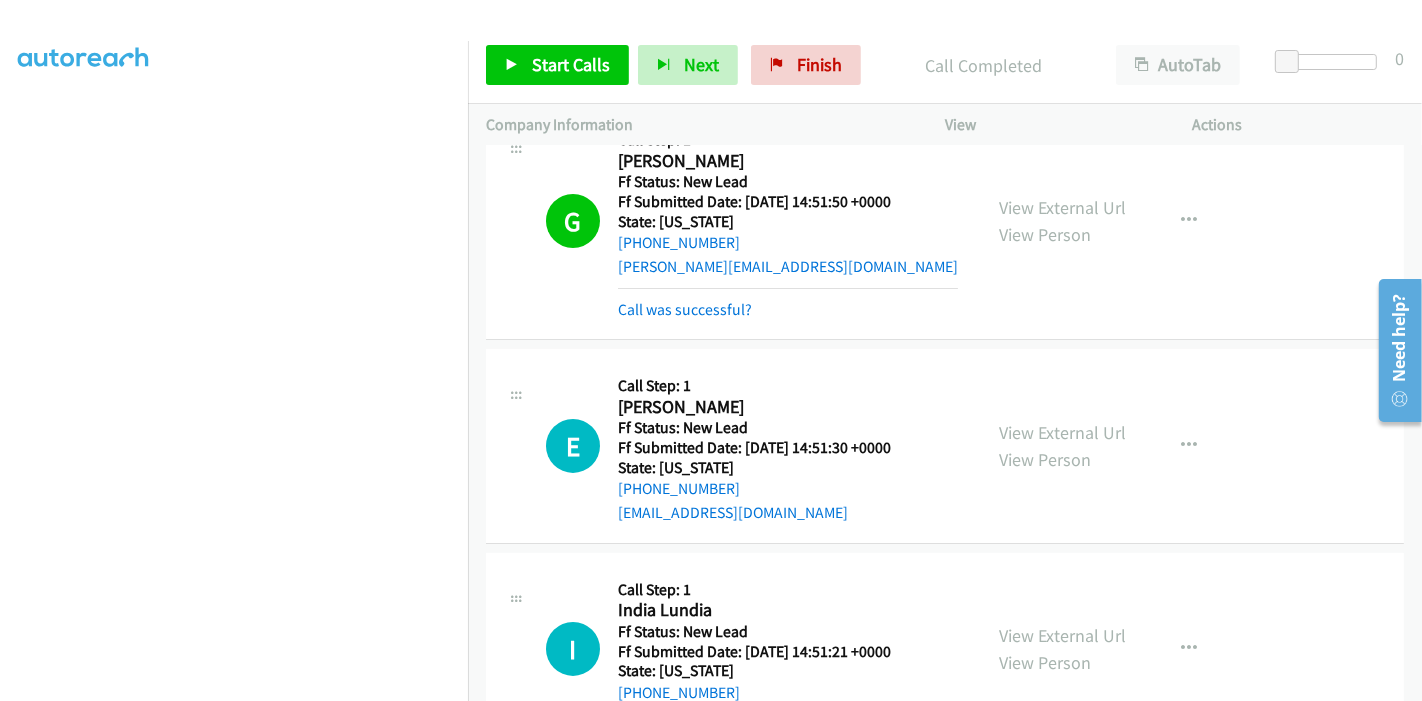 scroll, scrollTop: 333, scrollLeft: 0, axis: vertical 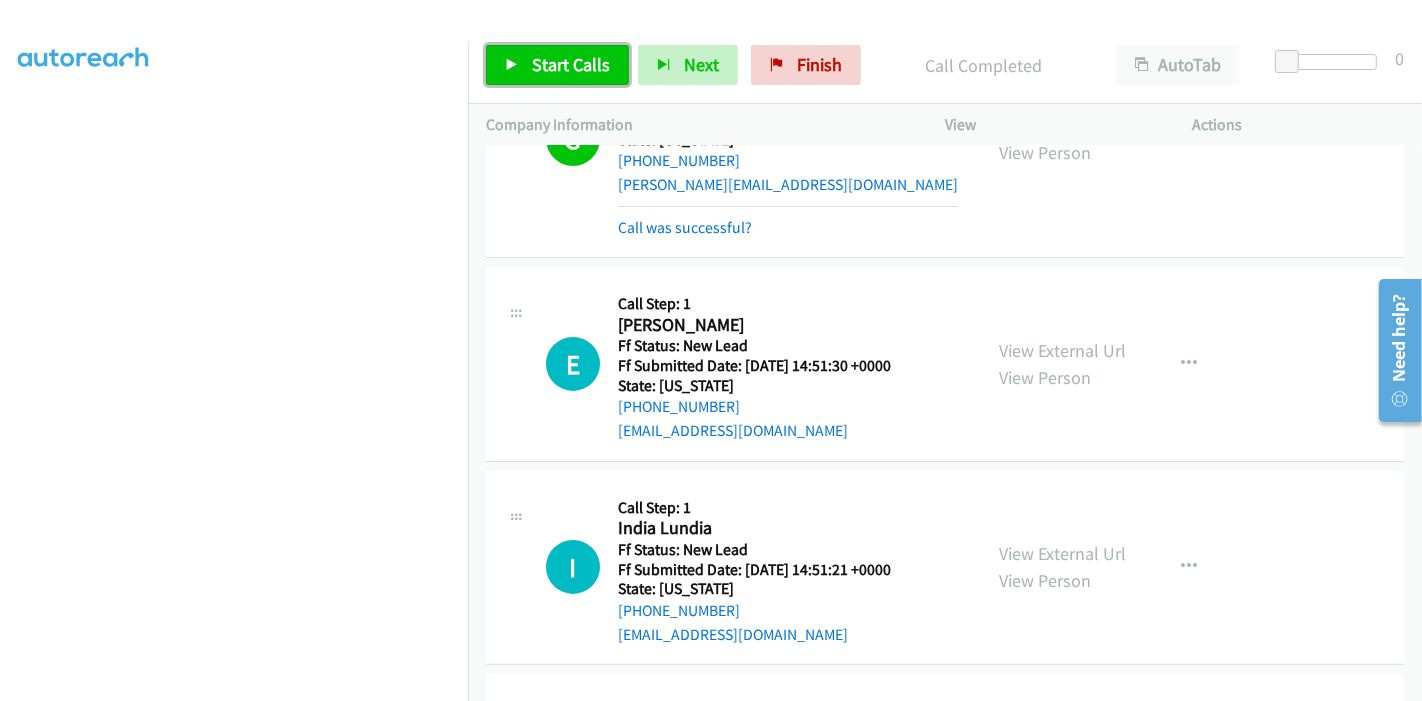 click on "Start Calls" at bounding box center (571, 64) 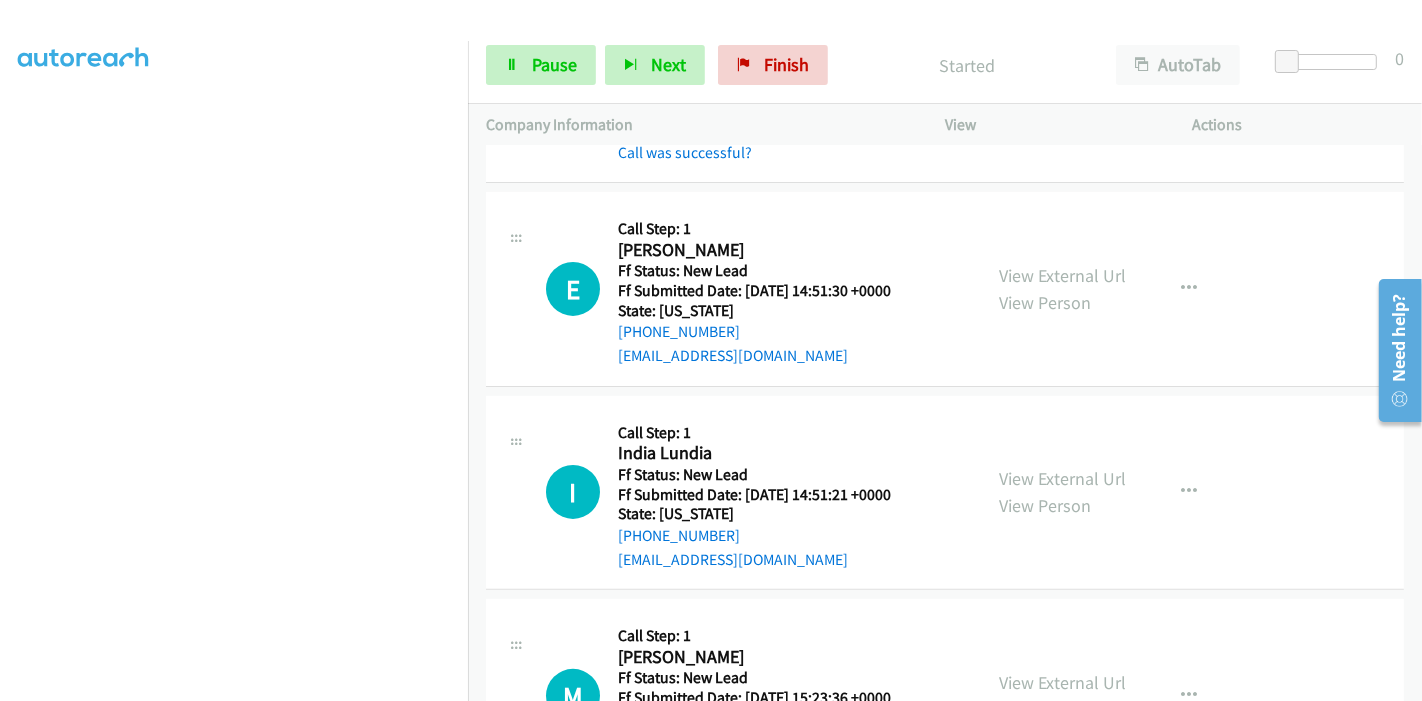 scroll, scrollTop: 444, scrollLeft: 0, axis: vertical 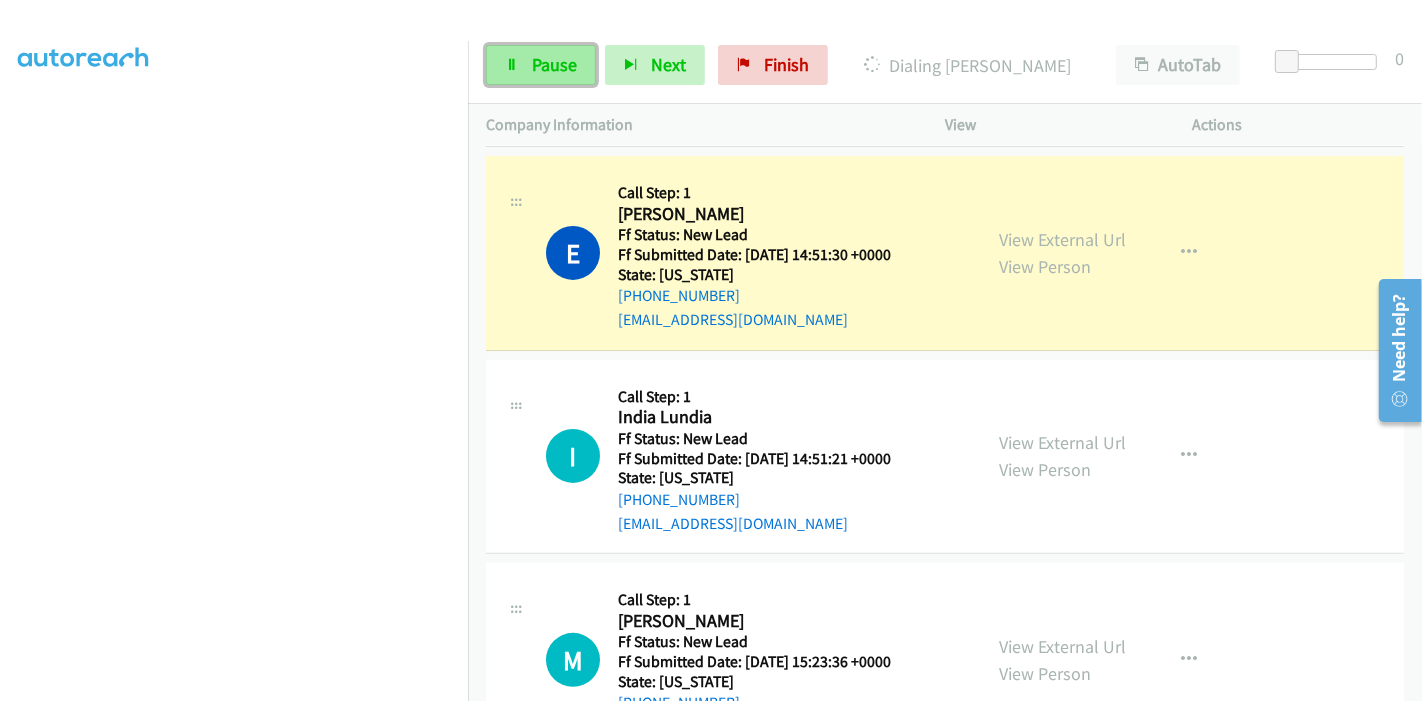 click on "Pause" at bounding box center (541, 65) 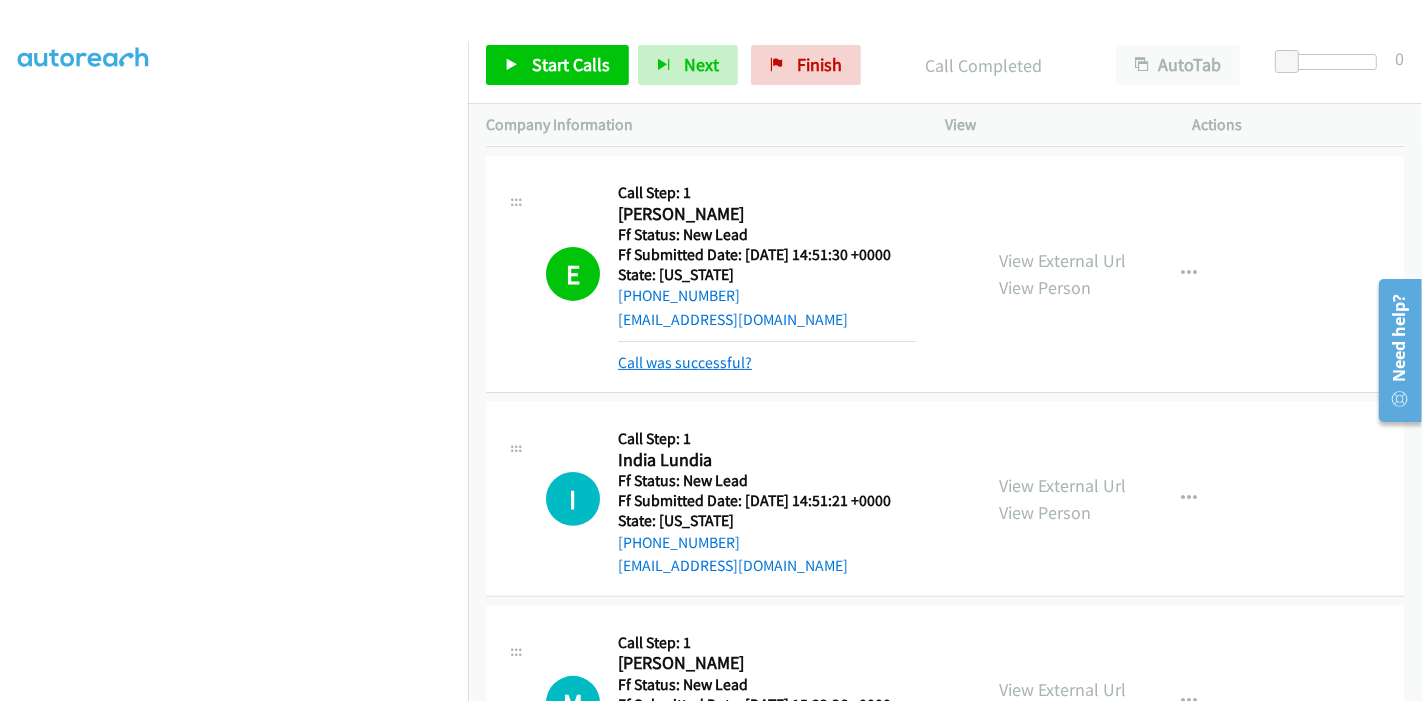 click on "Call was successful?" at bounding box center (685, 362) 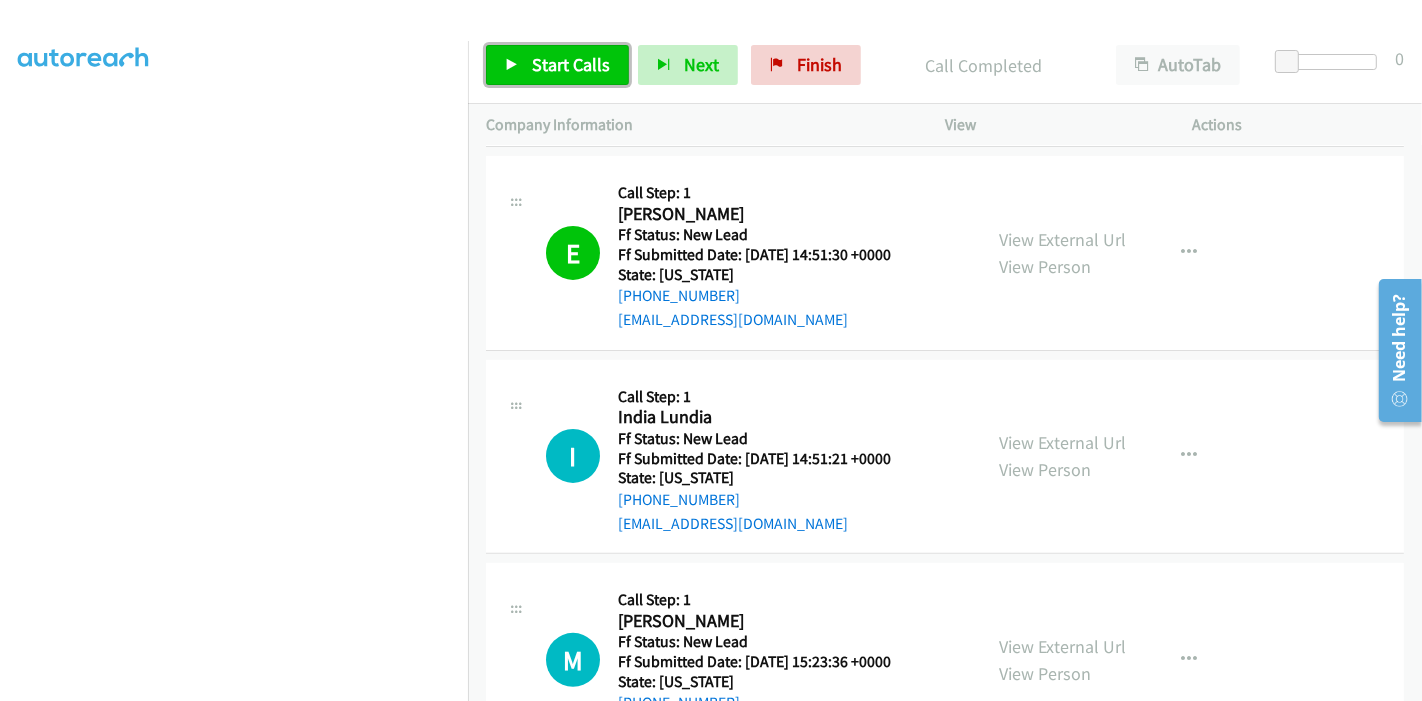 click on "Start Calls" at bounding box center (571, 64) 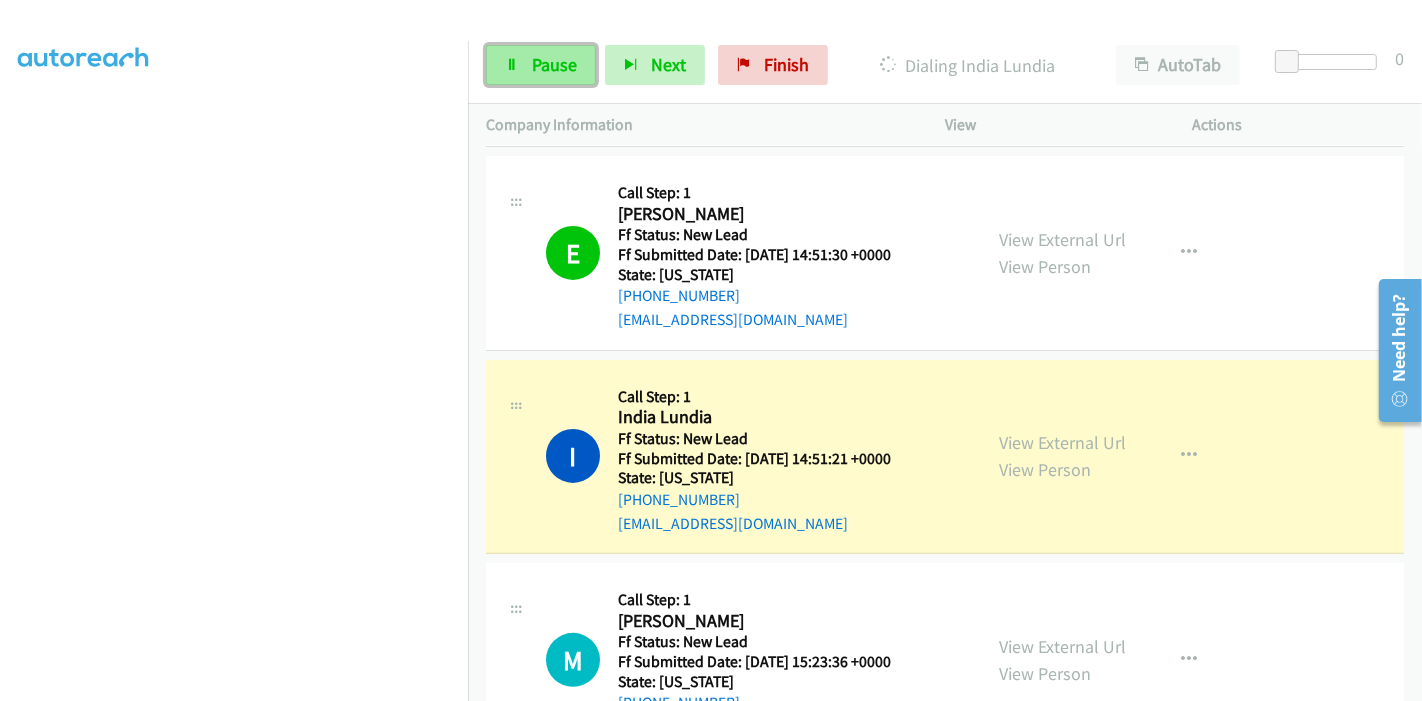 click on "Pause" at bounding box center (554, 64) 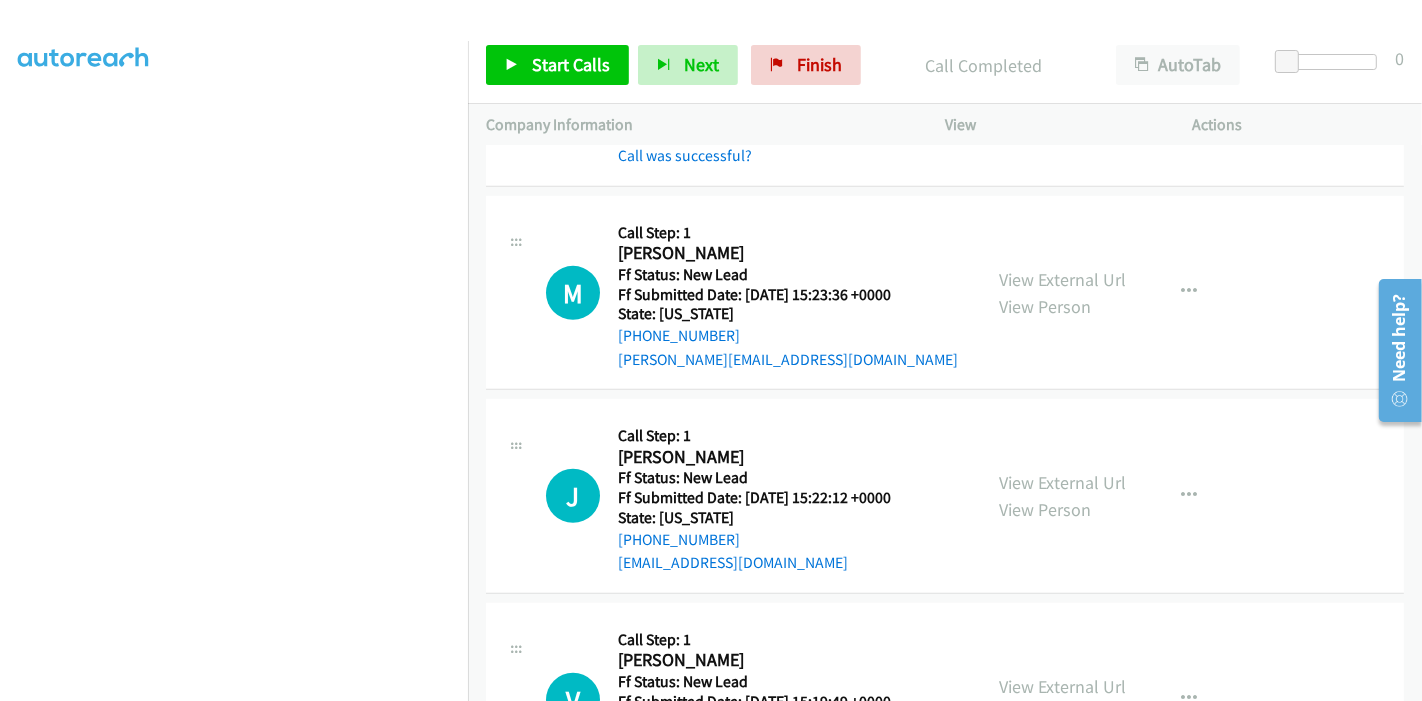 scroll, scrollTop: 888, scrollLeft: 0, axis: vertical 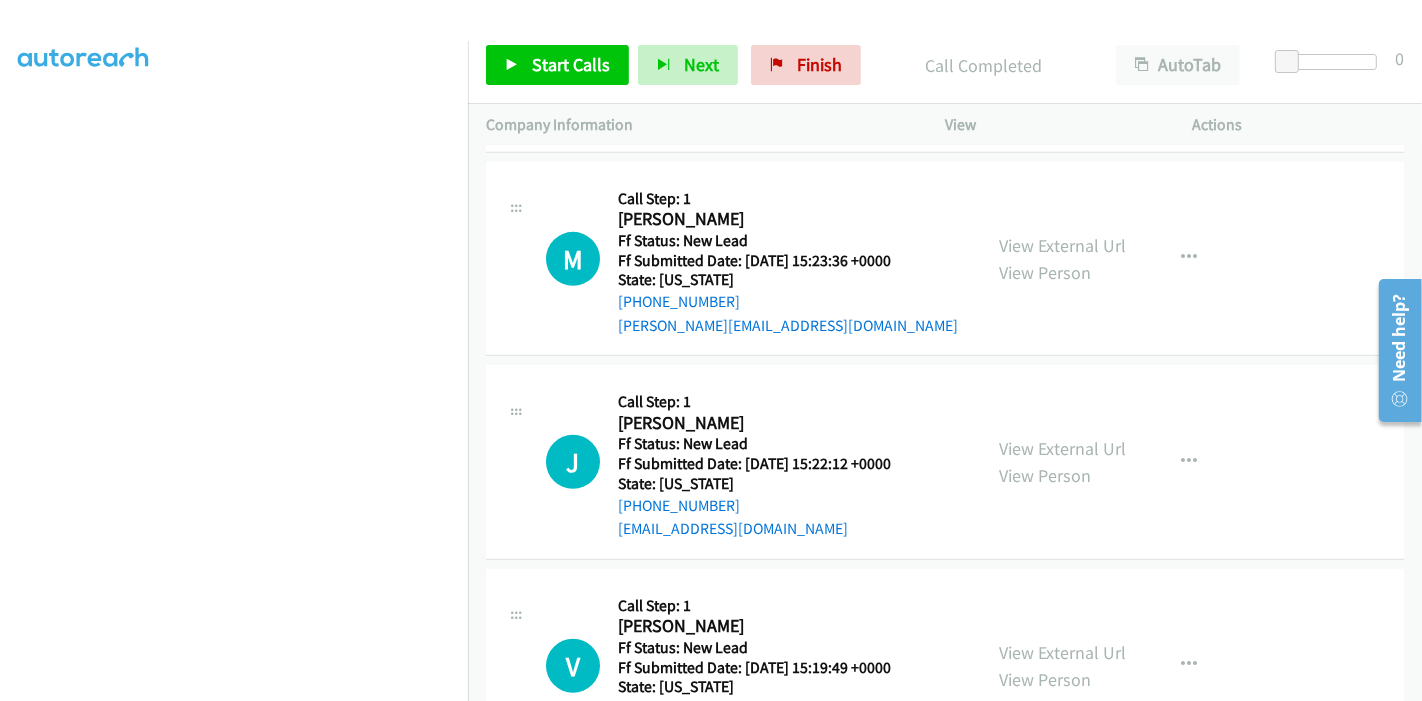 click on "View External Url
View Person
View External Url
Email
Schedule/Manage Callback
Skip Call
Add to do not call list" at bounding box center [1114, 259] 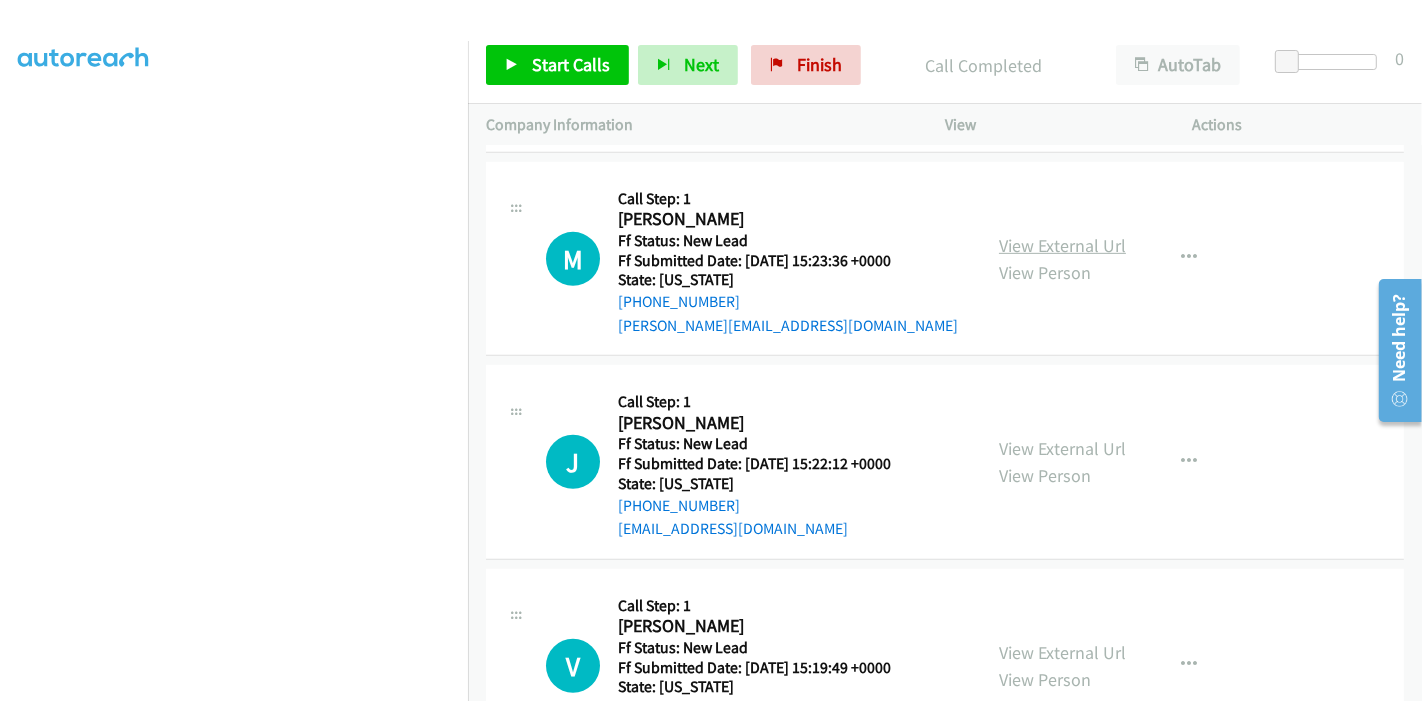 click on "View External Url" at bounding box center (1062, 245) 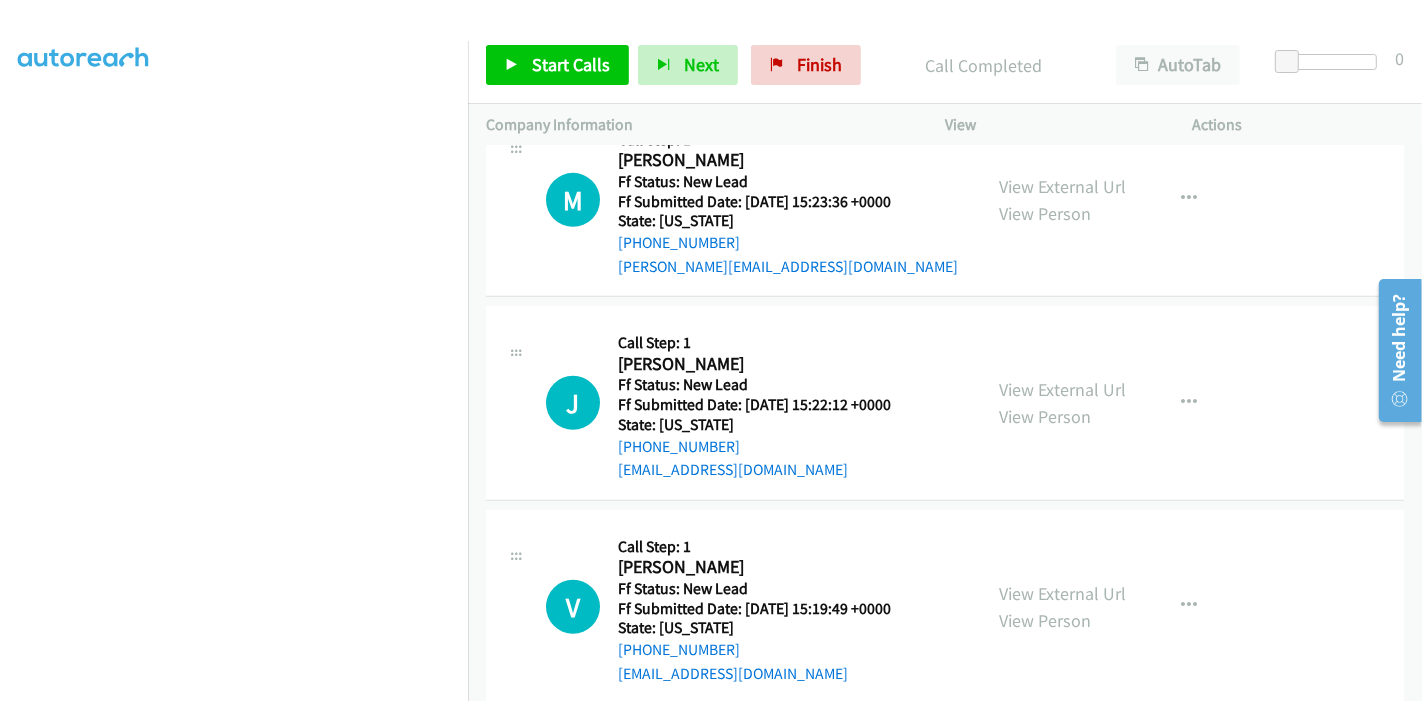 scroll, scrollTop: 978, scrollLeft: 0, axis: vertical 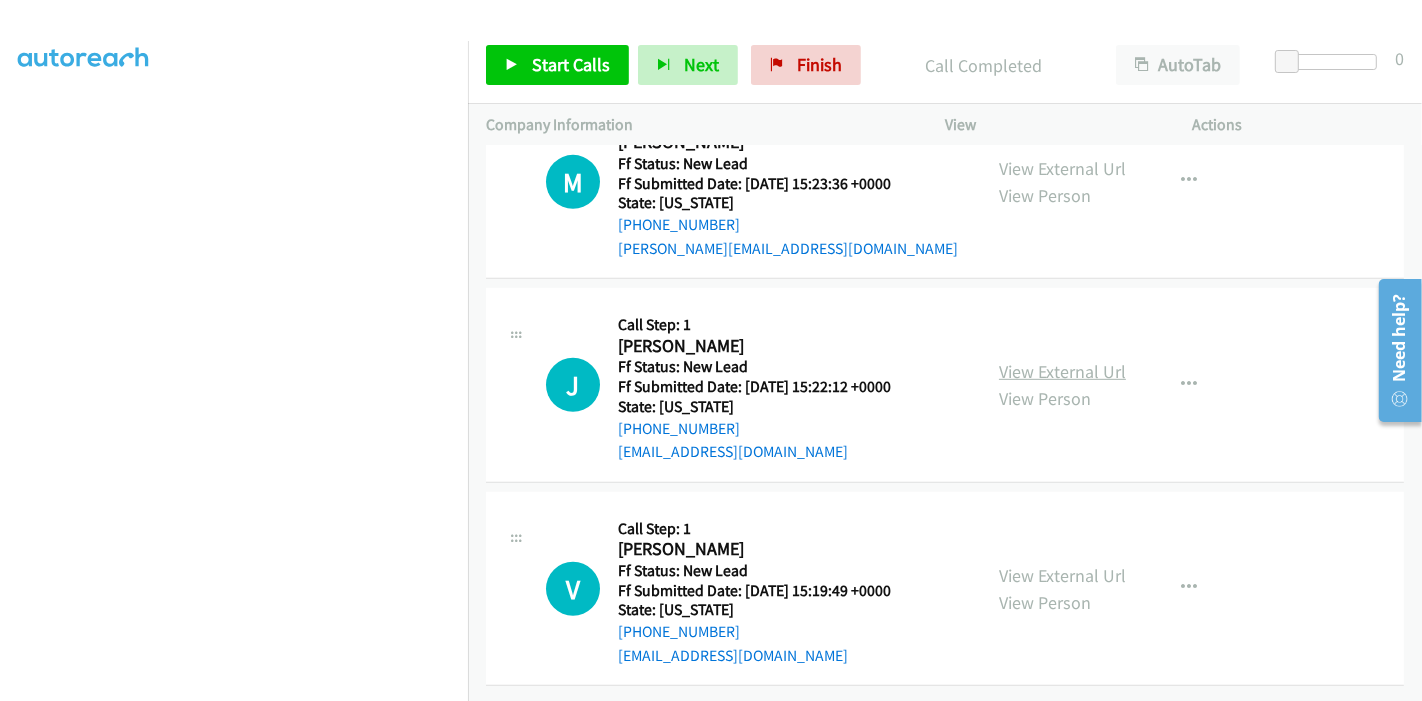 click on "View External Url" at bounding box center [1062, 371] 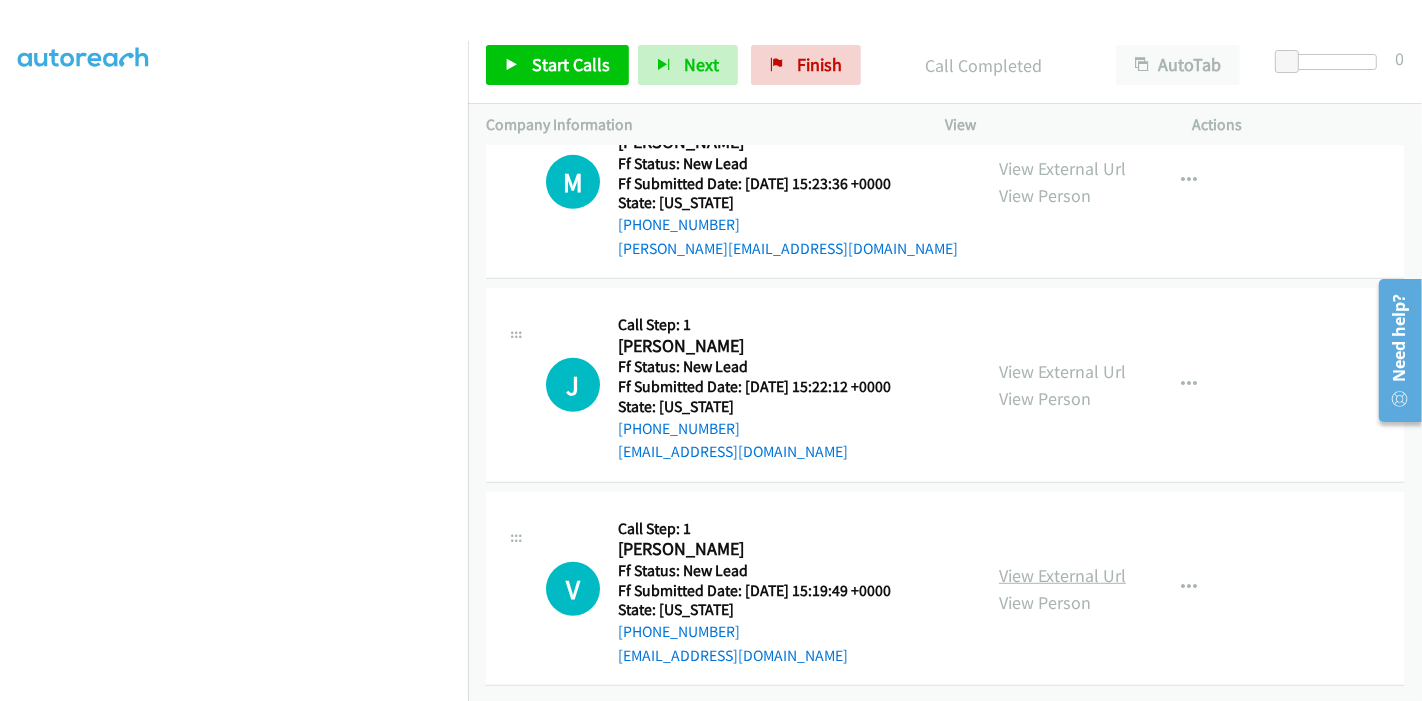 click on "View External Url" at bounding box center [1062, 575] 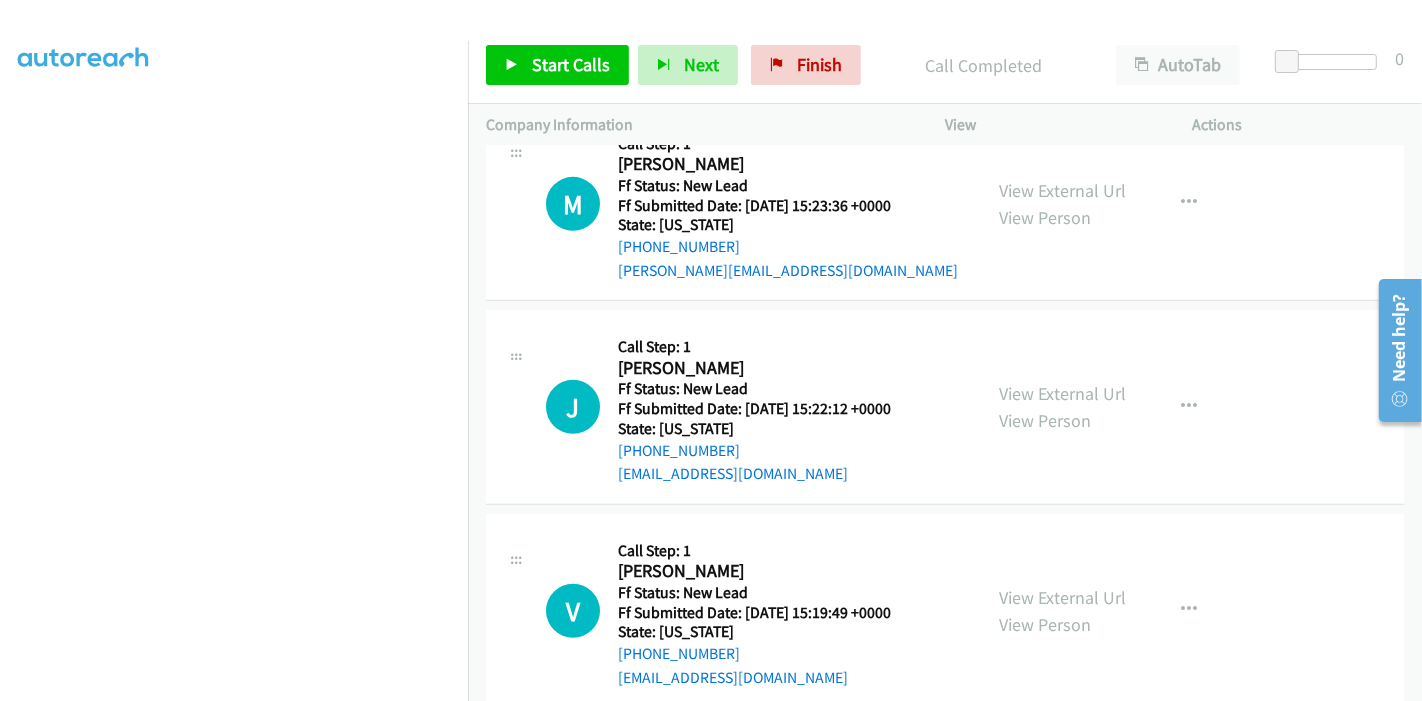 scroll, scrollTop: 978, scrollLeft: 0, axis: vertical 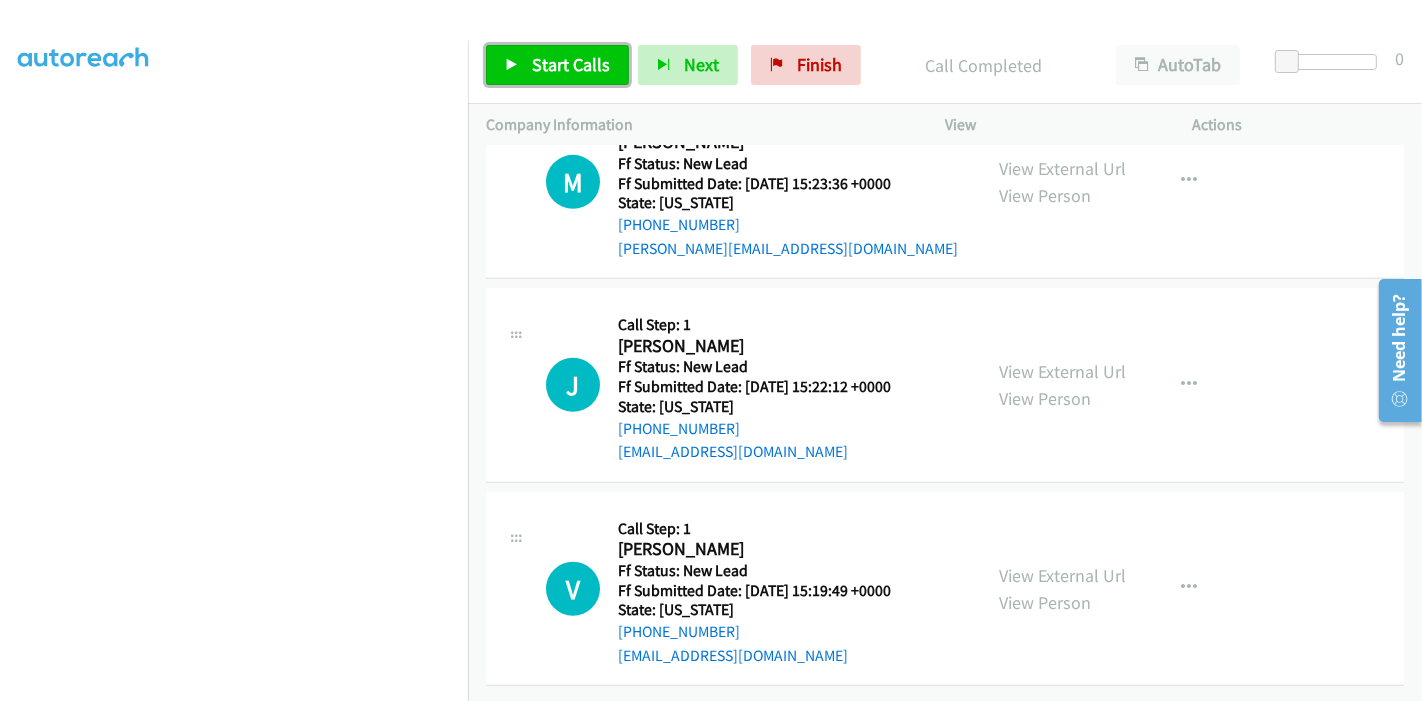 click on "Start Calls" at bounding box center (571, 64) 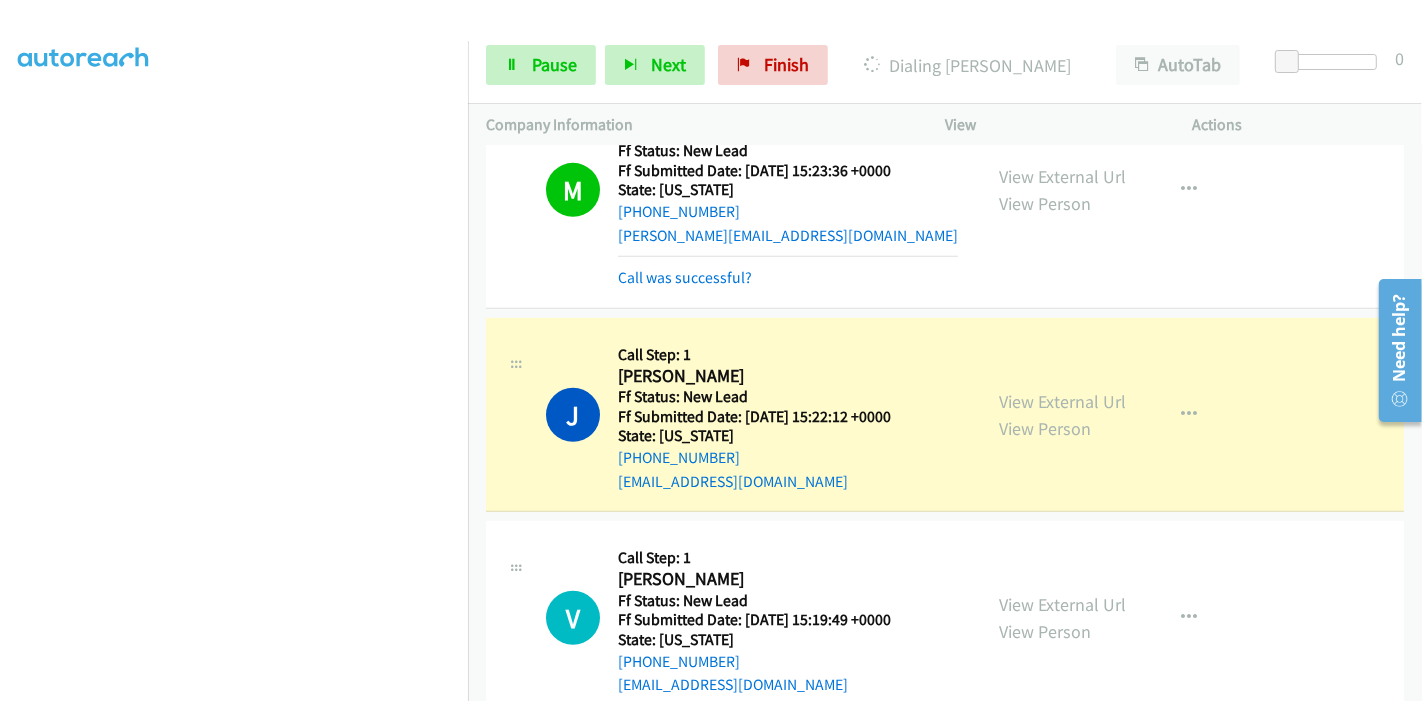 scroll, scrollTop: 999, scrollLeft: 0, axis: vertical 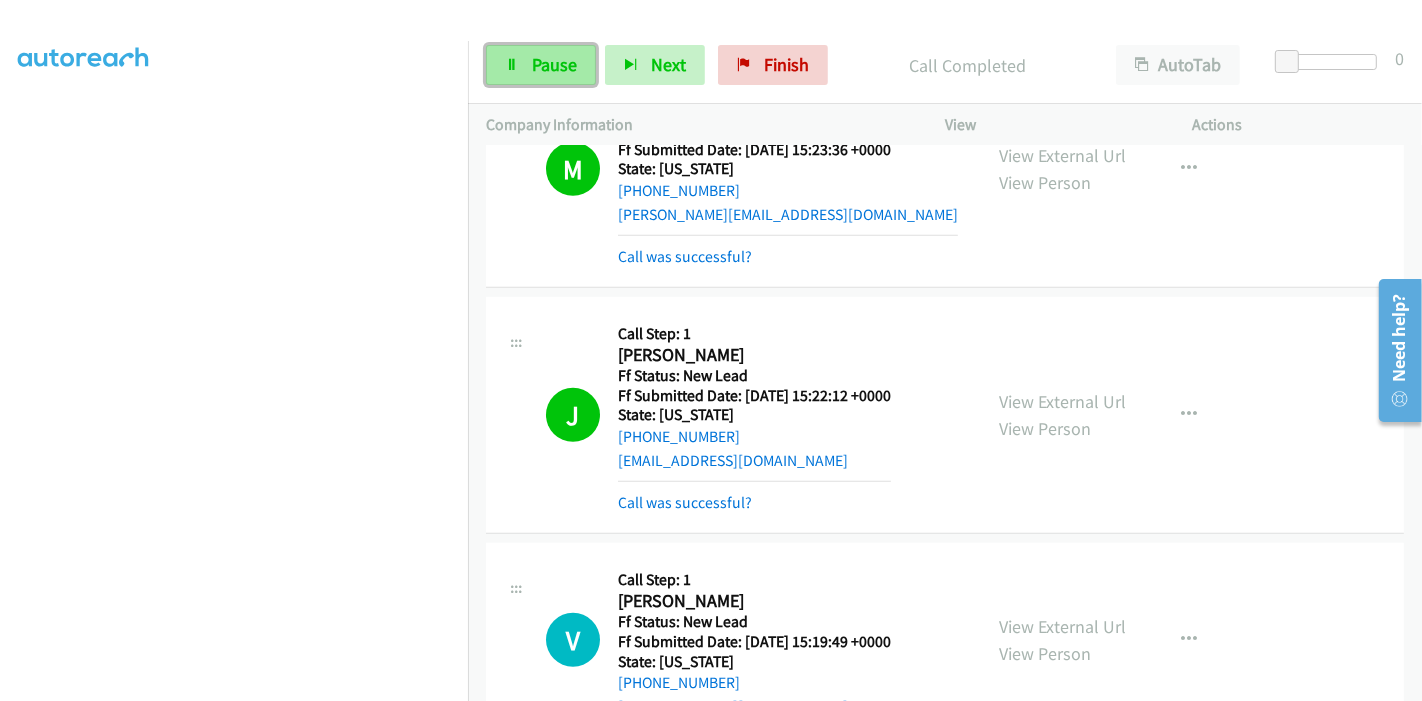 click on "Pause" at bounding box center (554, 64) 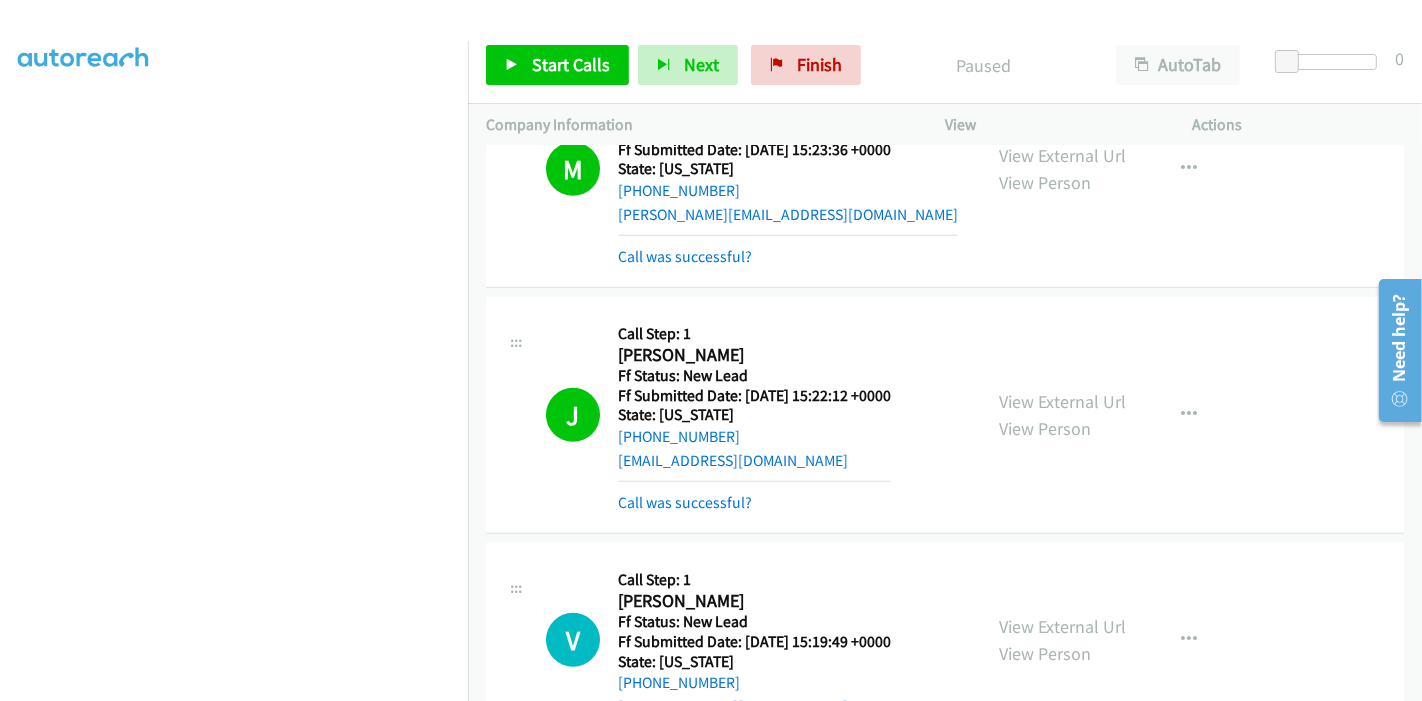 scroll, scrollTop: 888, scrollLeft: 0, axis: vertical 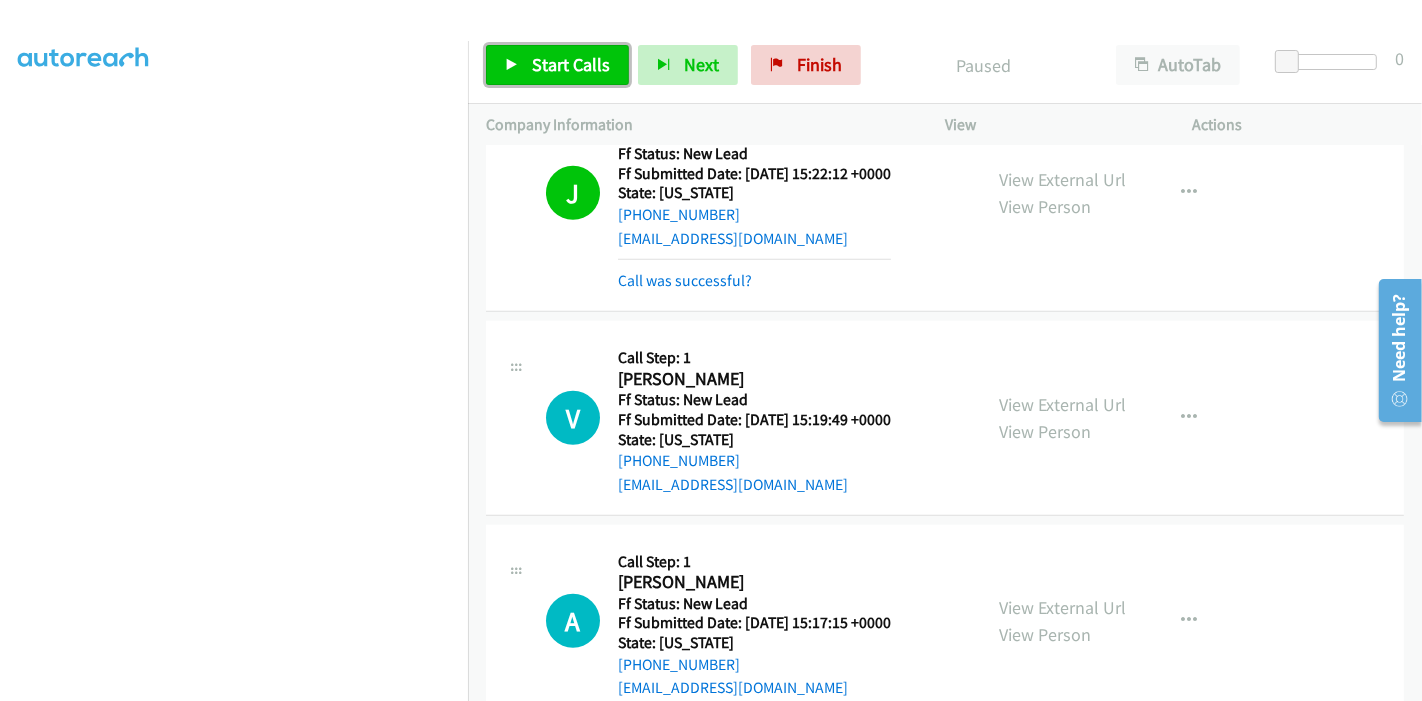 click on "Start Calls" at bounding box center (571, 64) 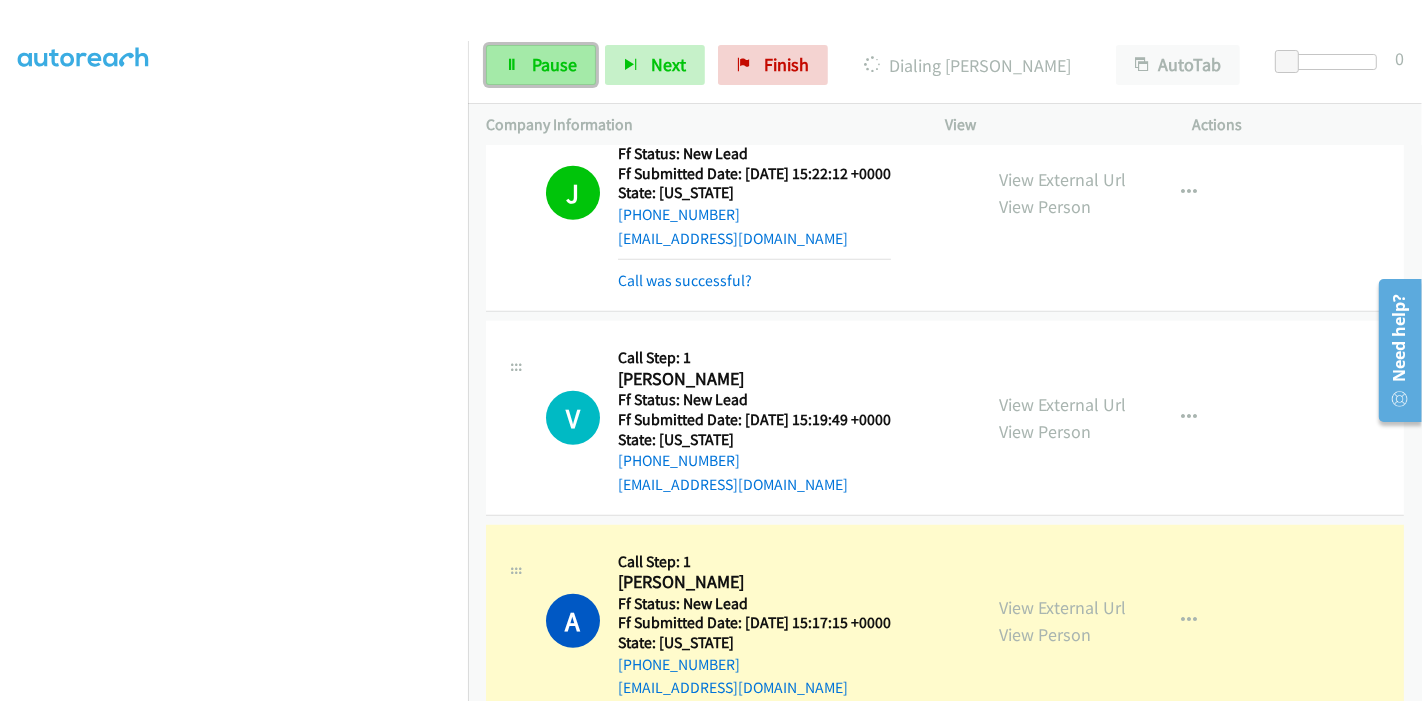 click on "Pause" at bounding box center (554, 64) 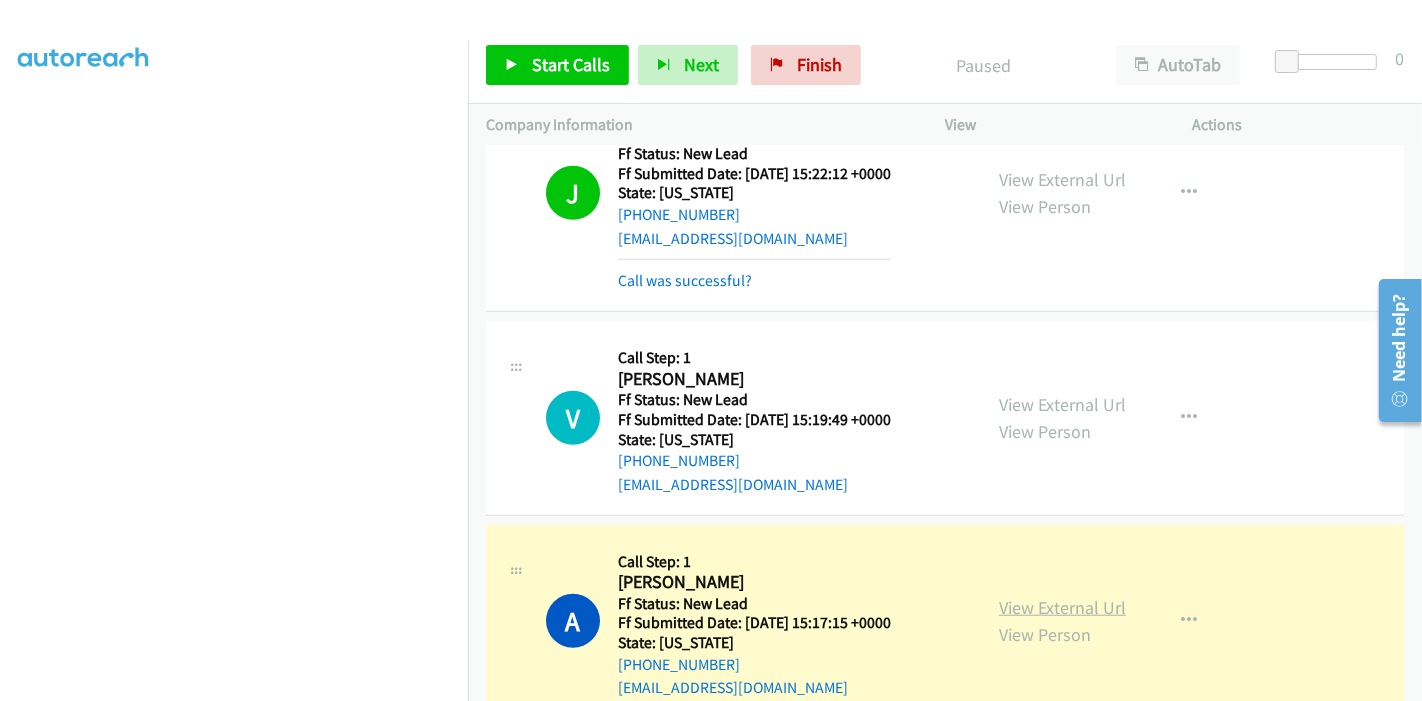 click on "View External Url" at bounding box center [1062, 607] 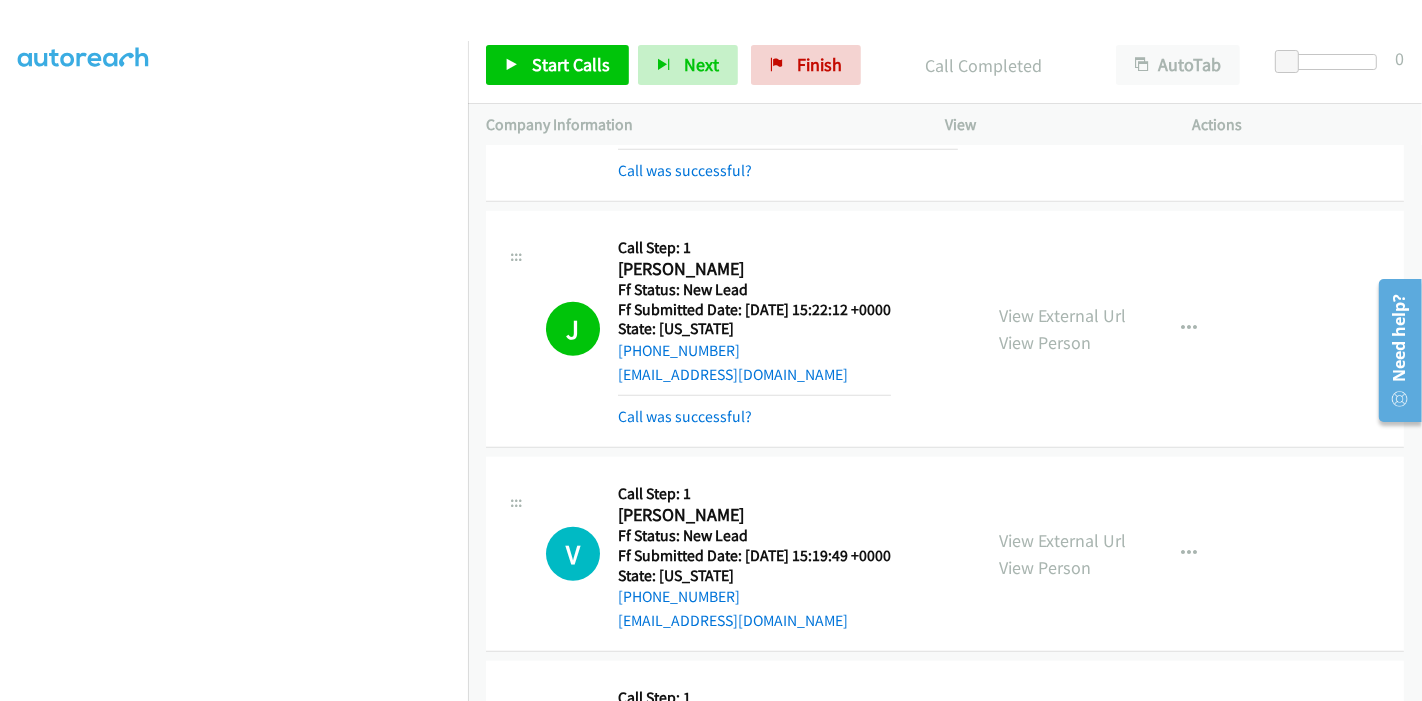 scroll, scrollTop: 1443, scrollLeft: 0, axis: vertical 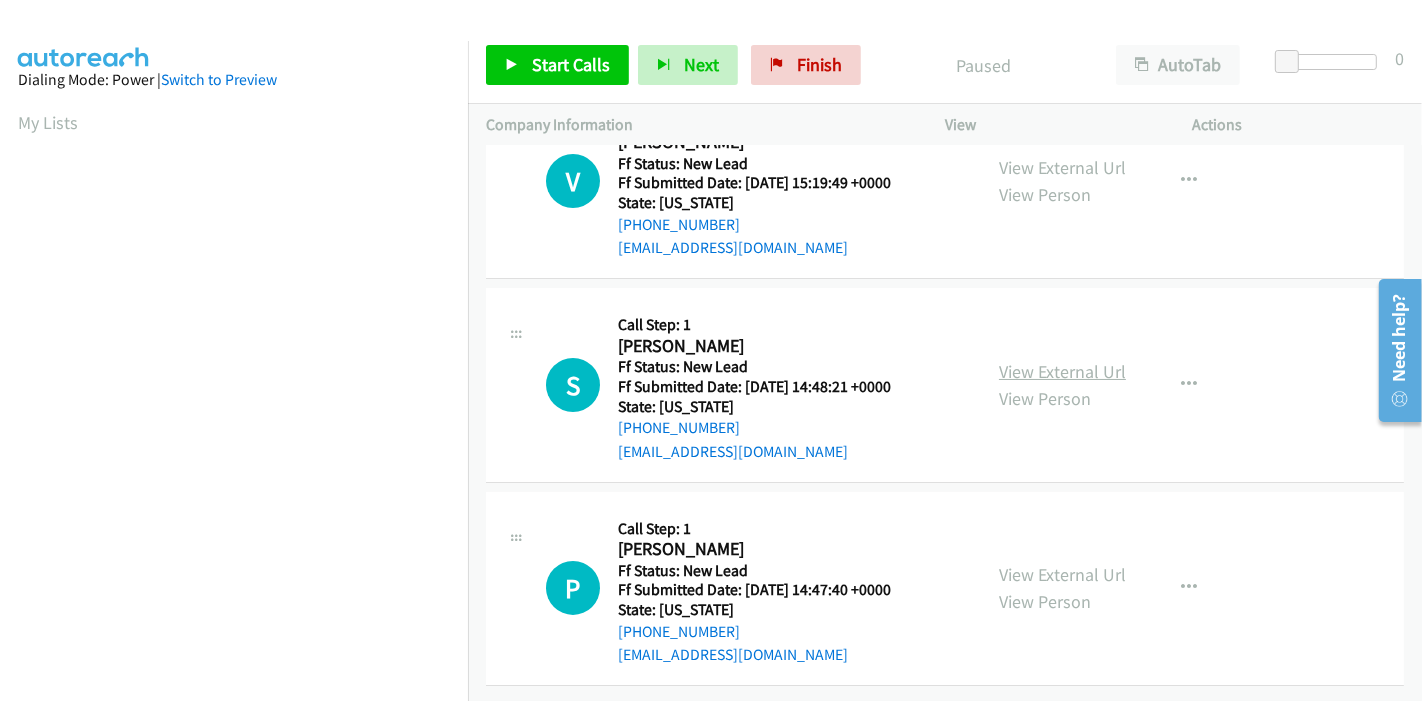 click on "View External Url" at bounding box center [1062, 371] 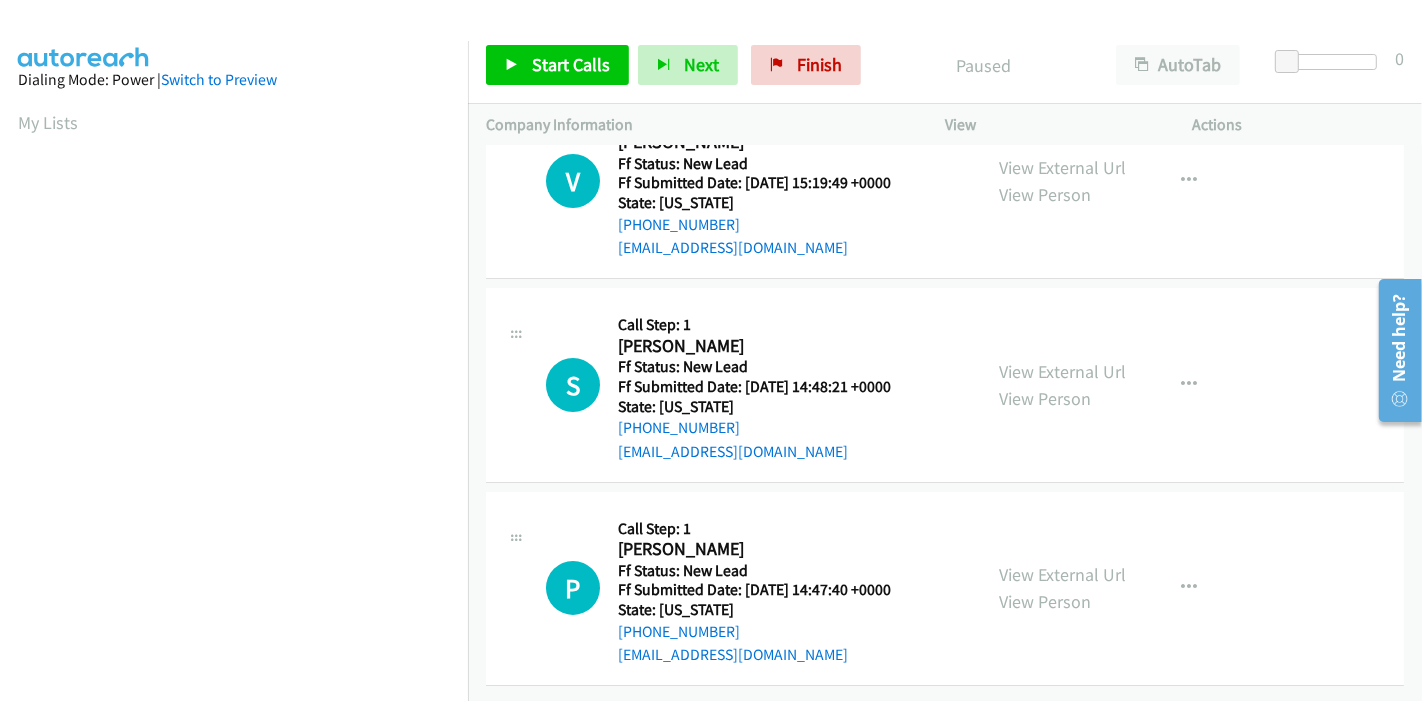 click on "View External Url
View Person" at bounding box center [1062, 588] 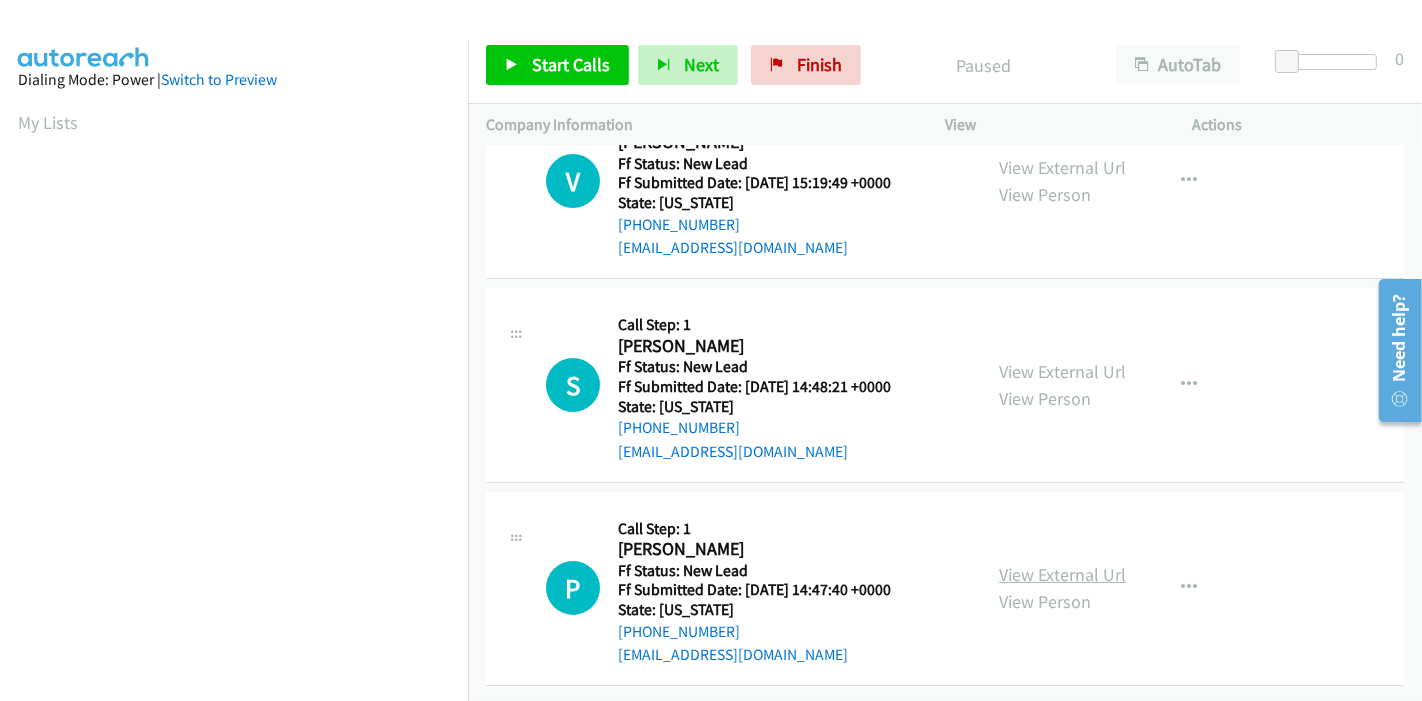 click on "View External Url" at bounding box center (1062, 574) 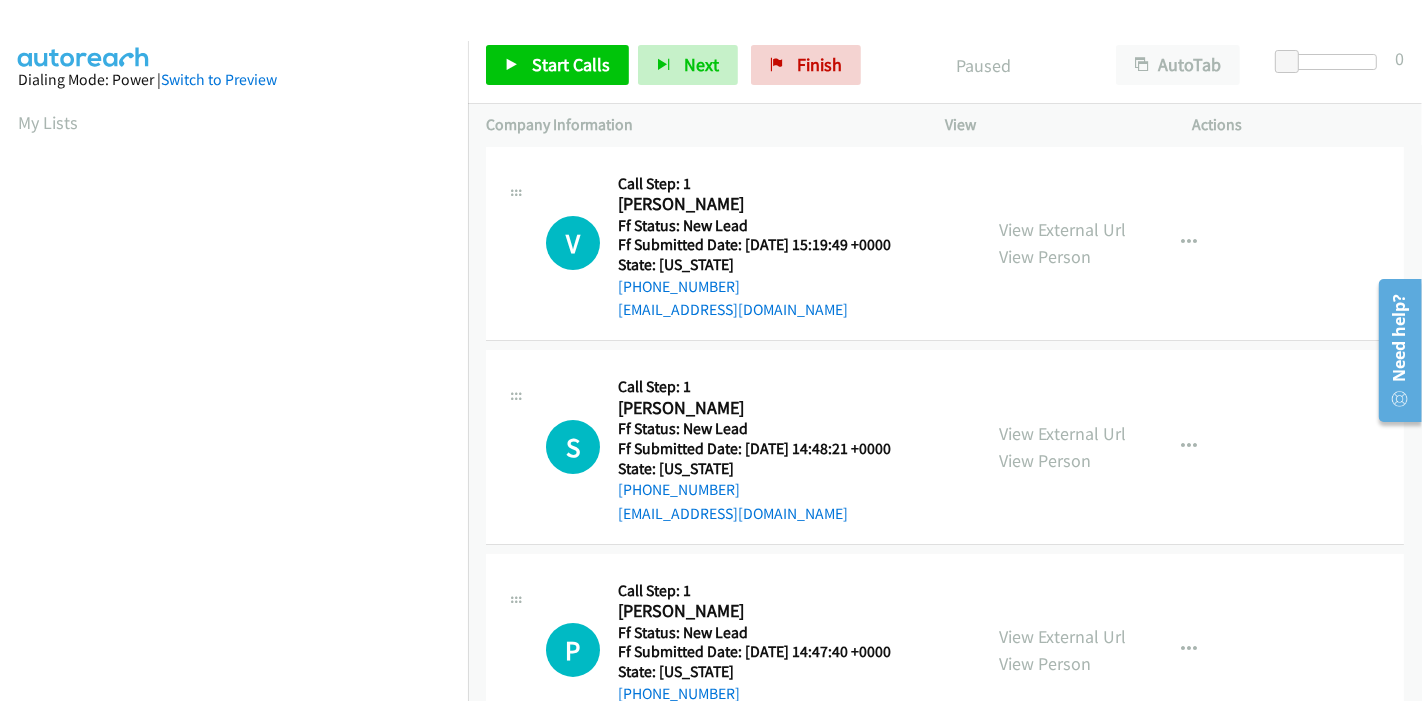 scroll, scrollTop: 0, scrollLeft: 0, axis: both 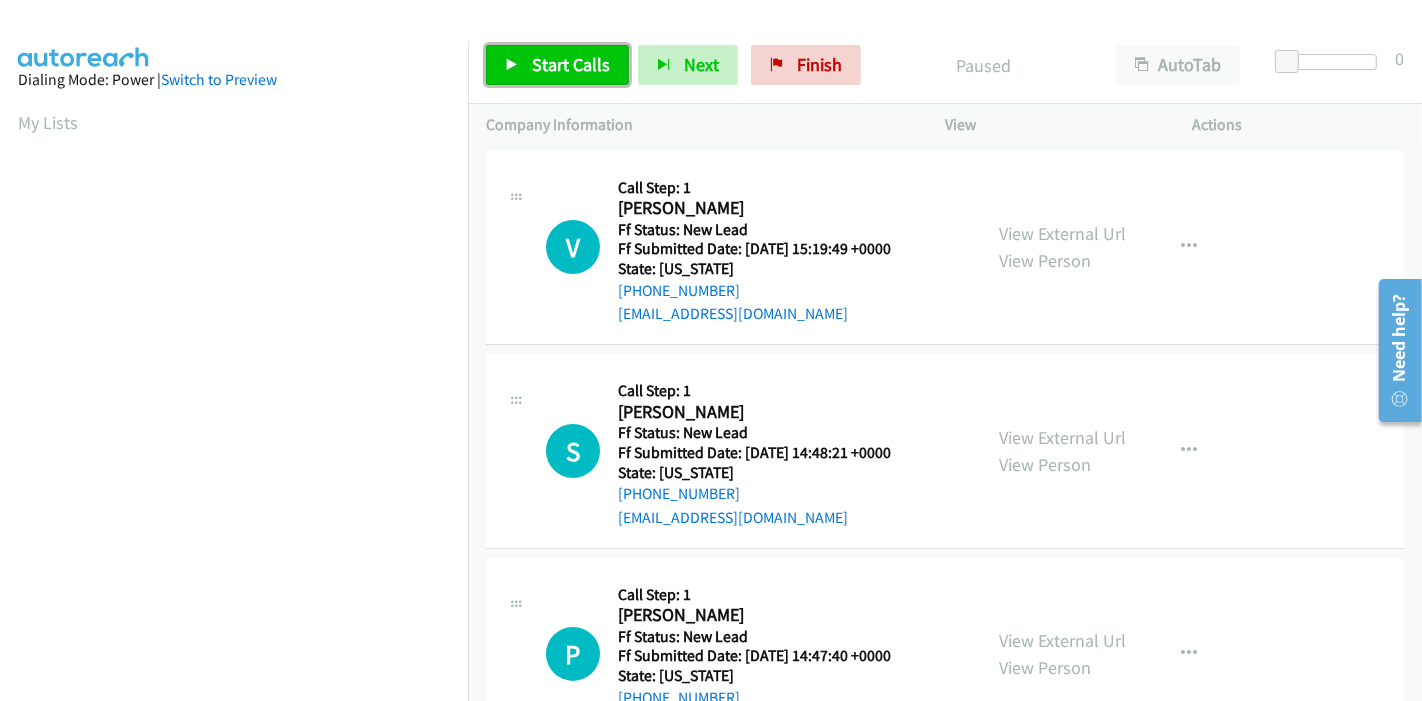click on "Start Calls" at bounding box center (557, 65) 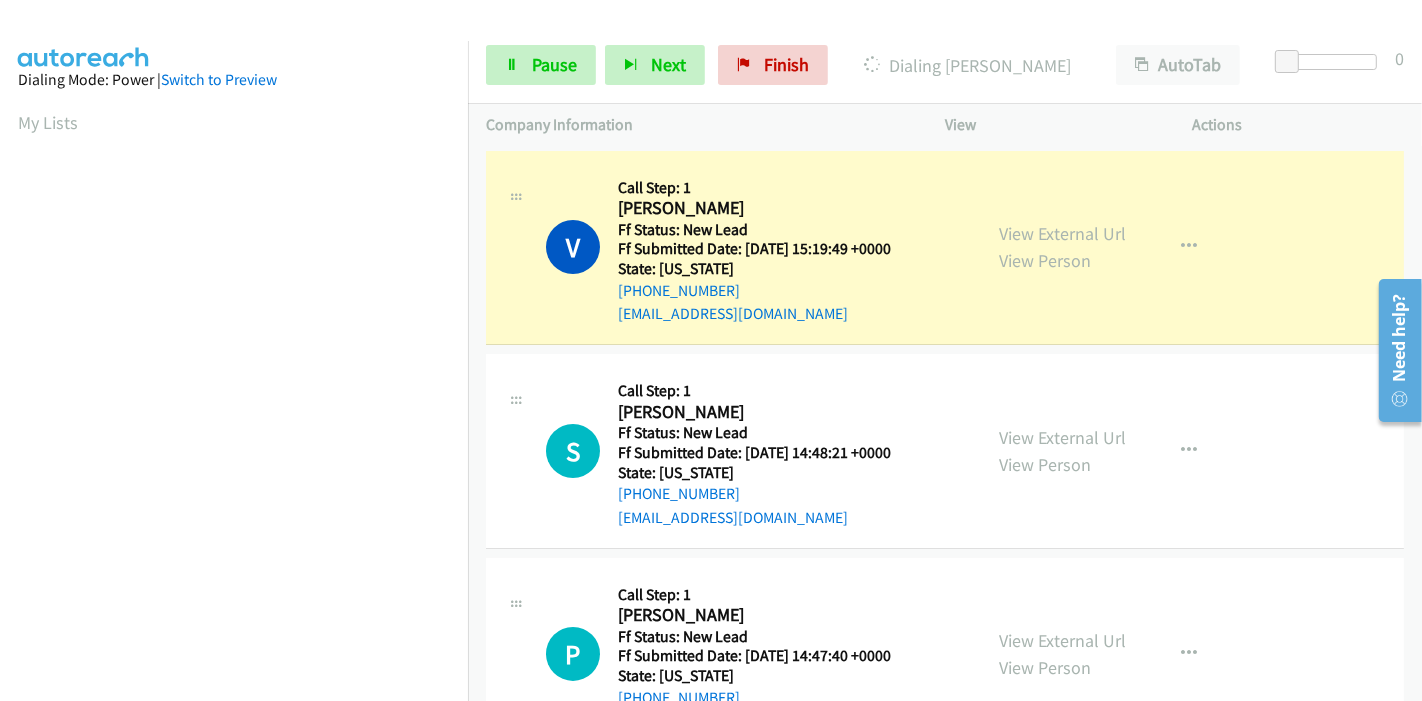 click on "Start Calls
Pause
Next
Finish
Dialing Victoria Peterson
AutoTab
AutoTab
0" at bounding box center [945, 65] 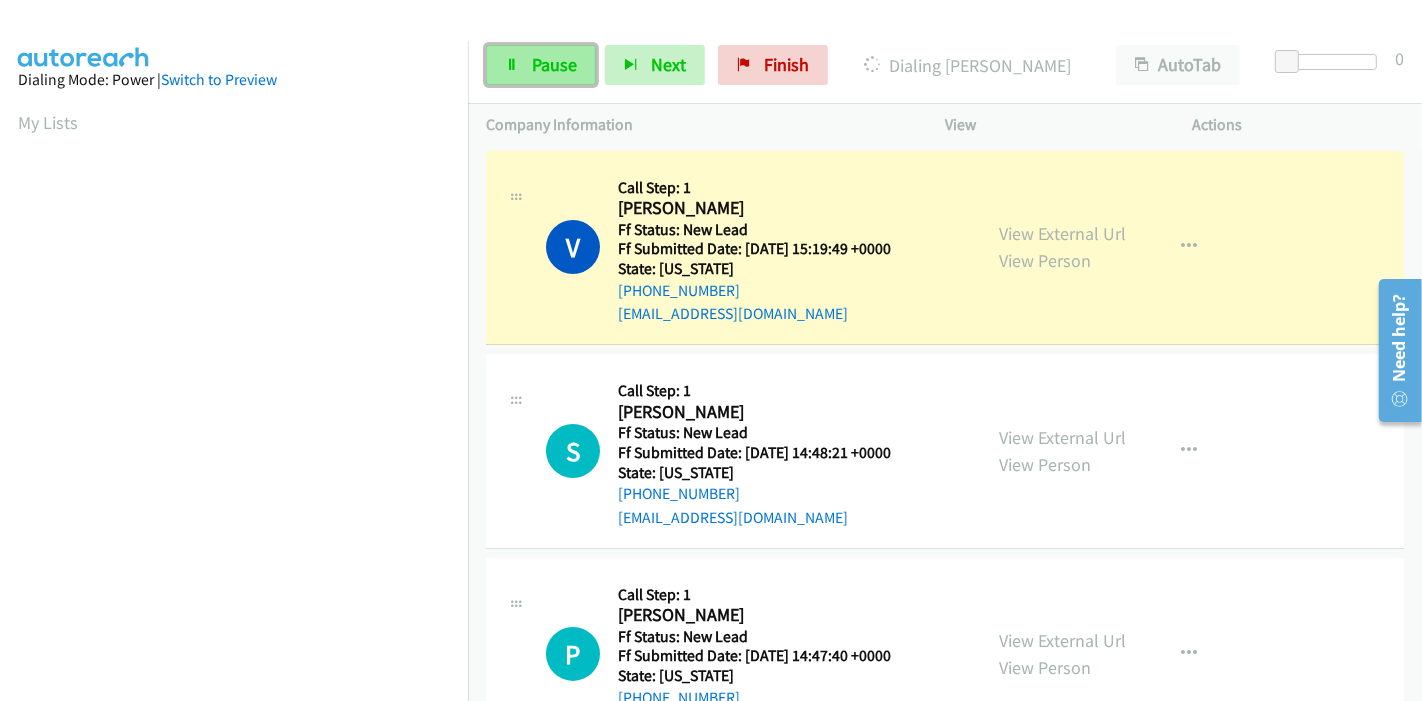 click on "Pause" at bounding box center [554, 64] 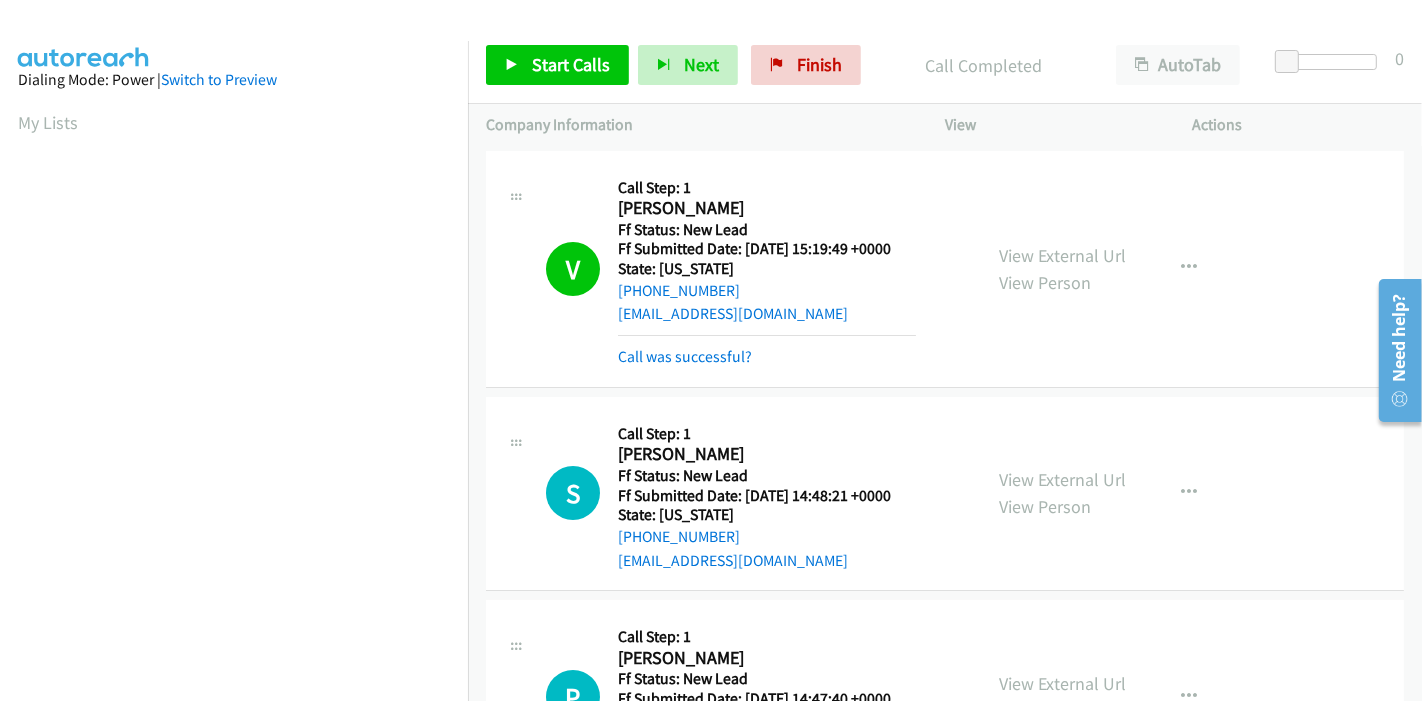 scroll, scrollTop: 422, scrollLeft: 0, axis: vertical 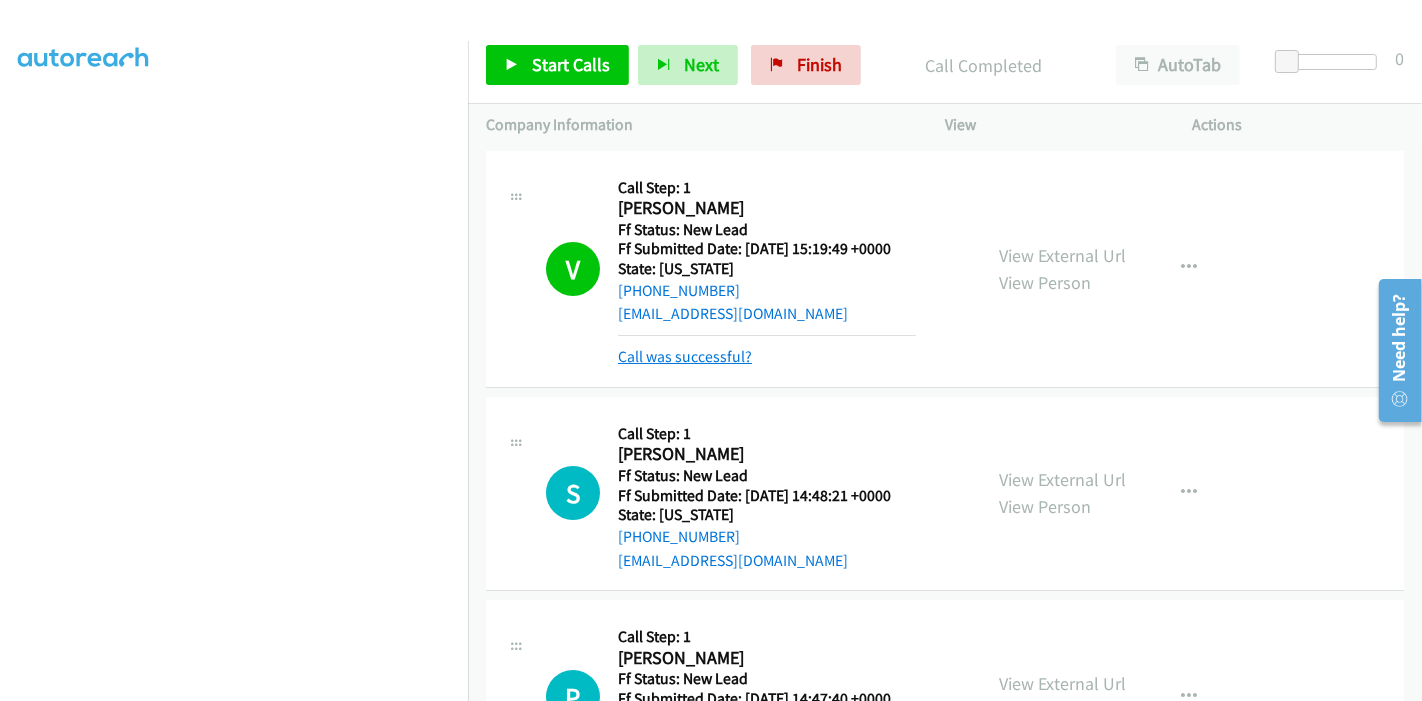 click on "Call was successful?" at bounding box center (685, 356) 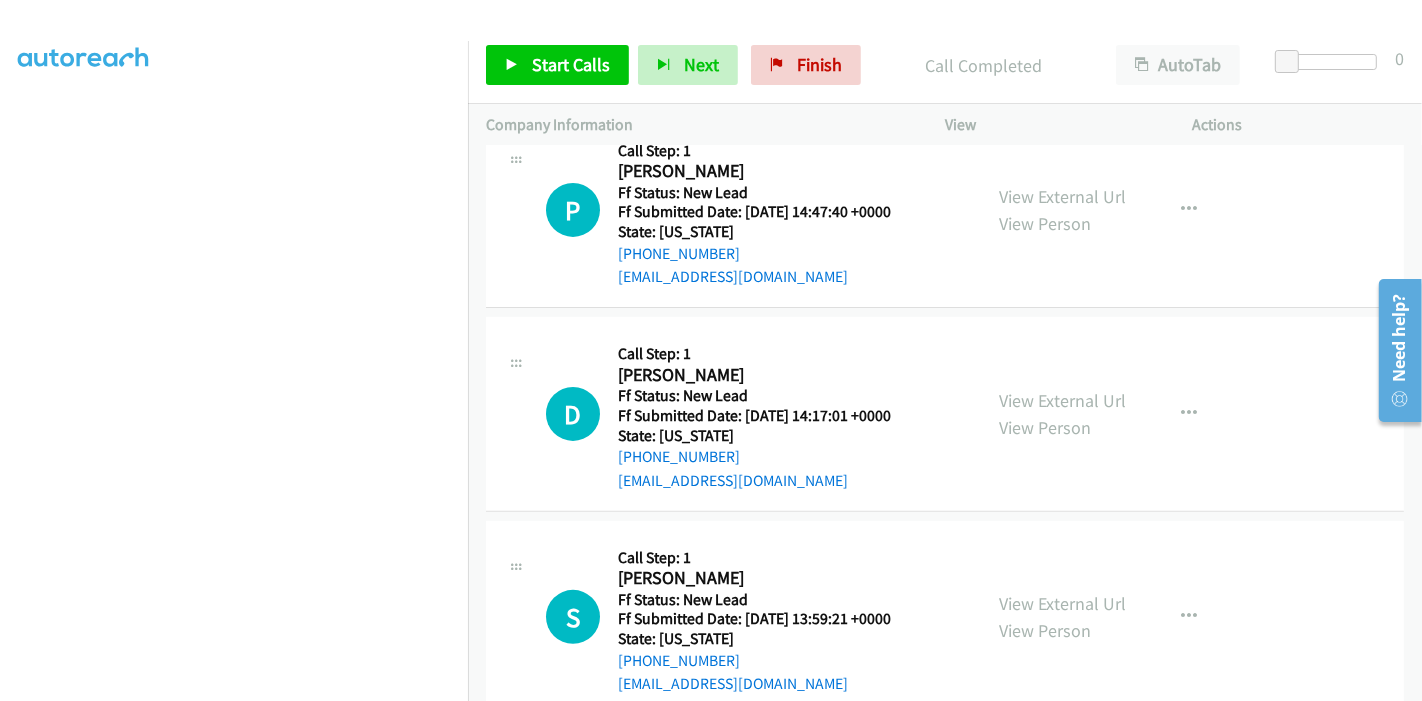scroll, scrollTop: 222, scrollLeft: 0, axis: vertical 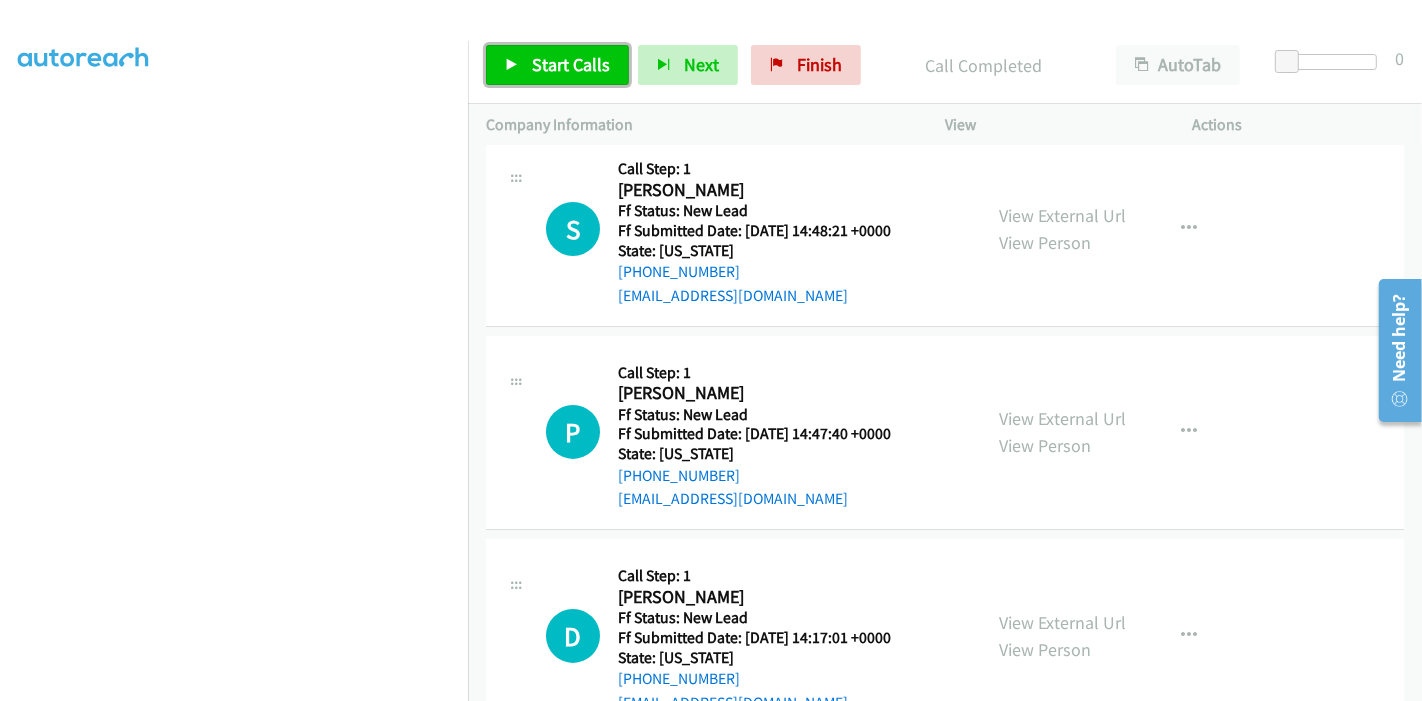 click on "Start Calls" at bounding box center (571, 64) 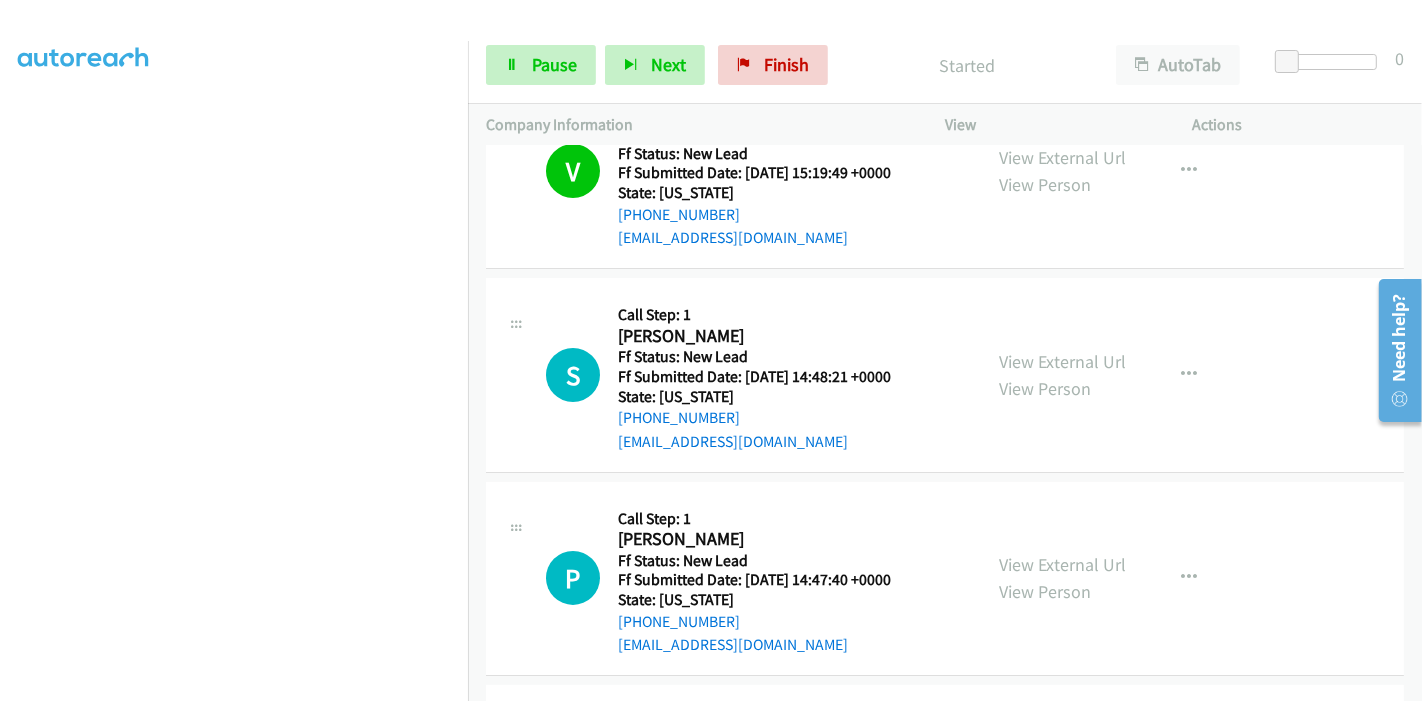 scroll, scrollTop: 111, scrollLeft: 0, axis: vertical 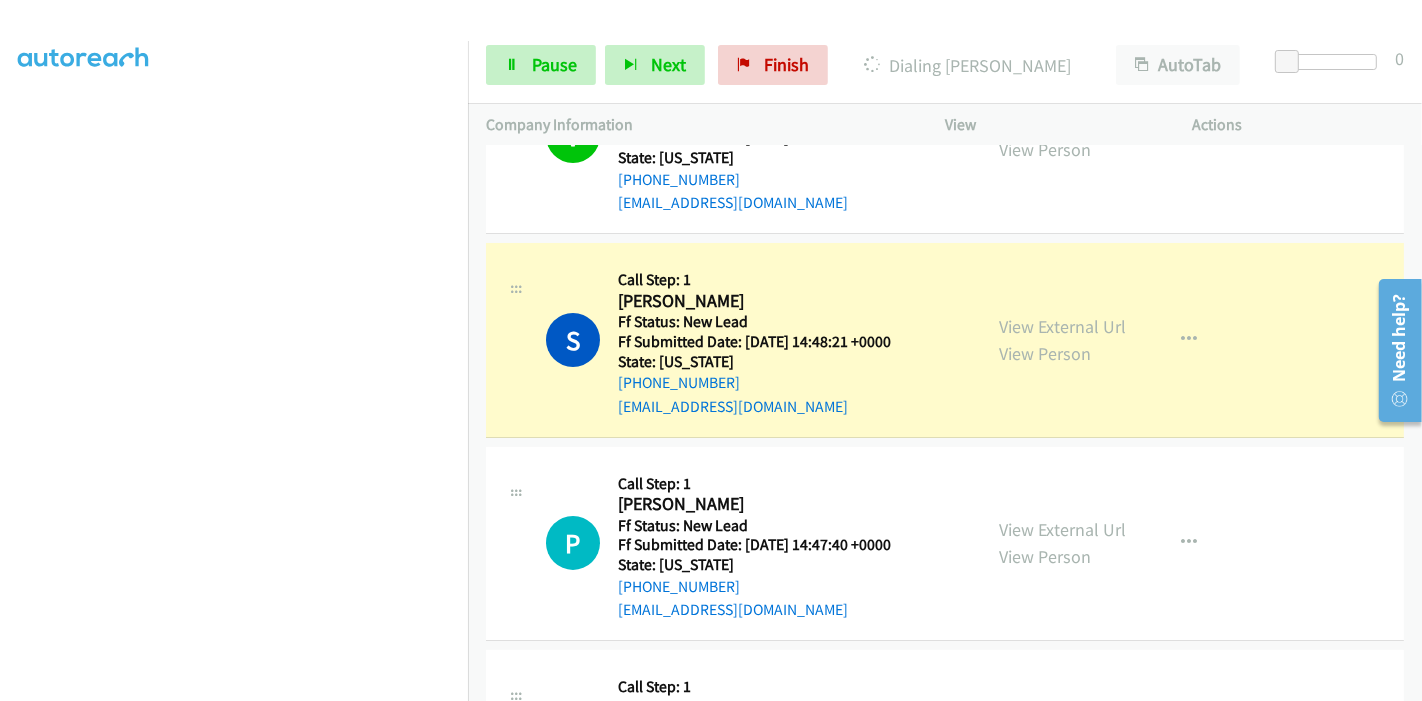 click on "Start Calls
Pause
Next
Finish
Dialing Sherif Ali
AutoTab
AutoTab
0" at bounding box center (945, 65) 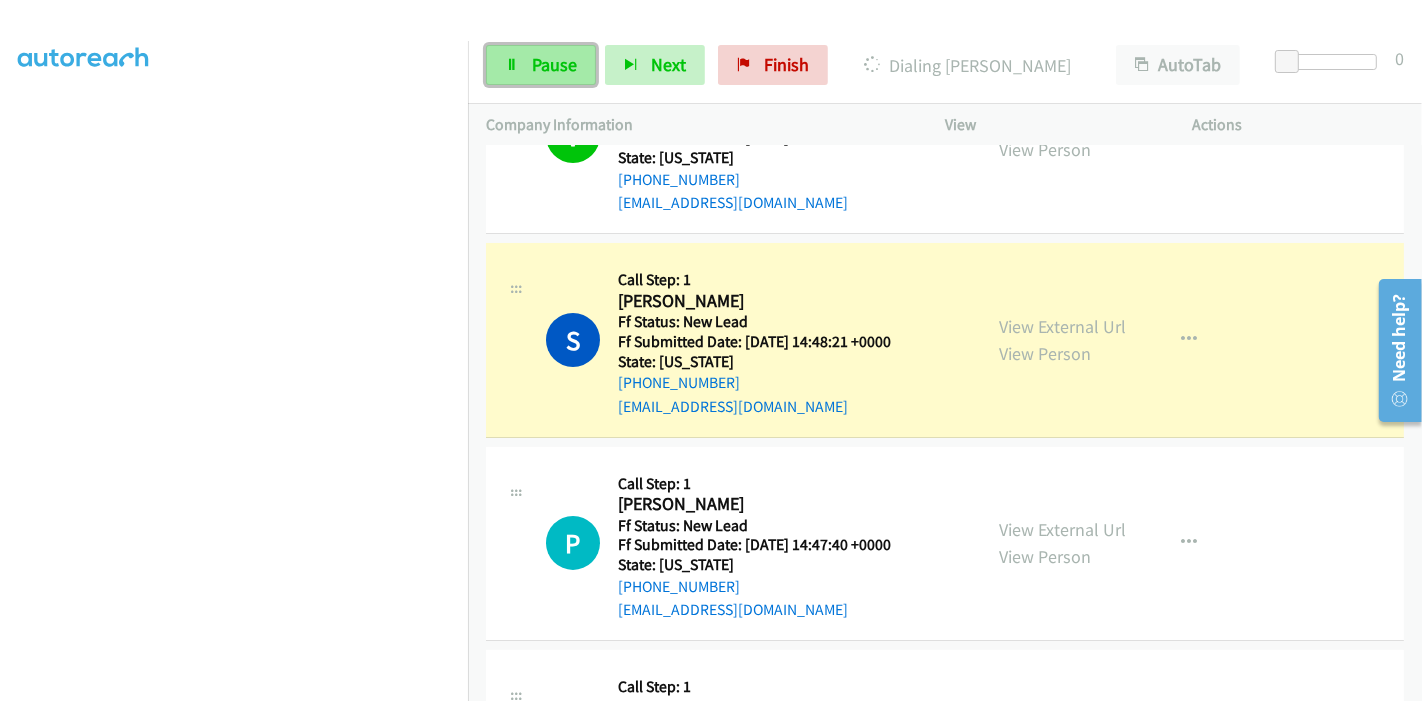 click on "Pause" at bounding box center [554, 64] 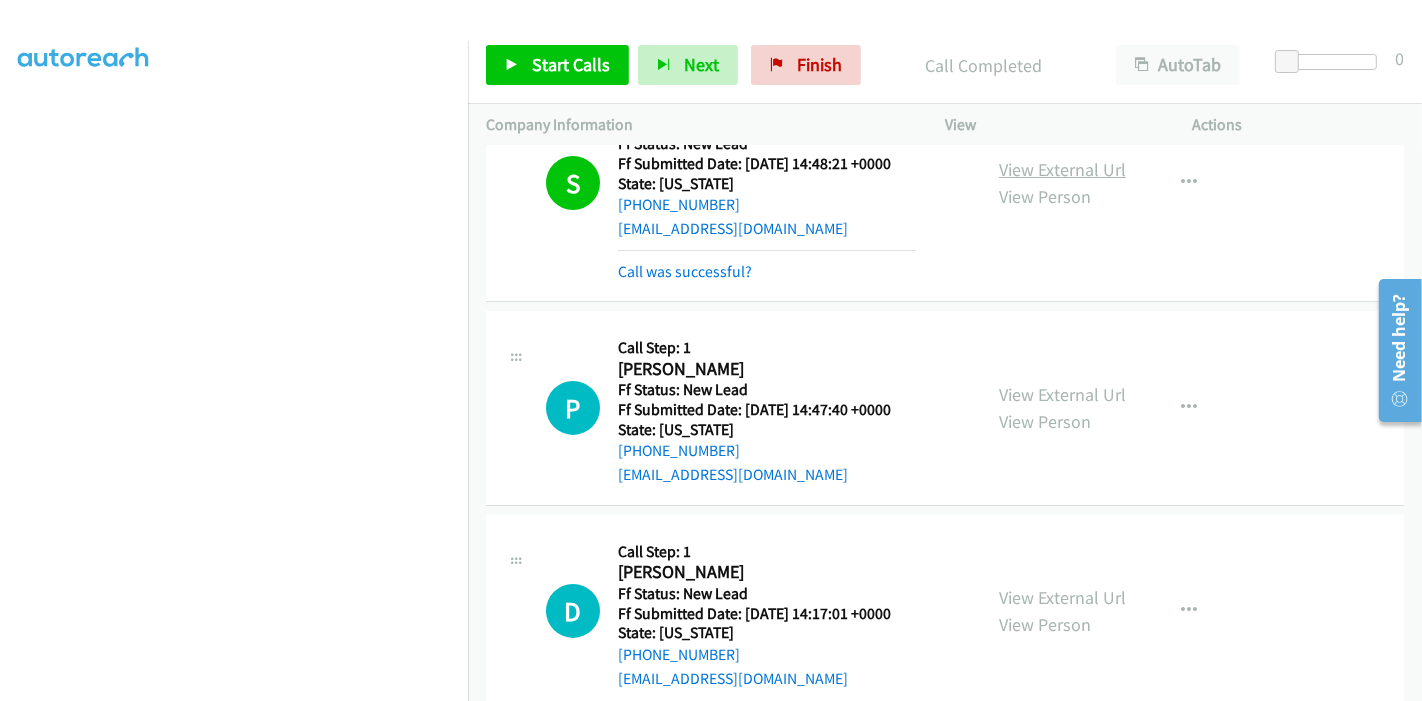 scroll, scrollTop: 333, scrollLeft: 0, axis: vertical 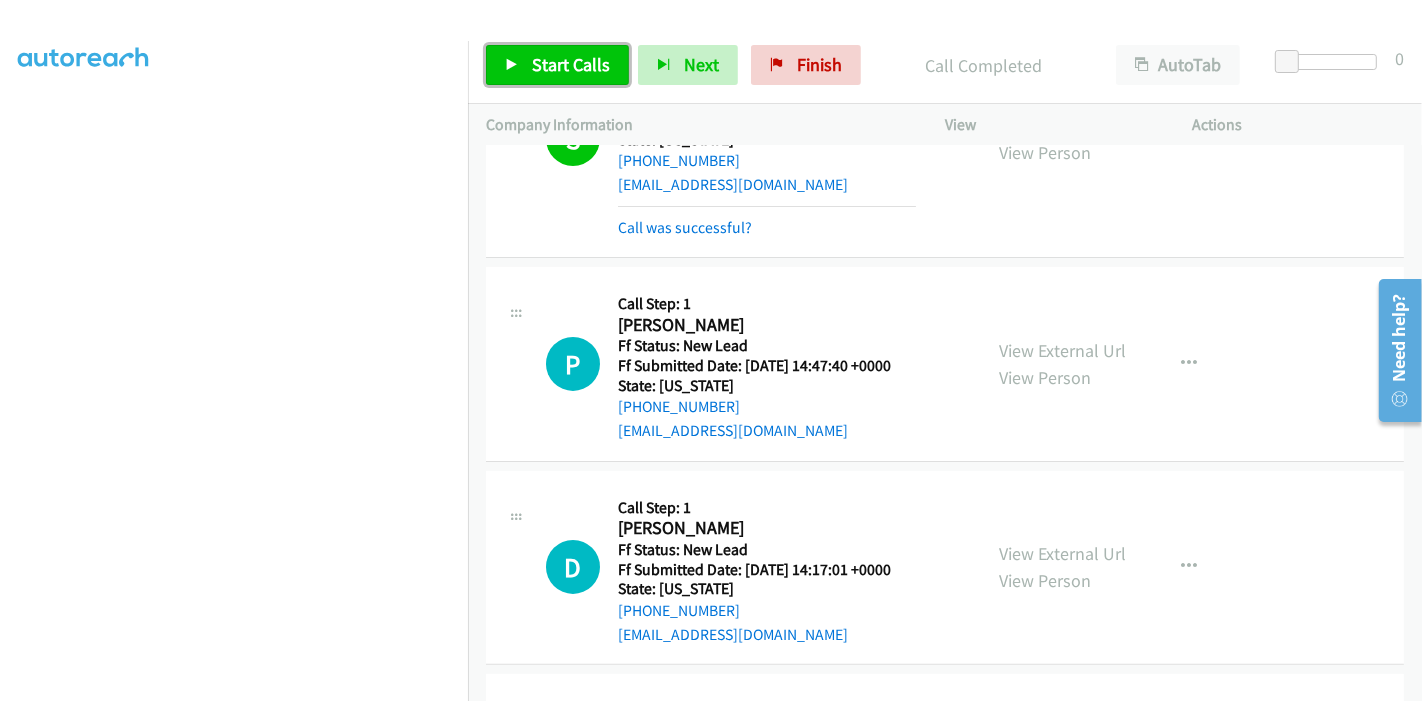 click on "Start Calls" at bounding box center (557, 65) 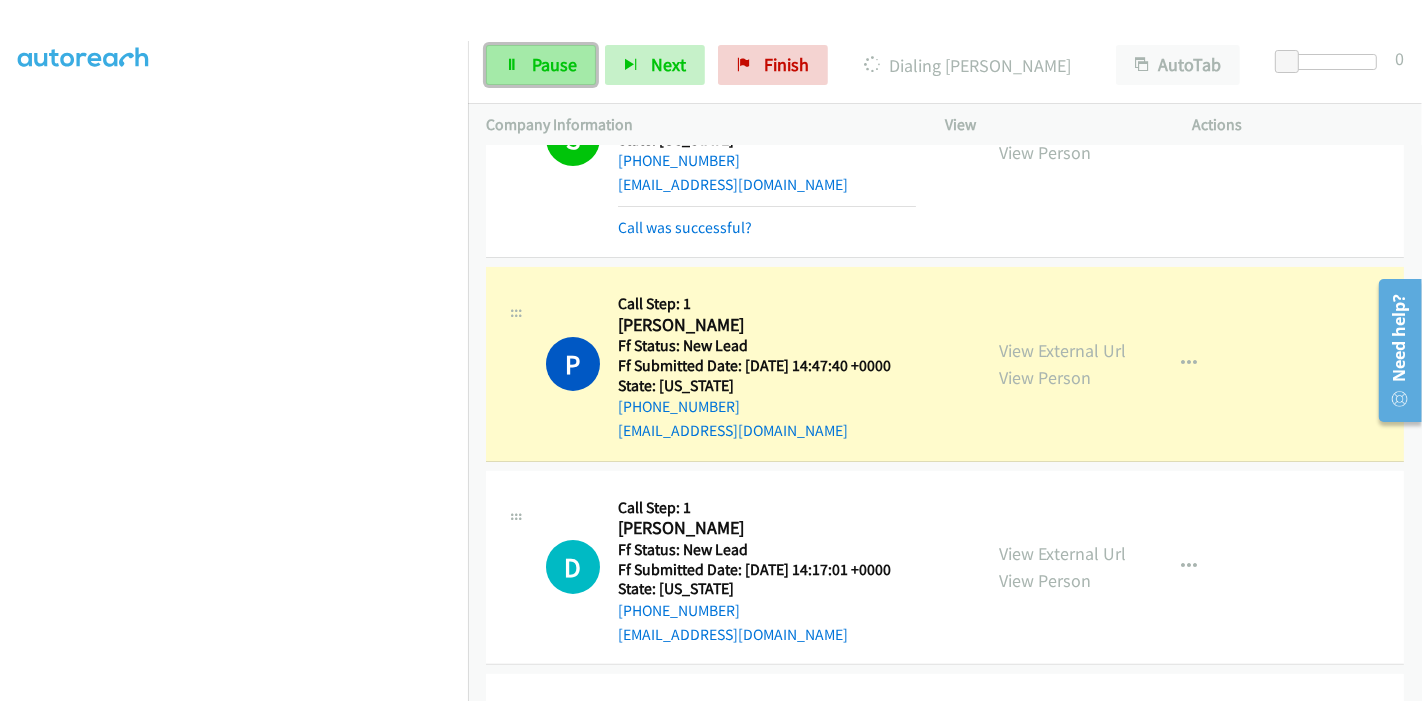 click on "Pause" at bounding box center [554, 64] 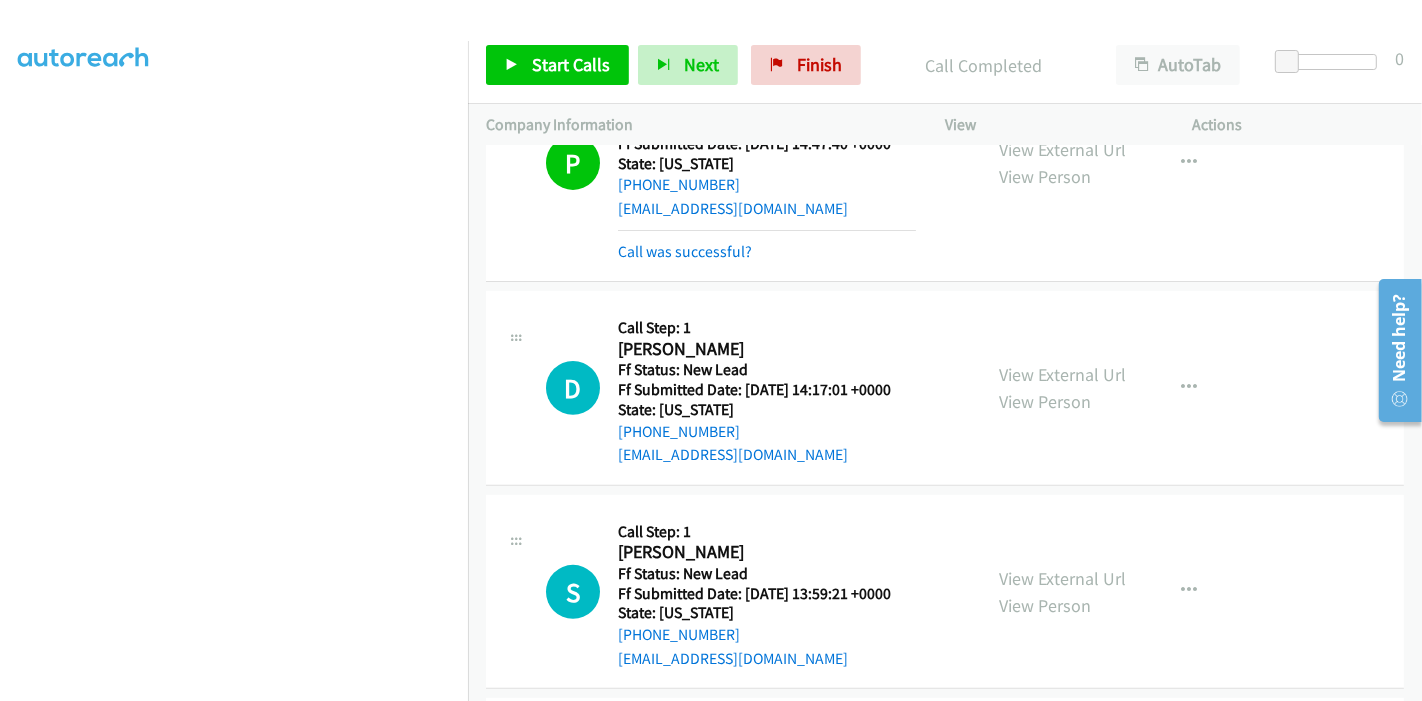 scroll, scrollTop: 577, scrollLeft: 0, axis: vertical 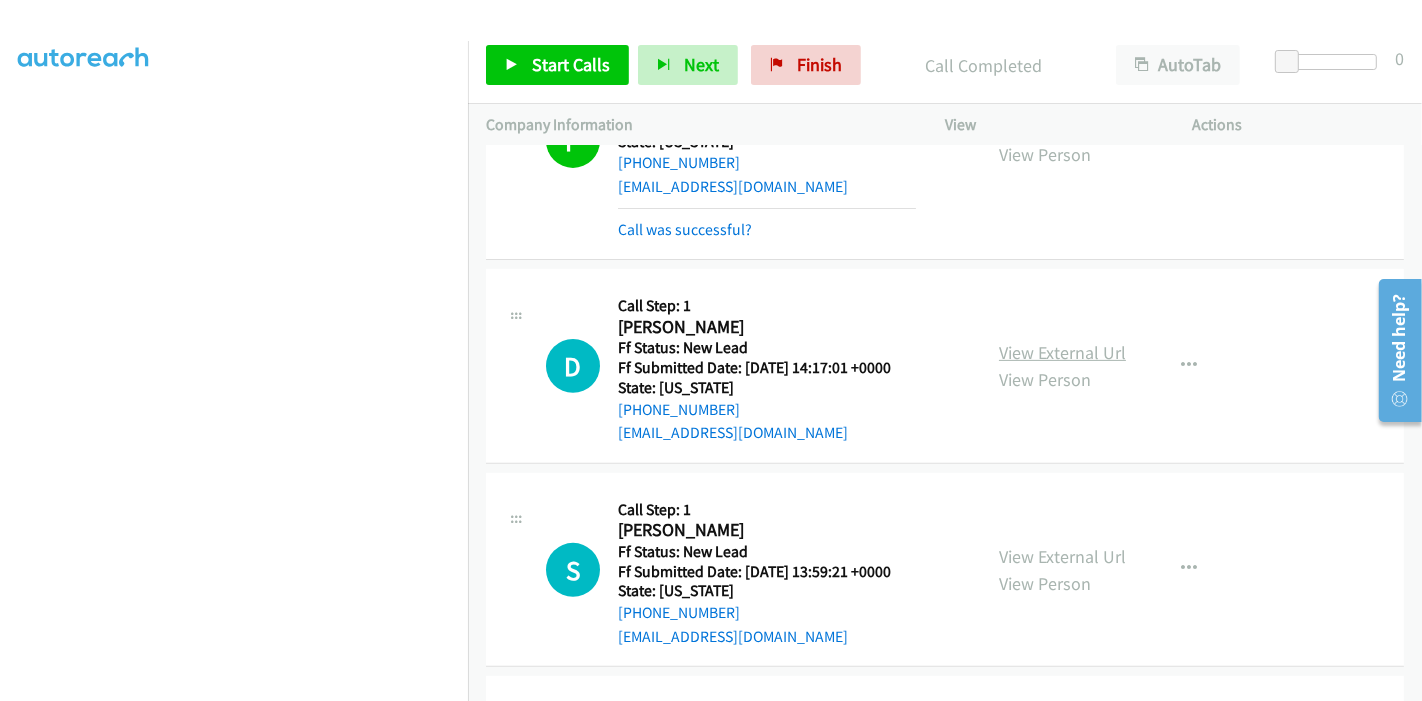 click on "View External Url" at bounding box center [1062, 352] 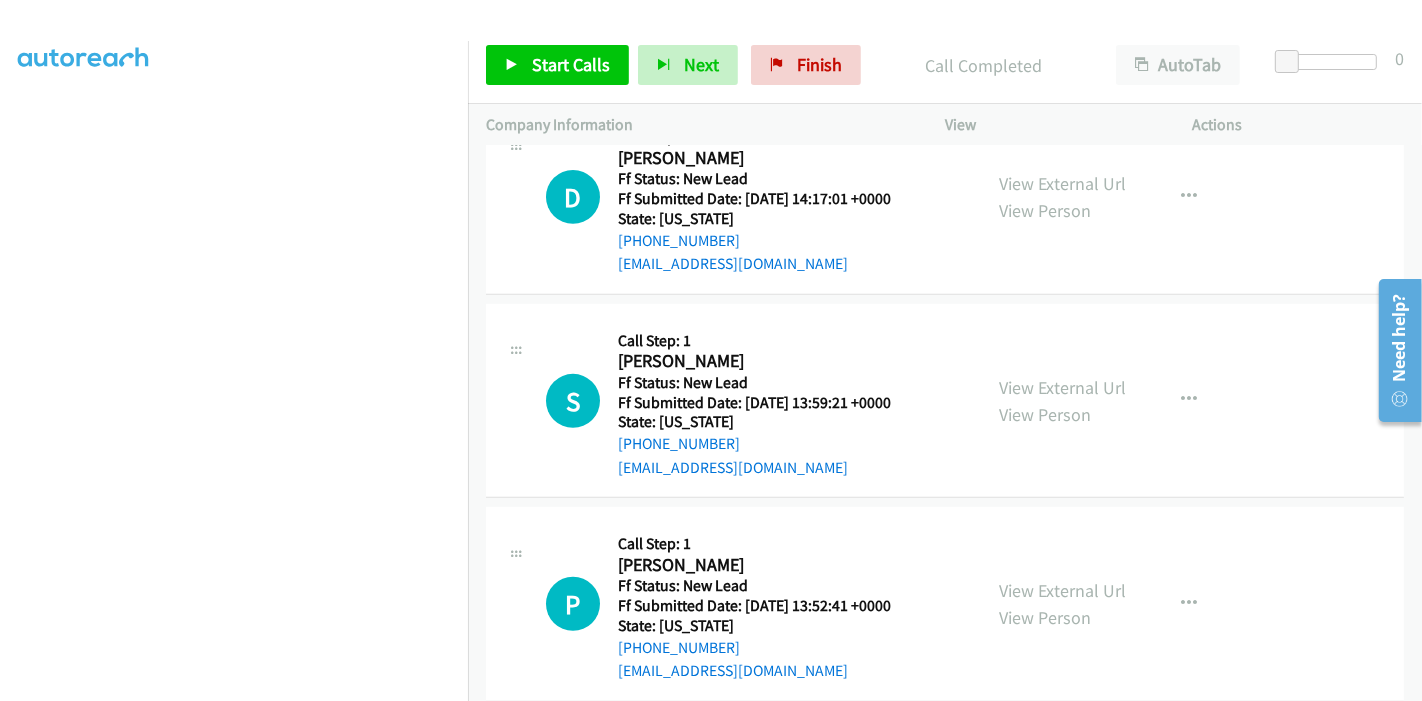 scroll, scrollTop: 775, scrollLeft: 0, axis: vertical 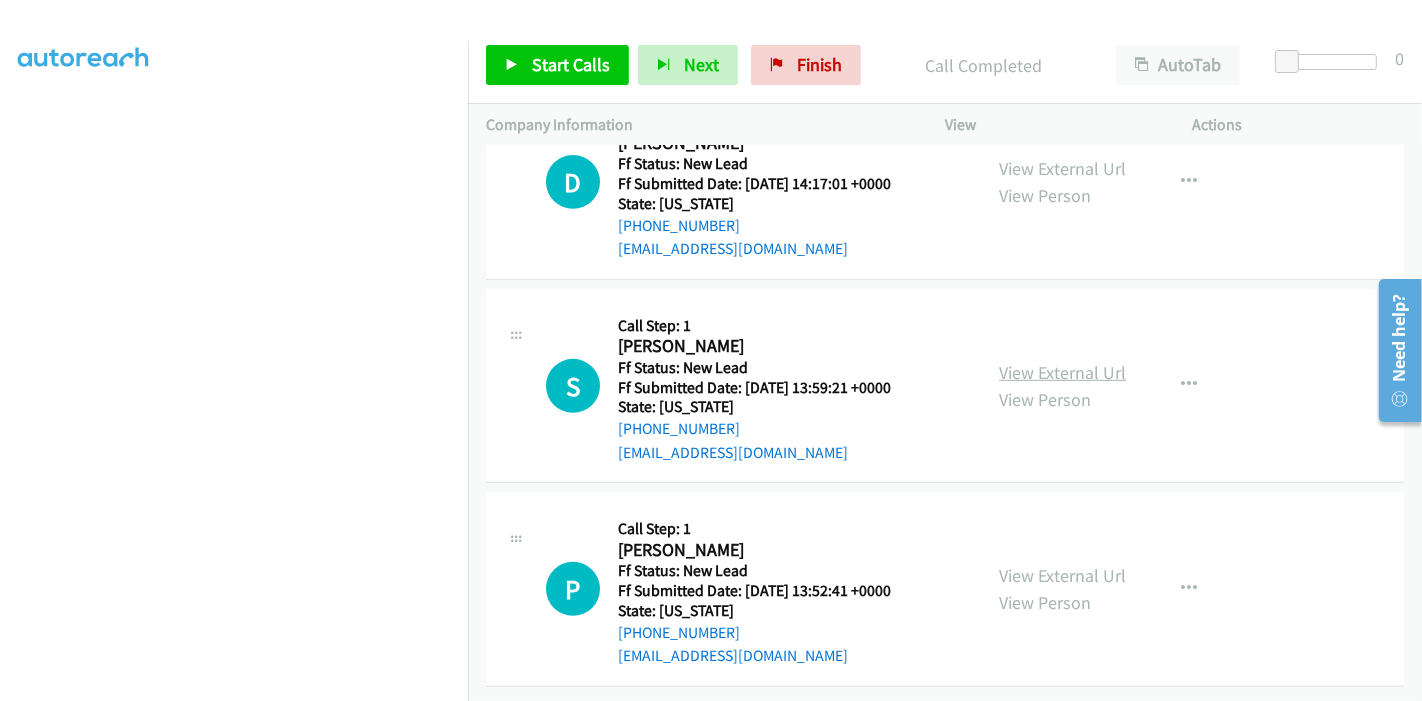 click on "View External Url" at bounding box center [1062, 372] 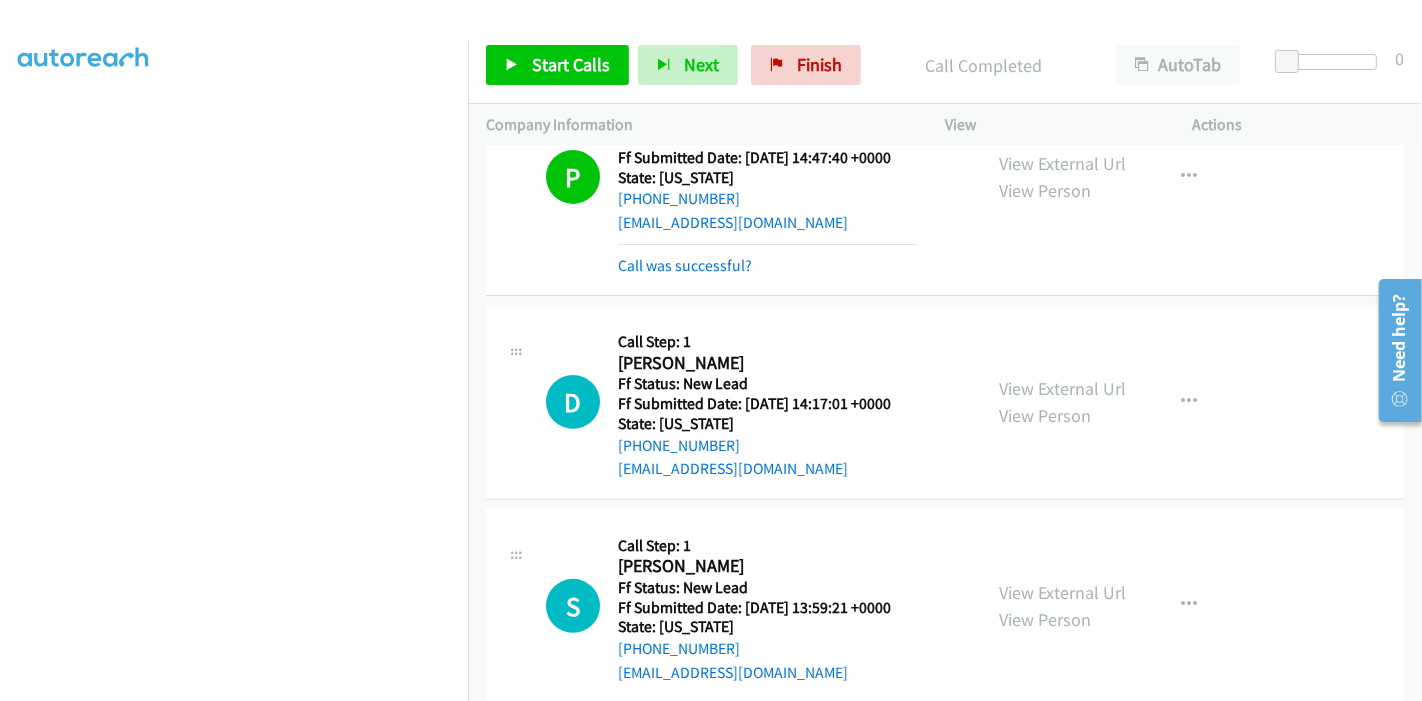 scroll, scrollTop: 775, scrollLeft: 0, axis: vertical 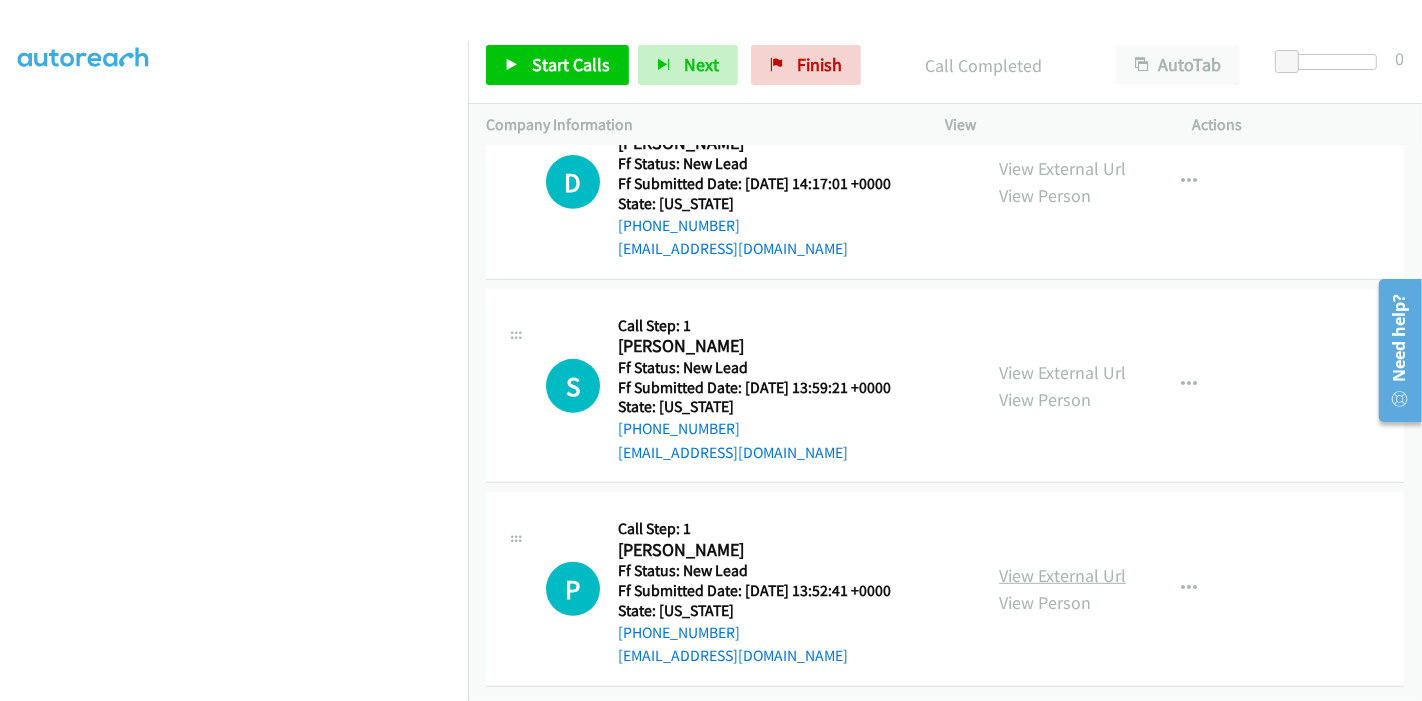 click on "View External Url" at bounding box center (1062, 575) 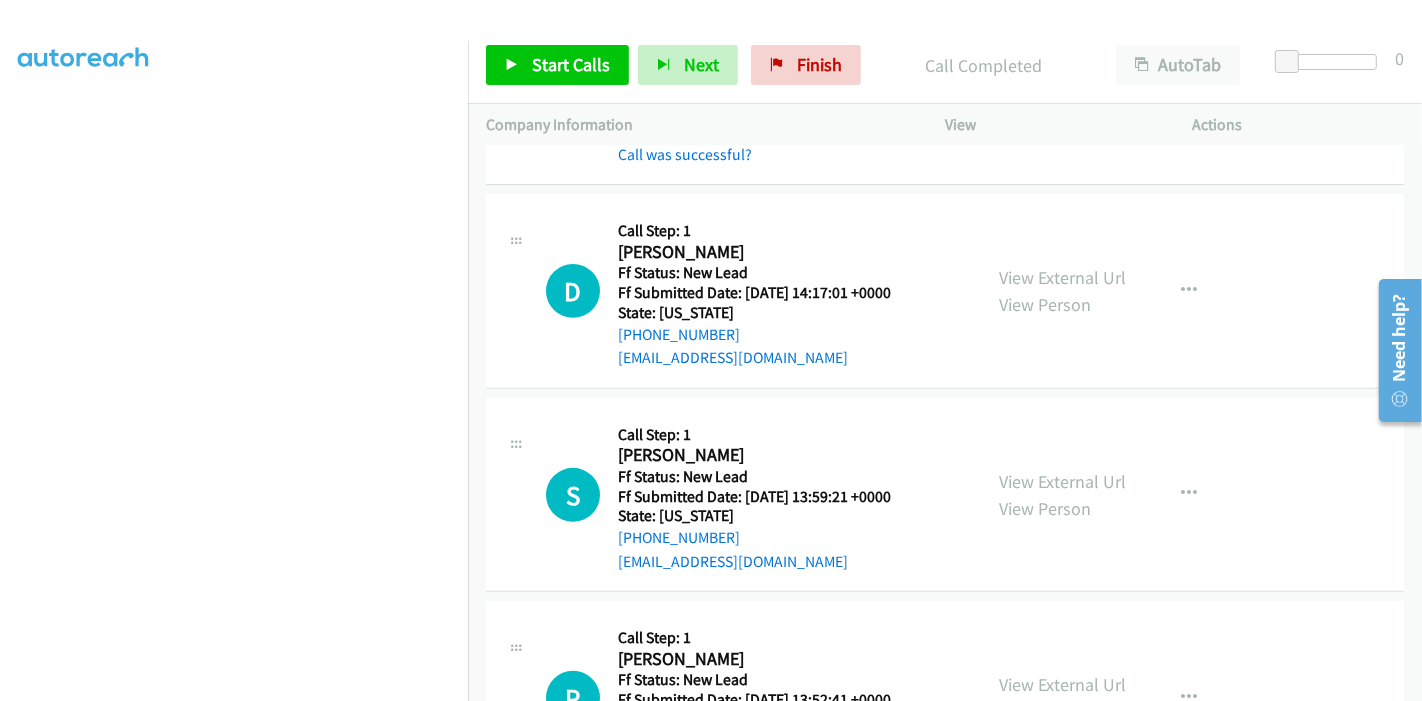 scroll, scrollTop: 664, scrollLeft: 0, axis: vertical 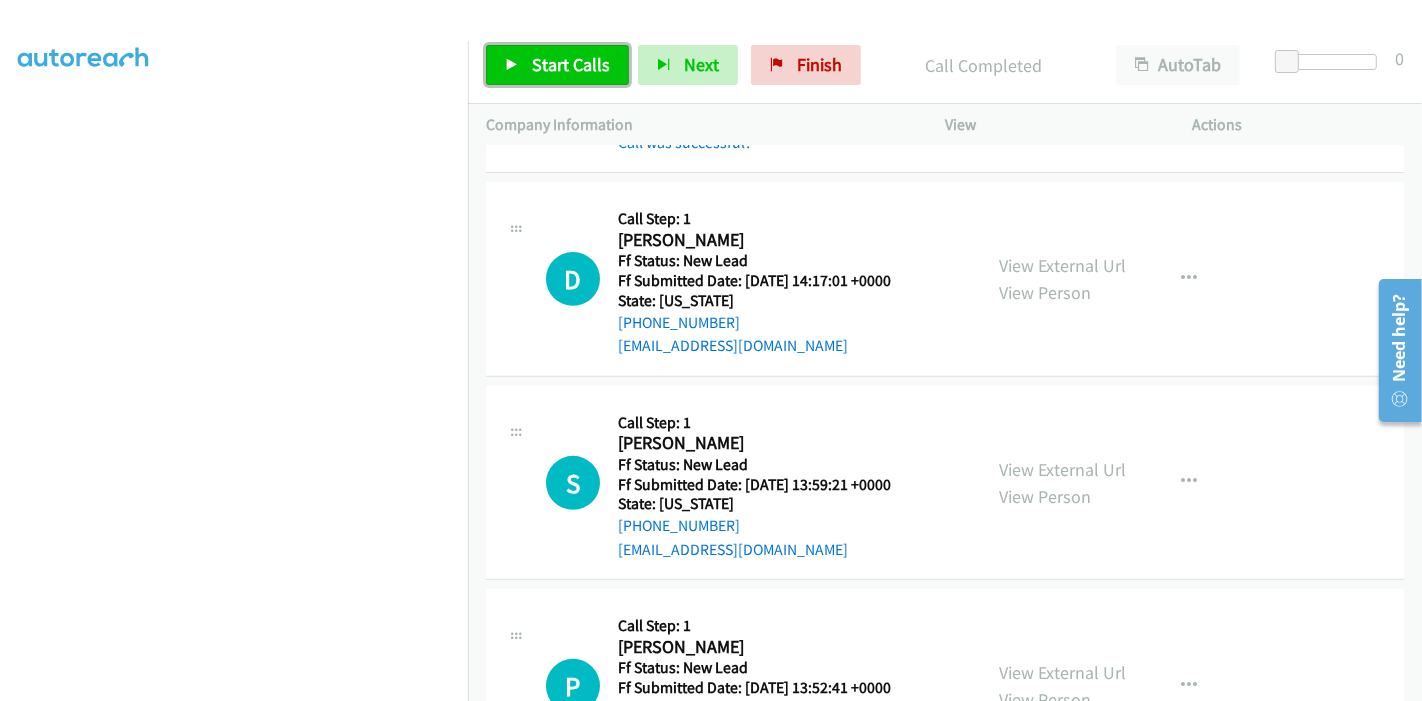 click on "Start Calls" at bounding box center (571, 64) 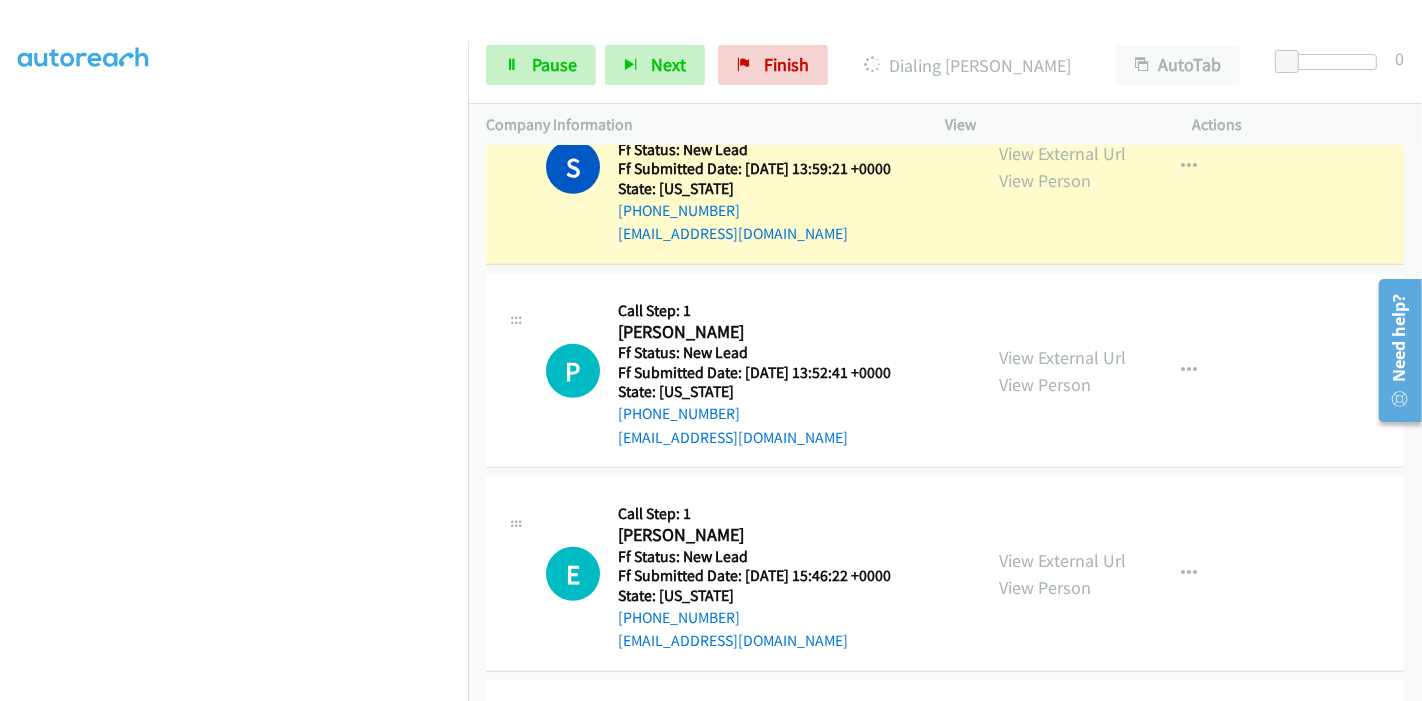 scroll, scrollTop: 1130, scrollLeft: 0, axis: vertical 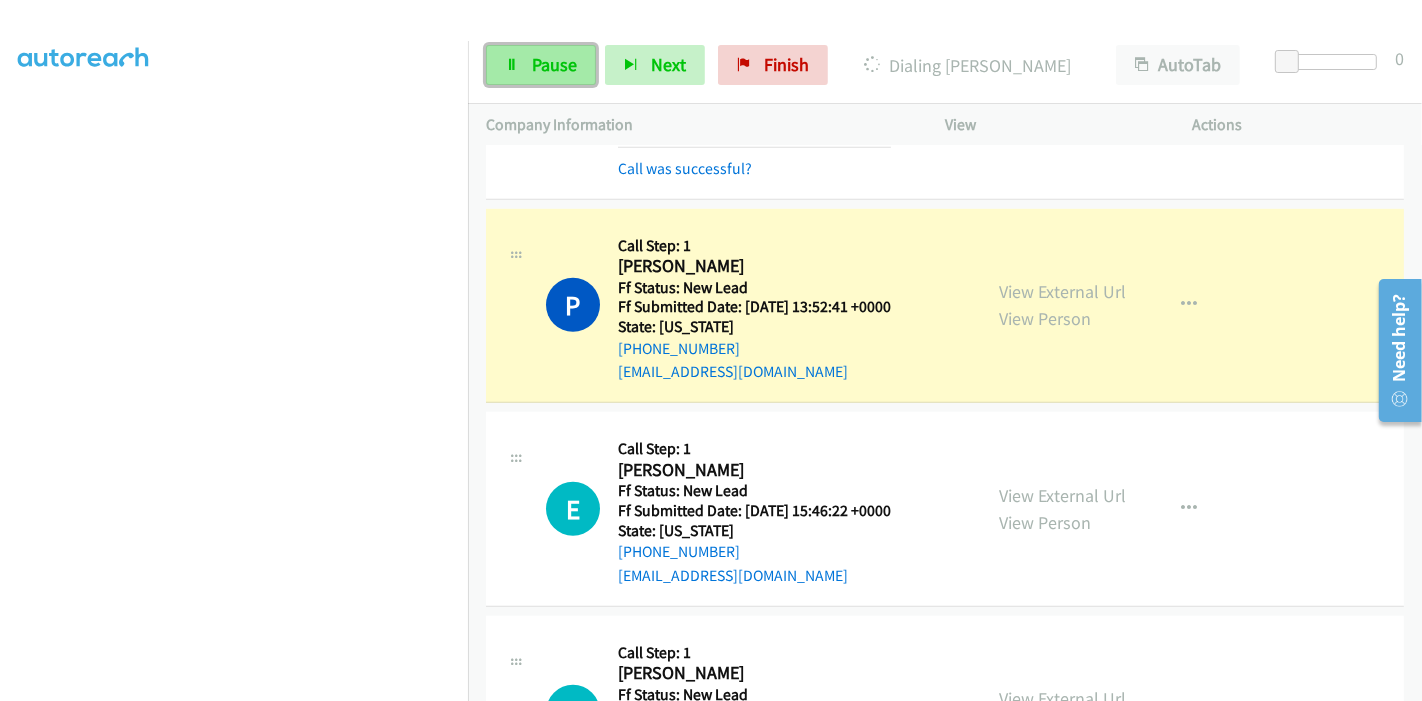 click on "Pause" at bounding box center (541, 65) 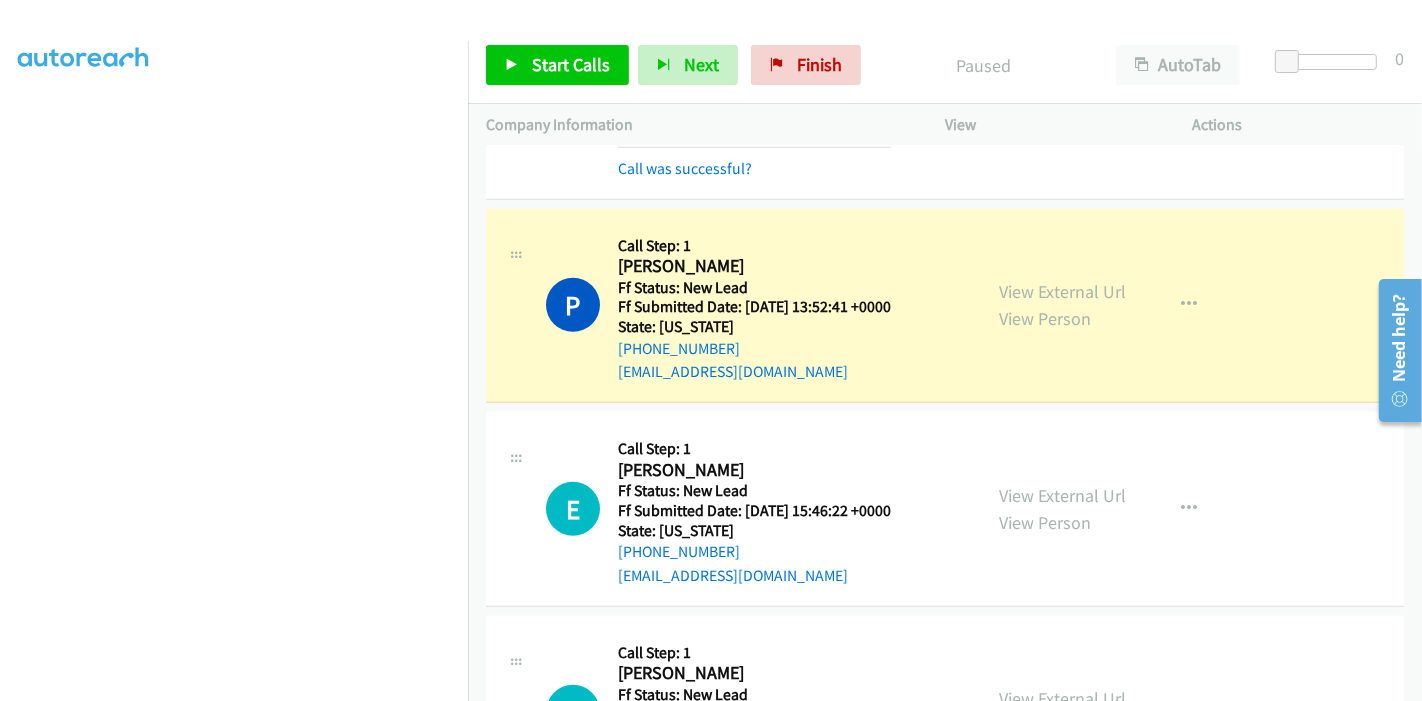 scroll, scrollTop: 0, scrollLeft: 0, axis: both 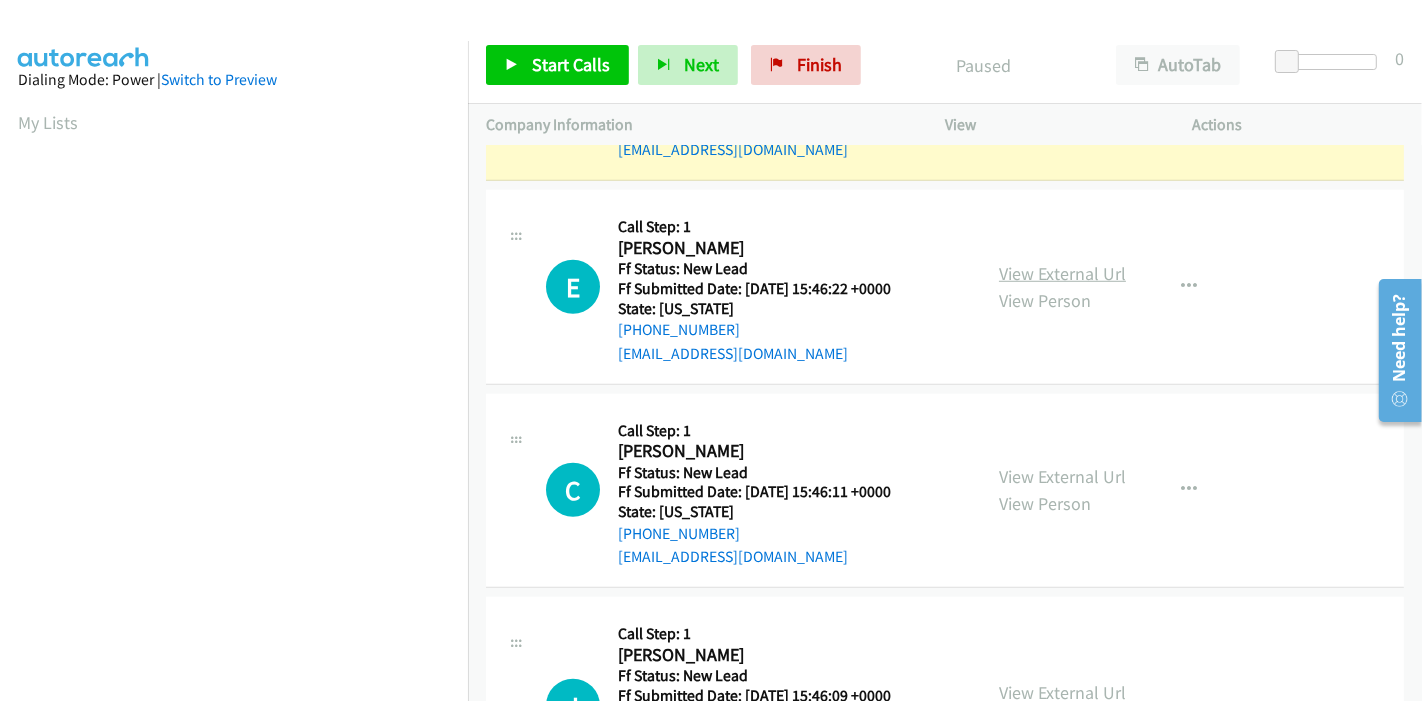 click on "View External Url" at bounding box center (1062, 273) 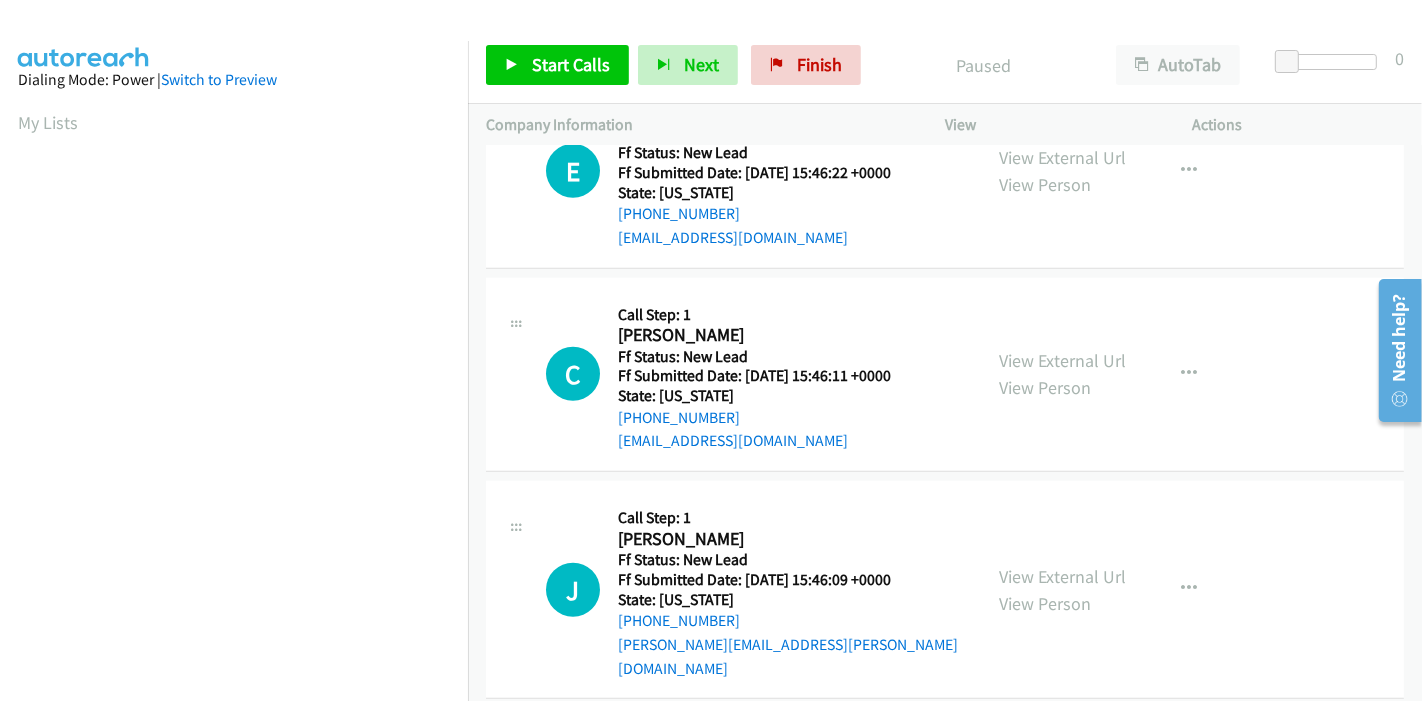 scroll, scrollTop: 1469, scrollLeft: 0, axis: vertical 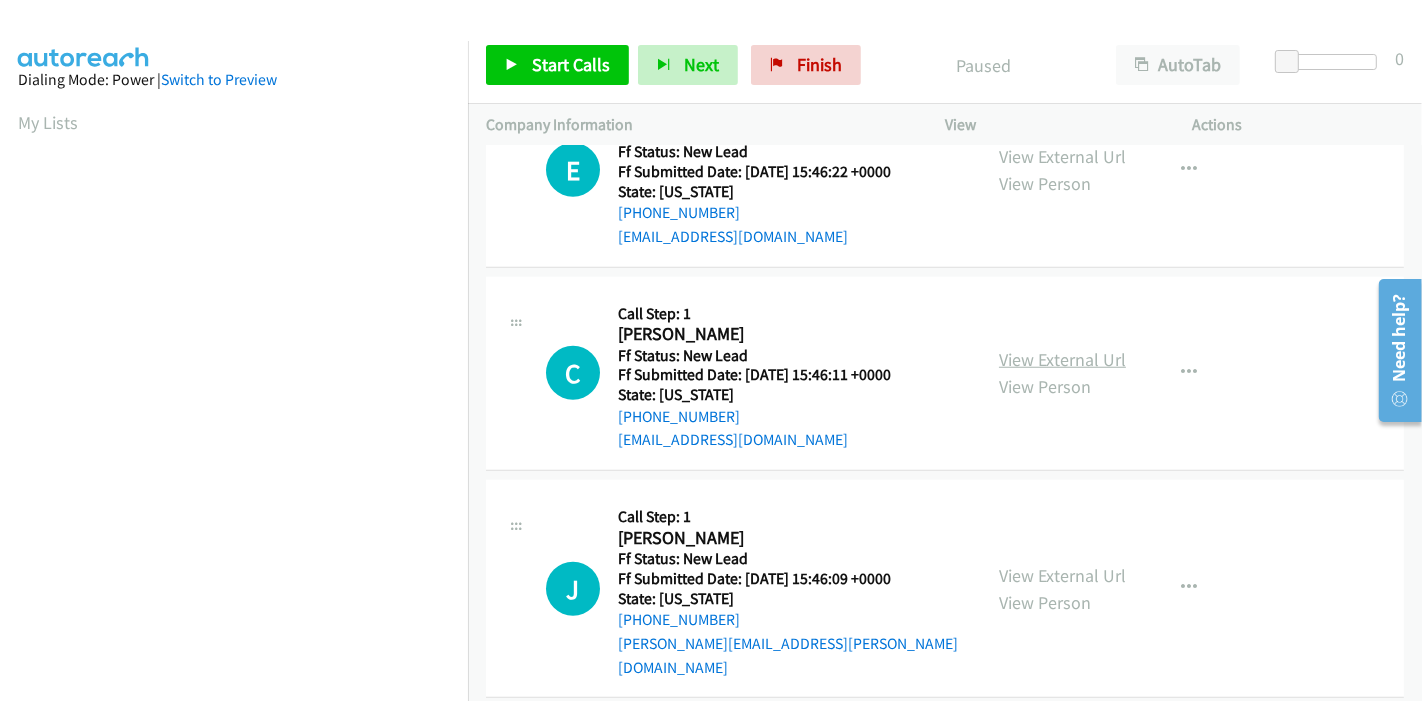 click on "View External Url" at bounding box center [1062, 359] 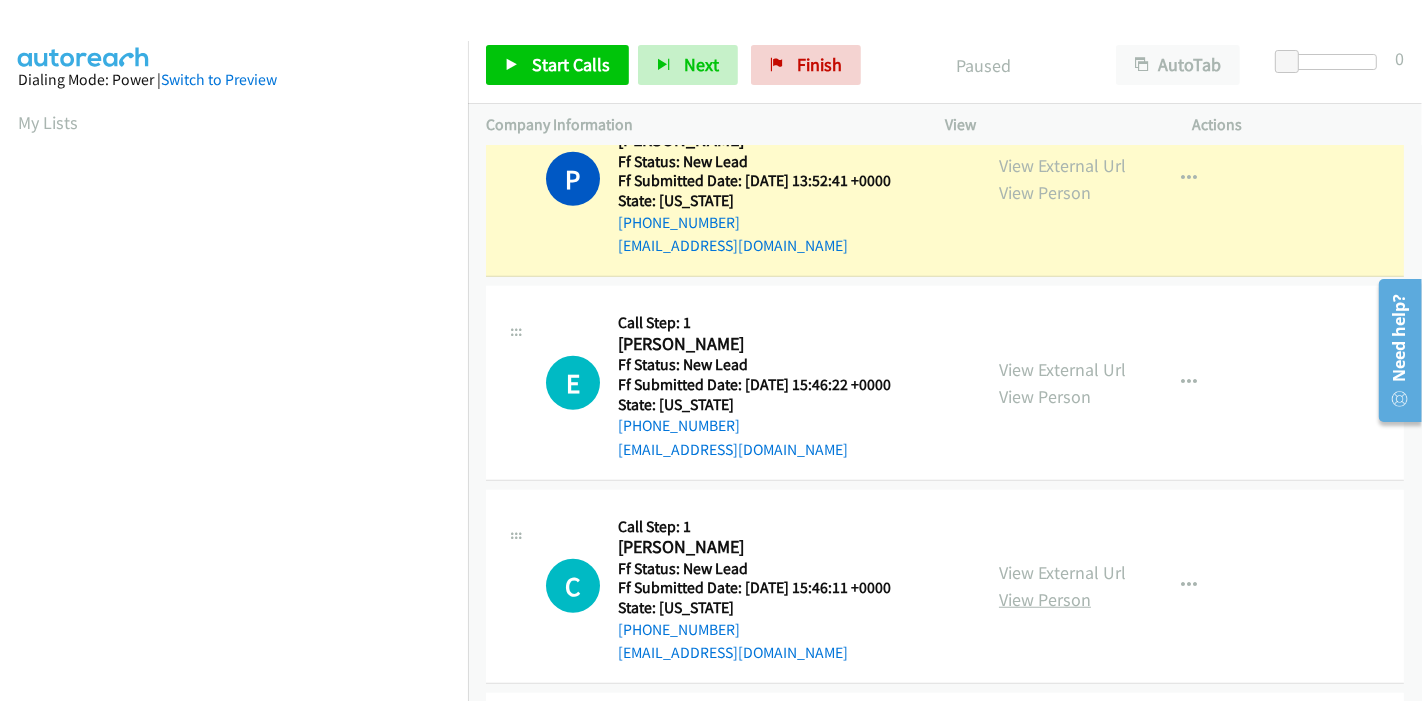 scroll, scrollTop: 1247, scrollLeft: 0, axis: vertical 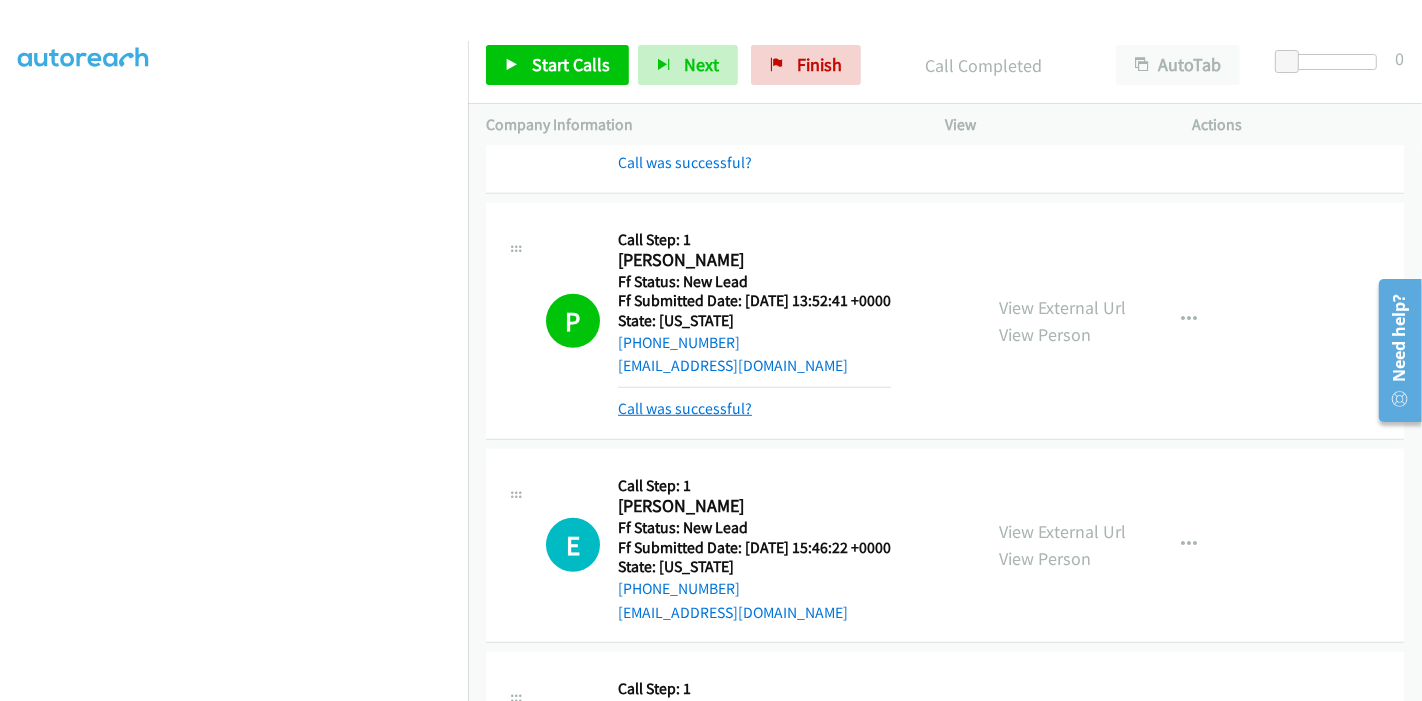 click on "Call was successful?" at bounding box center (685, 408) 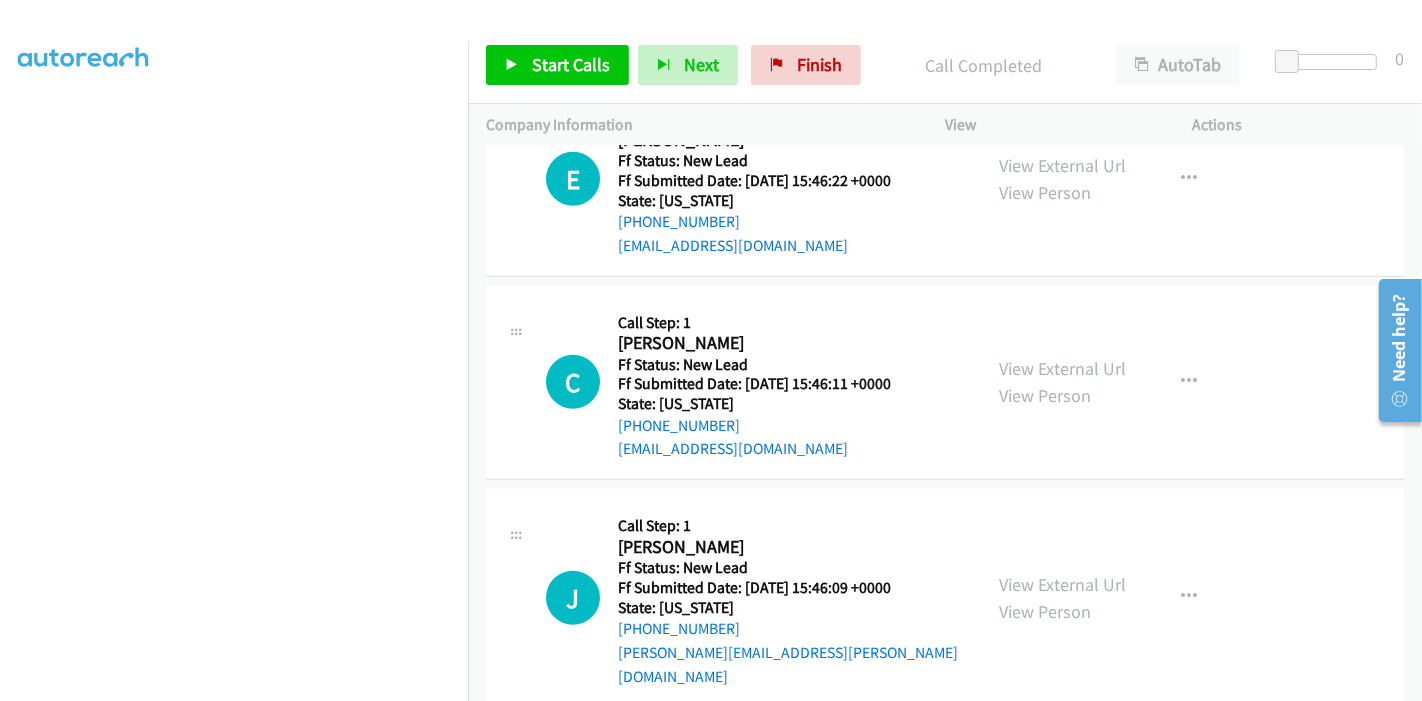 scroll, scrollTop: 1469, scrollLeft: 0, axis: vertical 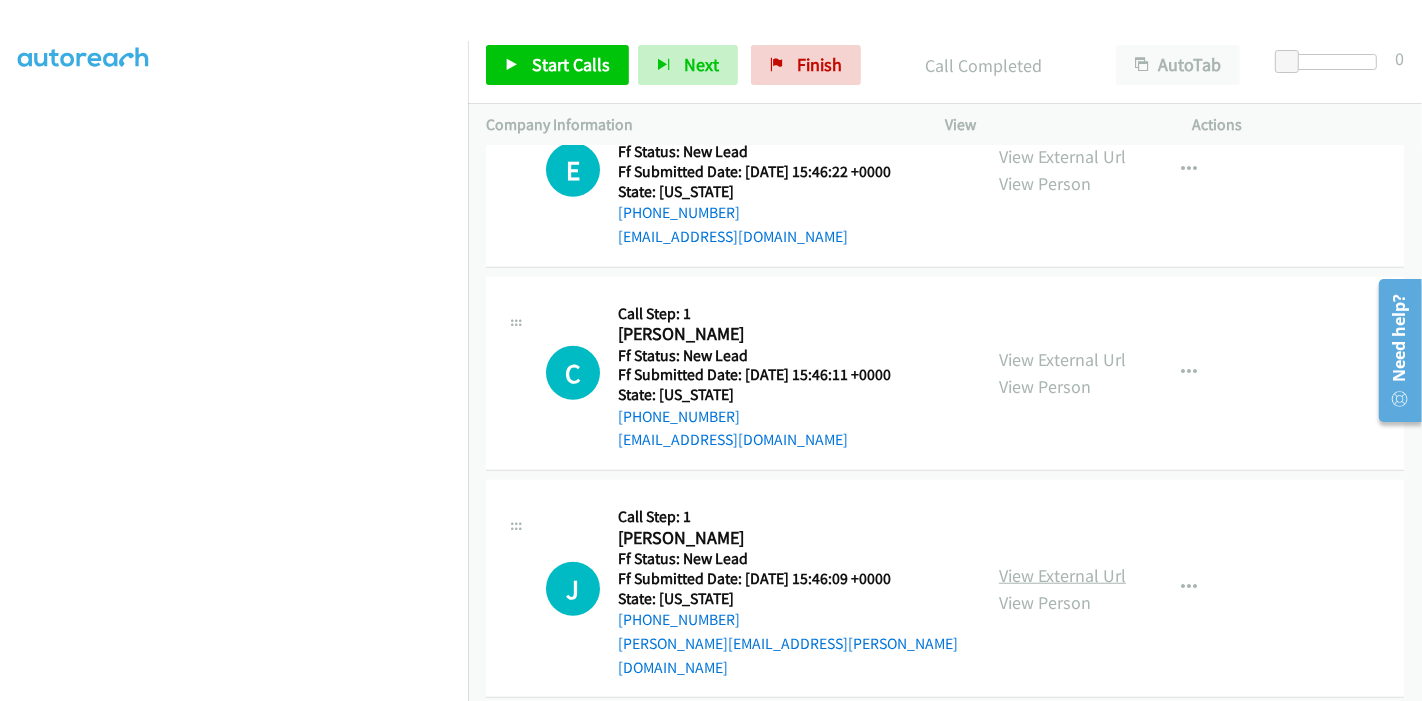 click on "View External Url" at bounding box center (1062, 575) 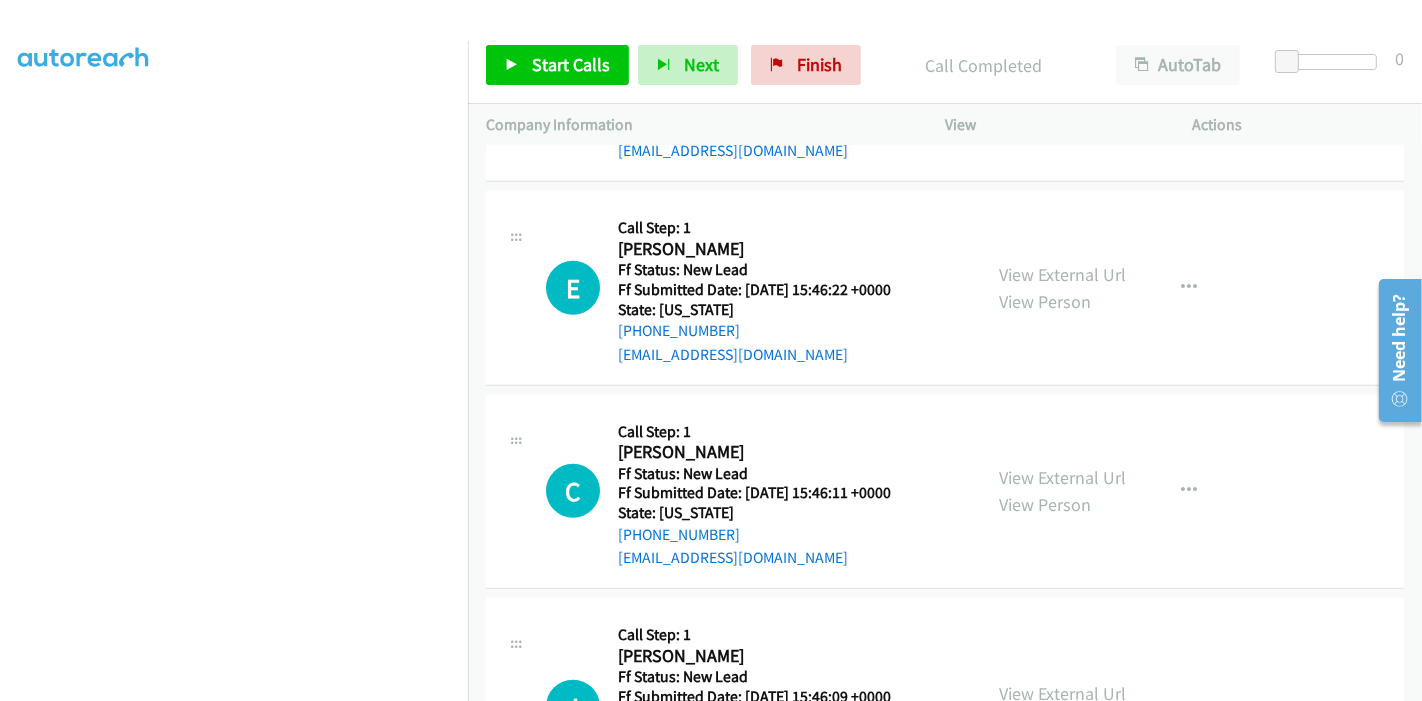 scroll, scrollTop: 1358, scrollLeft: 0, axis: vertical 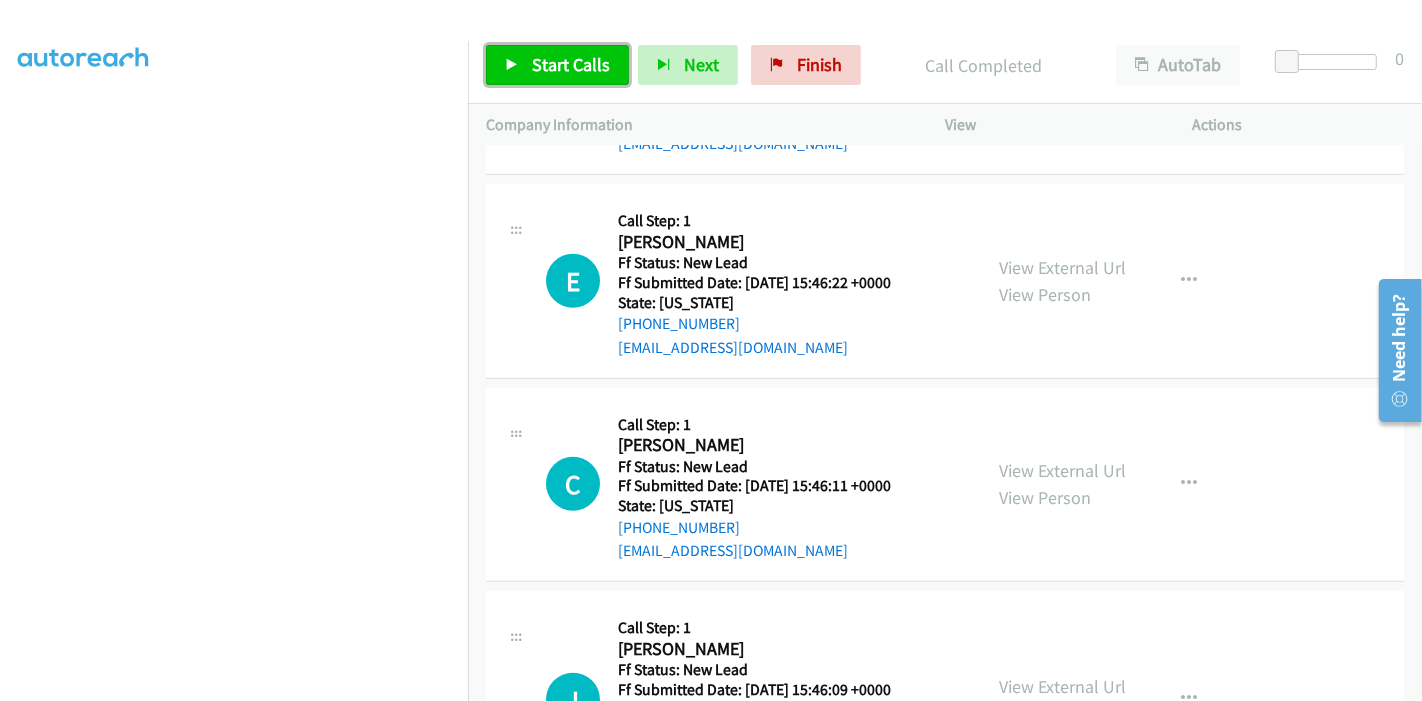 click on "Start Calls" at bounding box center [571, 64] 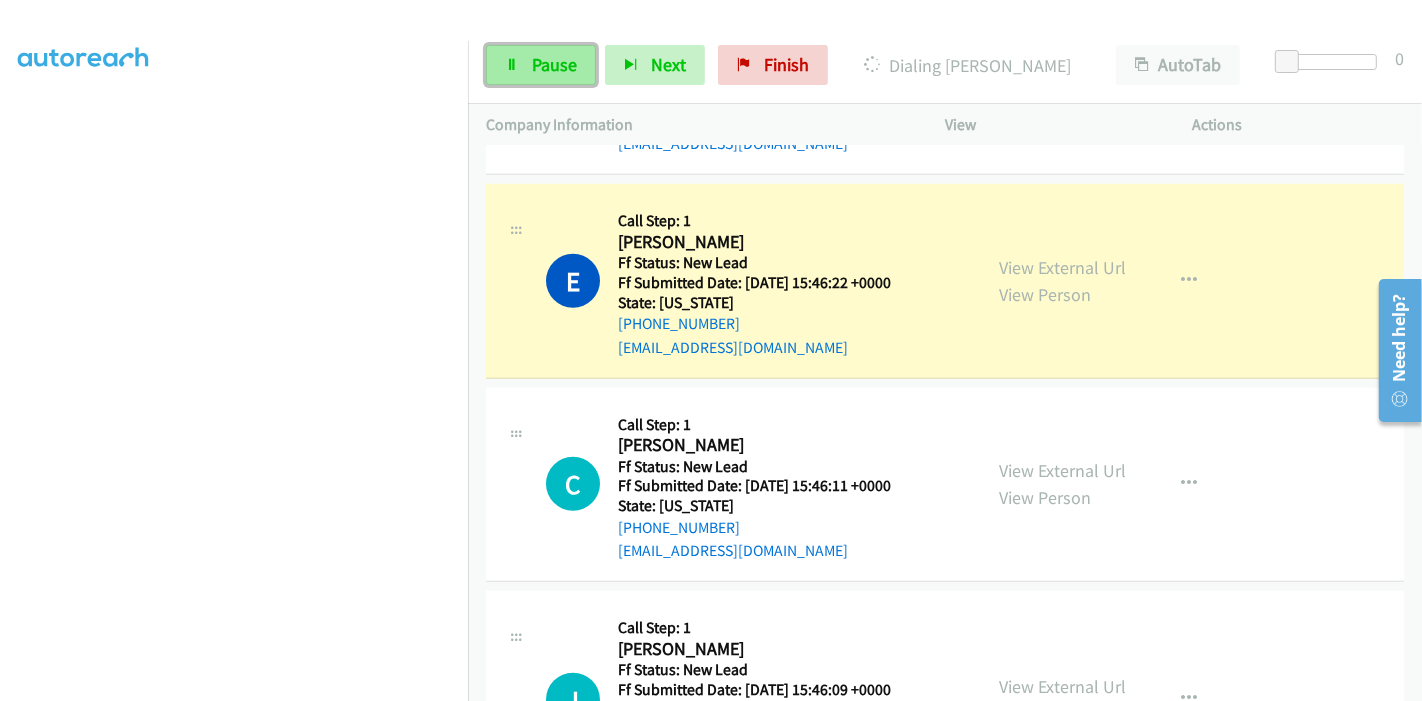 click on "Pause" at bounding box center [554, 64] 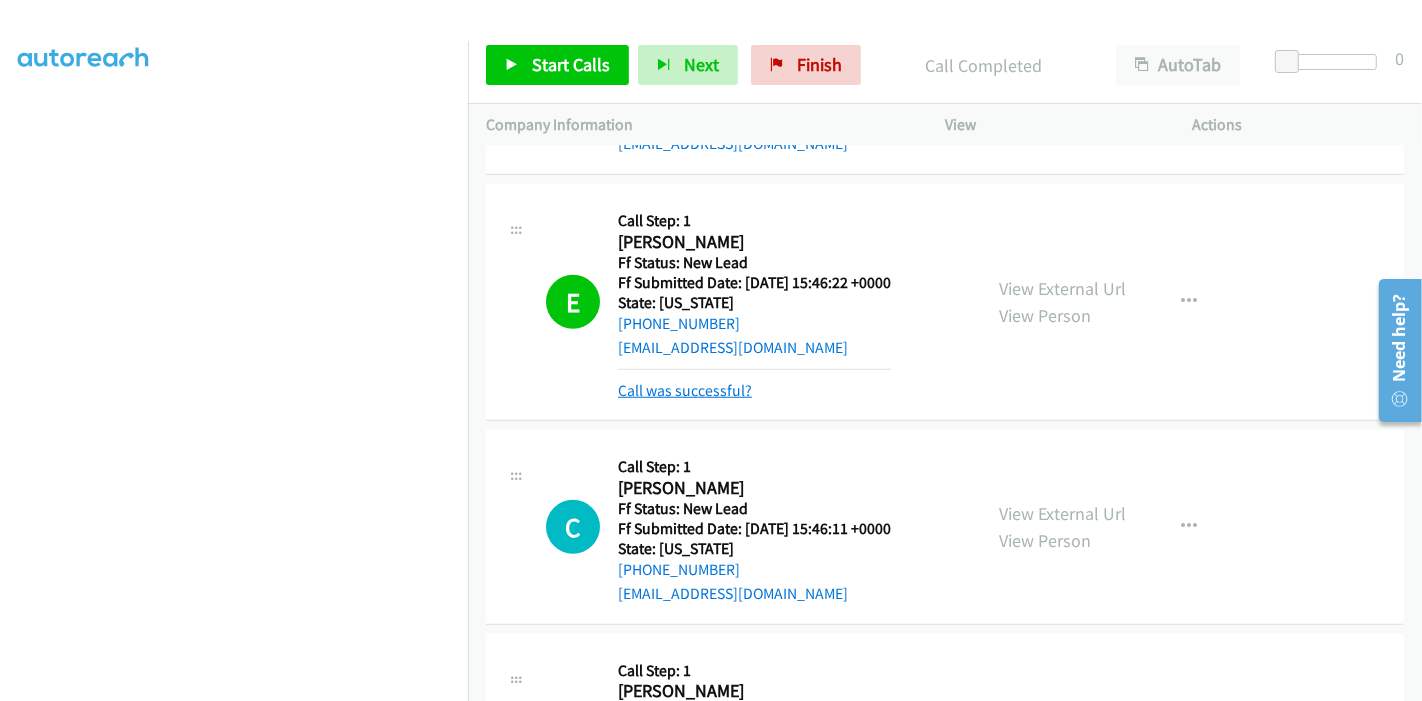 click on "Call was successful?" at bounding box center (685, 390) 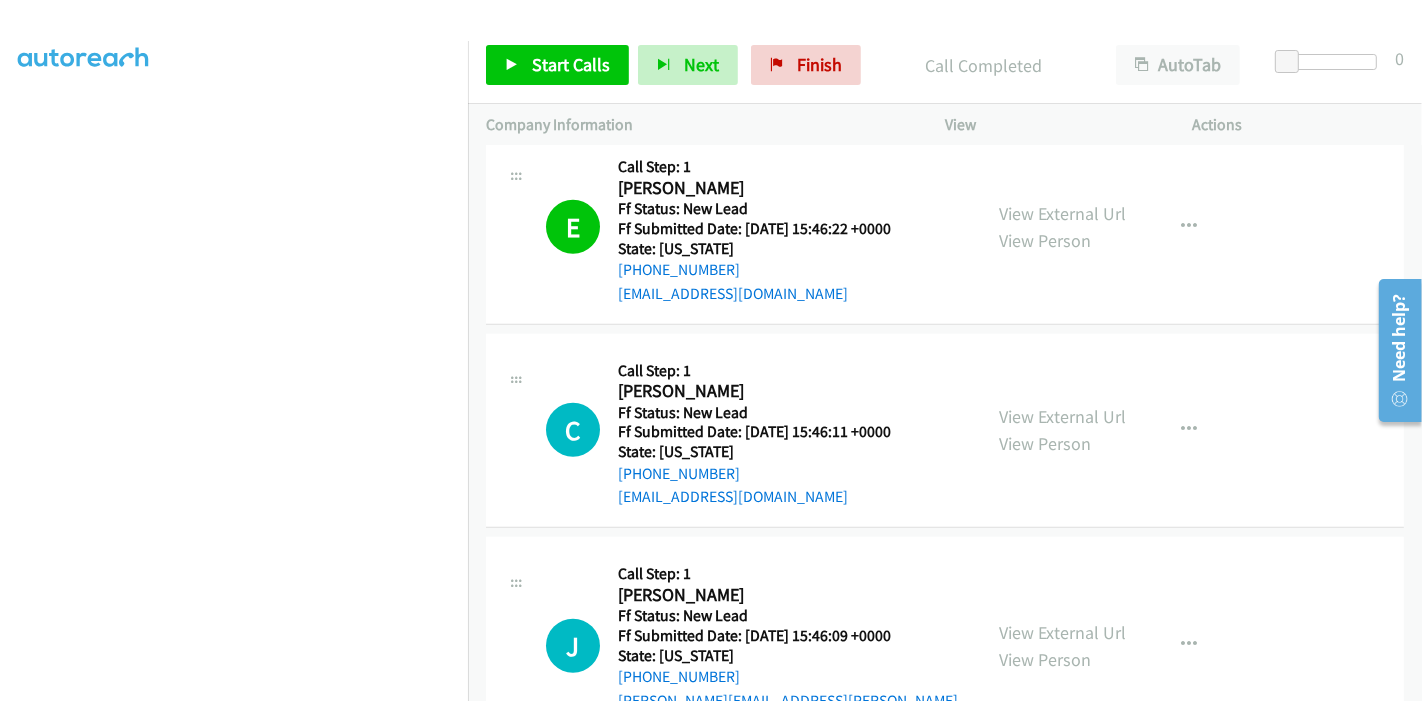 scroll, scrollTop: 1523, scrollLeft: 0, axis: vertical 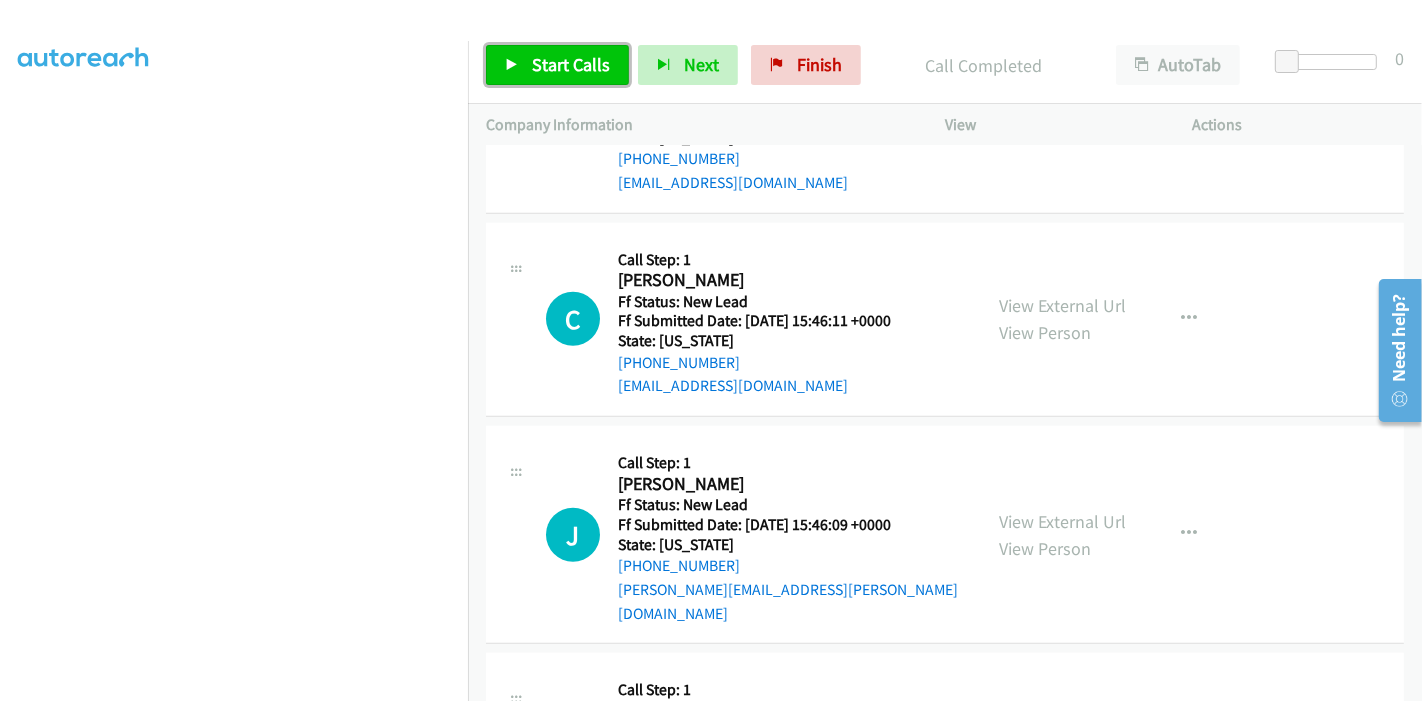 click on "Start Calls" at bounding box center [571, 64] 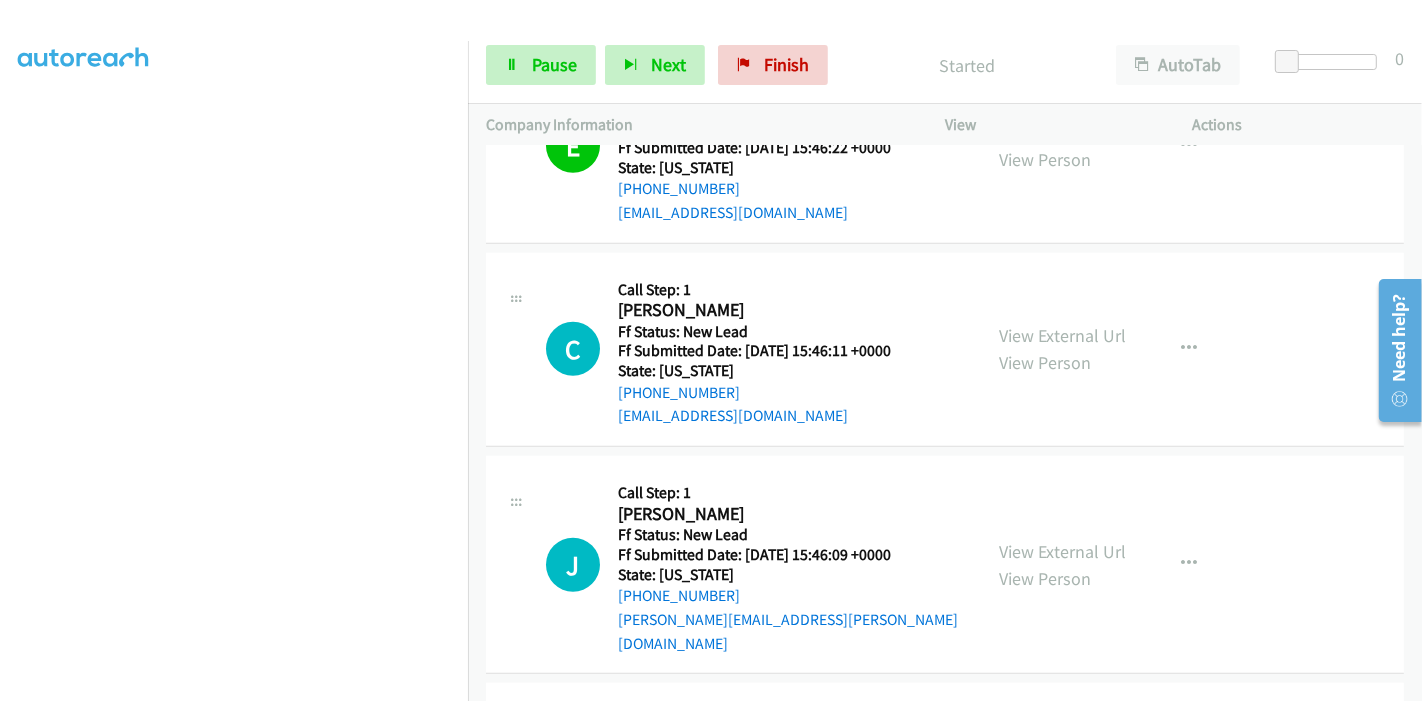 scroll, scrollTop: 1523, scrollLeft: 0, axis: vertical 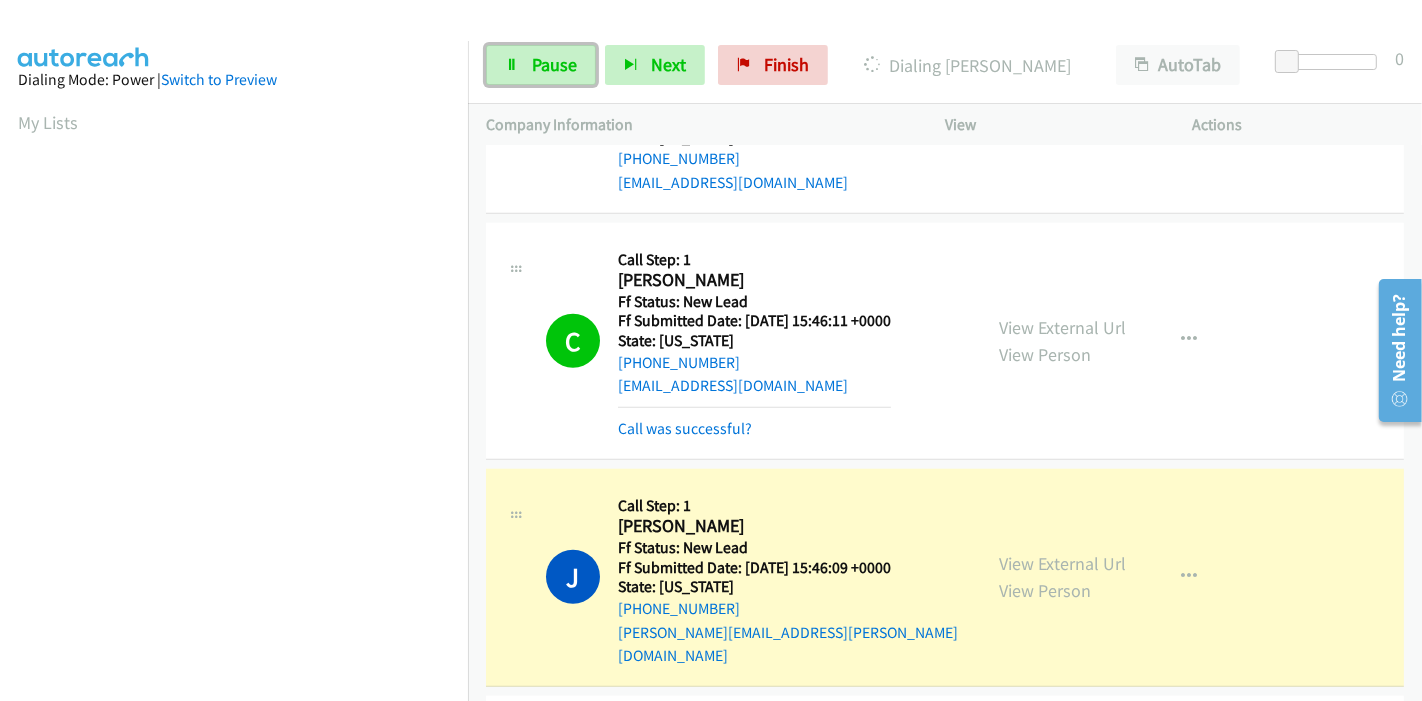 drag, startPoint x: 557, startPoint y: 68, endPoint x: 678, endPoint y: 24, distance: 128.7517 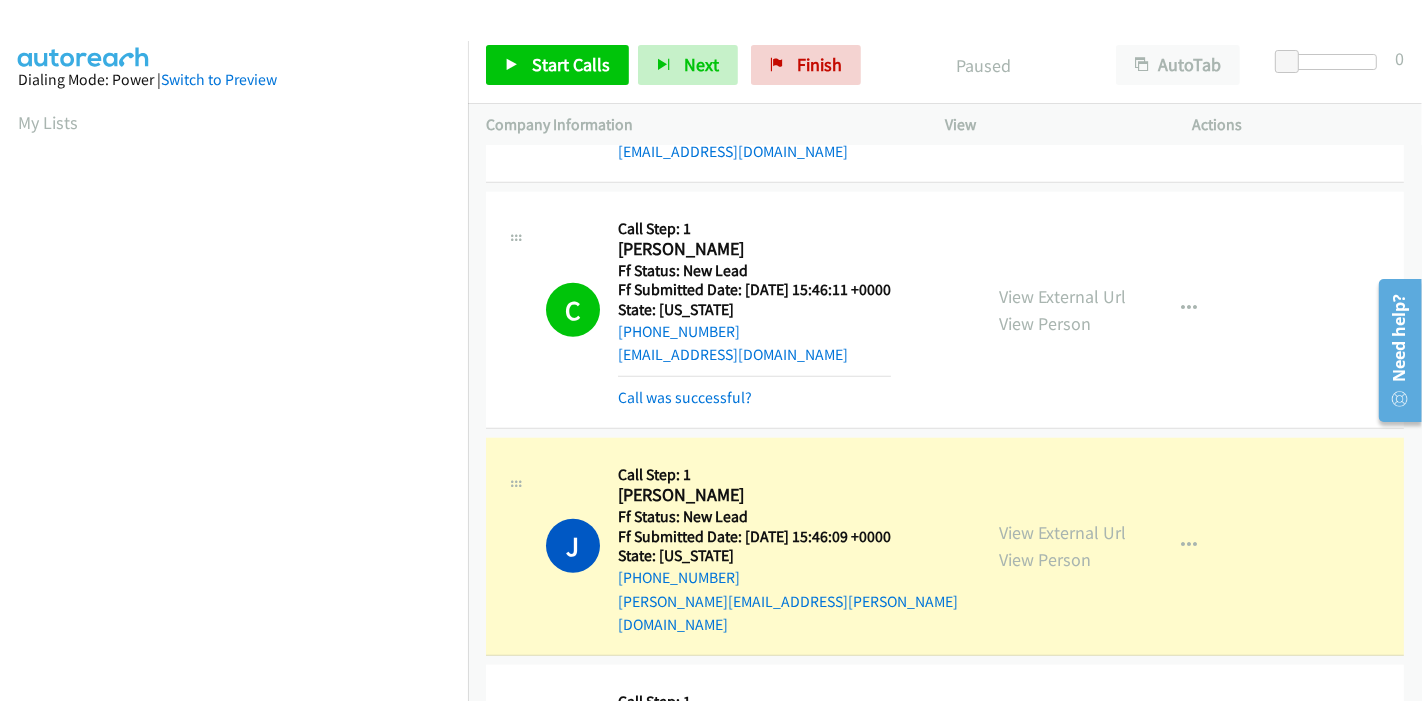 scroll, scrollTop: 1634, scrollLeft: 0, axis: vertical 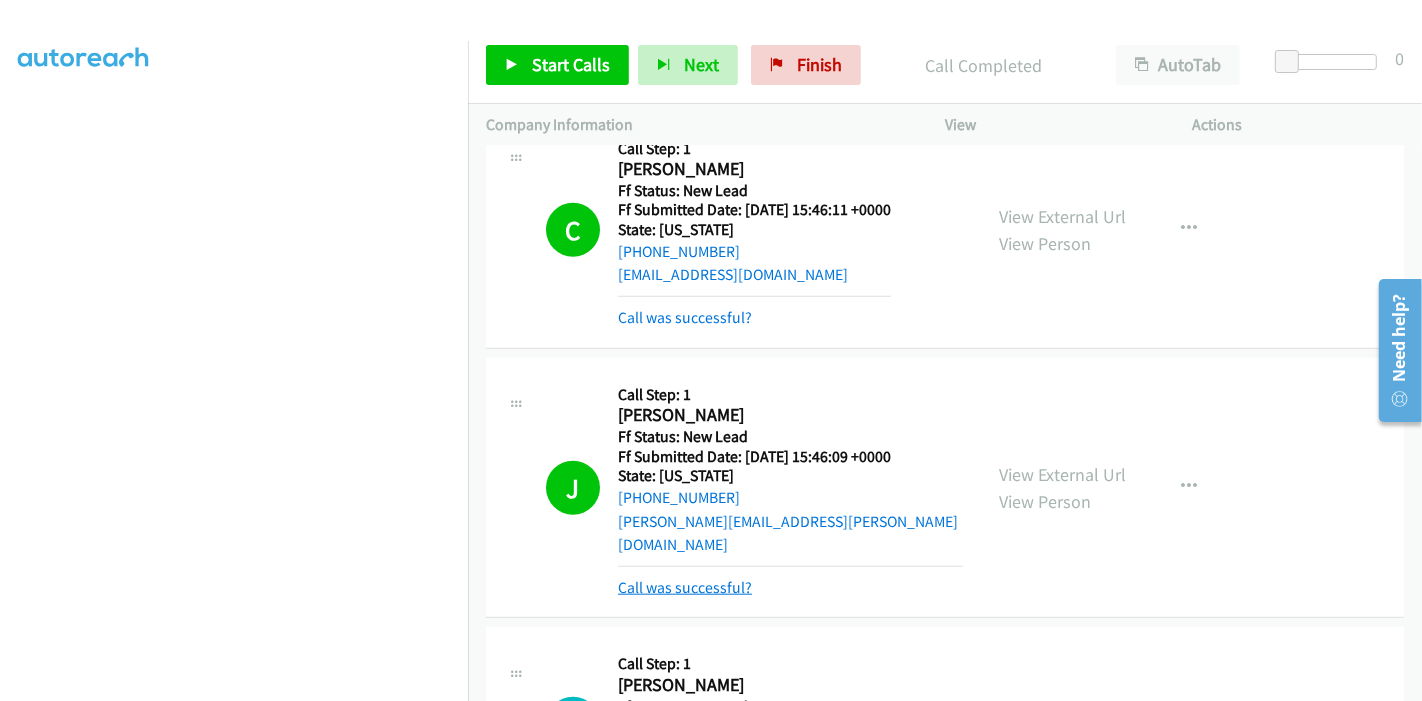 click on "Call was successful?" at bounding box center [685, 587] 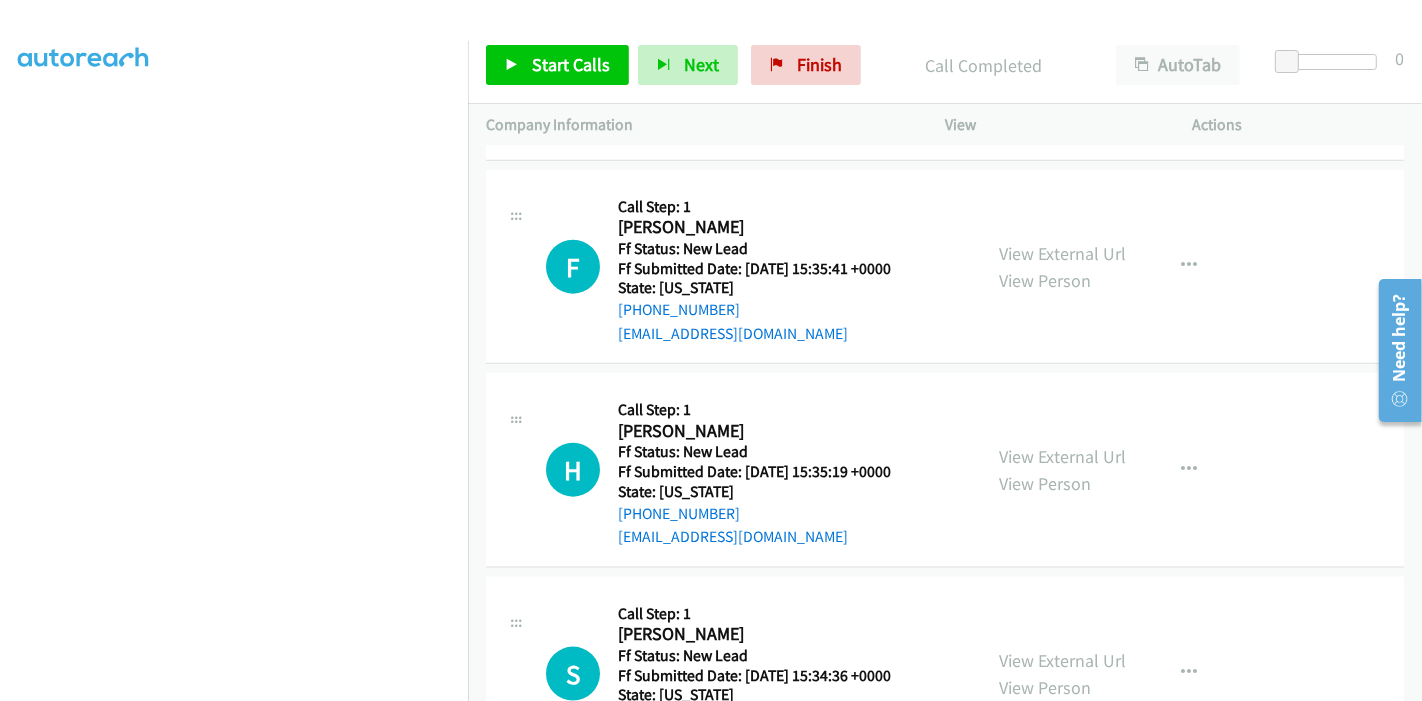 scroll, scrollTop: 1899, scrollLeft: 0, axis: vertical 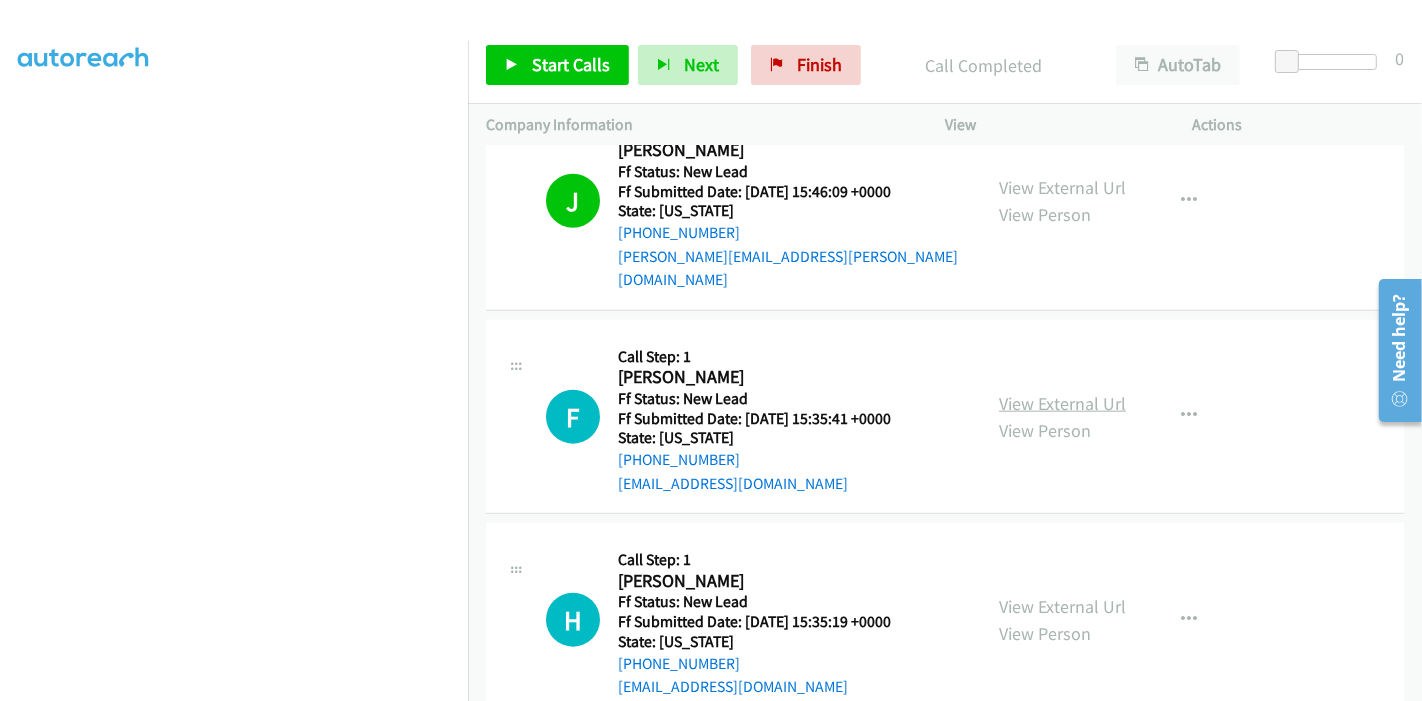 click on "View External Url" at bounding box center [1062, 403] 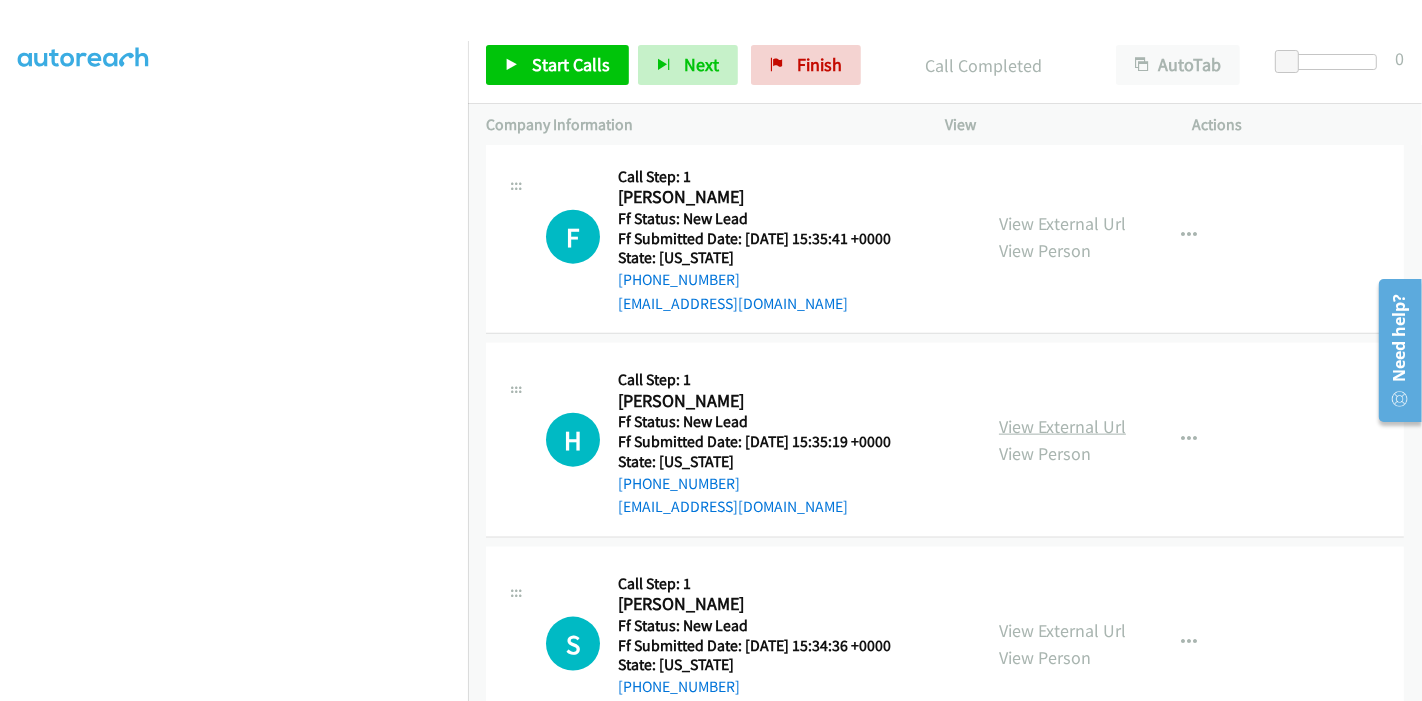 scroll, scrollTop: 2121, scrollLeft: 0, axis: vertical 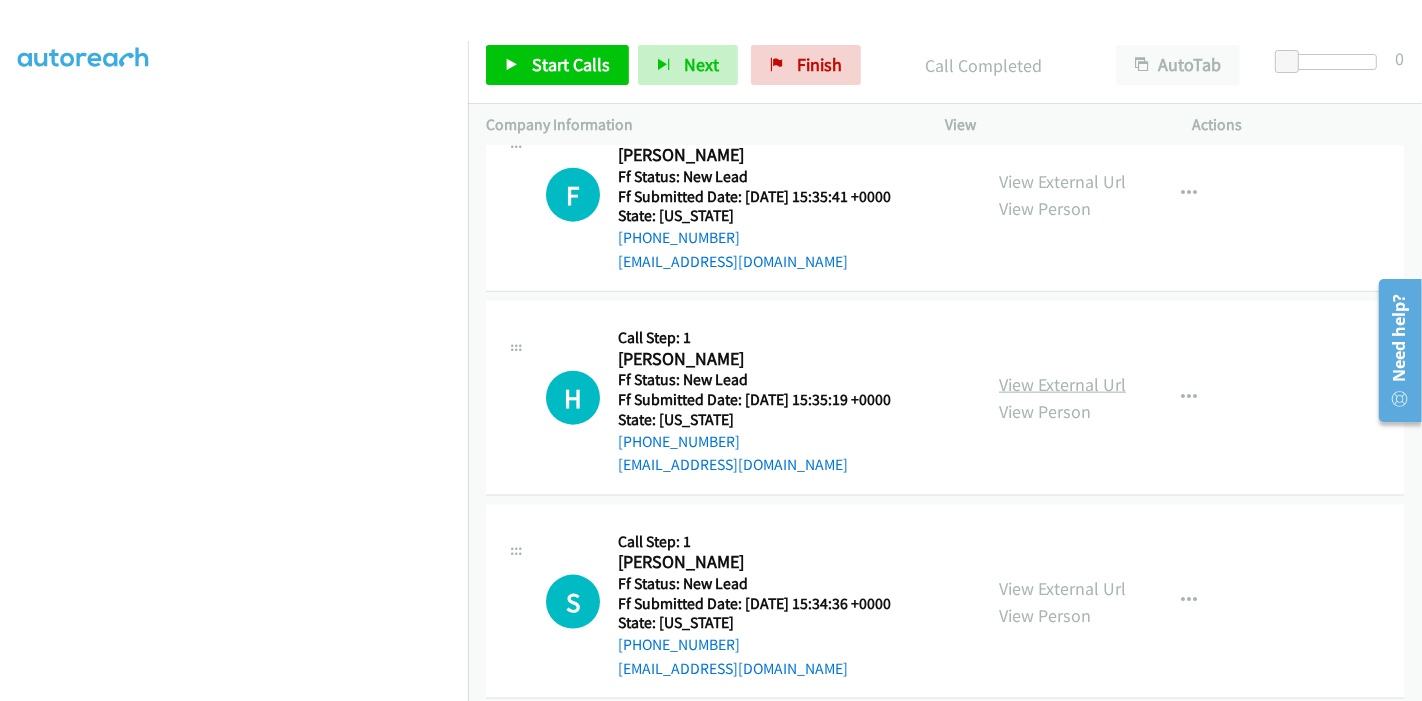 click on "View External Url" at bounding box center (1062, 384) 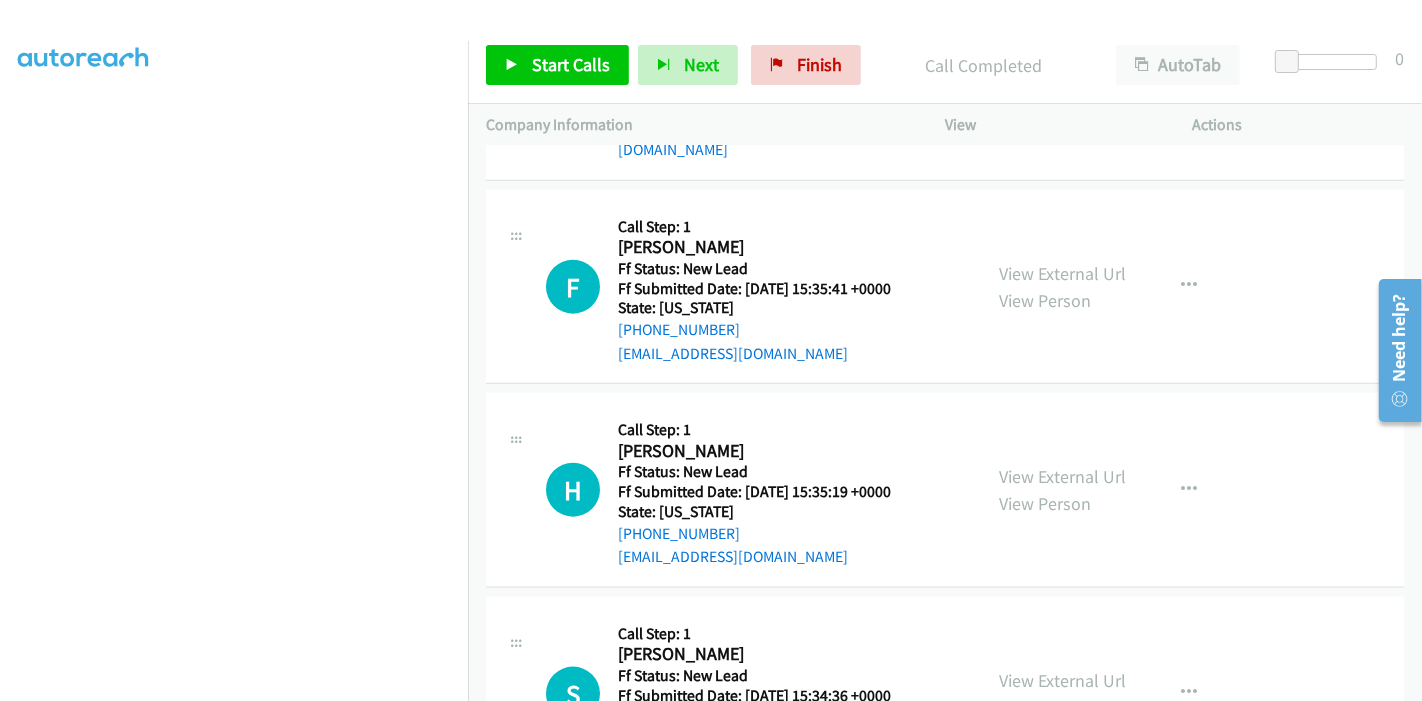 scroll, scrollTop: 2121, scrollLeft: 0, axis: vertical 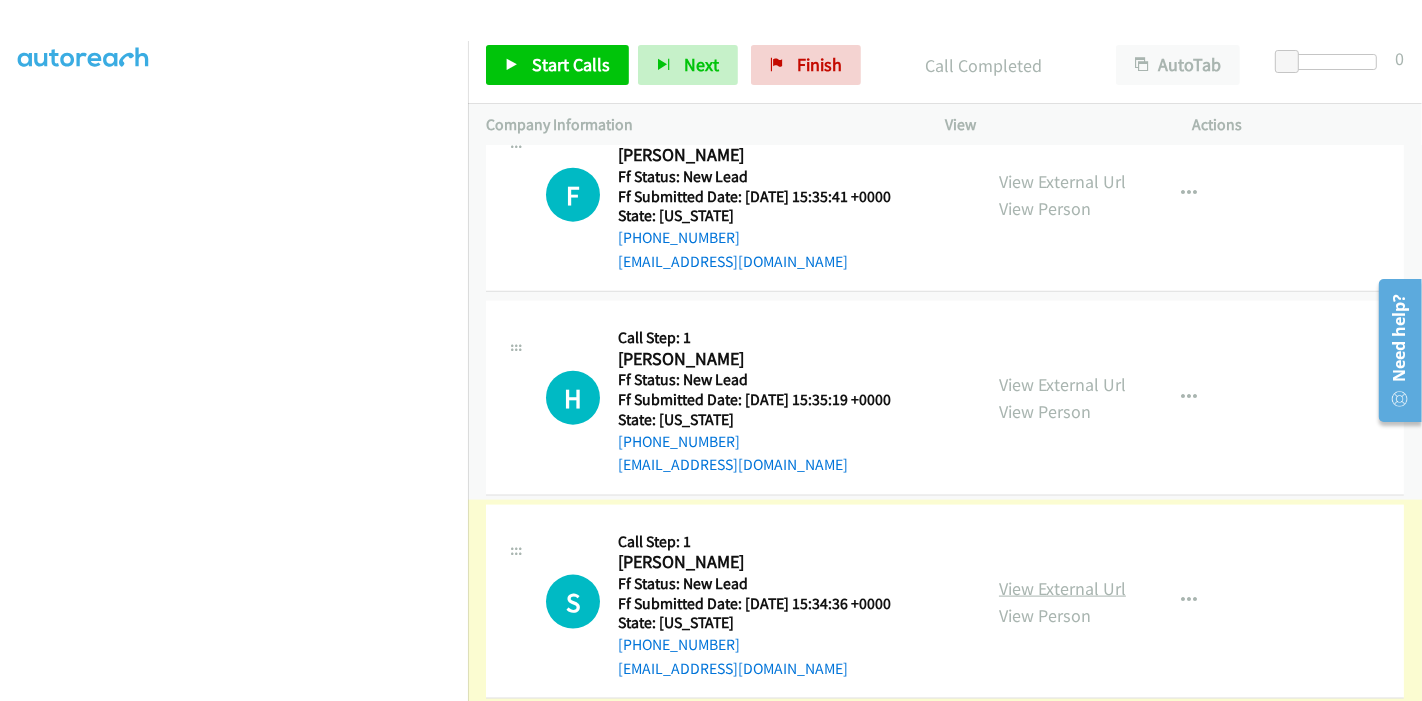 click on "View External Url" at bounding box center [1062, 588] 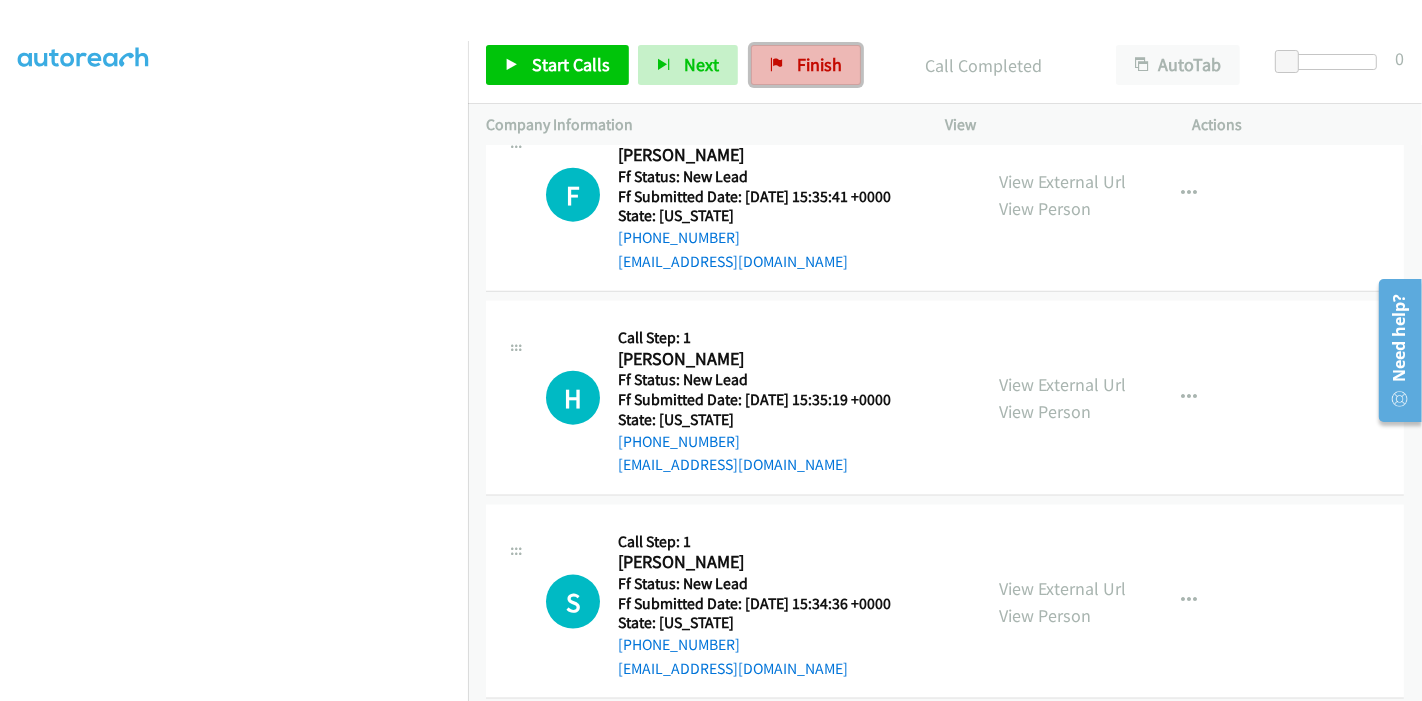 click on "Finish" at bounding box center [819, 64] 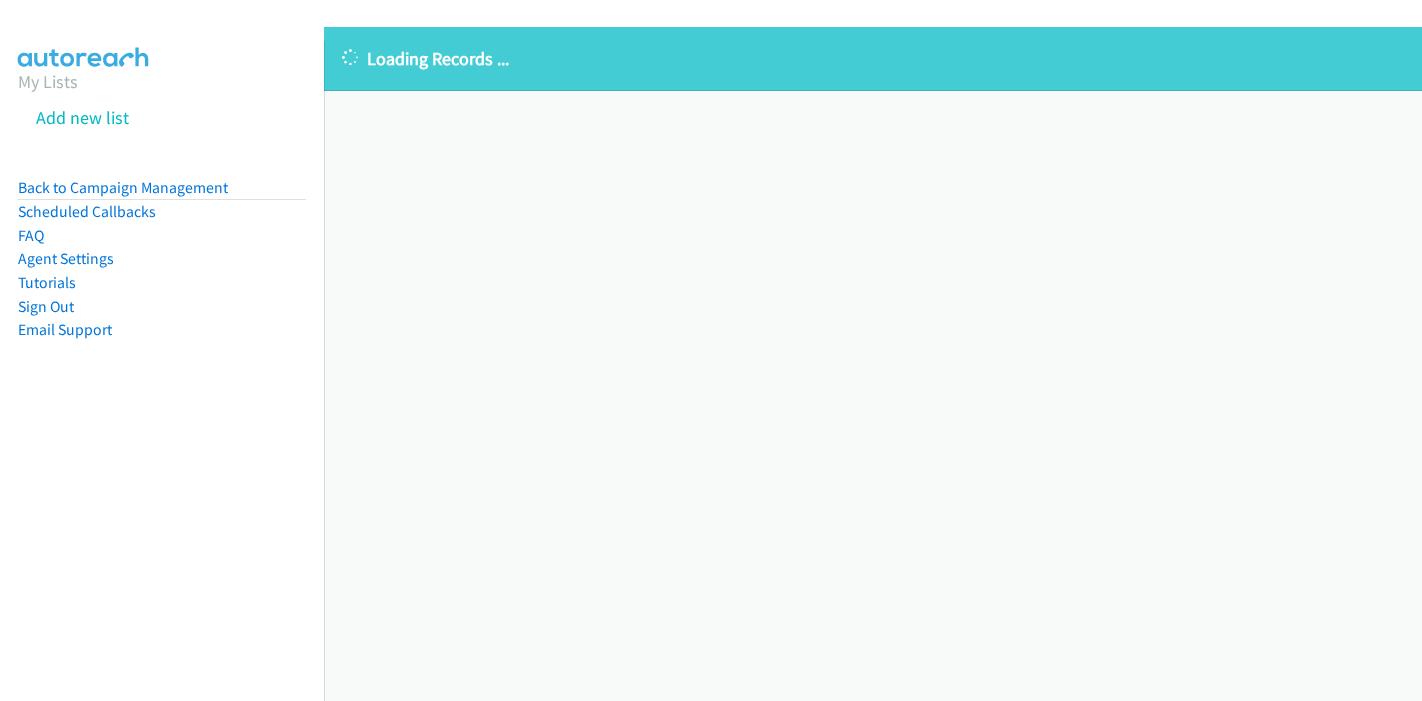 scroll, scrollTop: 0, scrollLeft: 0, axis: both 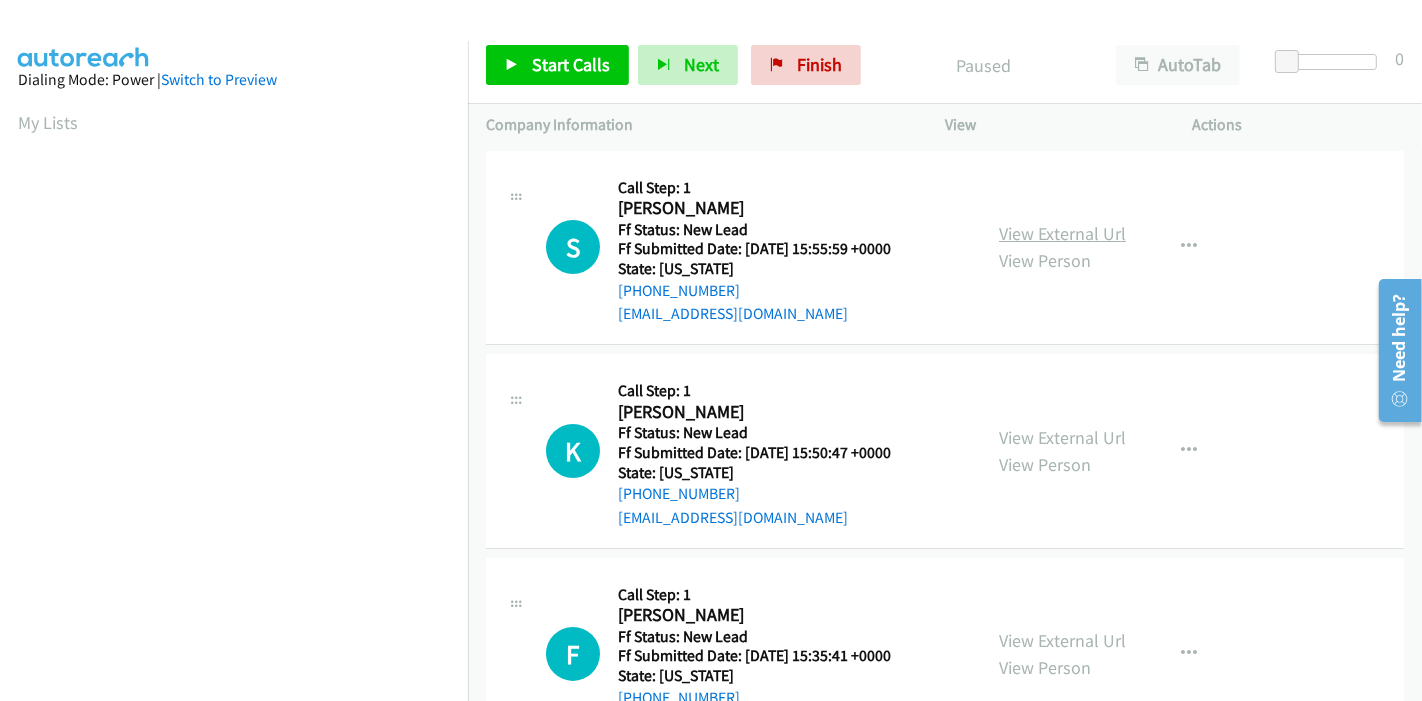 click on "View External Url" at bounding box center (1062, 233) 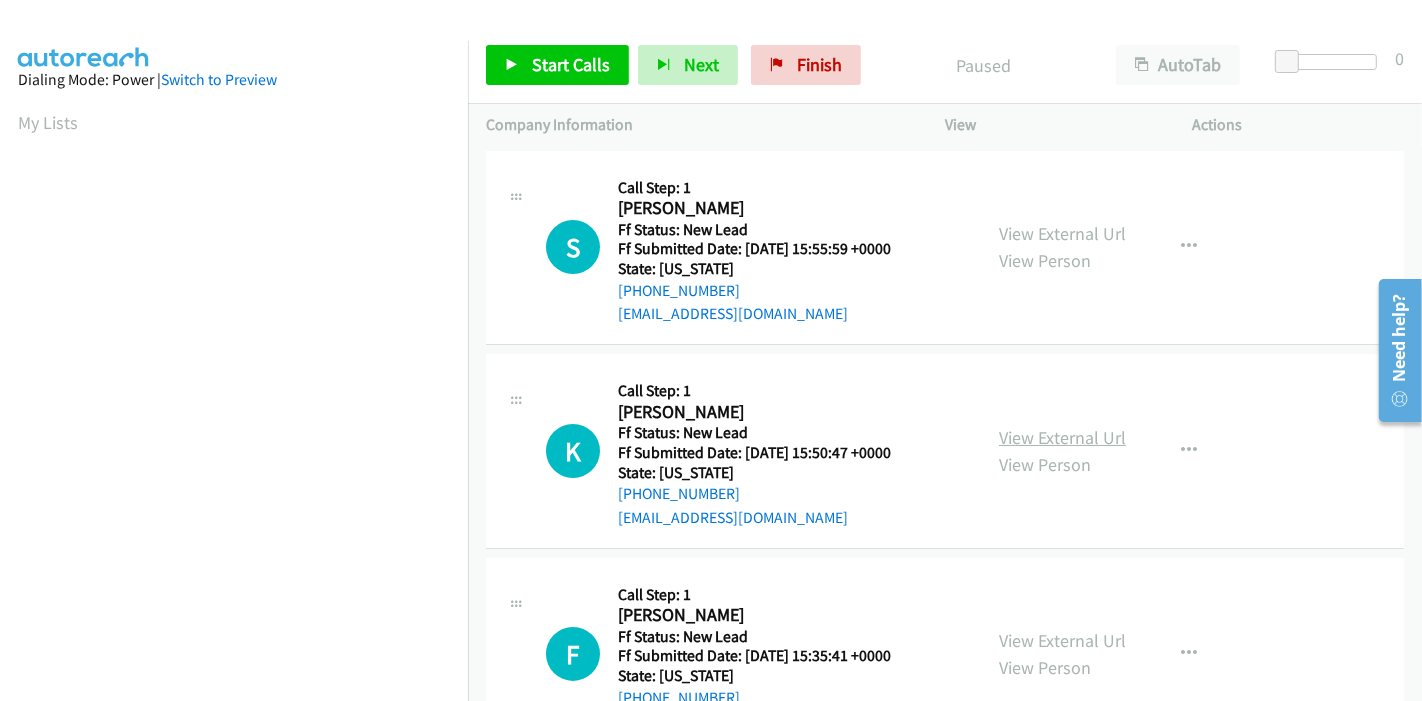 click on "View External Url" at bounding box center (1062, 437) 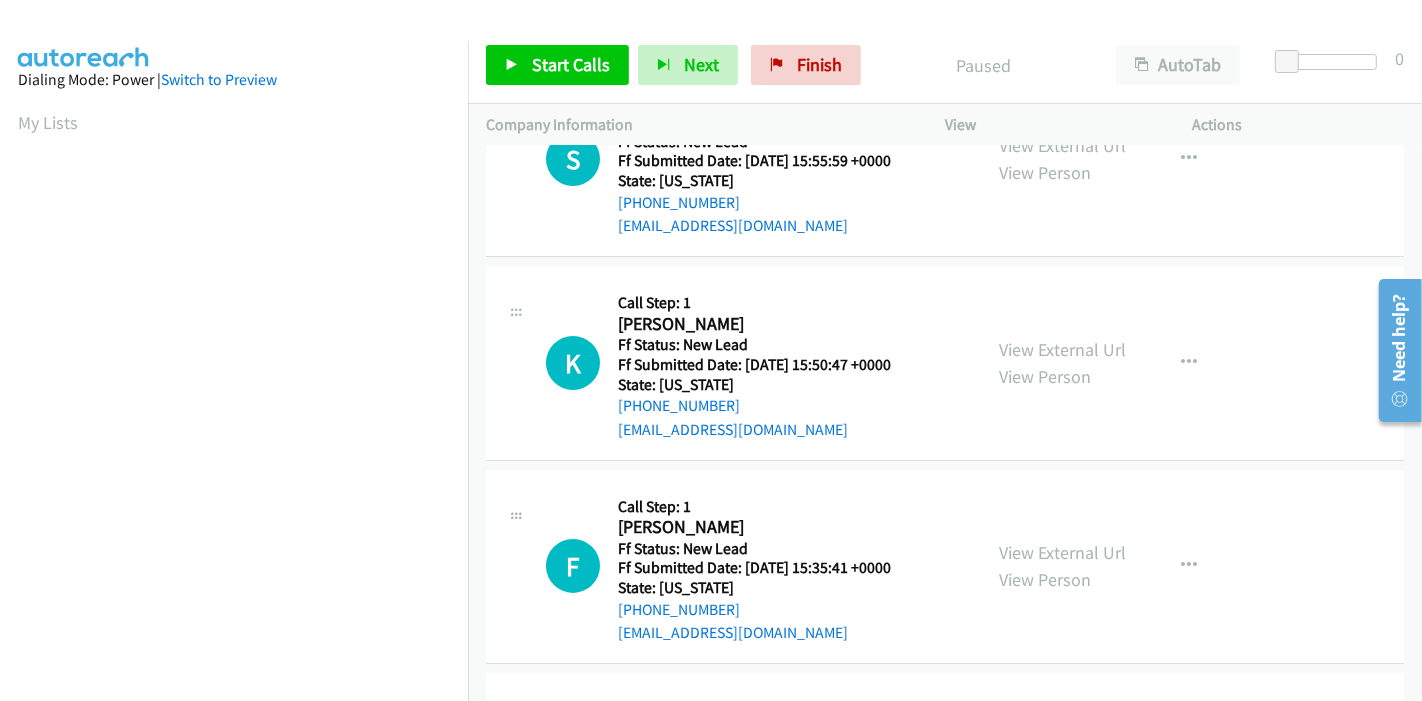 scroll, scrollTop: 222, scrollLeft: 0, axis: vertical 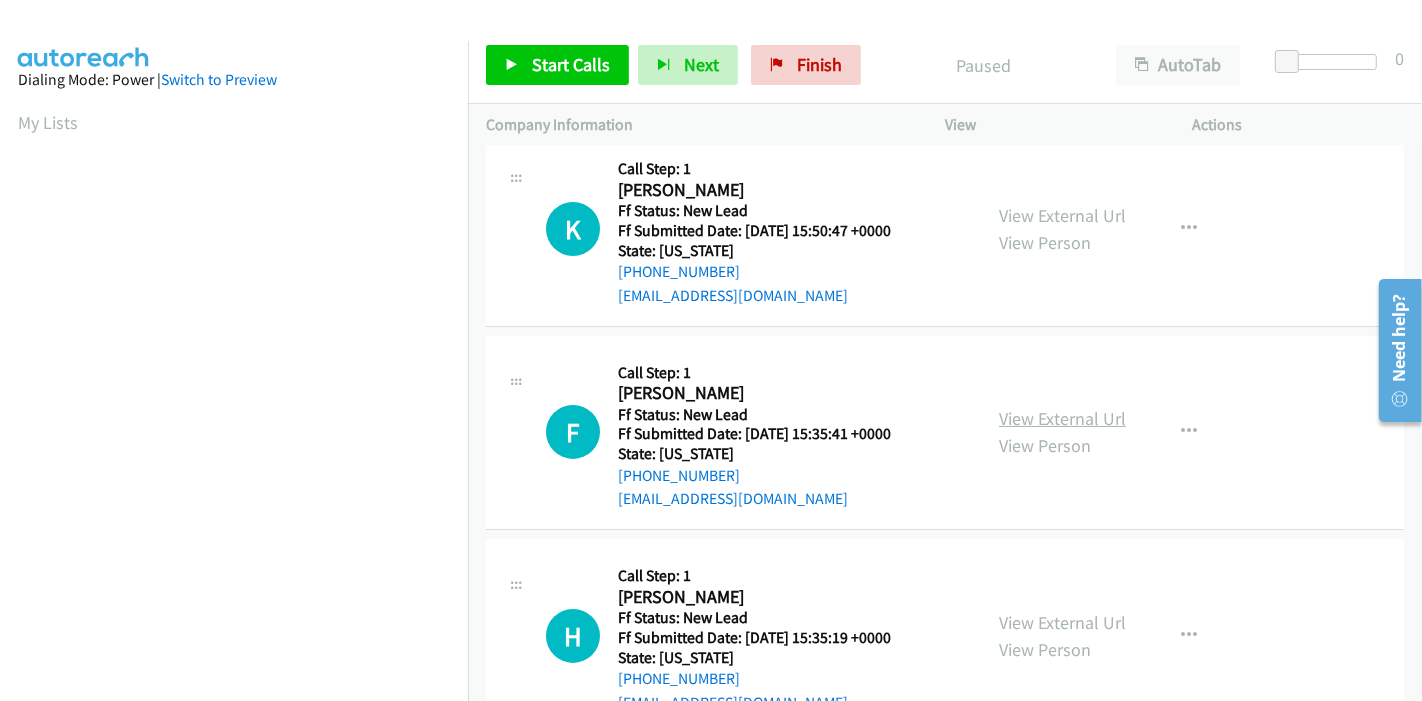 click on "View External Url" at bounding box center (1062, 418) 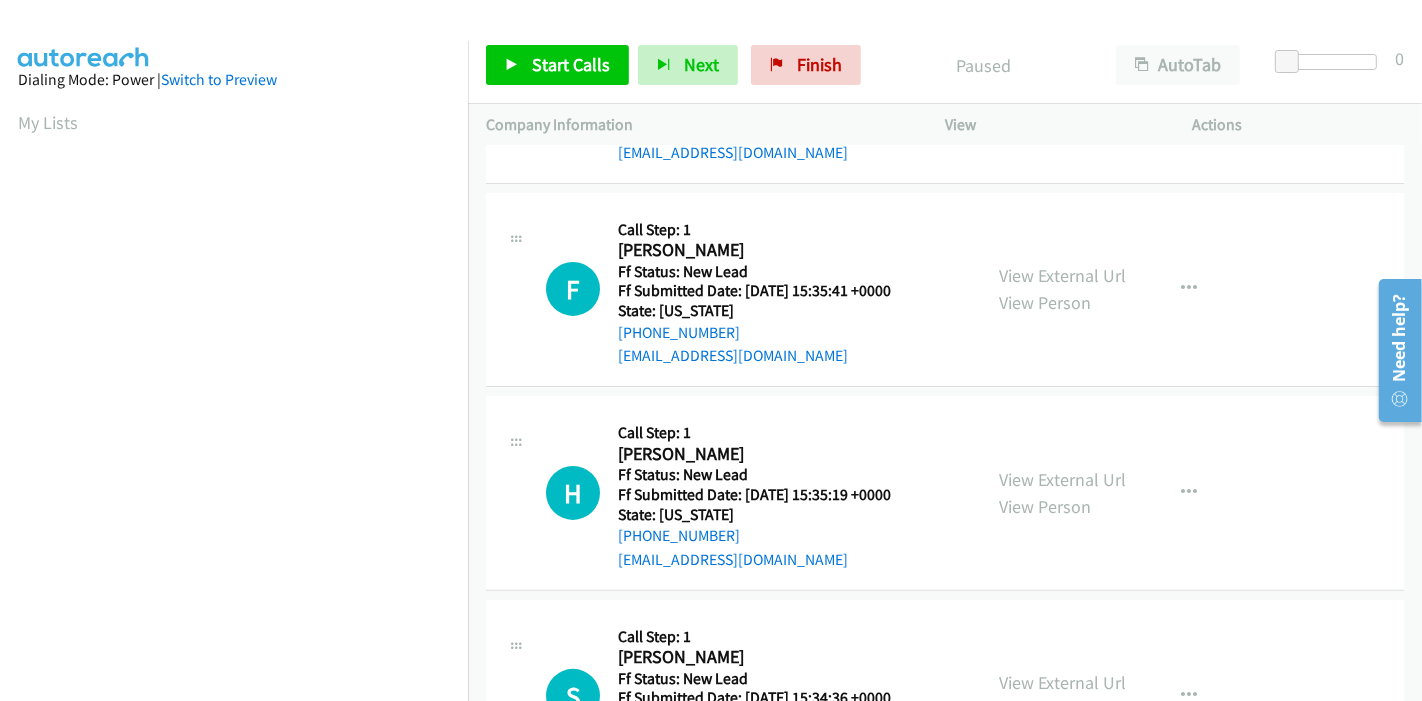 scroll, scrollTop: 487, scrollLeft: 0, axis: vertical 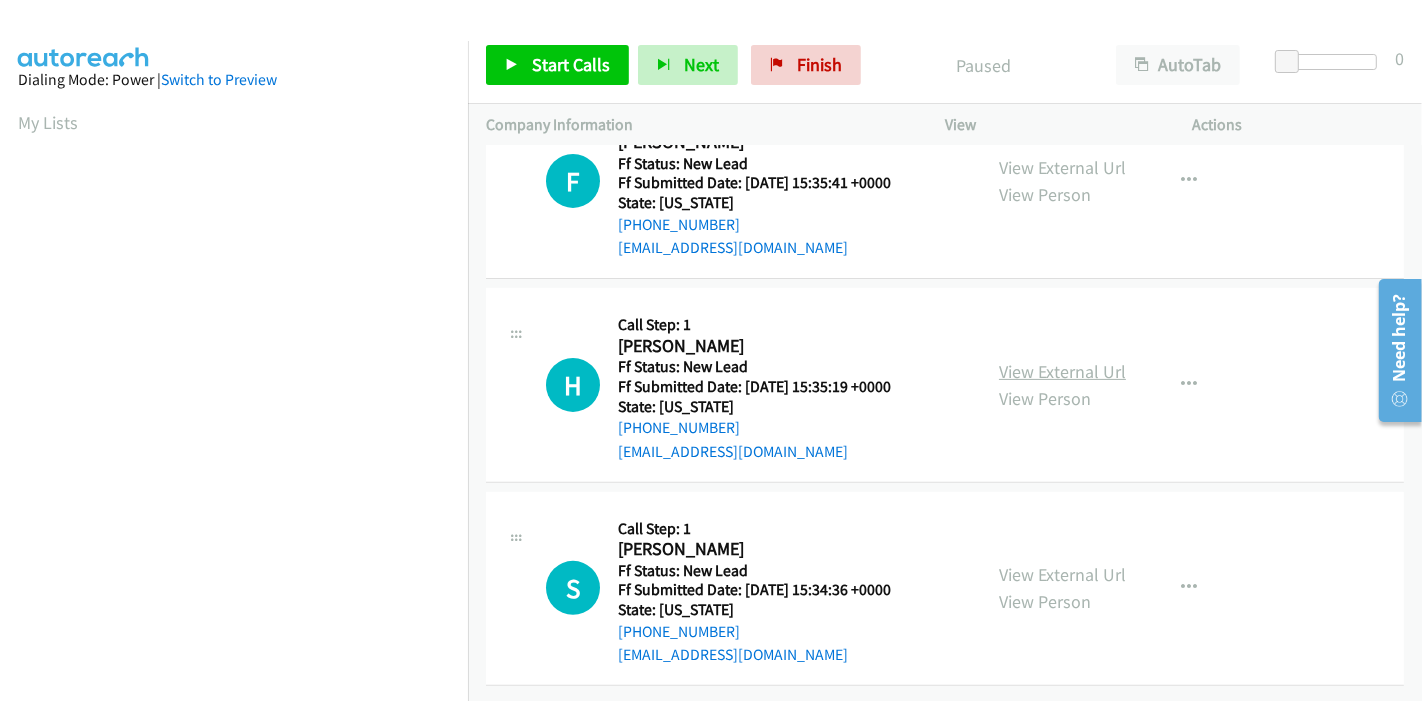 click on "View External Url" at bounding box center [1062, 371] 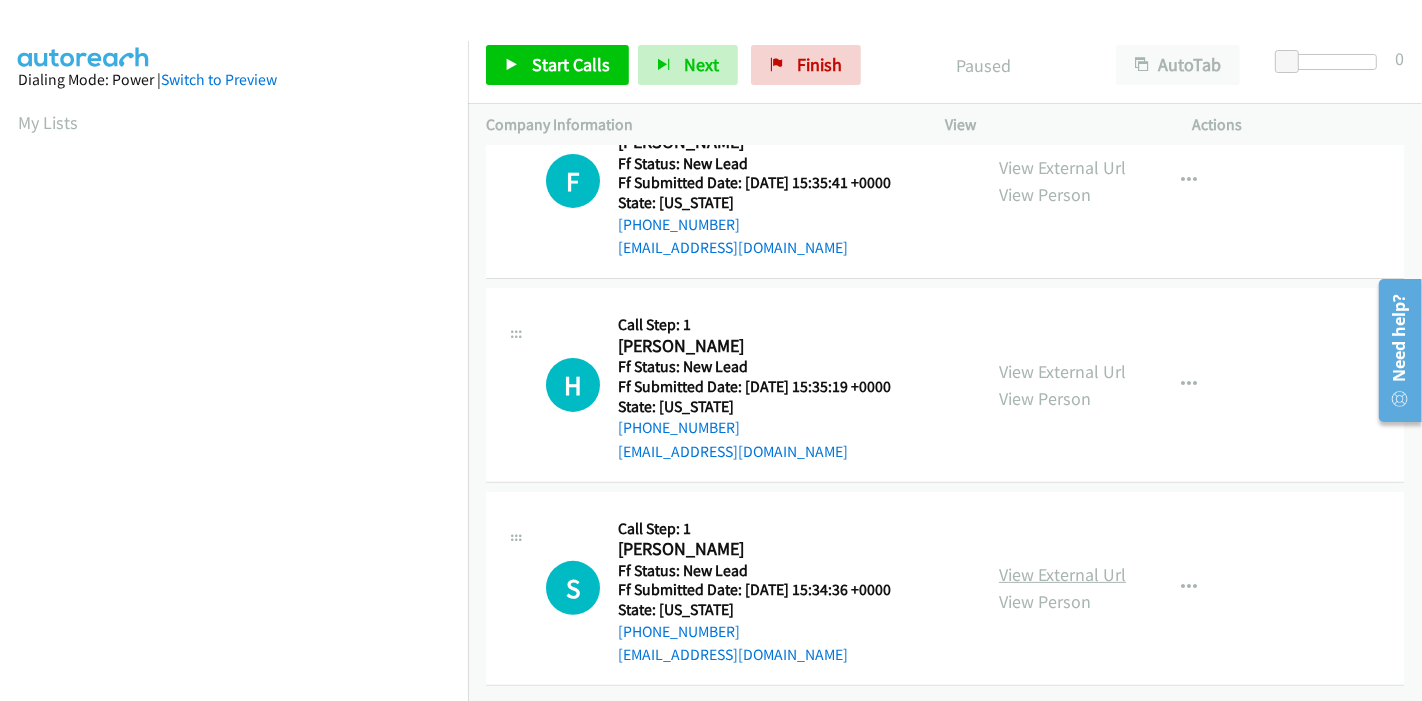 click on "View External Url" at bounding box center [1062, 574] 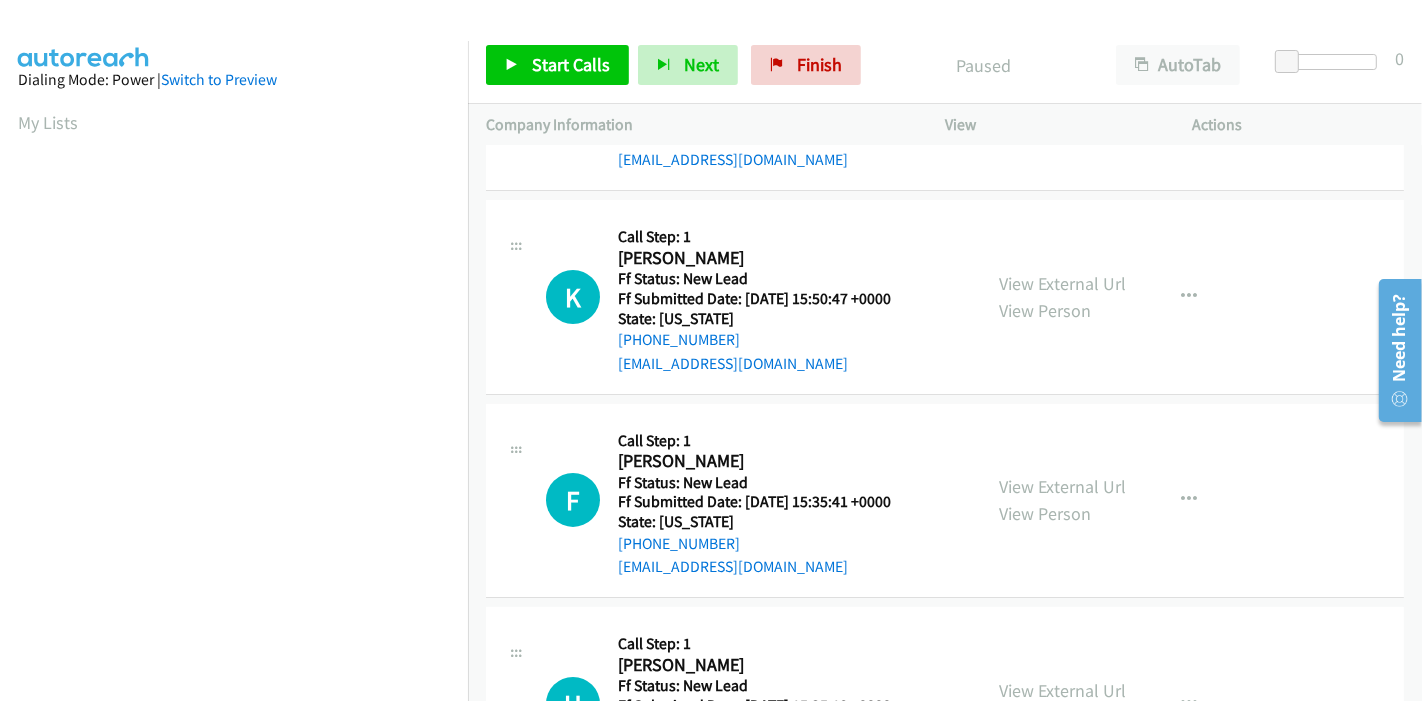 scroll, scrollTop: 0, scrollLeft: 0, axis: both 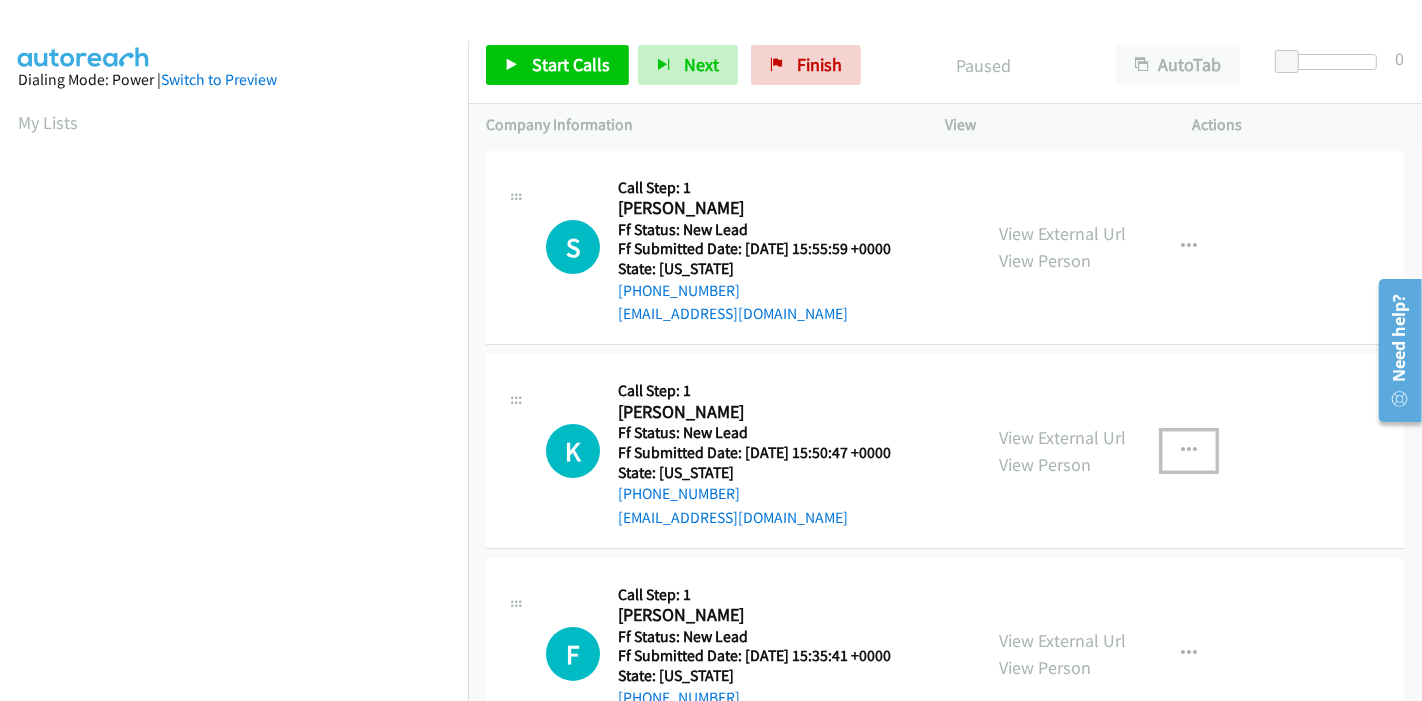 click at bounding box center [1189, 451] 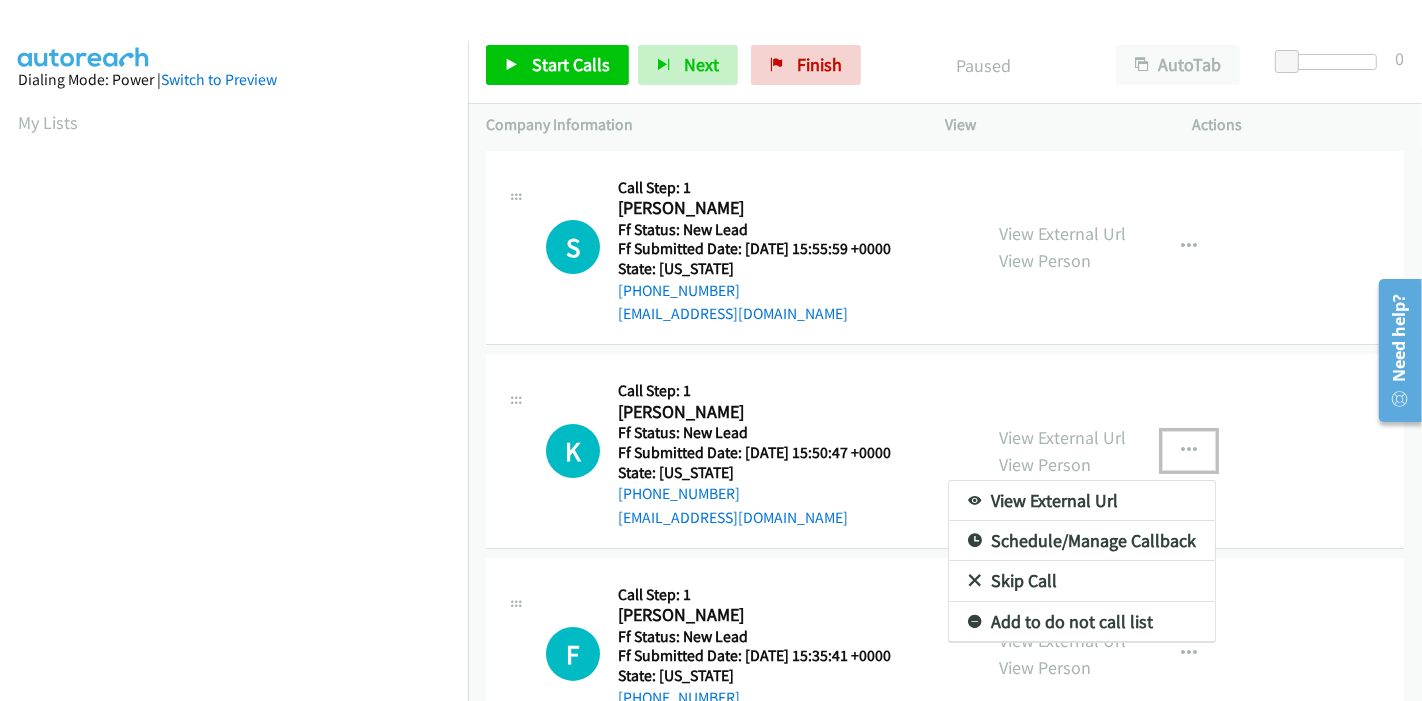 click on "Skip Call" at bounding box center (1082, 581) 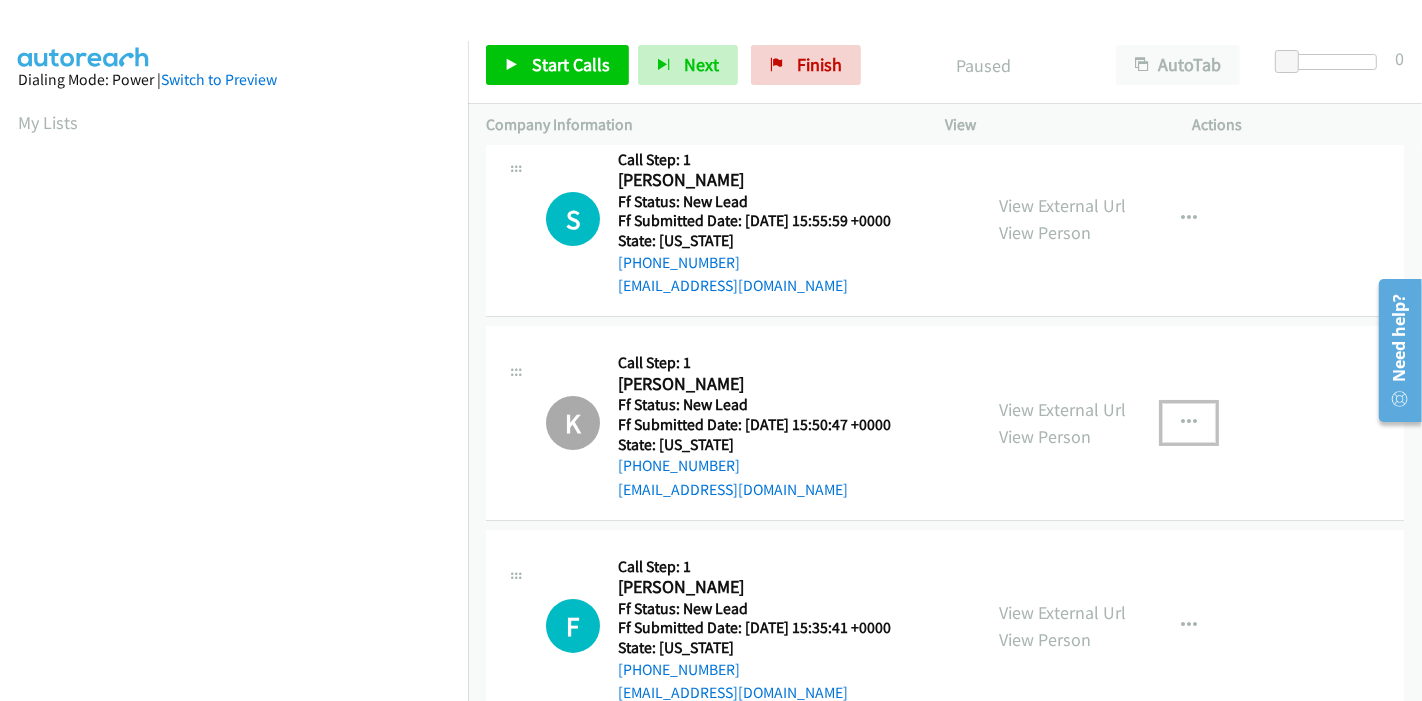 scroll, scrollTop: 0, scrollLeft: 0, axis: both 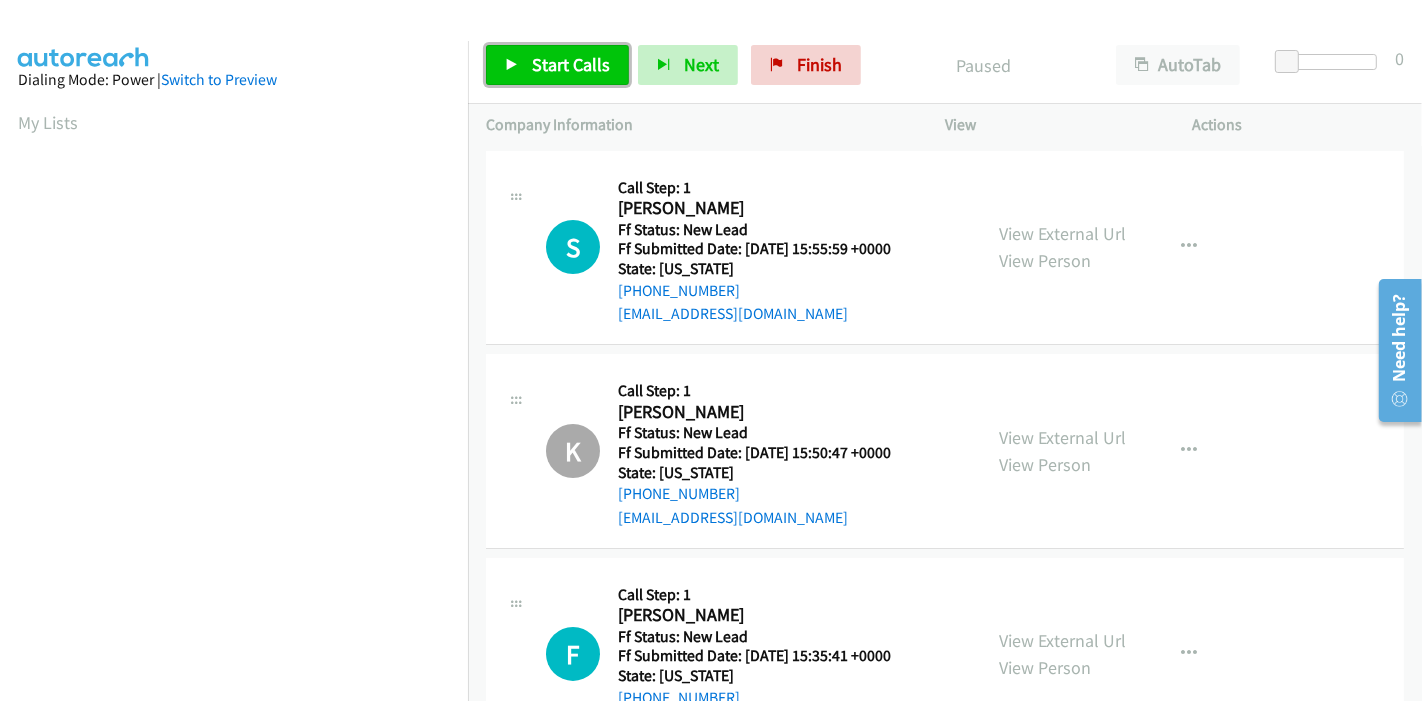 click on "Start Calls" at bounding box center [557, 65] 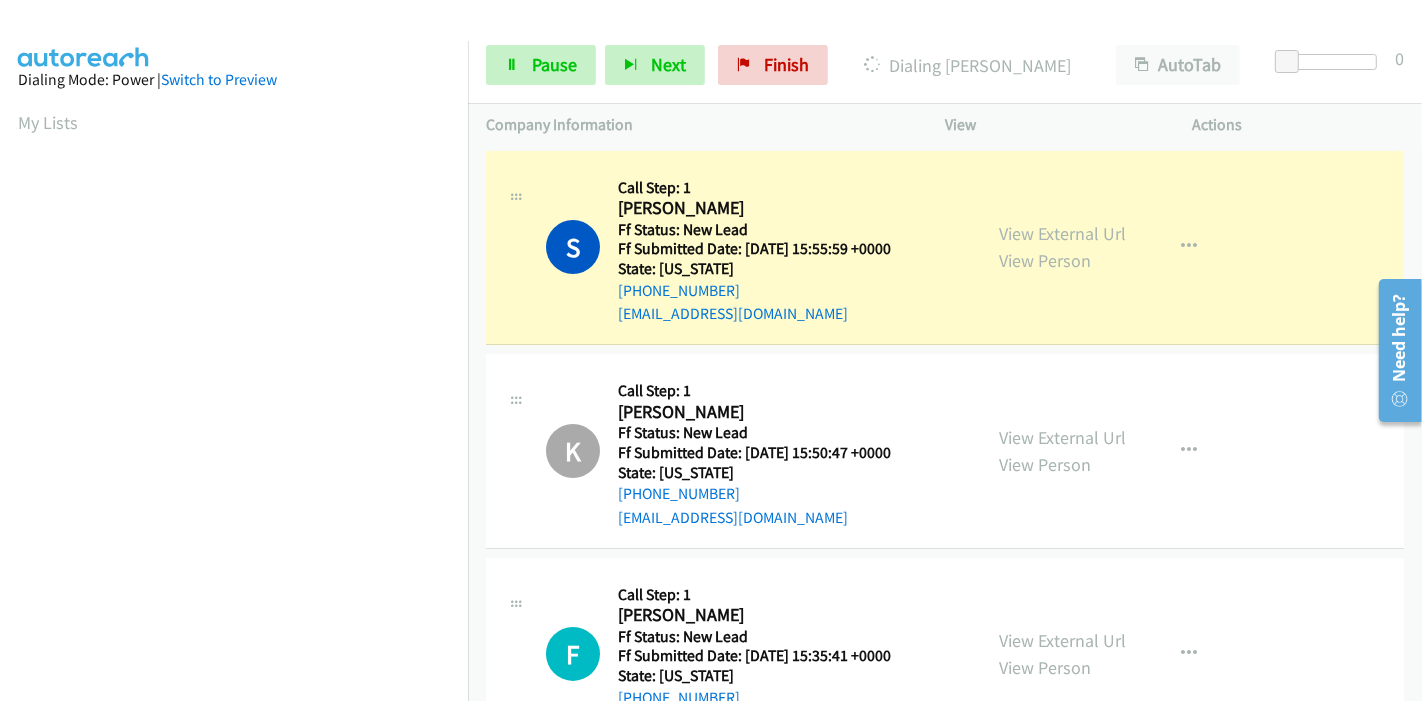 click on "Start Calls
Pause
Next
Finish
Dialing [PERSON_NAME]
AutoTab
AutoTab
0" at bounding box center (945, 65) 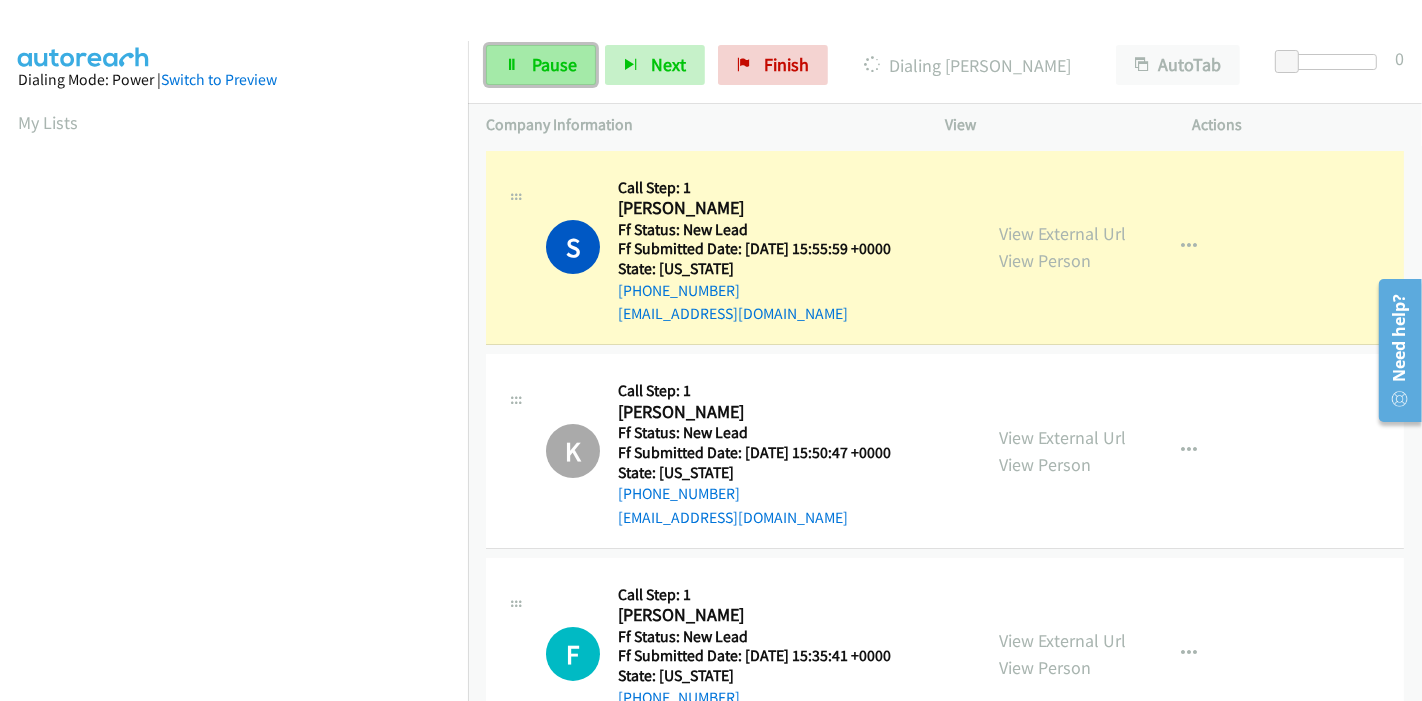 click on "Pause" at bounding box center [554, 64] 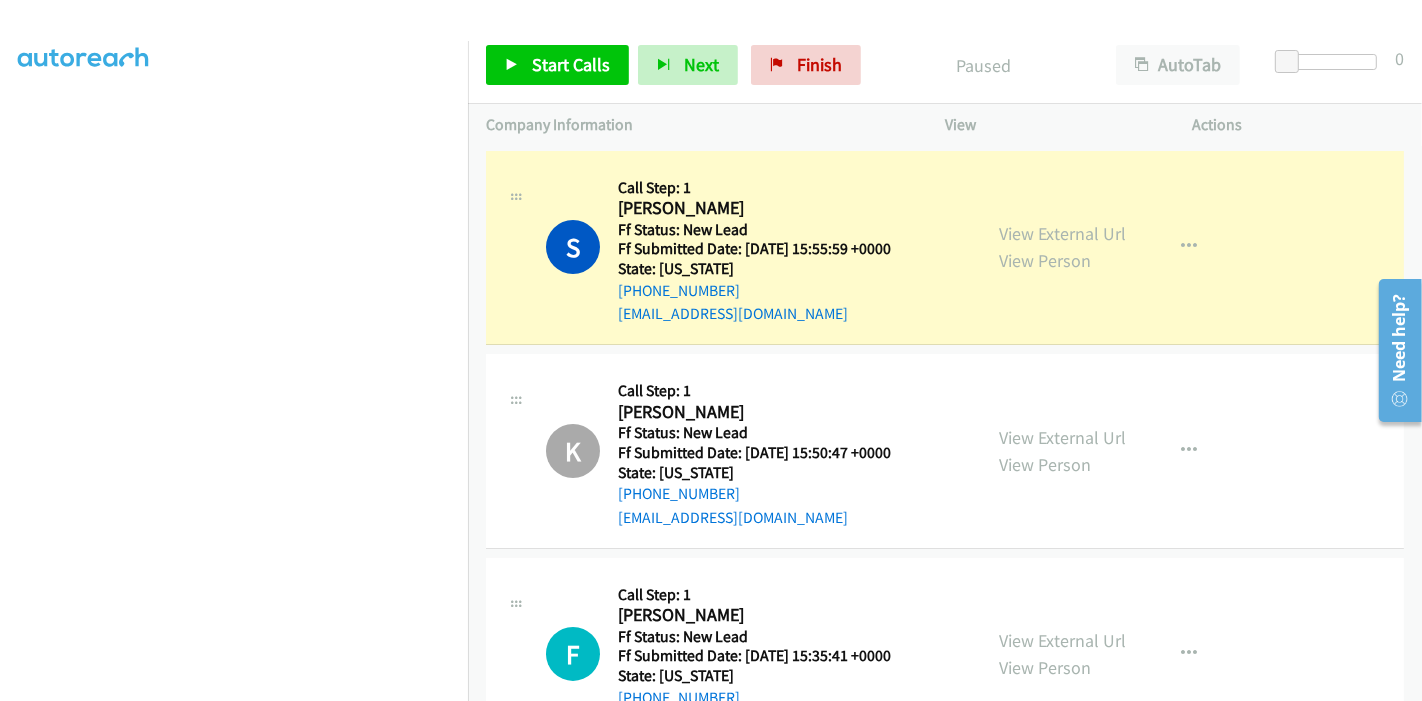 scroll, scrollTop: 422, scrollLeft: 0, axis: vertical 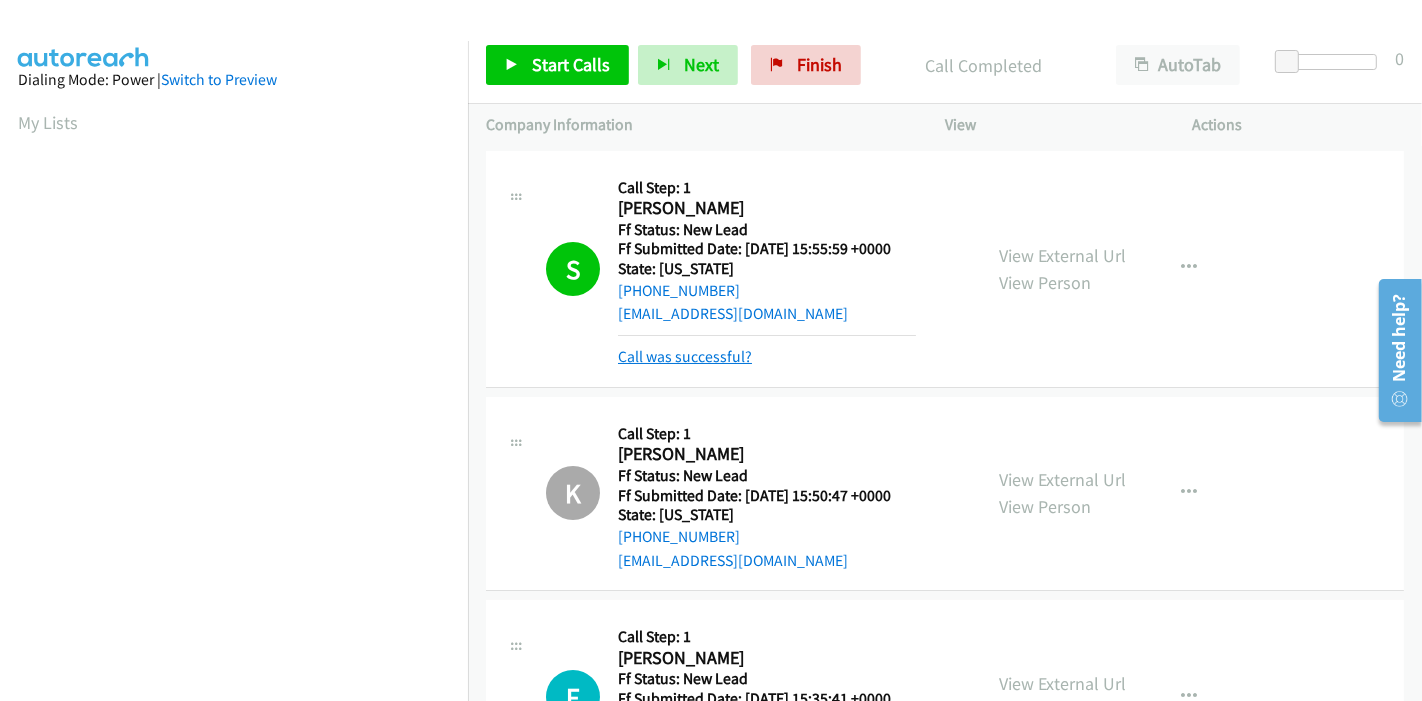 click on "Call was successful?" at bounding box center [685, 356] 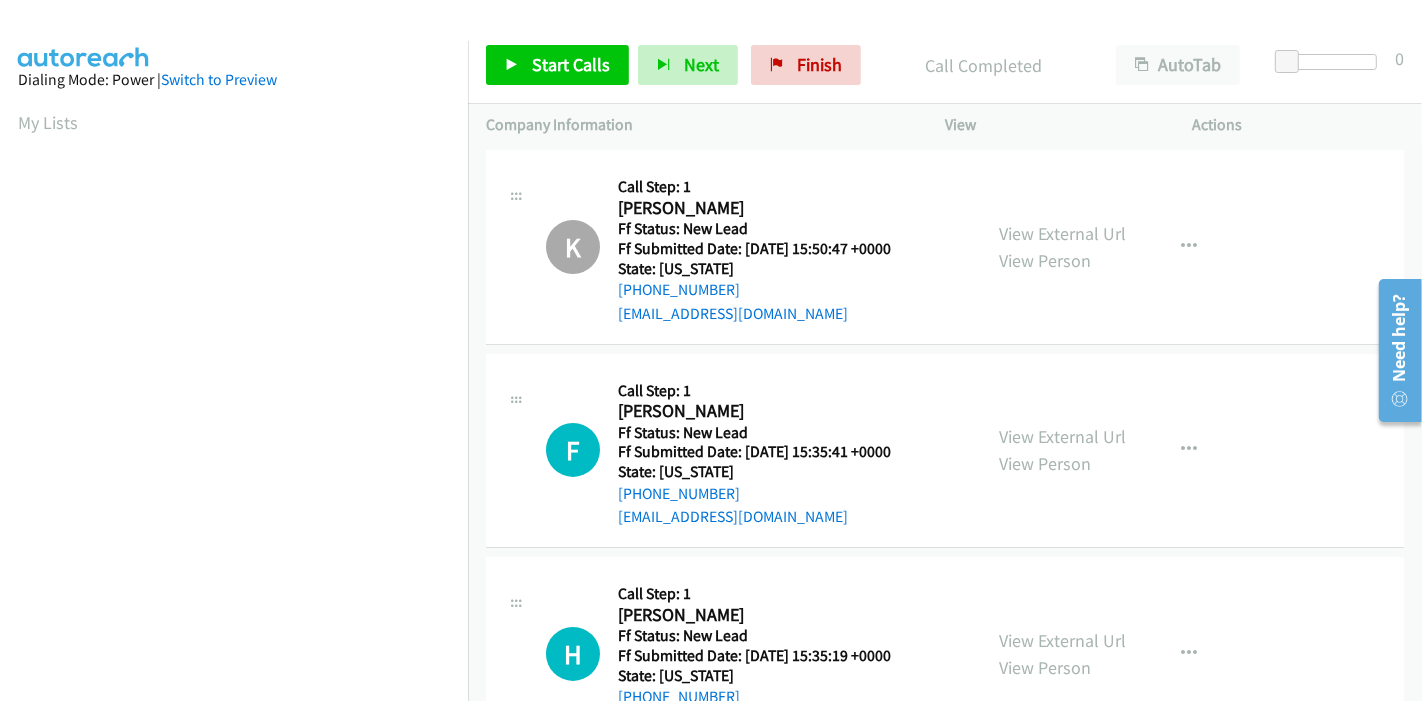 scroll, scrollTop: 333, scrollLeft: 0, axis: vertical 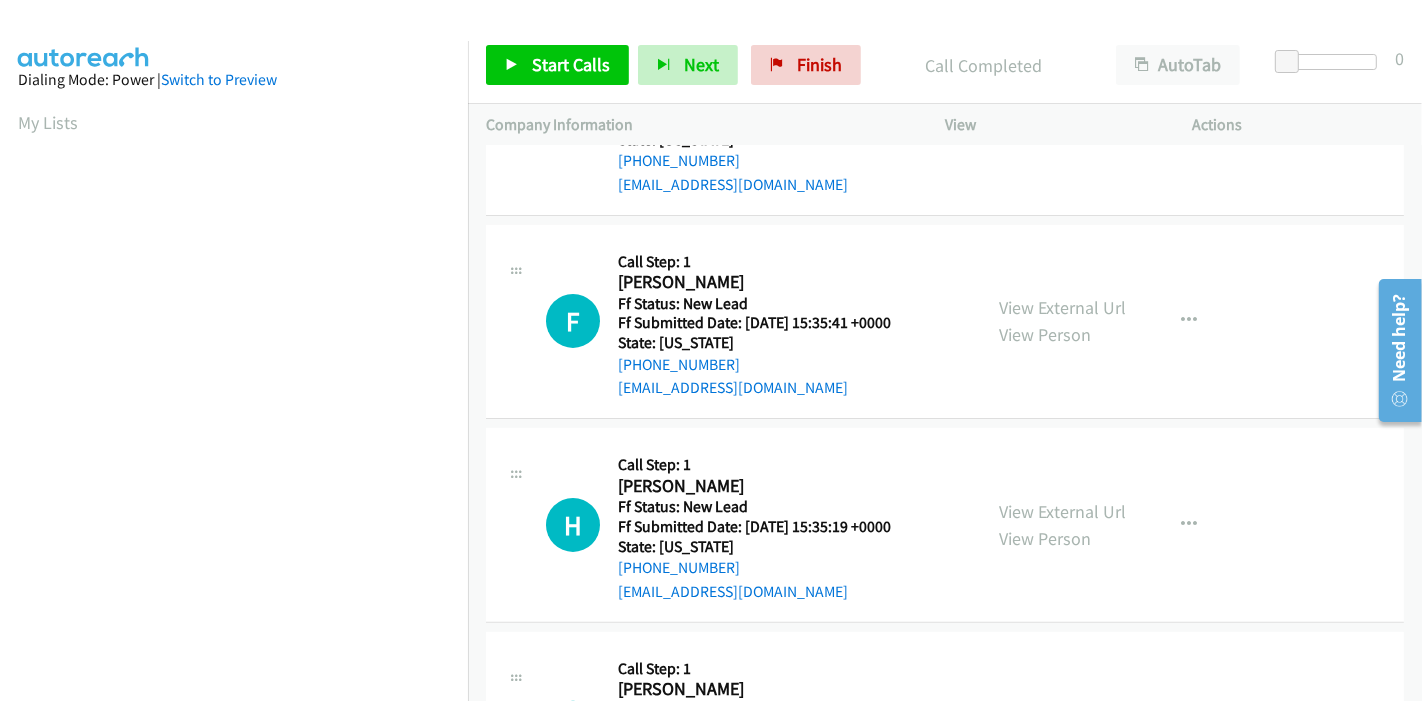 drag, startPoint x: 536, startPoint y: 35, endPoint x: 535, endPoint y: 51, distance: 16.03122 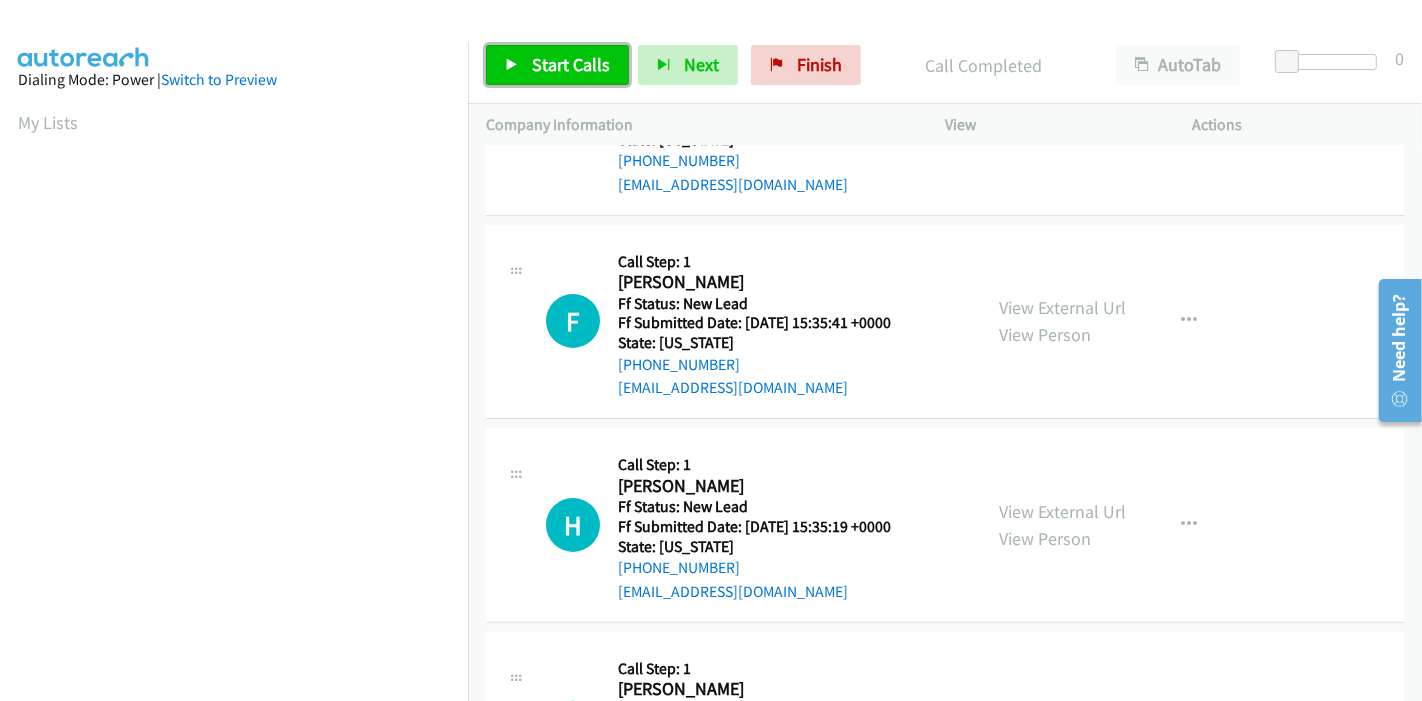 click on "Start Calls" at bounding box center [557, 65] 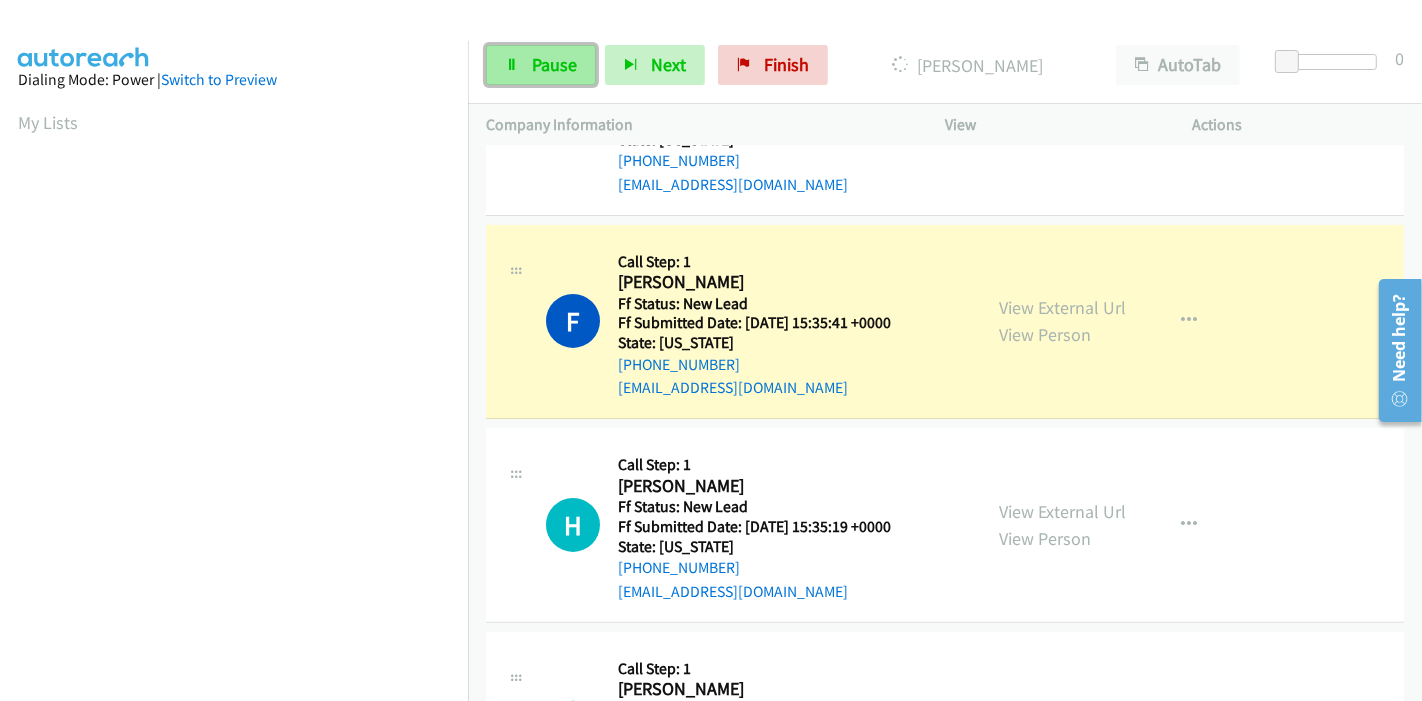 click on "Pause" at bounding box center (554, 64) 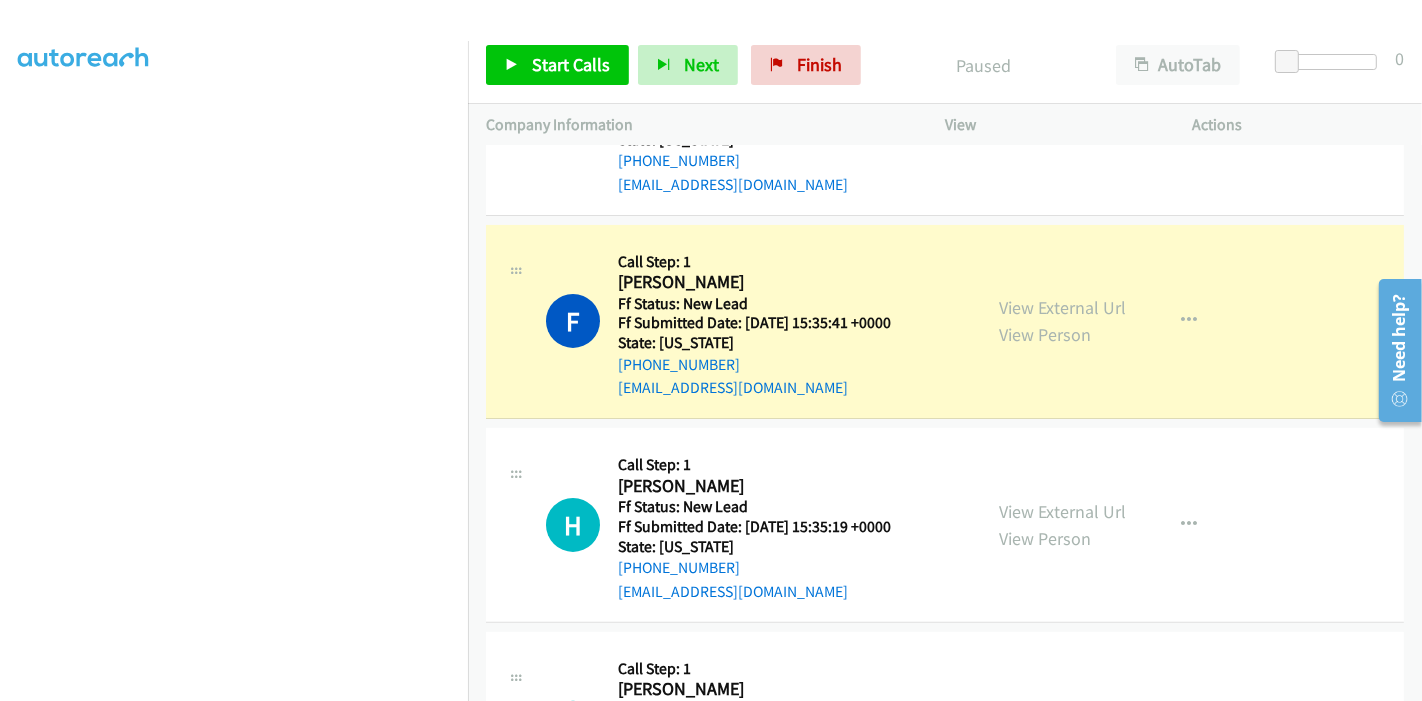scroll, scrollTop: 422, scrollLeft: 0, axis: vertical 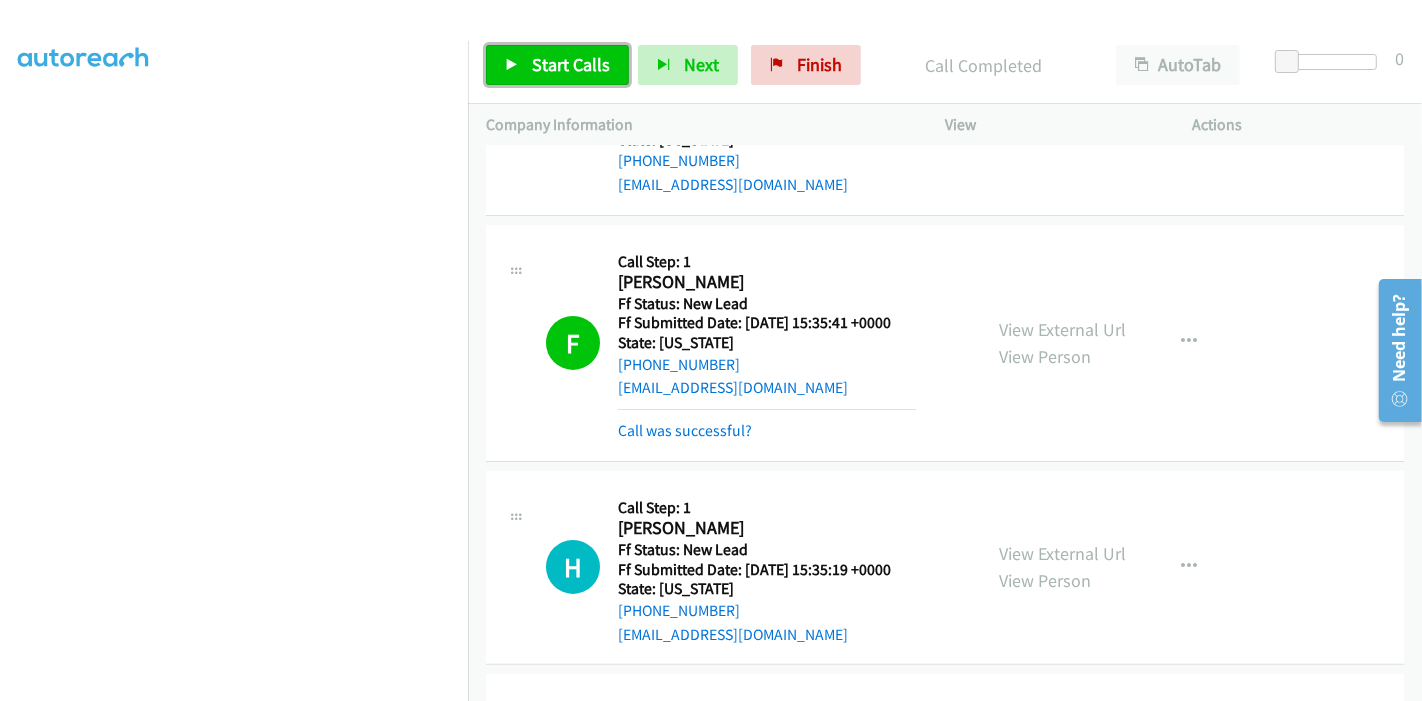 click on "Start Calls" at bounding box center (571, 64) 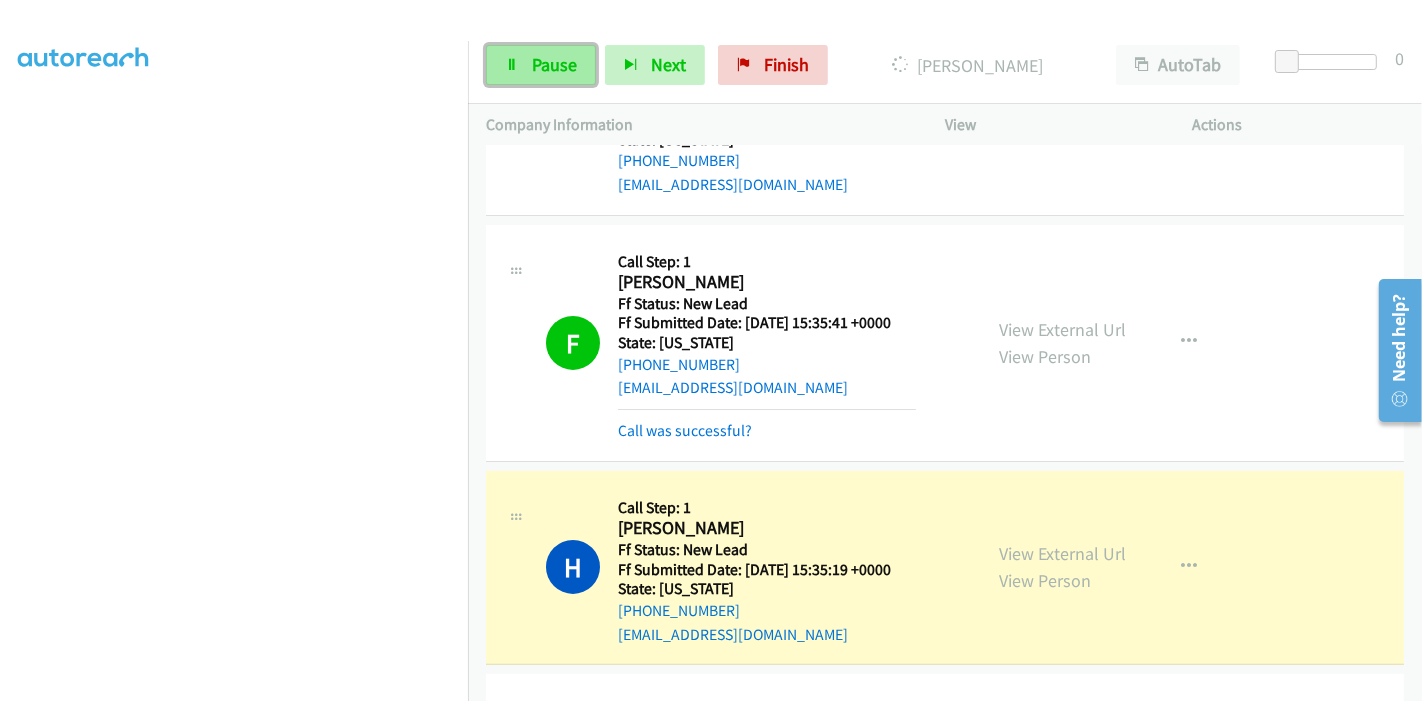 click on "Pause" at bounding box center [554, 64] 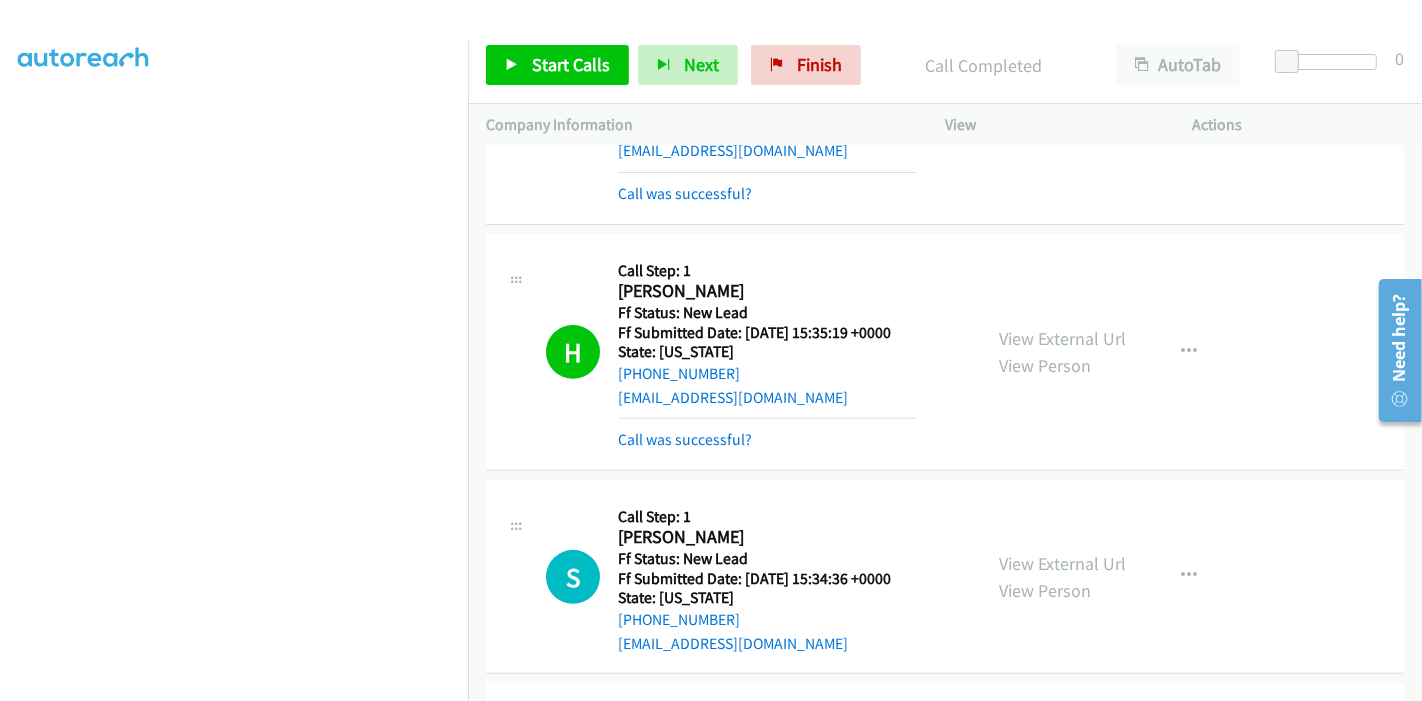 scroll, scrollTop: 666, scrollLeft: 0, axis: vertical 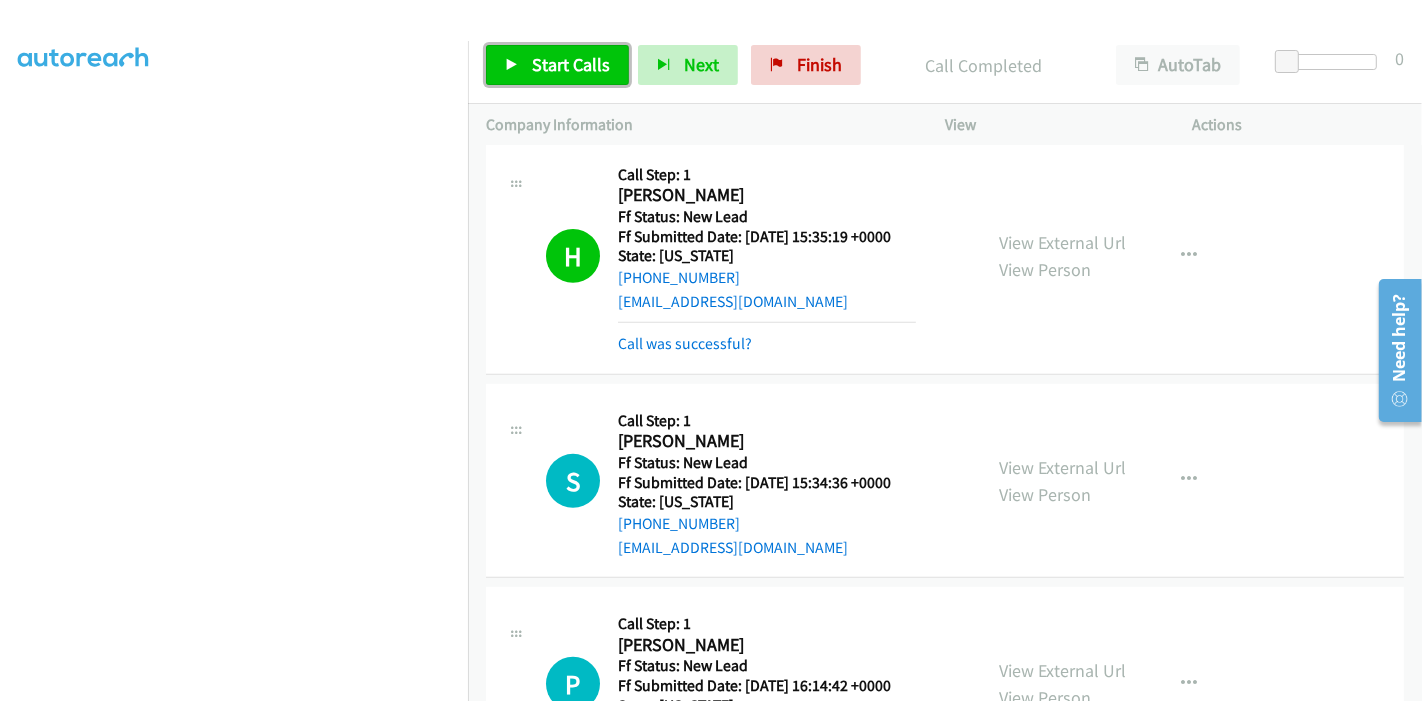 click on "Start Calls" at bounding box center [571, 64] 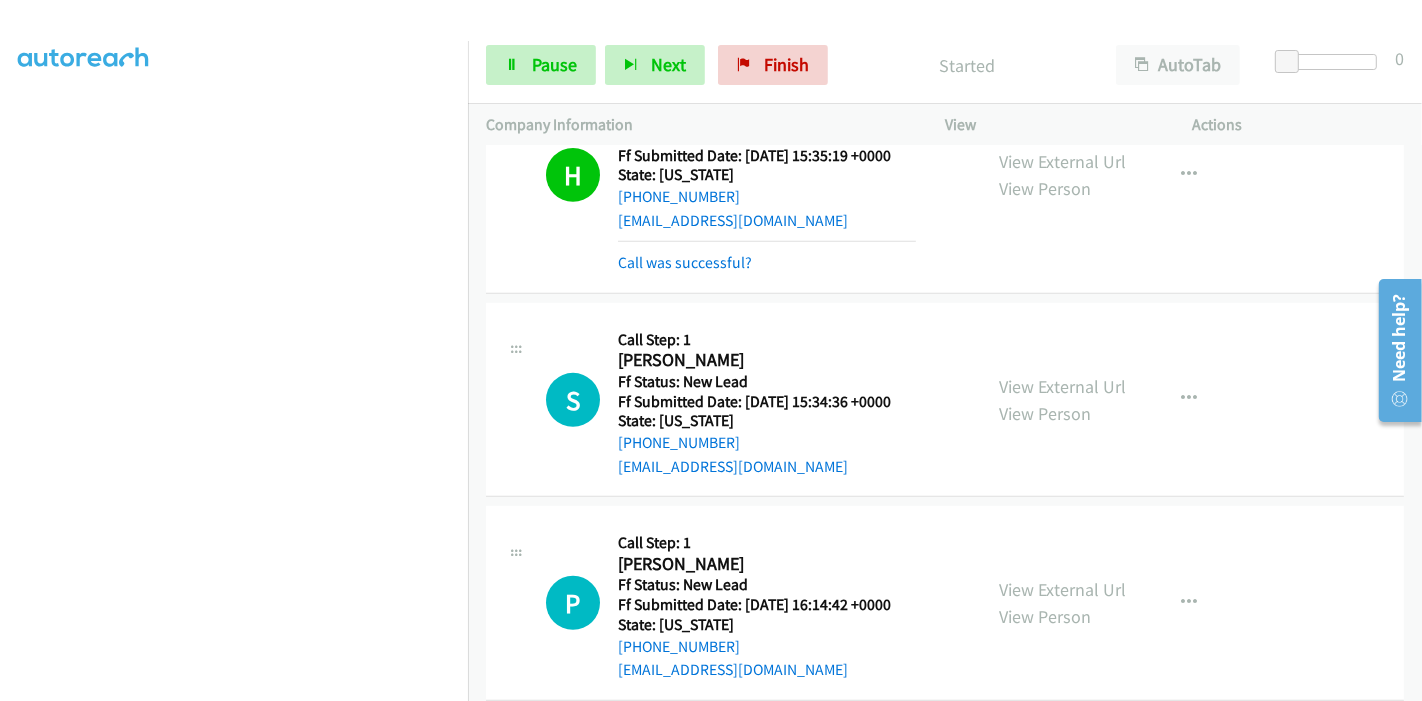 scroll, scrollTop: 777, scrollLeft: 0, axis: vertical 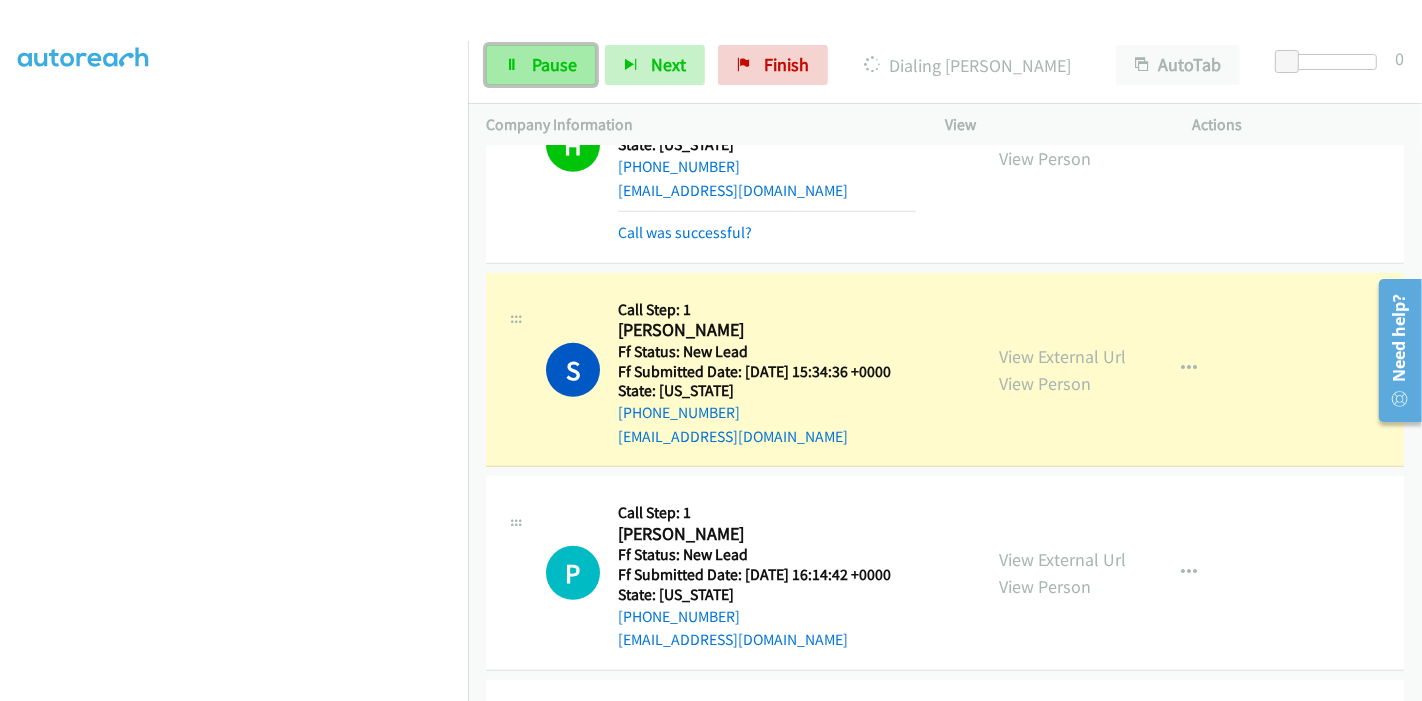 click on "Pause" at bounding box center [554, 64] 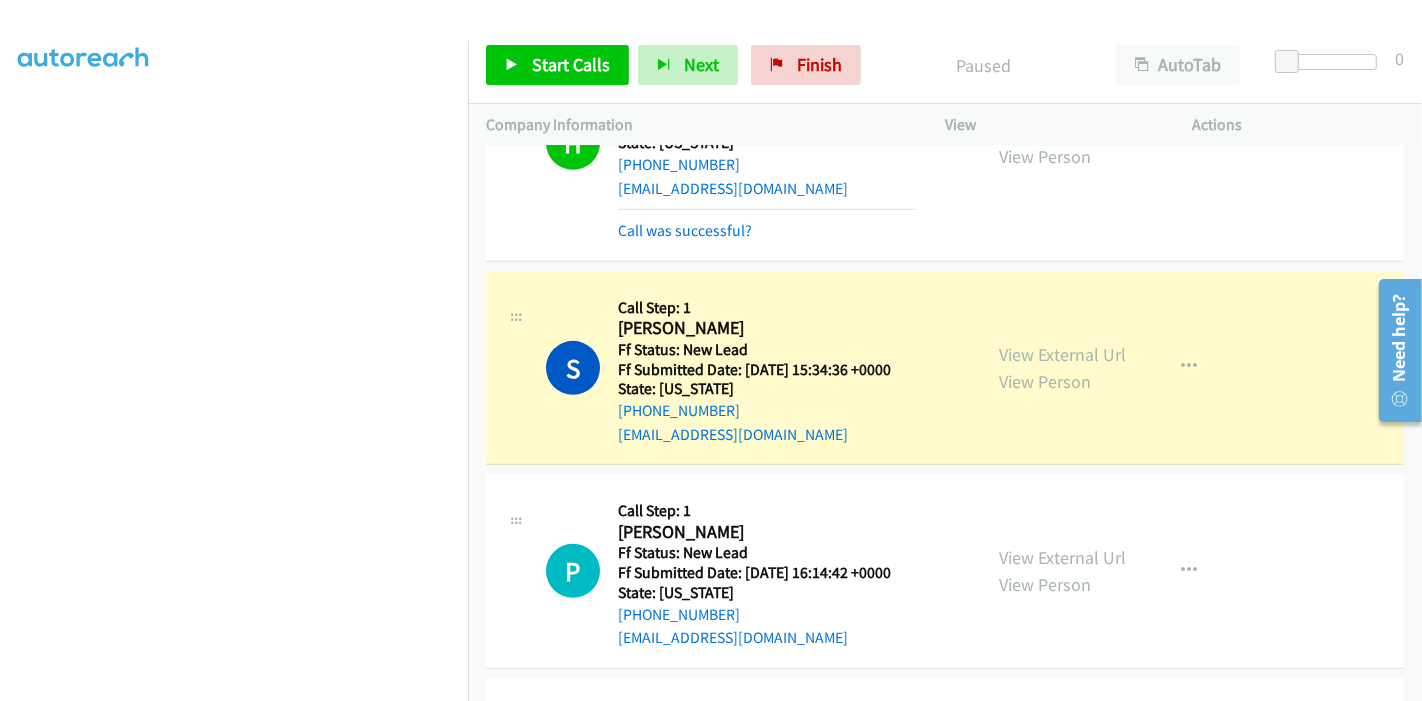 scroll, scrollTop: 777, scrollLeft: 0, axis: vertical 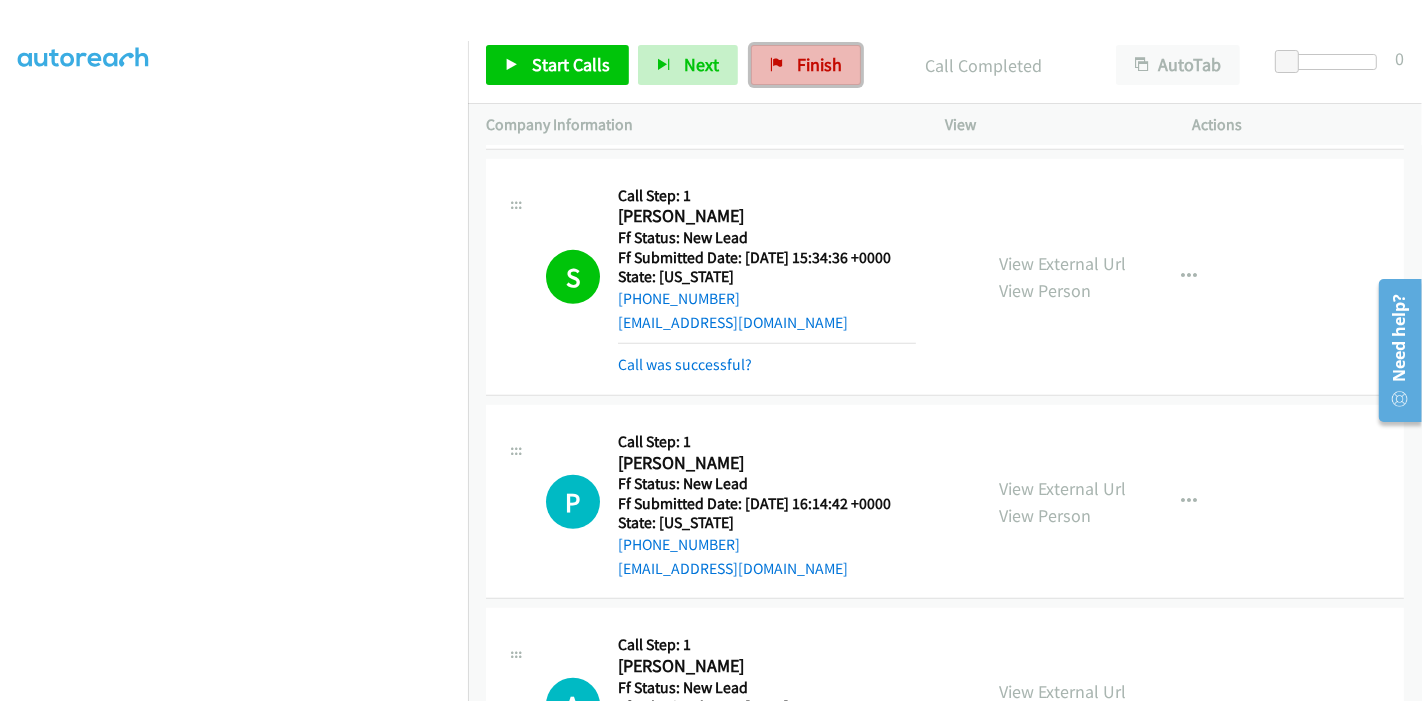 click on "Finish" at bounding box center [819, 64] 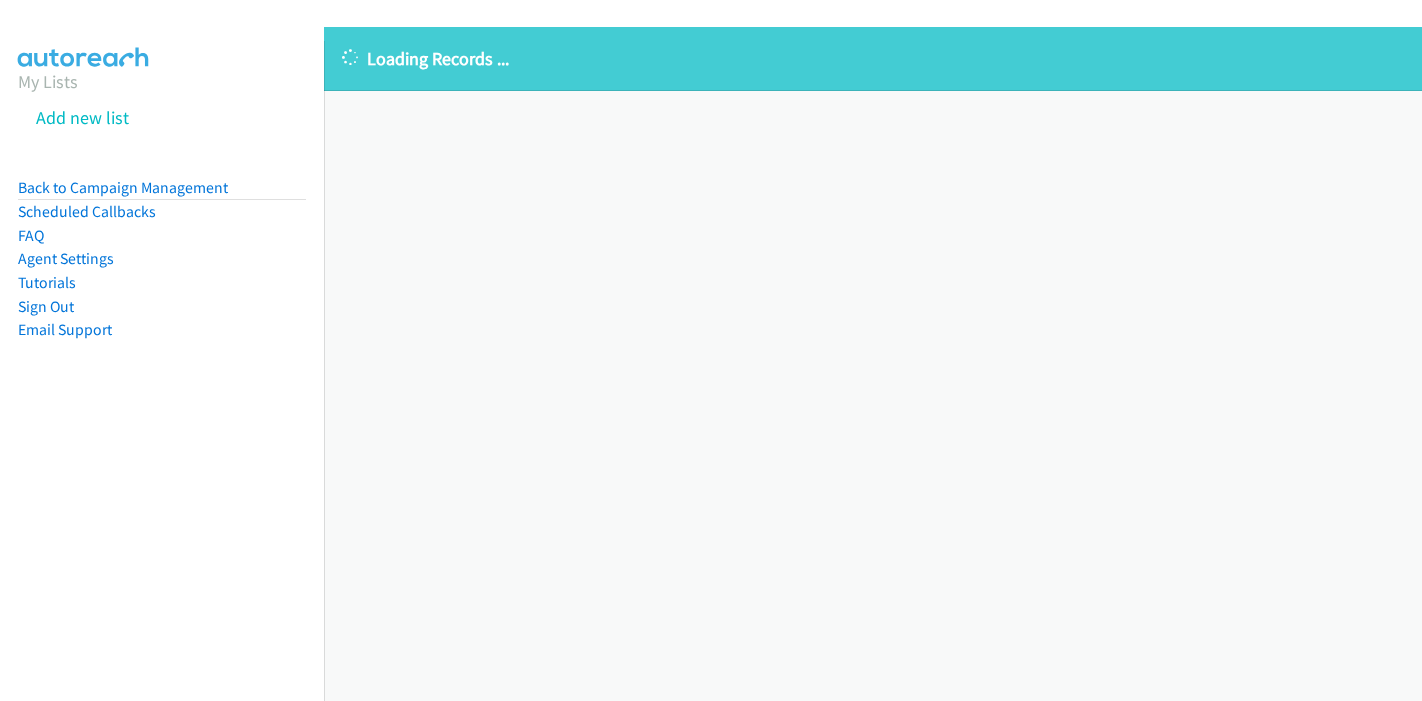 scroll, scrollTop: 0, scrollLeft: 0, axis: both 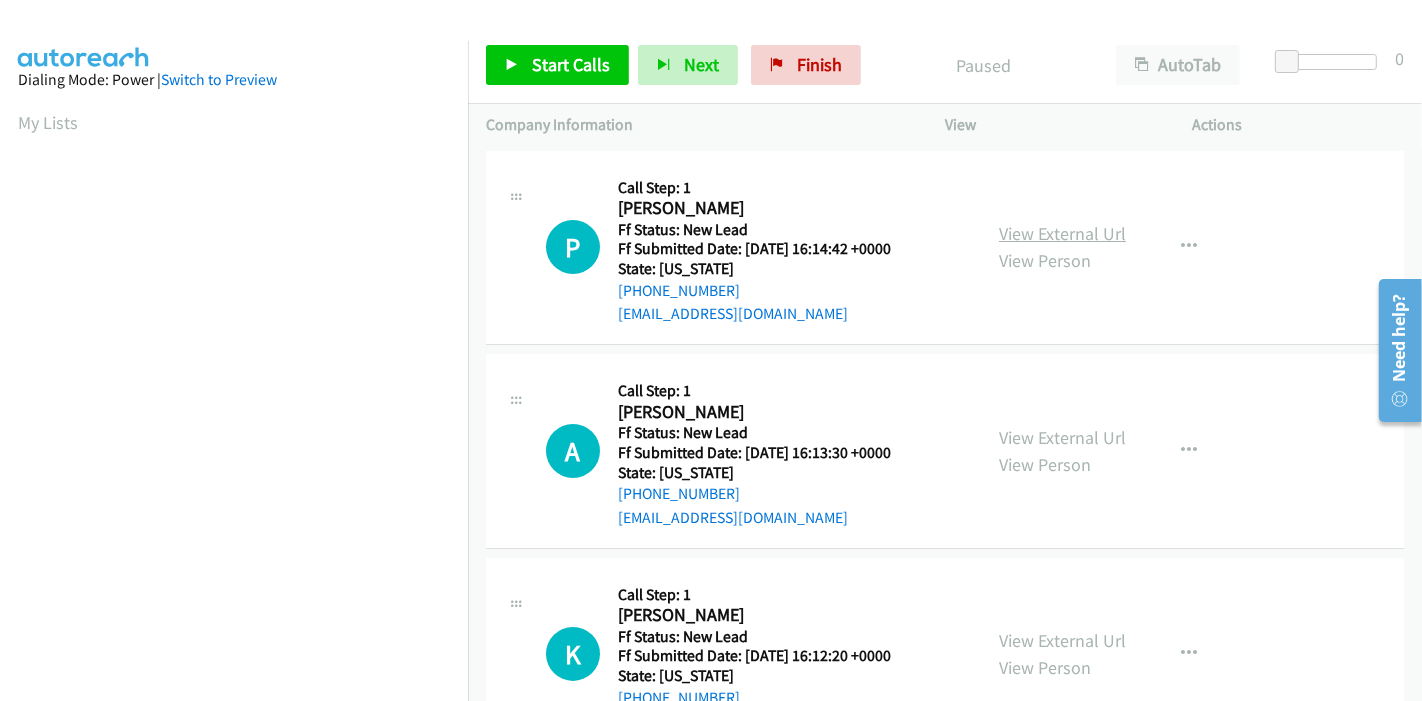 click on "View External Url" at bounding box center [1062, 233] 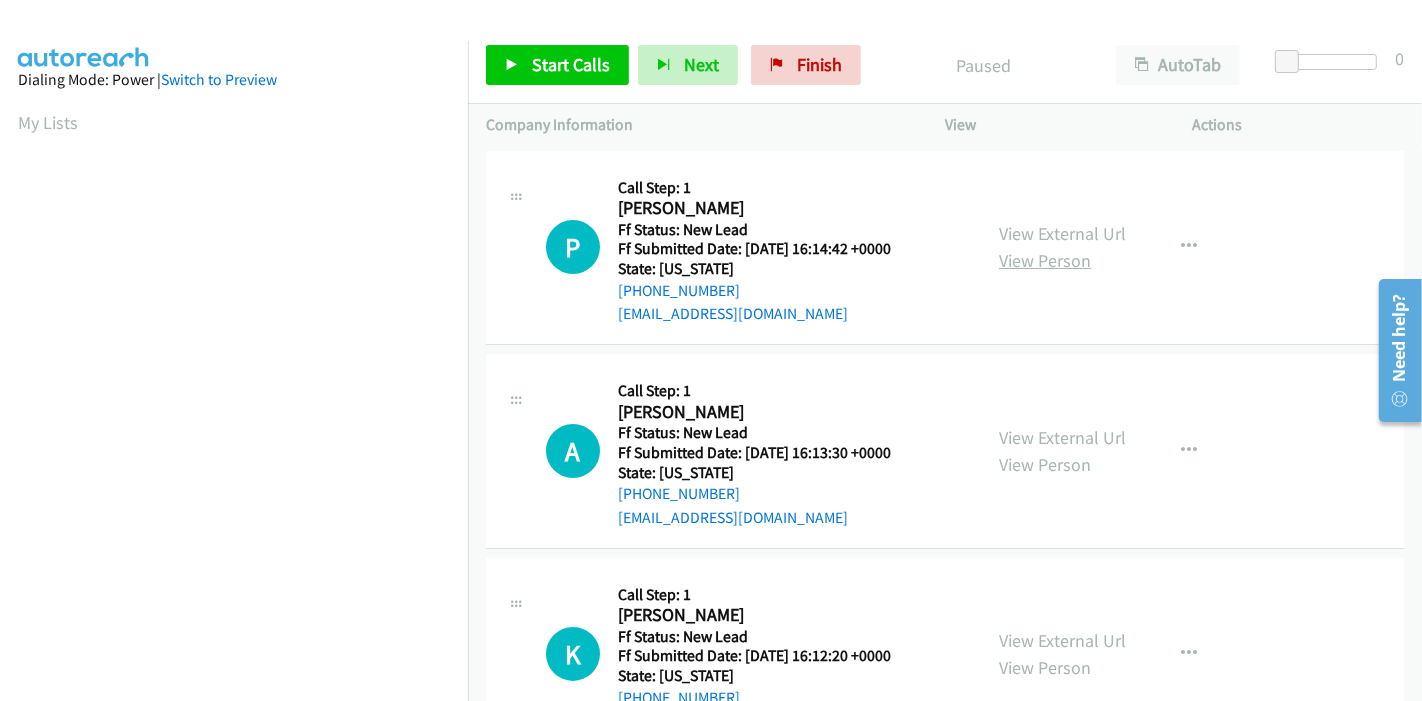 scroll, scrollTop: 111, scrollLeft: 0, axis: vertical 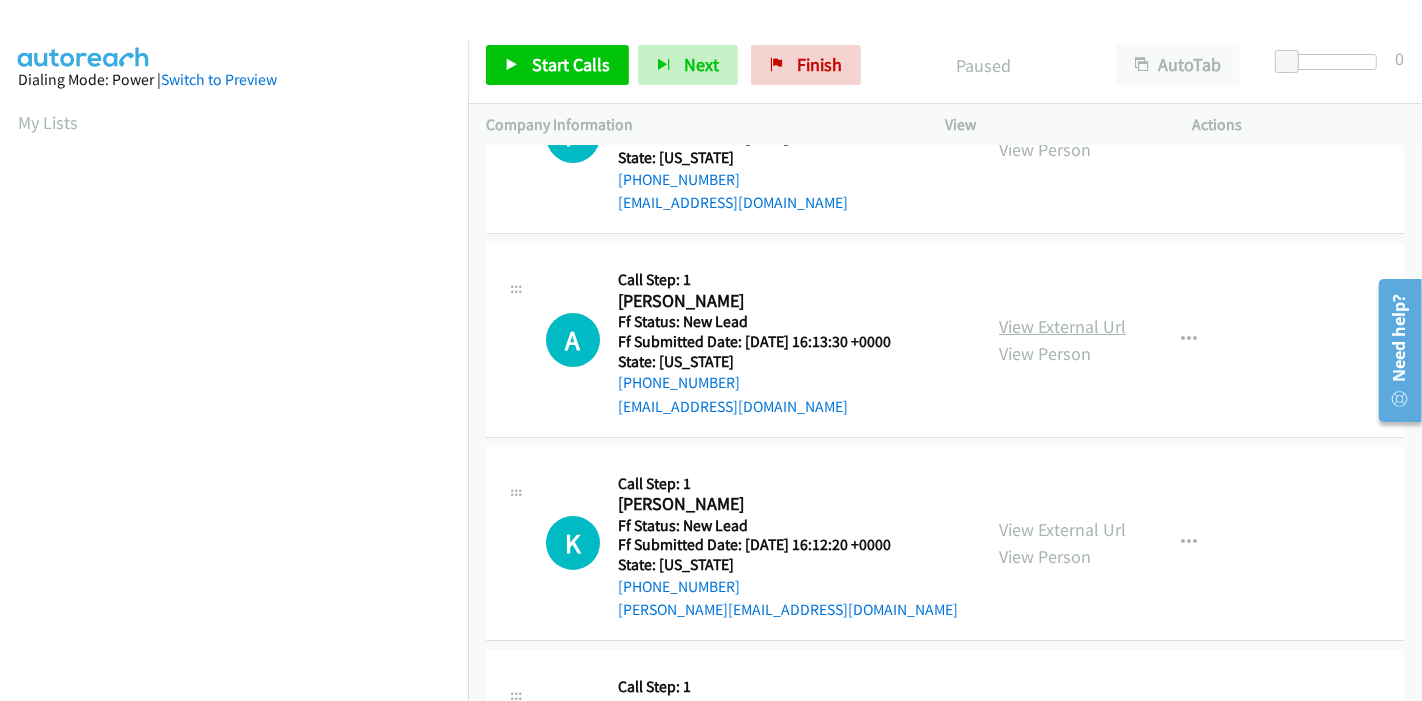 click on "View External Url" at bounding box center (1062, 326) 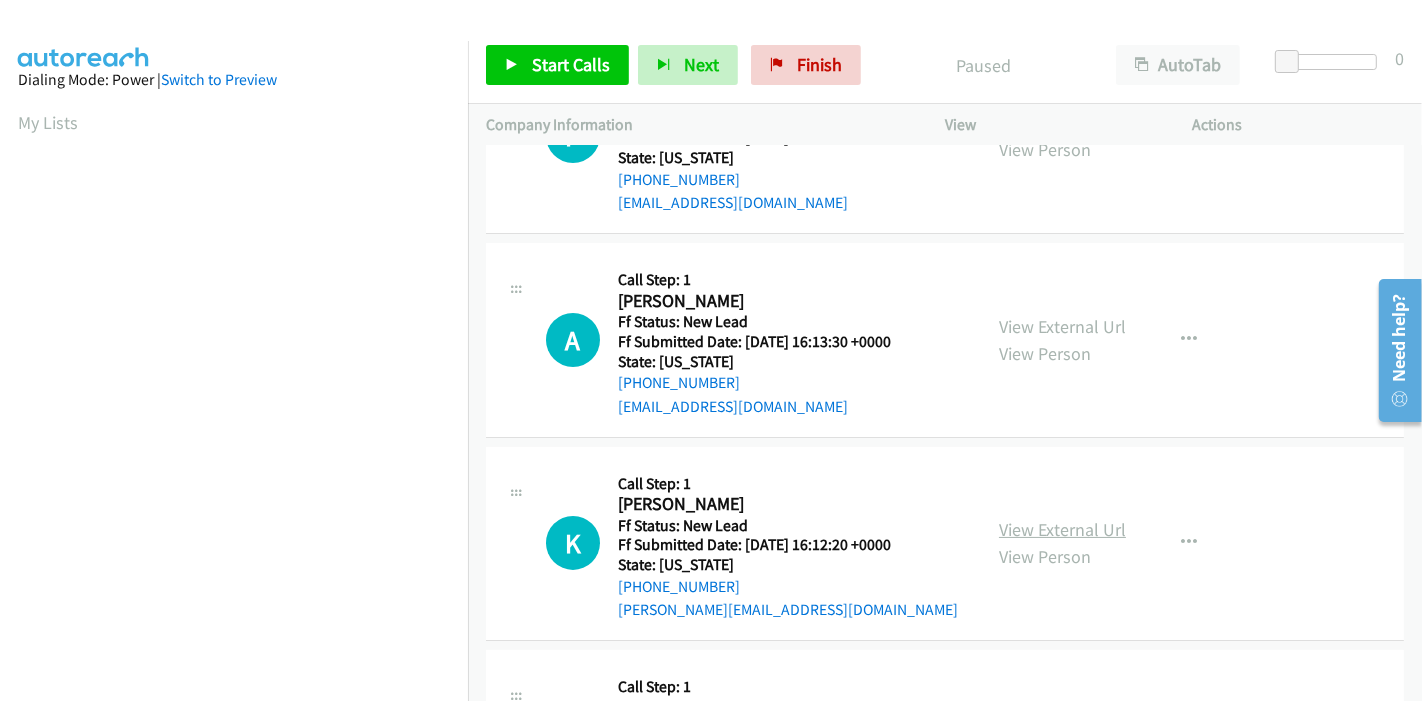 scroll, scrollTop: 222, scrollLeft: 0, axis: vertical 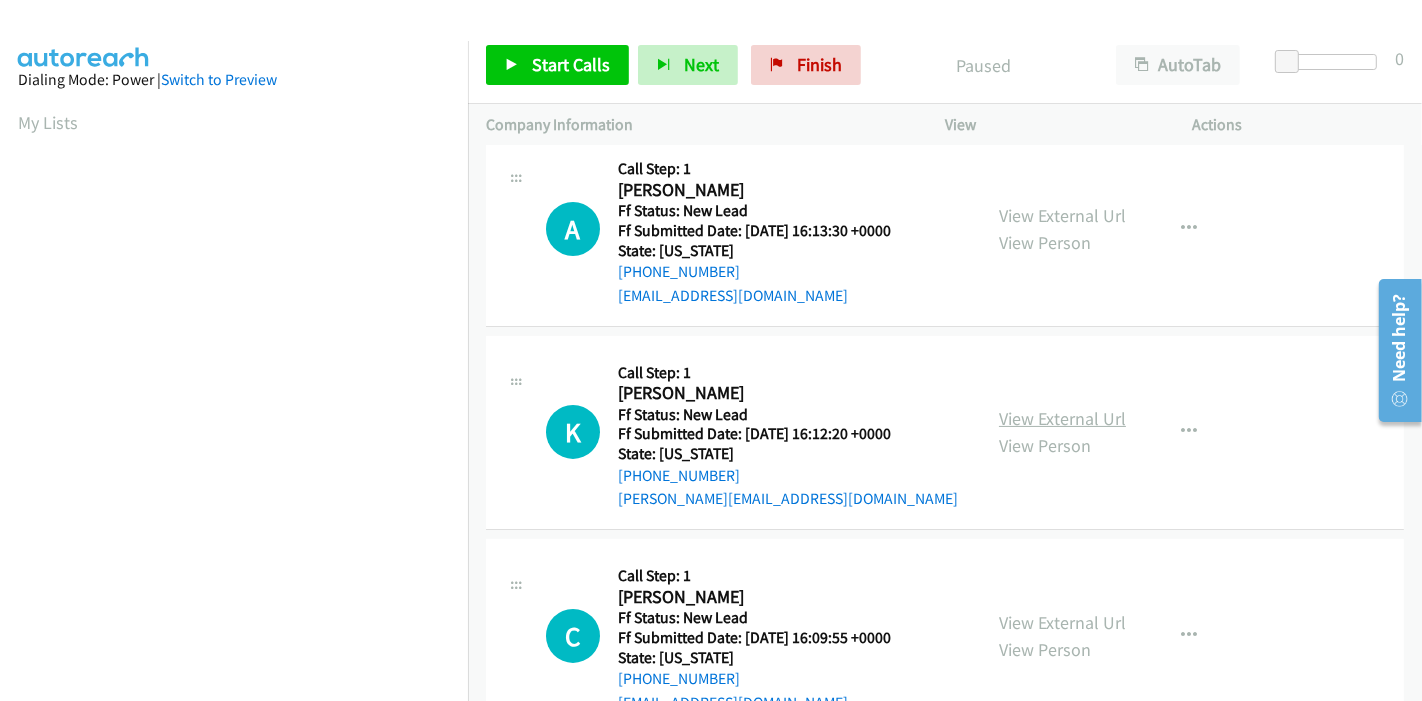 click on "View External Url" at bounding box center (1062, 418) 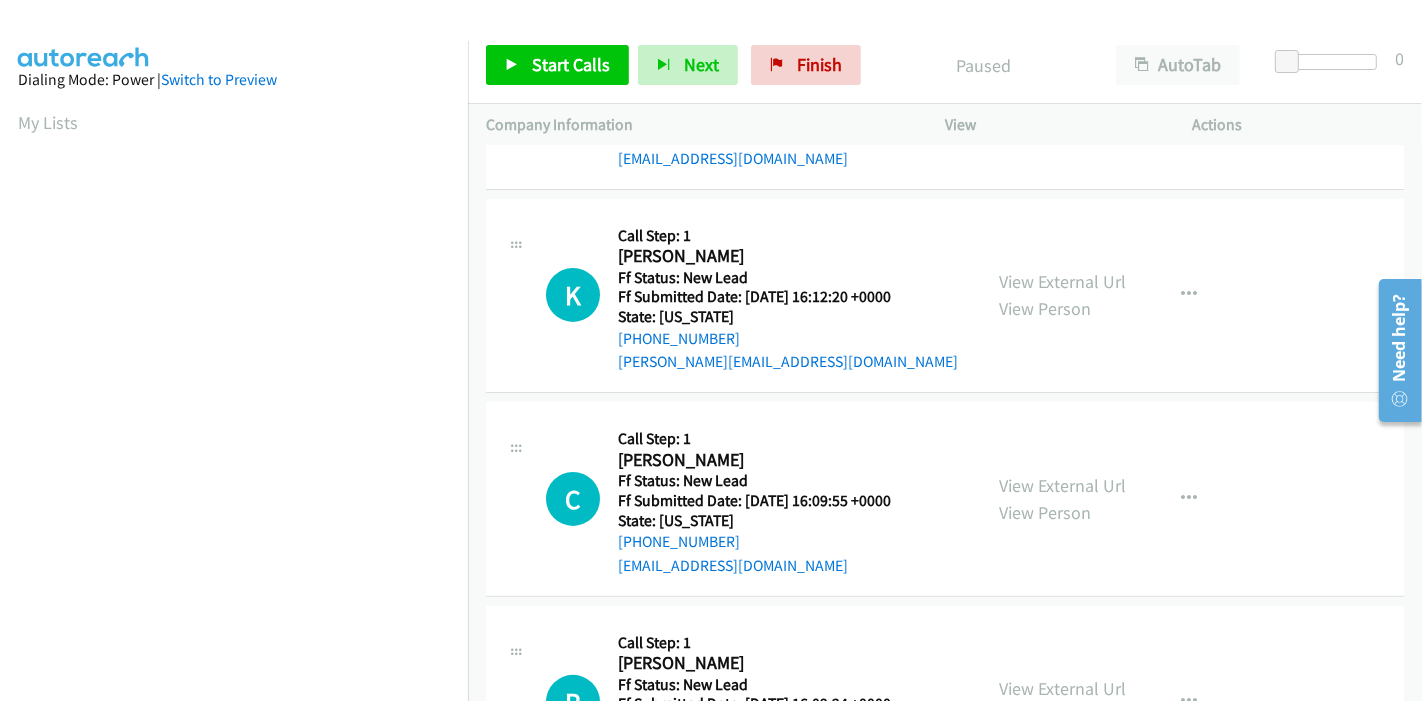scroll, scrollTop: 487, scrollLeft: 0, axis: vertical 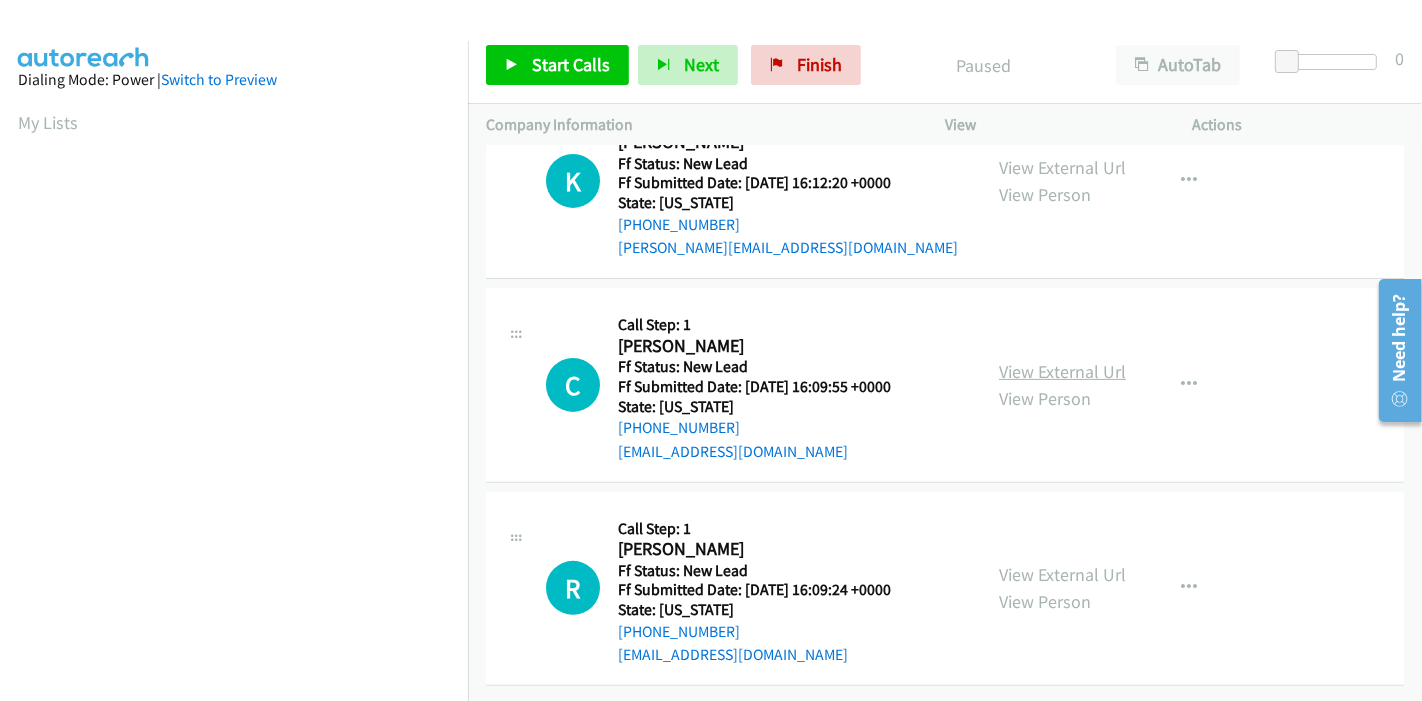 click on "View External Url" at bounding box center (1062, 371) 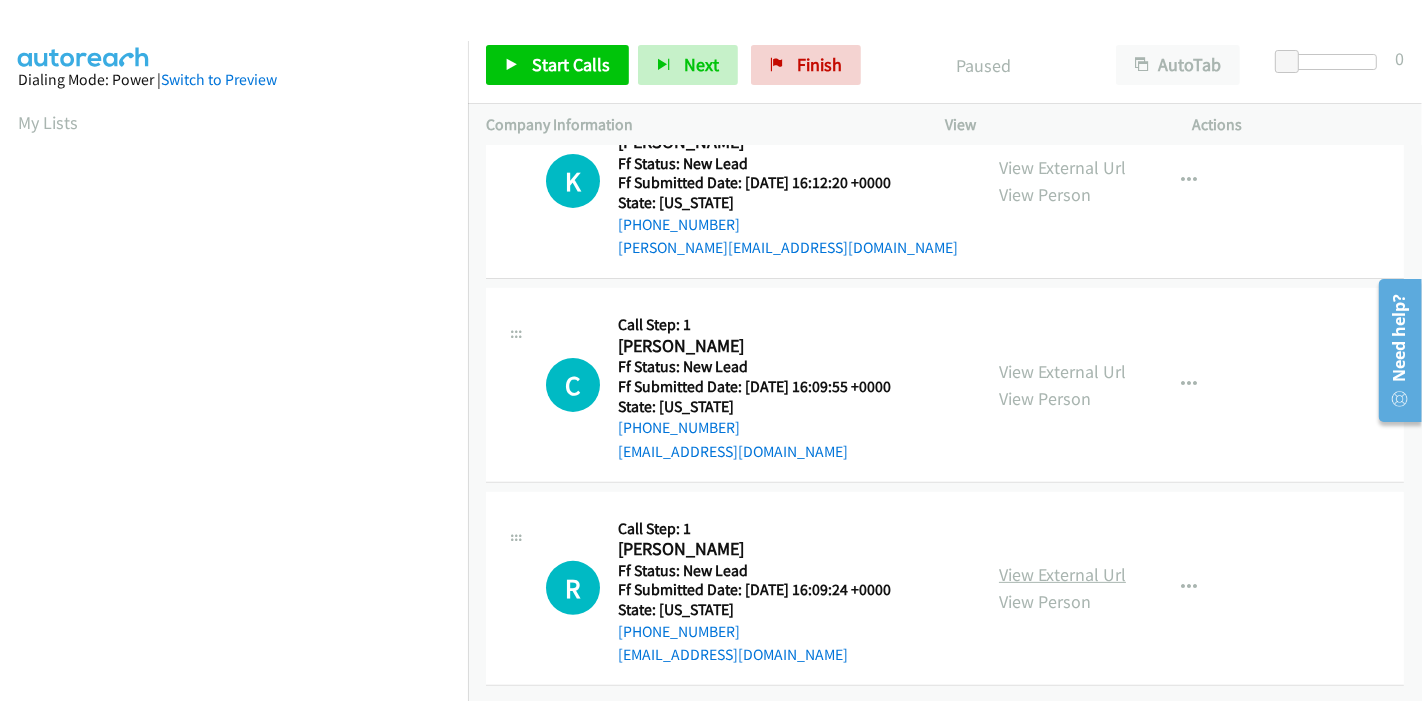 click on "View External Url" at bounding box center (1062, 574) 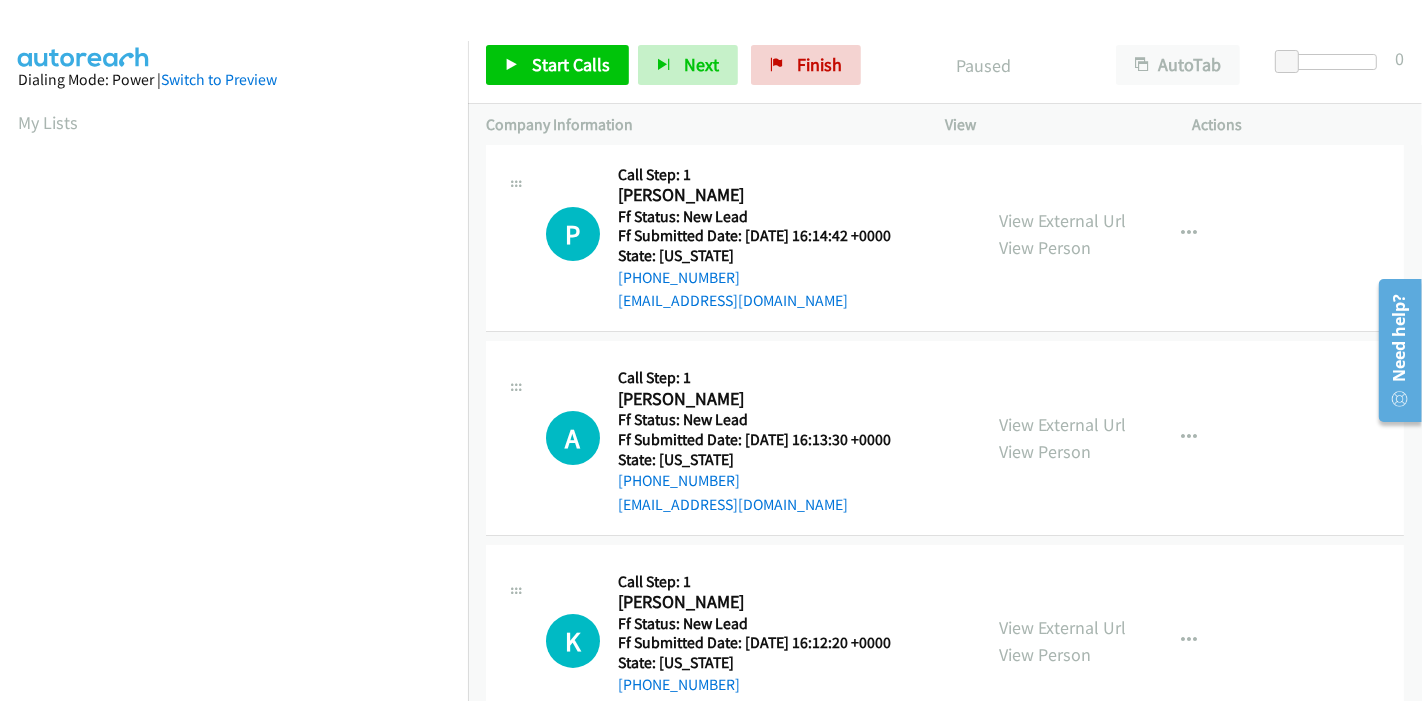 scroll, scrollTop: 0, scrollLeft: 0, axis: both 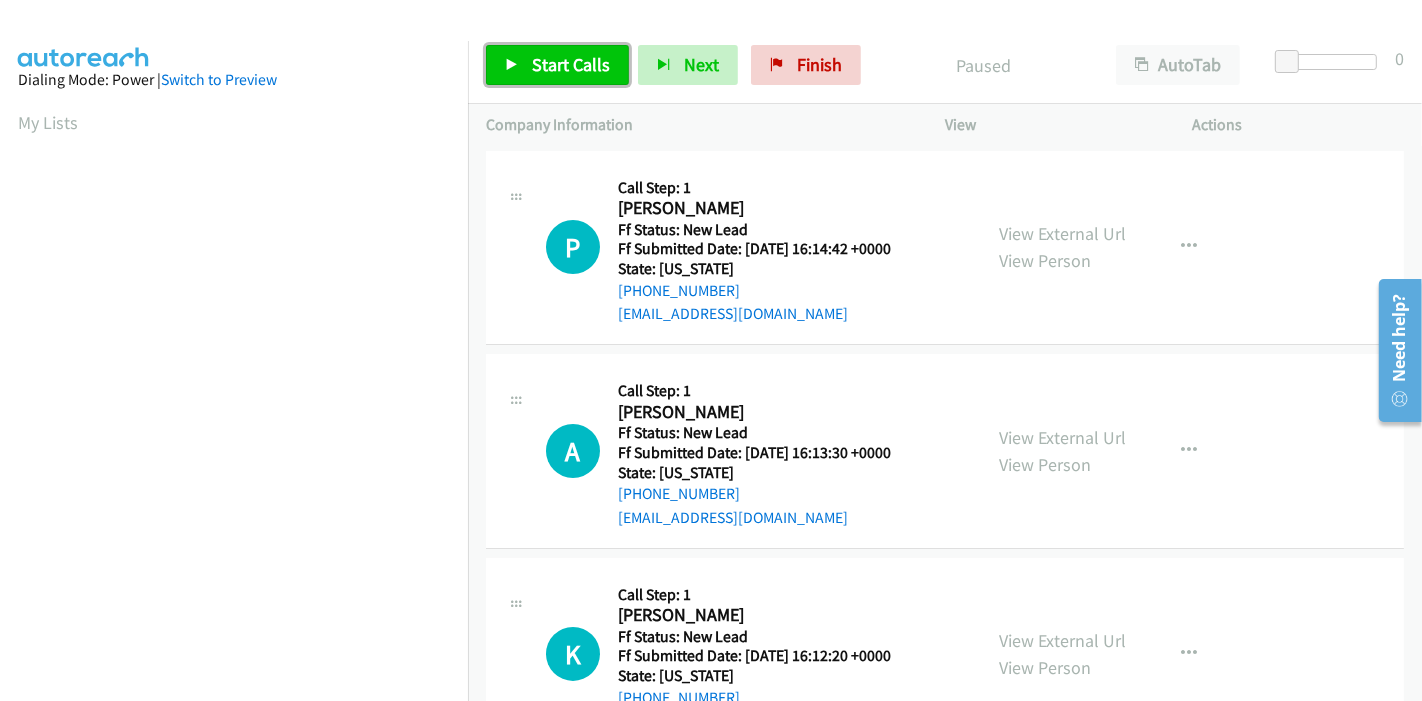 click at bounding box center [512, 66] 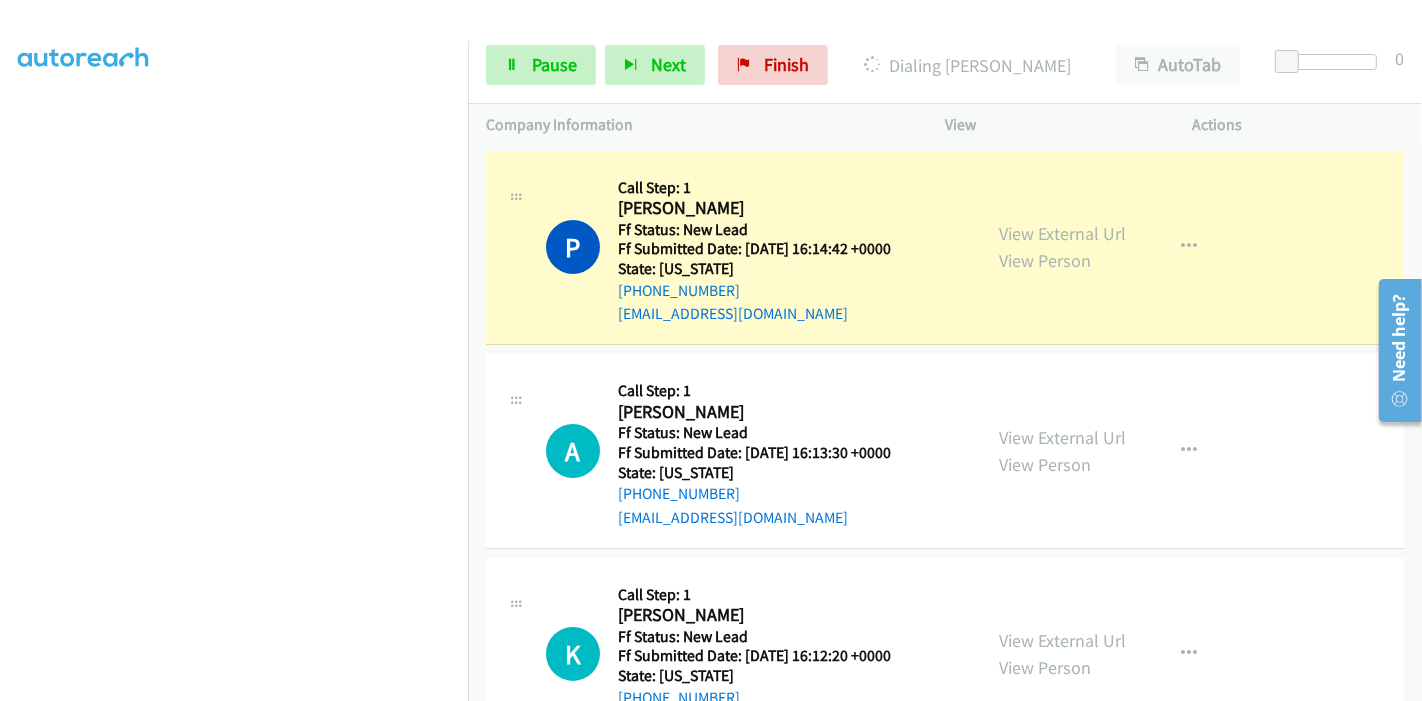 scroll, scrollTop: 422, scrollLeft: 0, axis: vertical 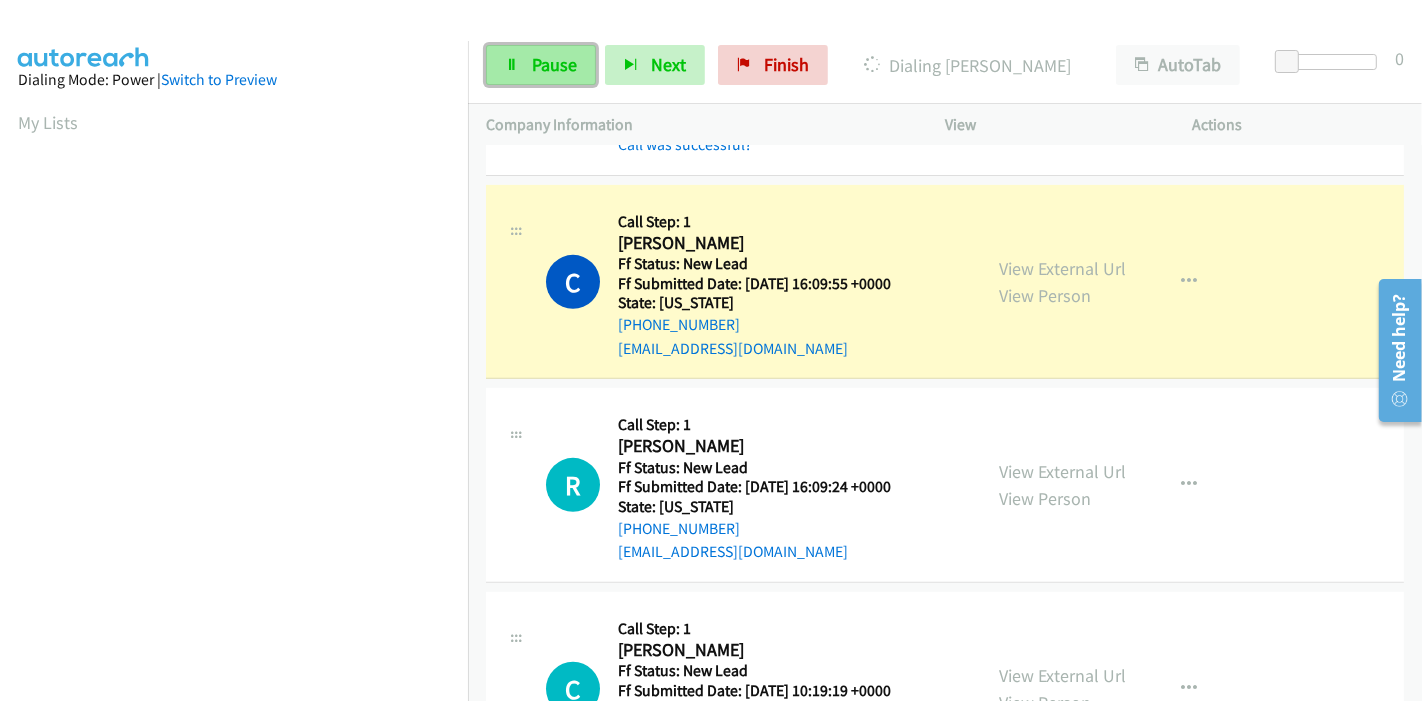 click on "Pause" at bounding box center (541, 65) 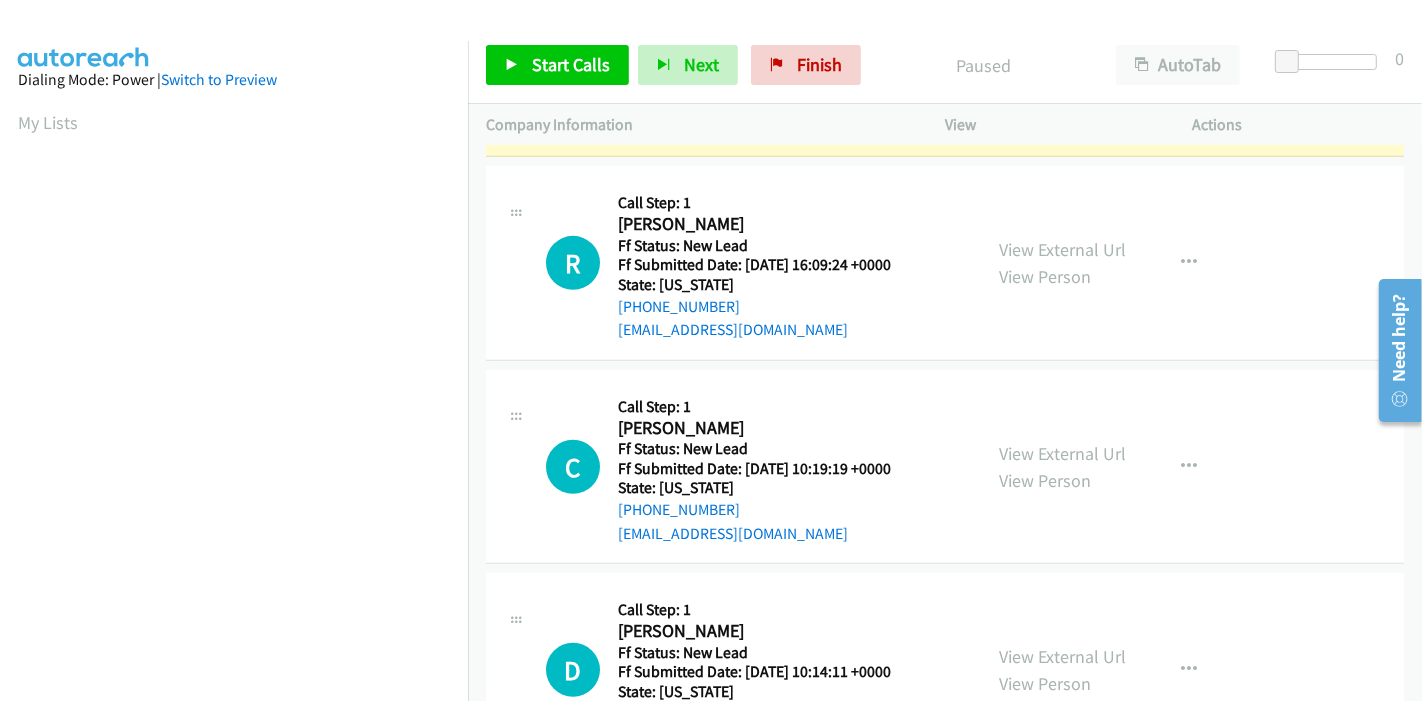 scroll, scrollTop: 704, scrollLeft: 0, axis: vertical 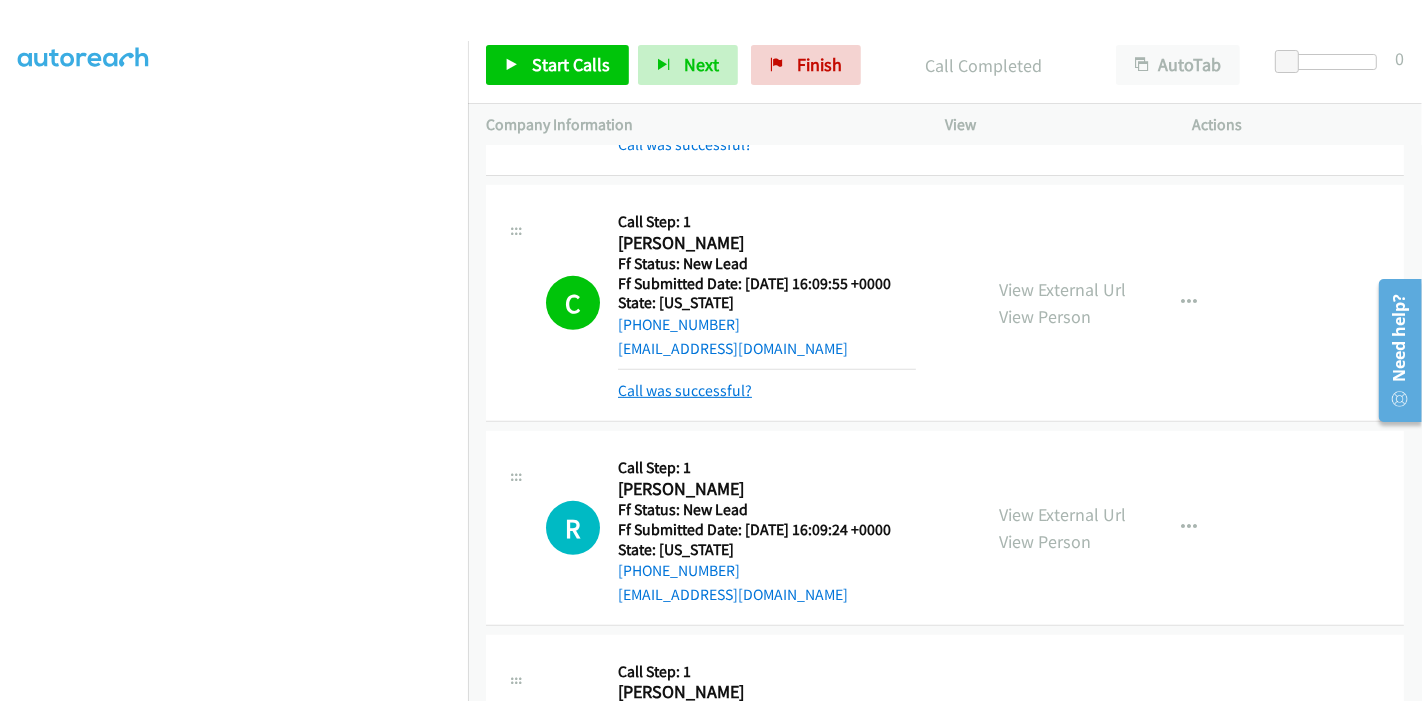 click on "Call was successful?" at bounding box center (685, 390) 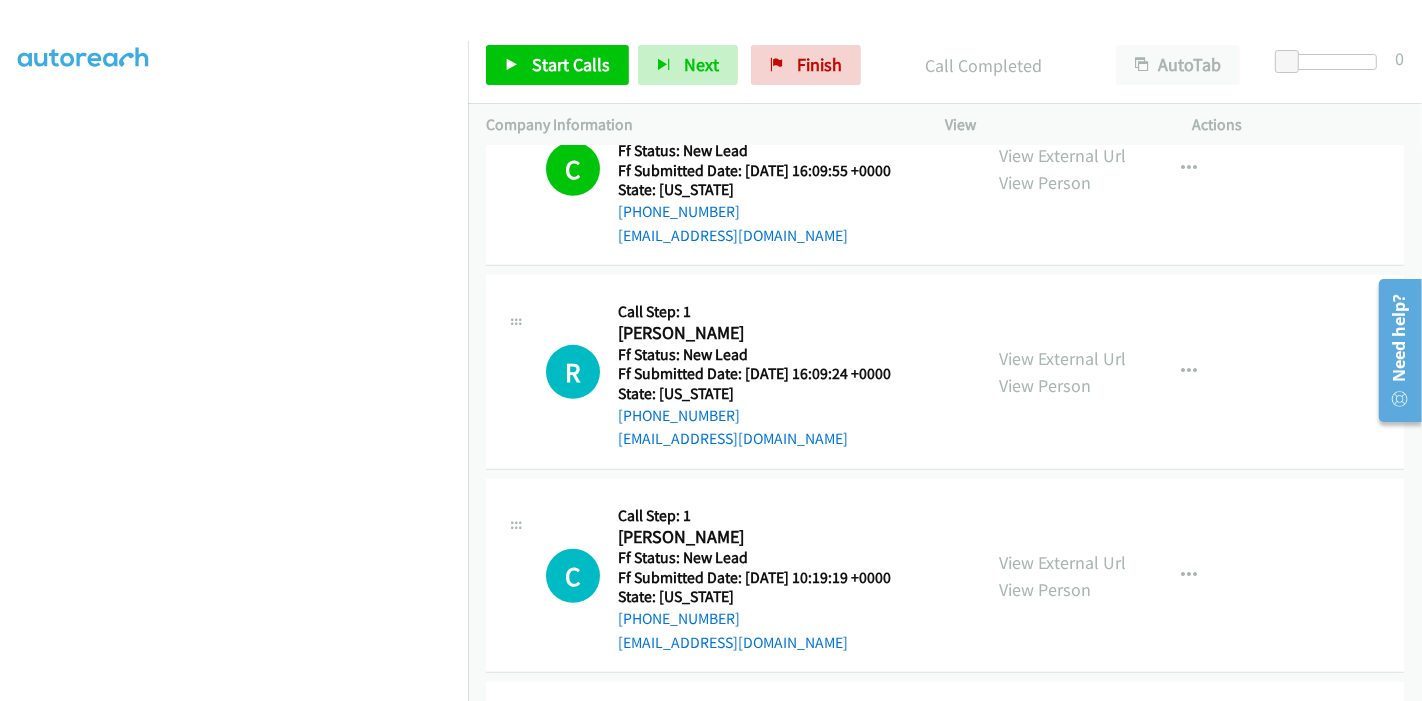 scroll, scrollTop: 926, scrollLeft: 0, axis: vertical 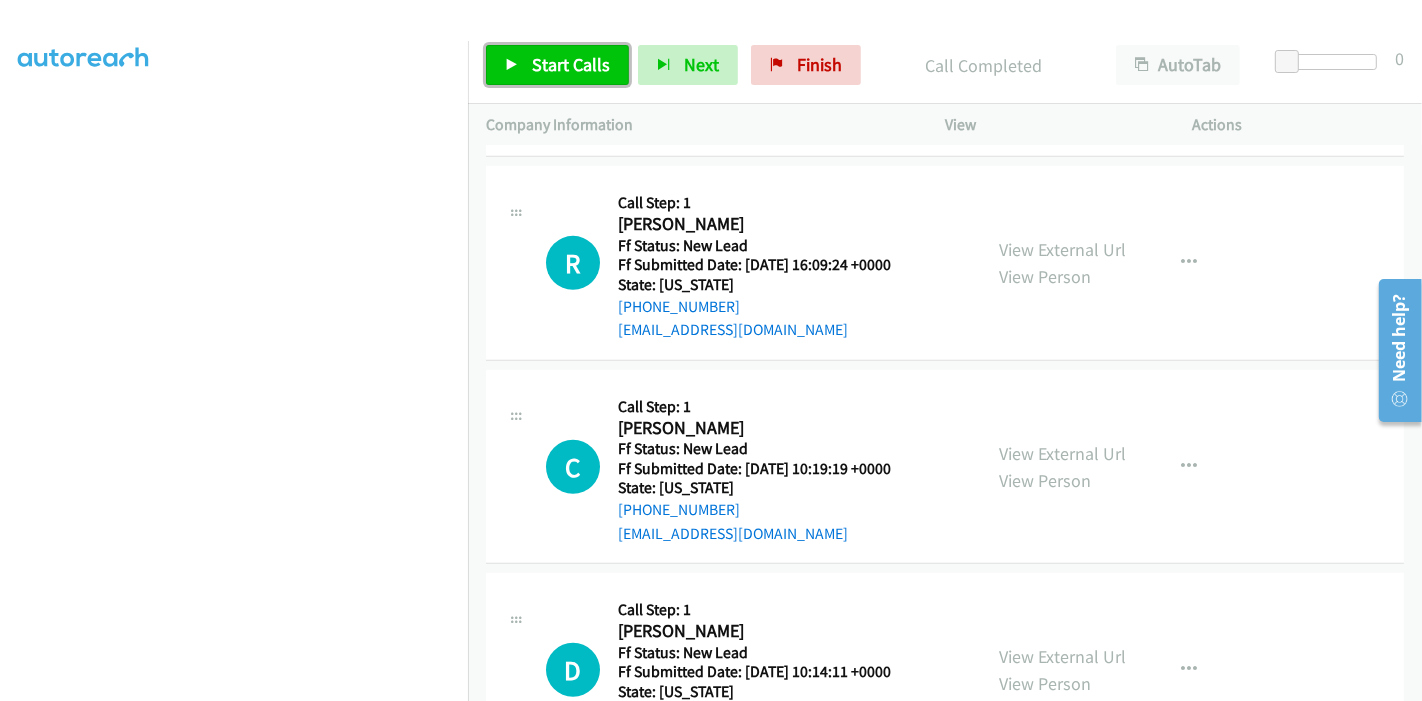 click on "Start Calls" at bounding box center [571, 64] 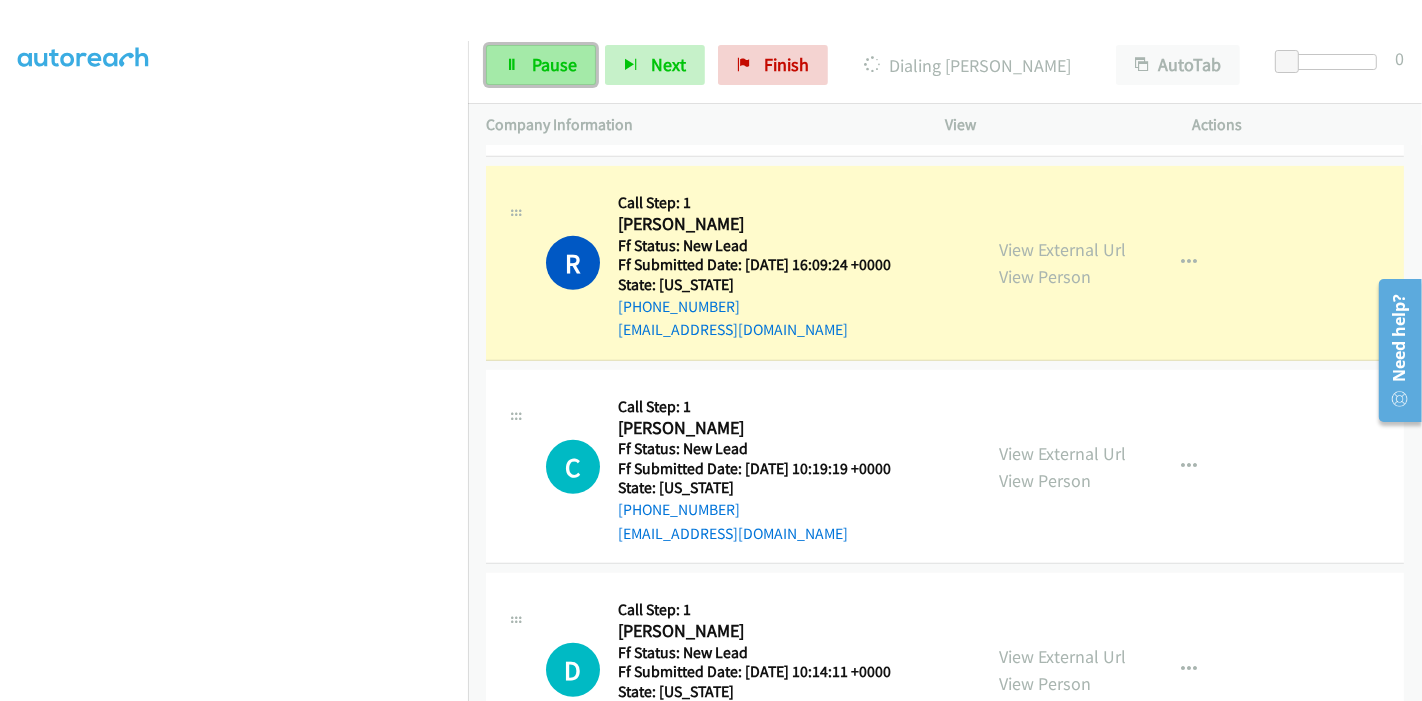 click on "Pause" at bounding box center [554, 64] 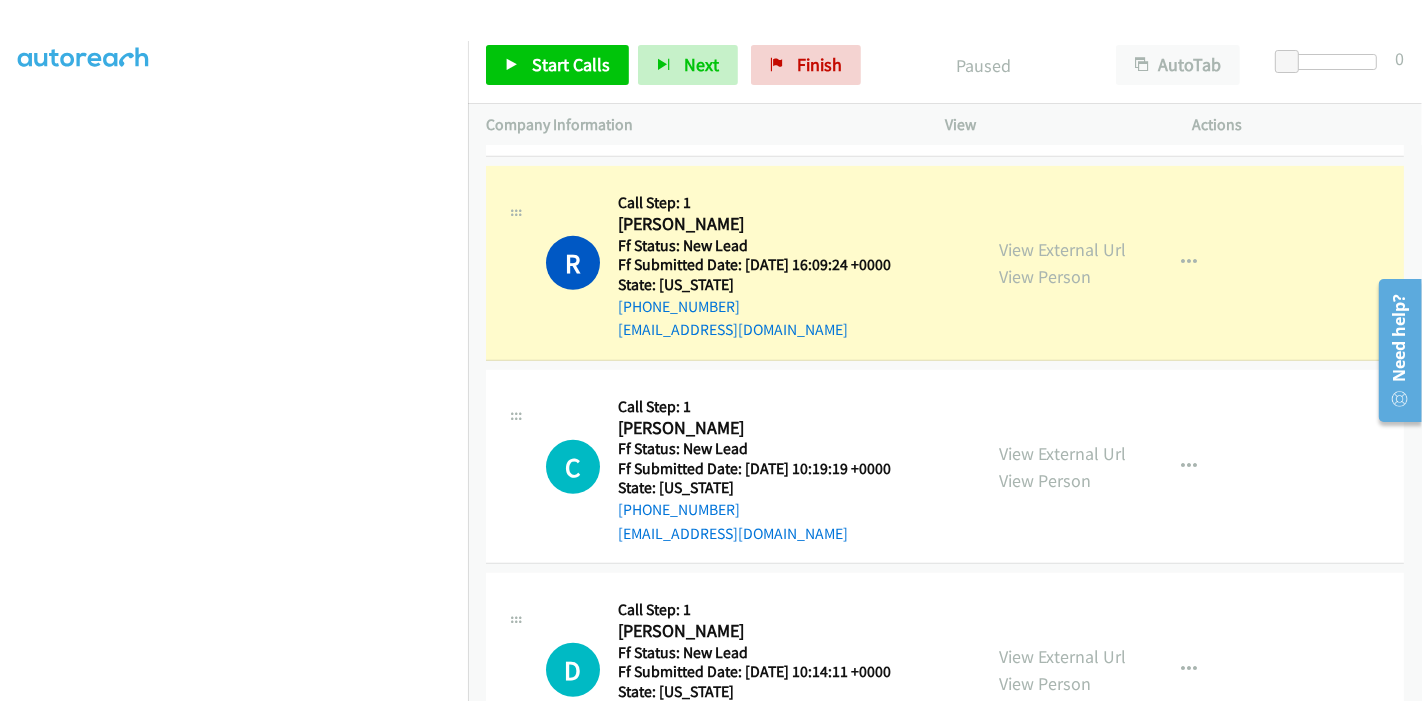 scroll, scrollTop: 302, scrollLeft: 0, axis: vertical 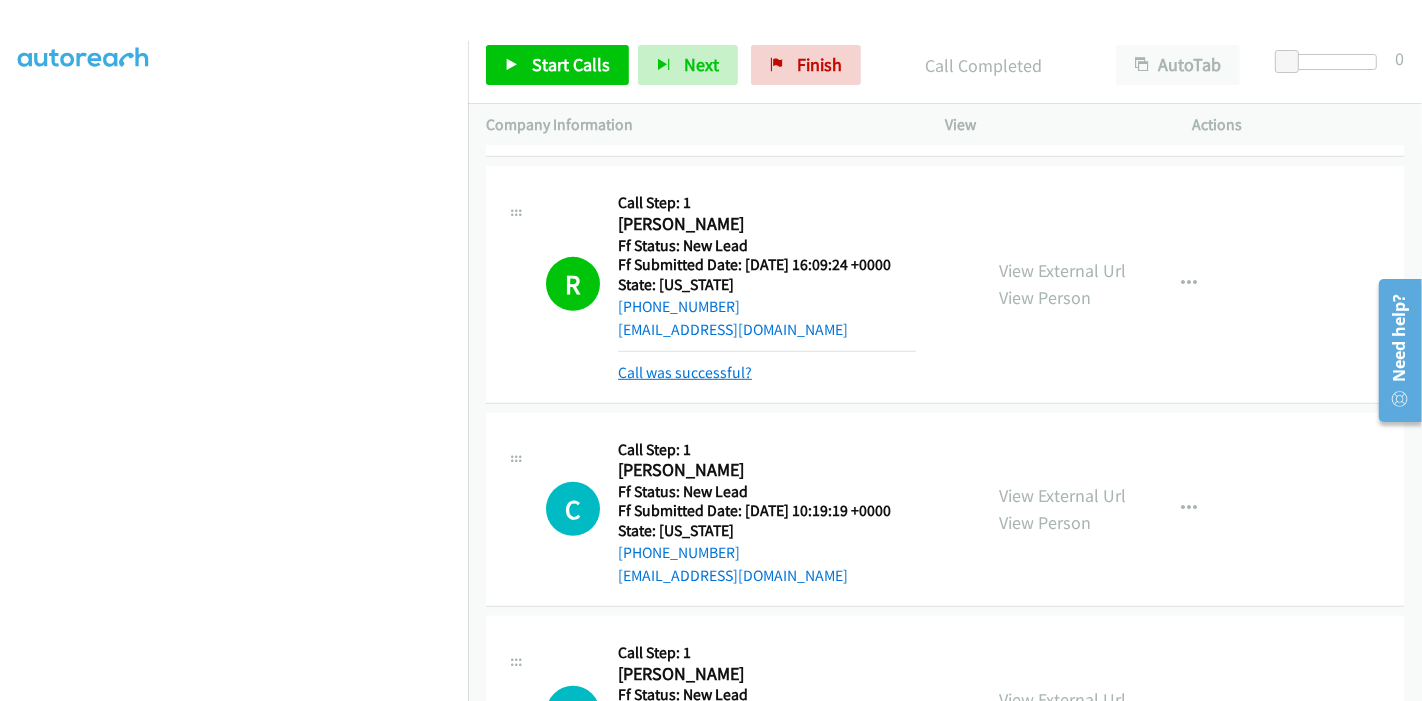 click on "Call was successful?" at bounding box center [685, 372] 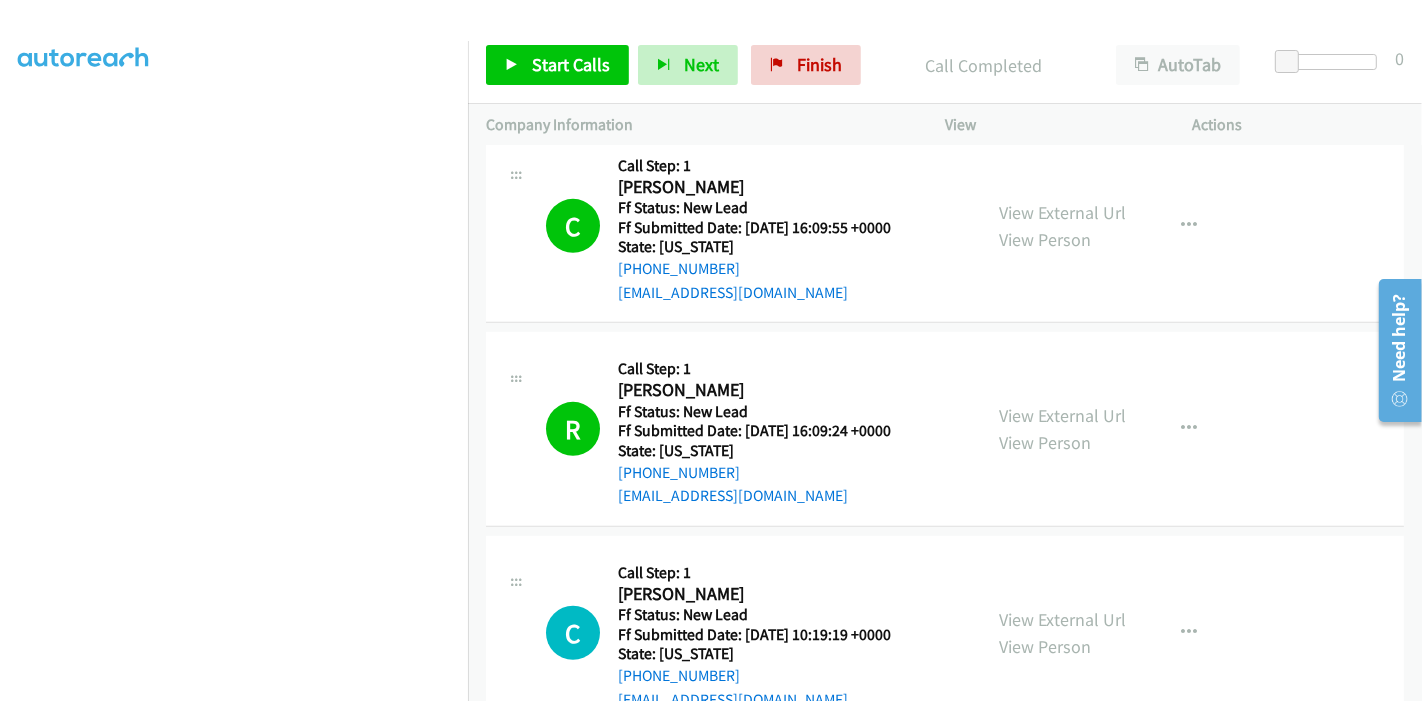 scroll, scrollTop: 982, scrollLeft: 0, axis: vertical 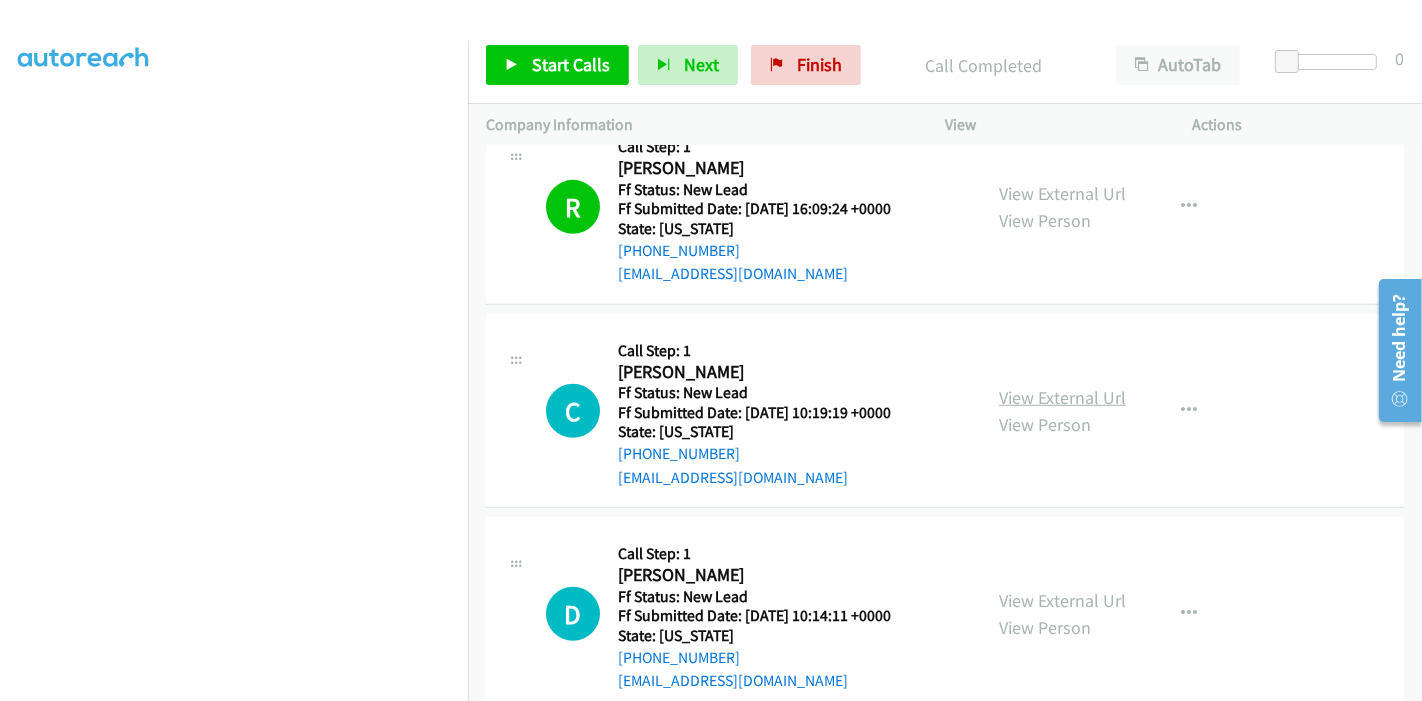 click on "View External Url" at bounding box center (1062, 397) 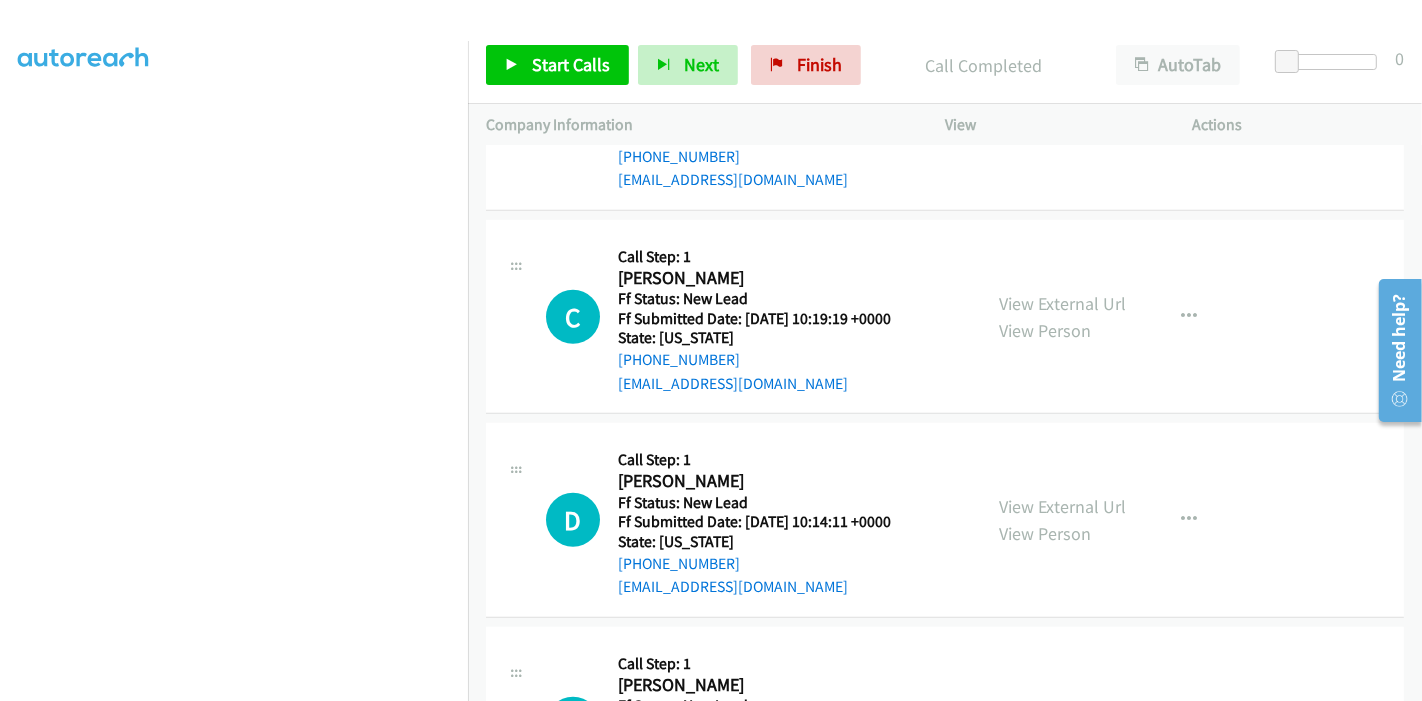 scroll, scrollTop: 1205, scrollLeft: 0, axis: vertical 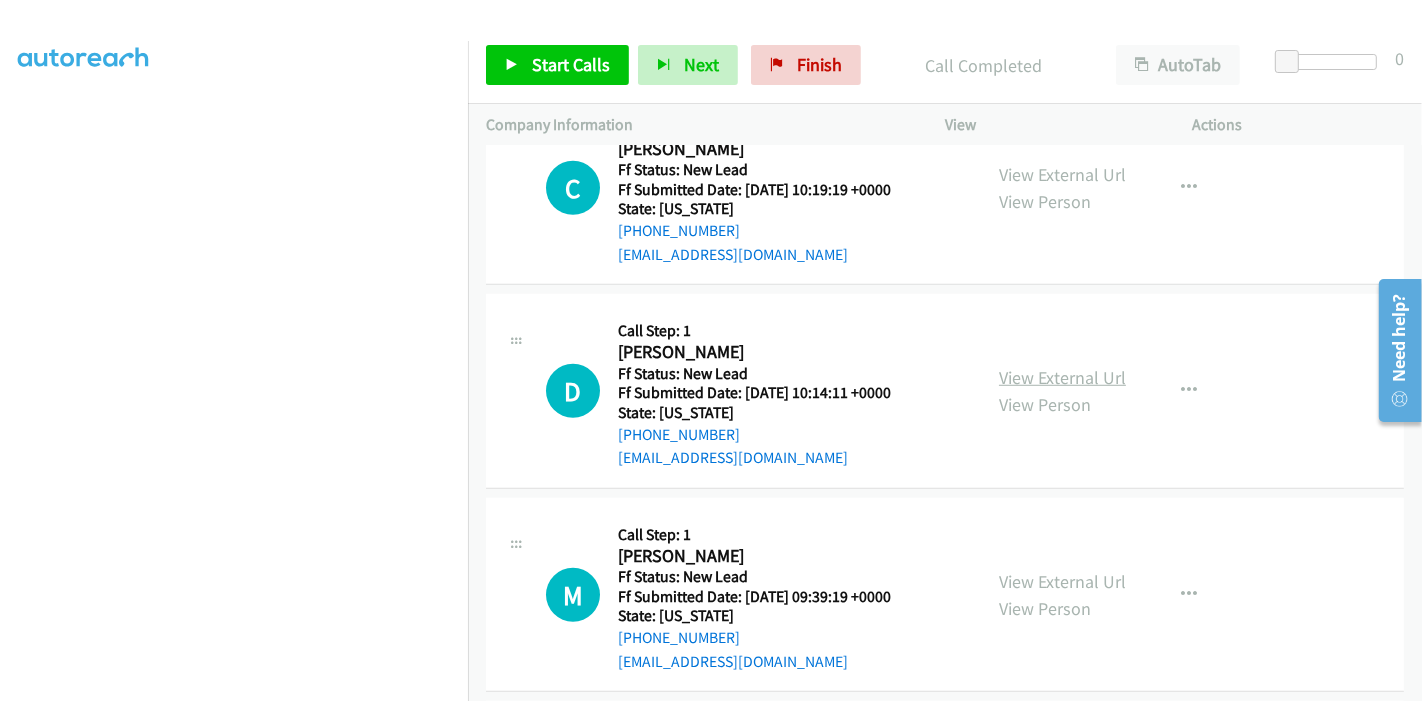 click on "View External Url" at bounding box center [1062, 377] 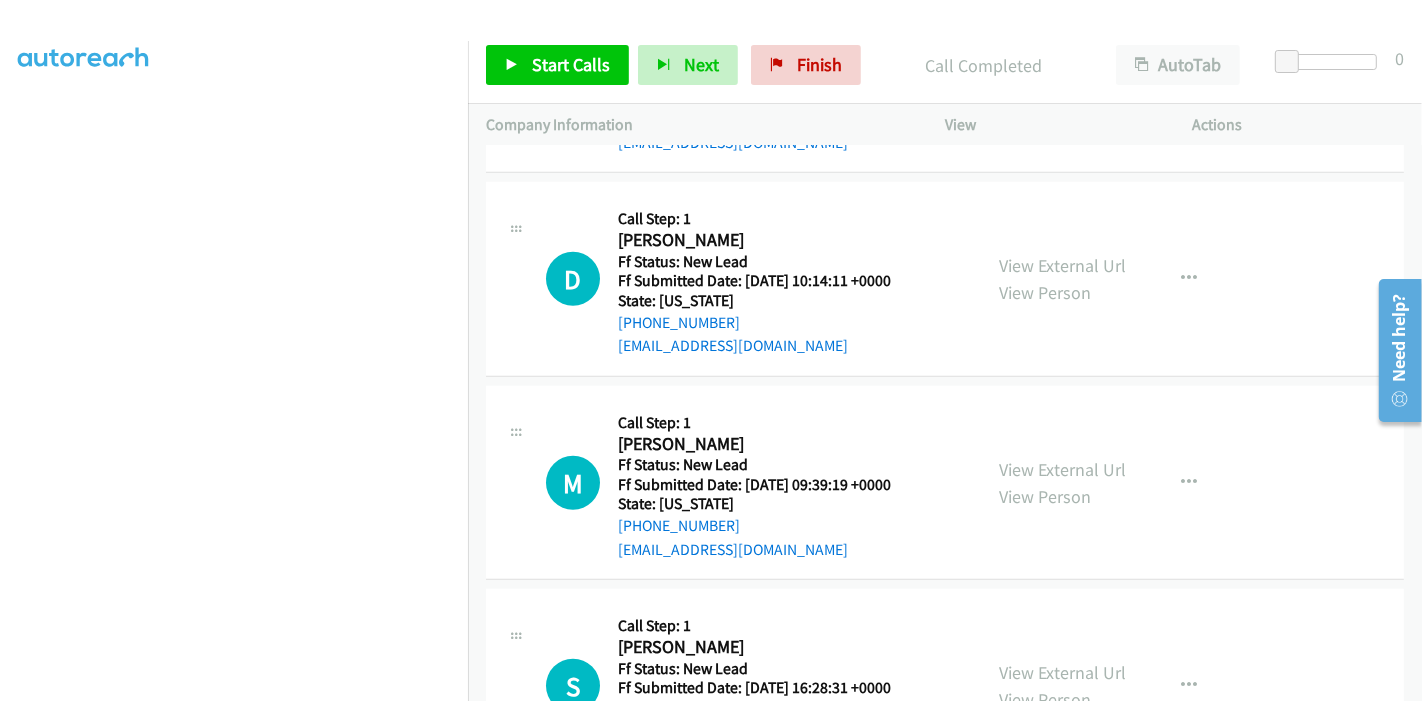 scroll, scrollTop: 1427, scrollLeft: 0, axis: vertical 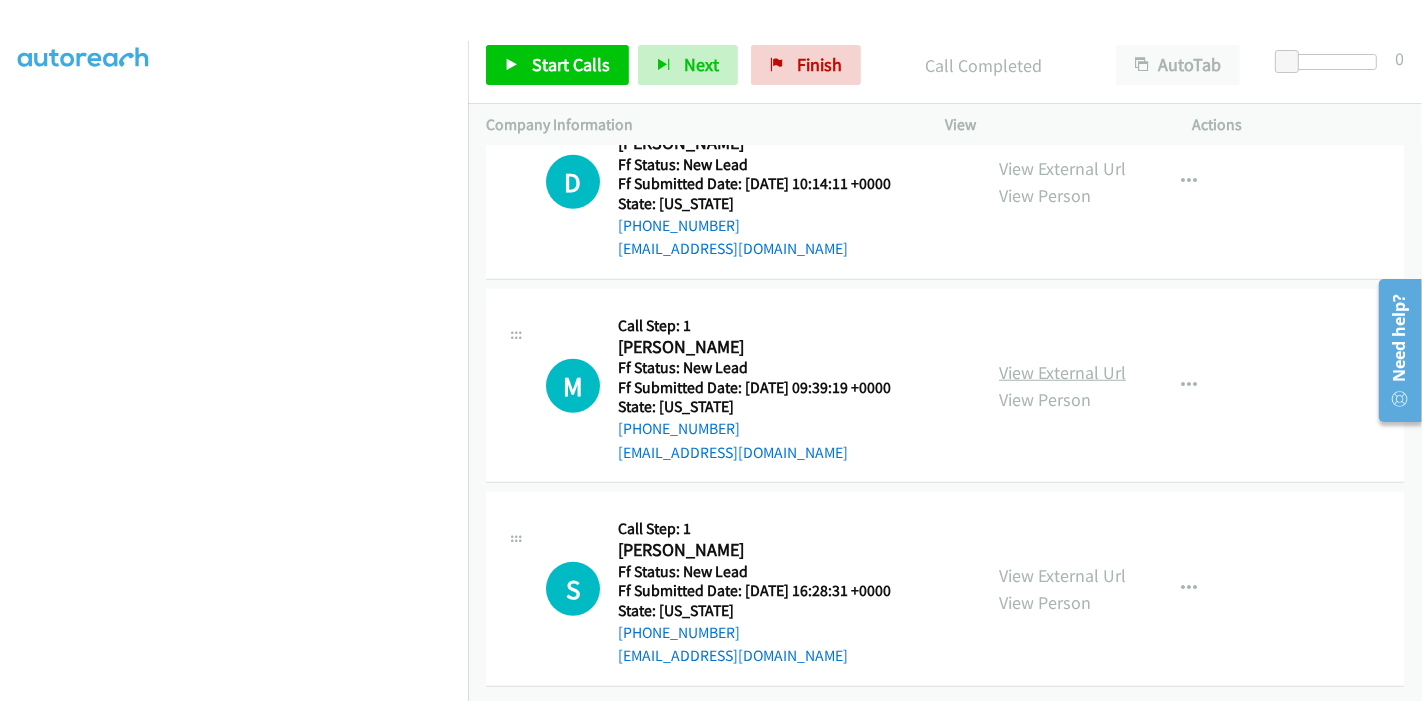 click on "View External Url" at bounding box center (1062, 372) 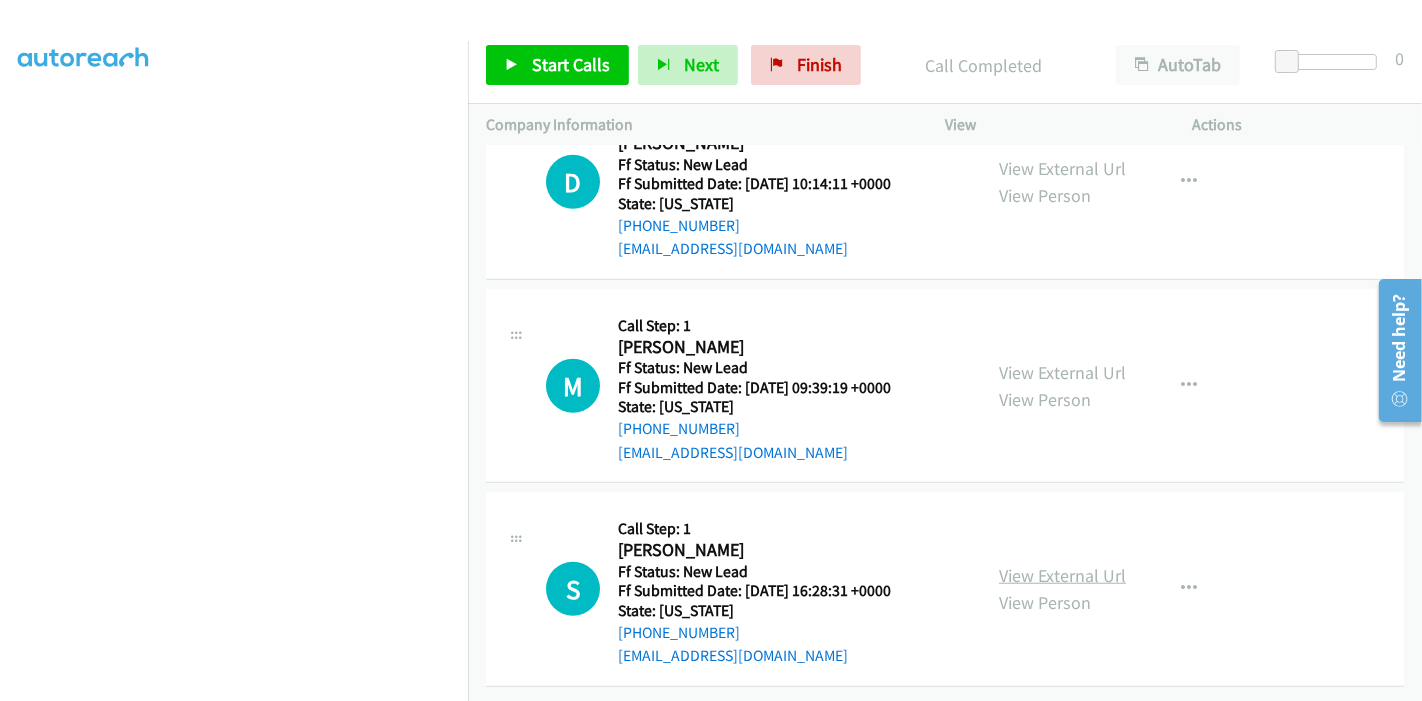 click on "View External Url" at bounding box center (1062, 575) 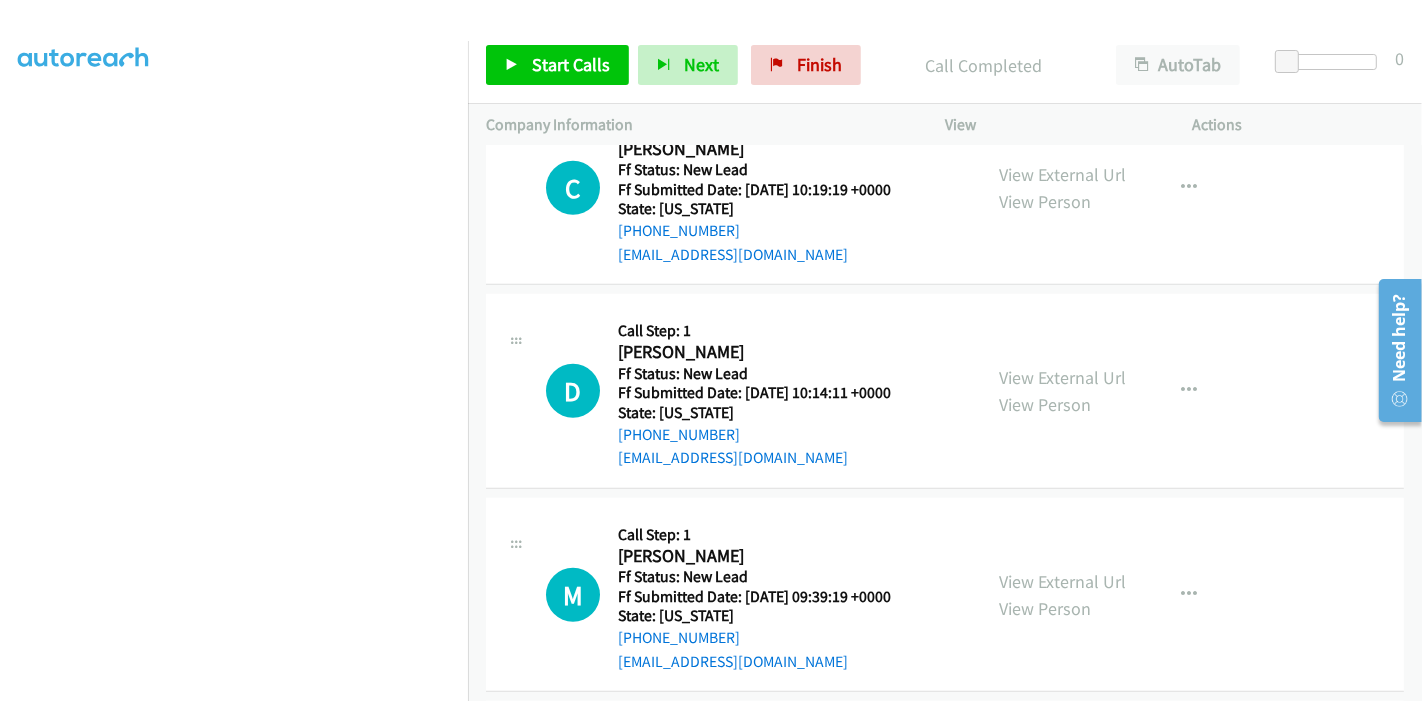 scroll, scrollTop: 982, scrollLeft: 0, axis: vertical 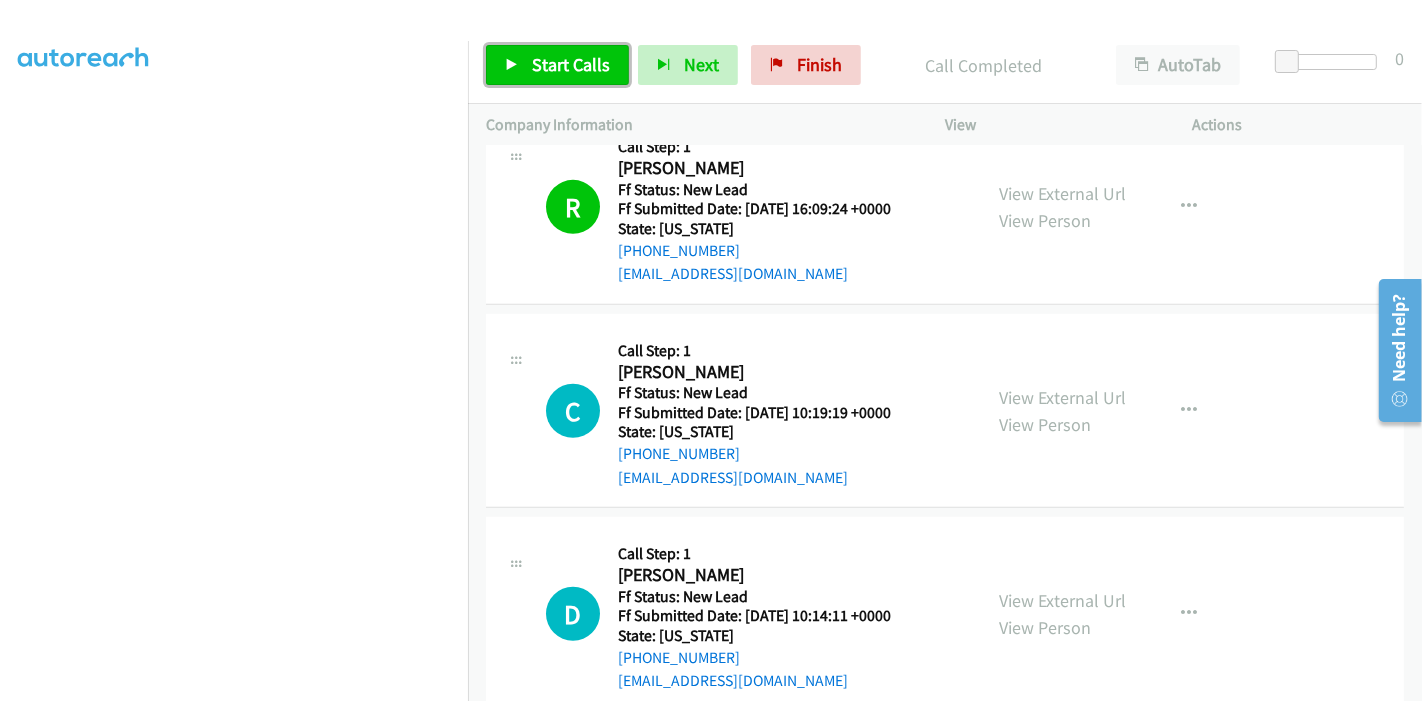 click on "Start Calls" at bounding box center [571, 64] 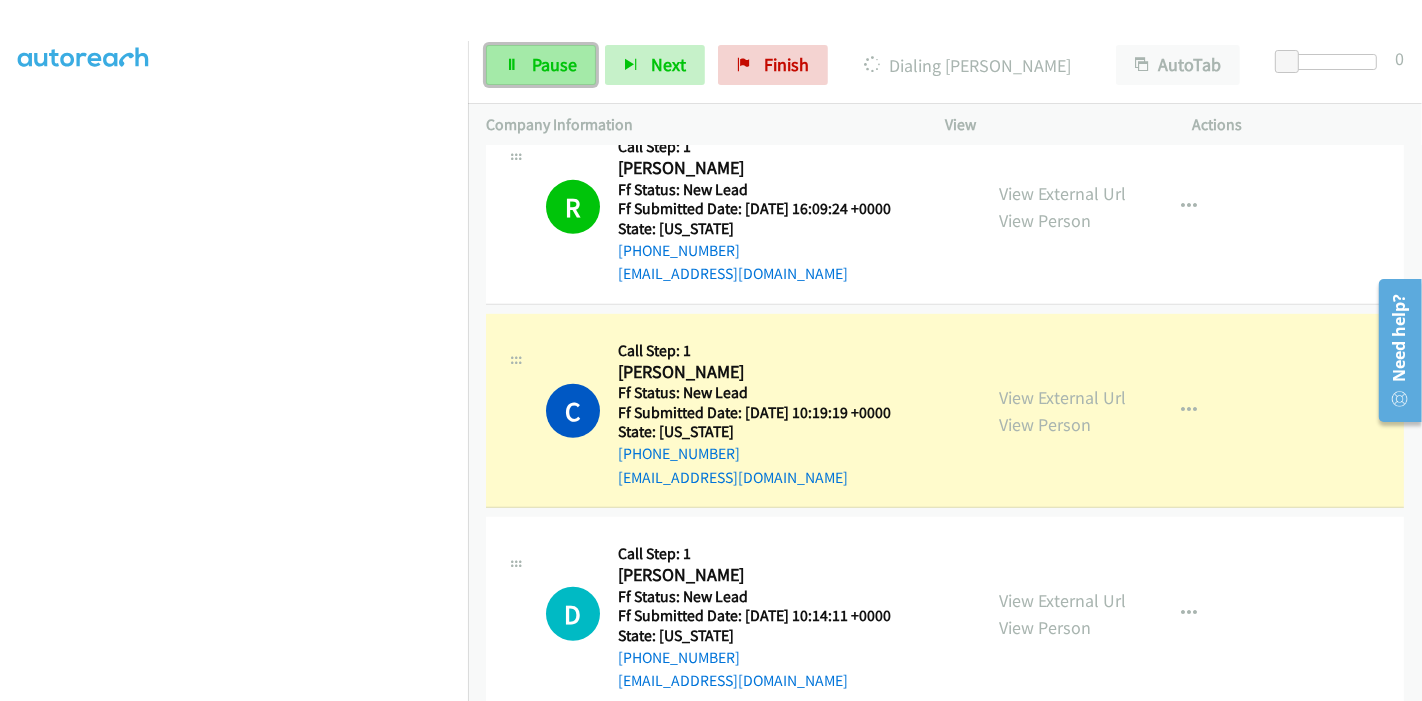 click at bounding box center (512, 66) 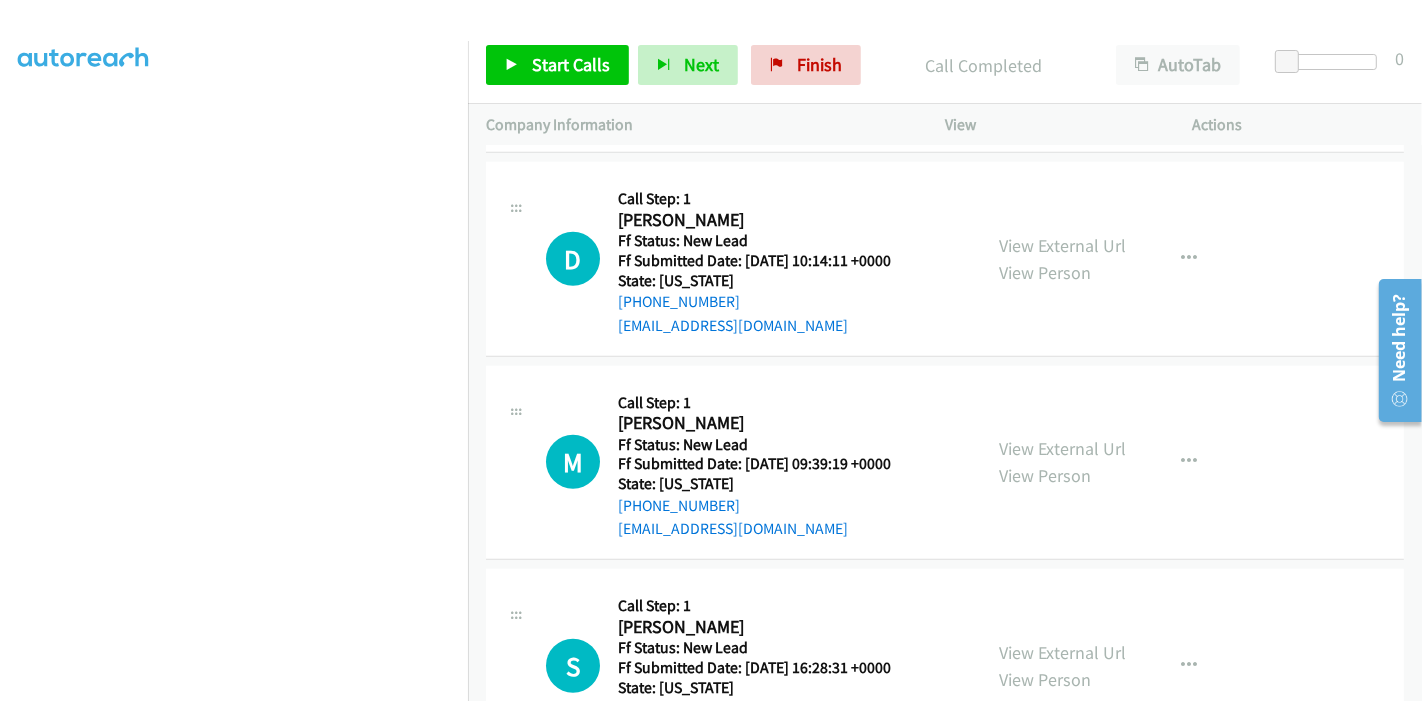 scroll, scrollTop: 1427, scrollLeft: 0, axis: vertical 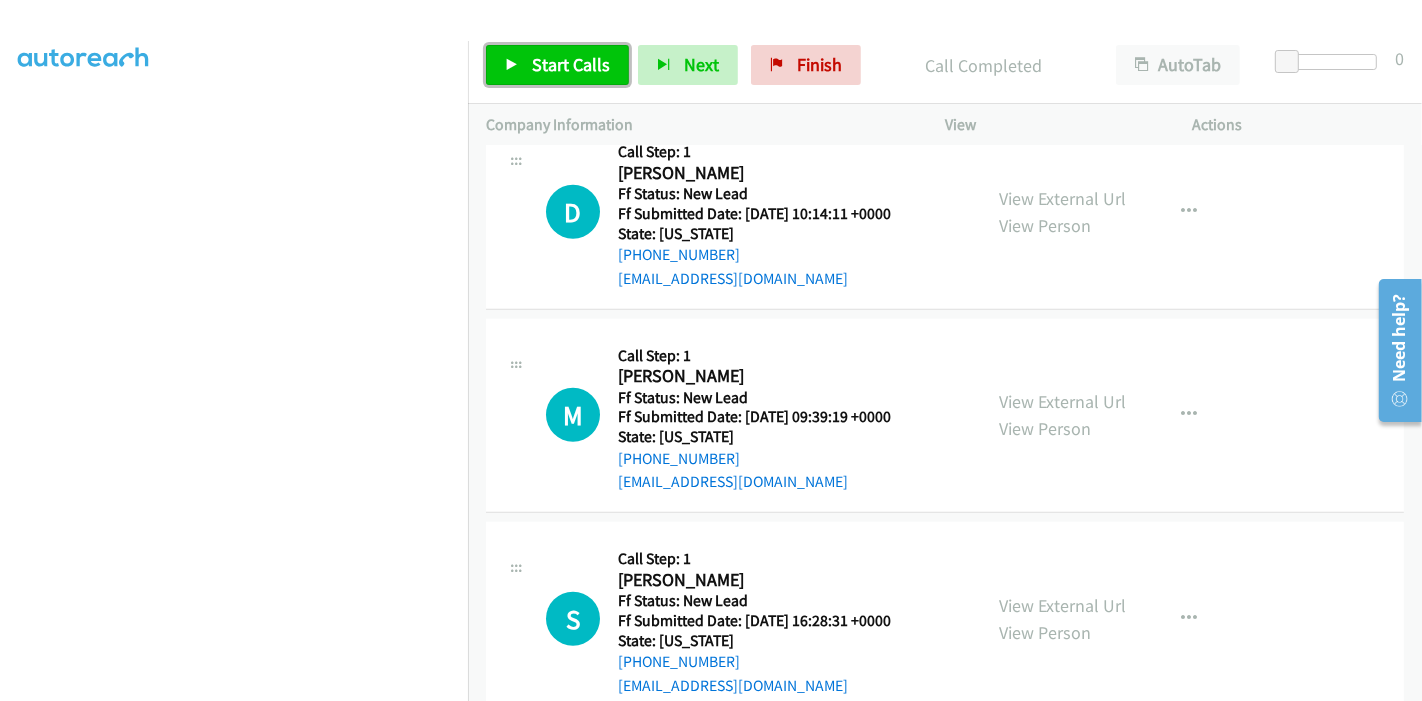 click on "Start Calls" at bounding box center (571, 64) 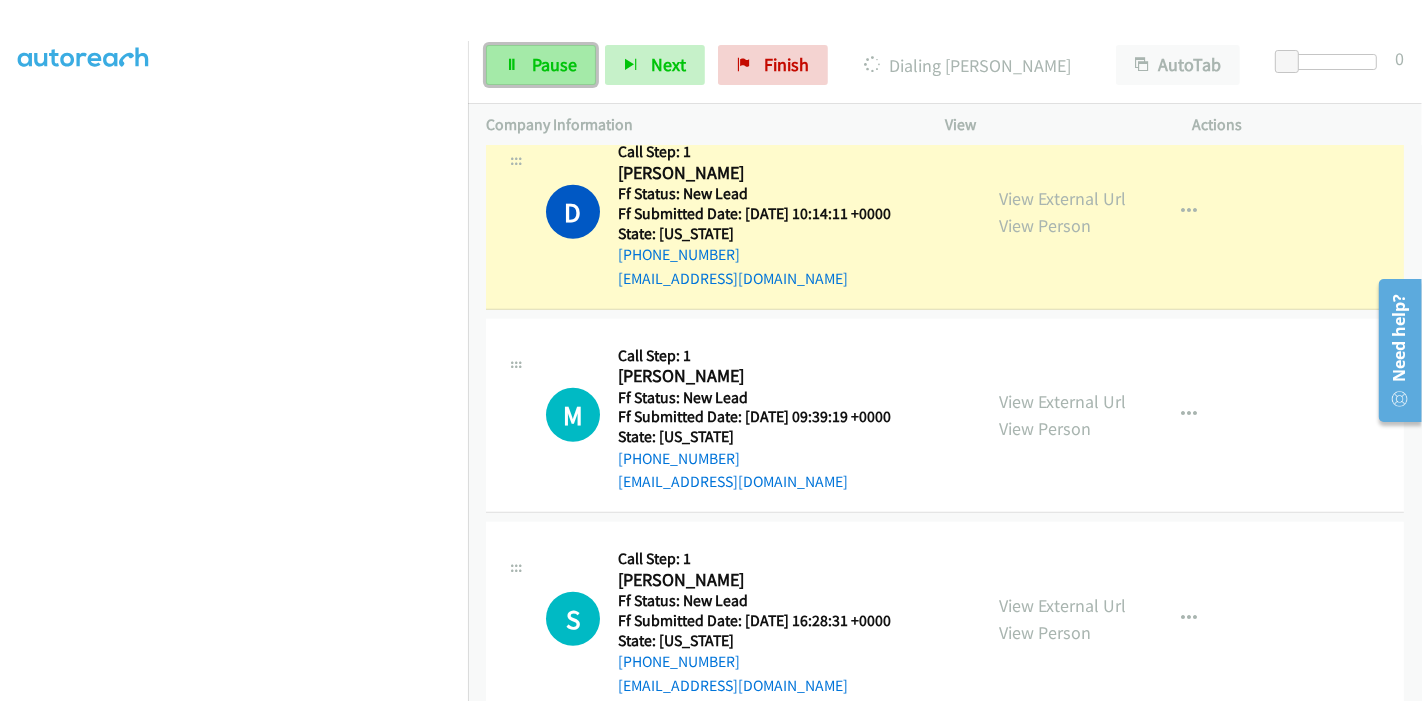 click at bounding box center [512, 66] 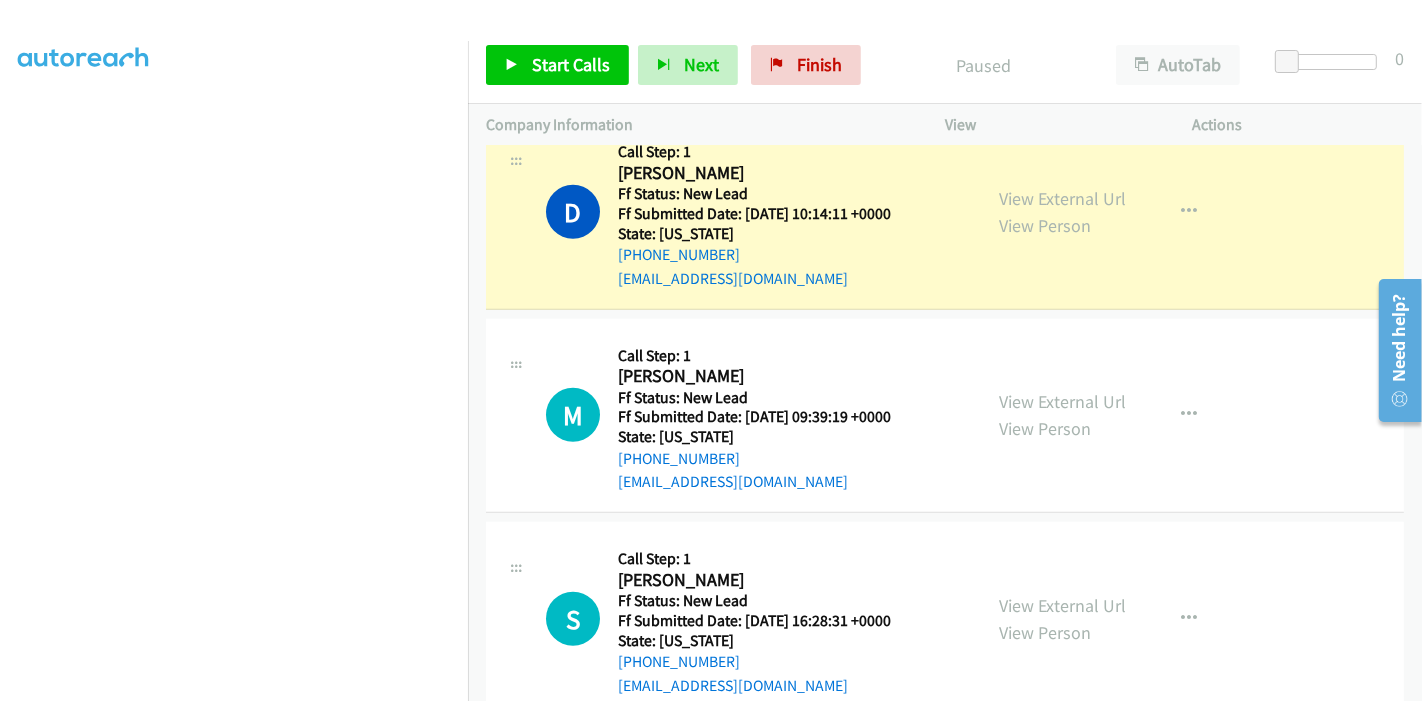 scroll, scrollTop: 1316, scrollLeft: 0, axis: vertical 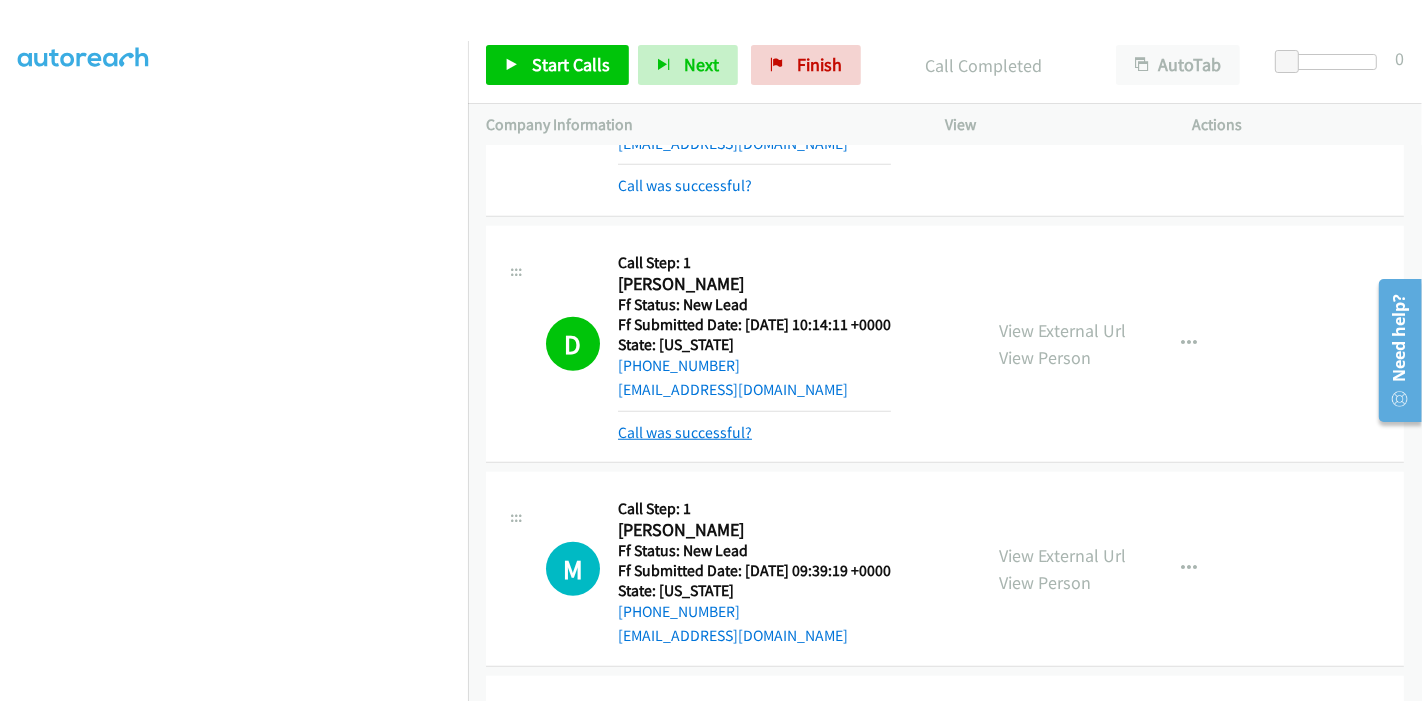 click on "Call was successful?" at bounding box center [685, 432] 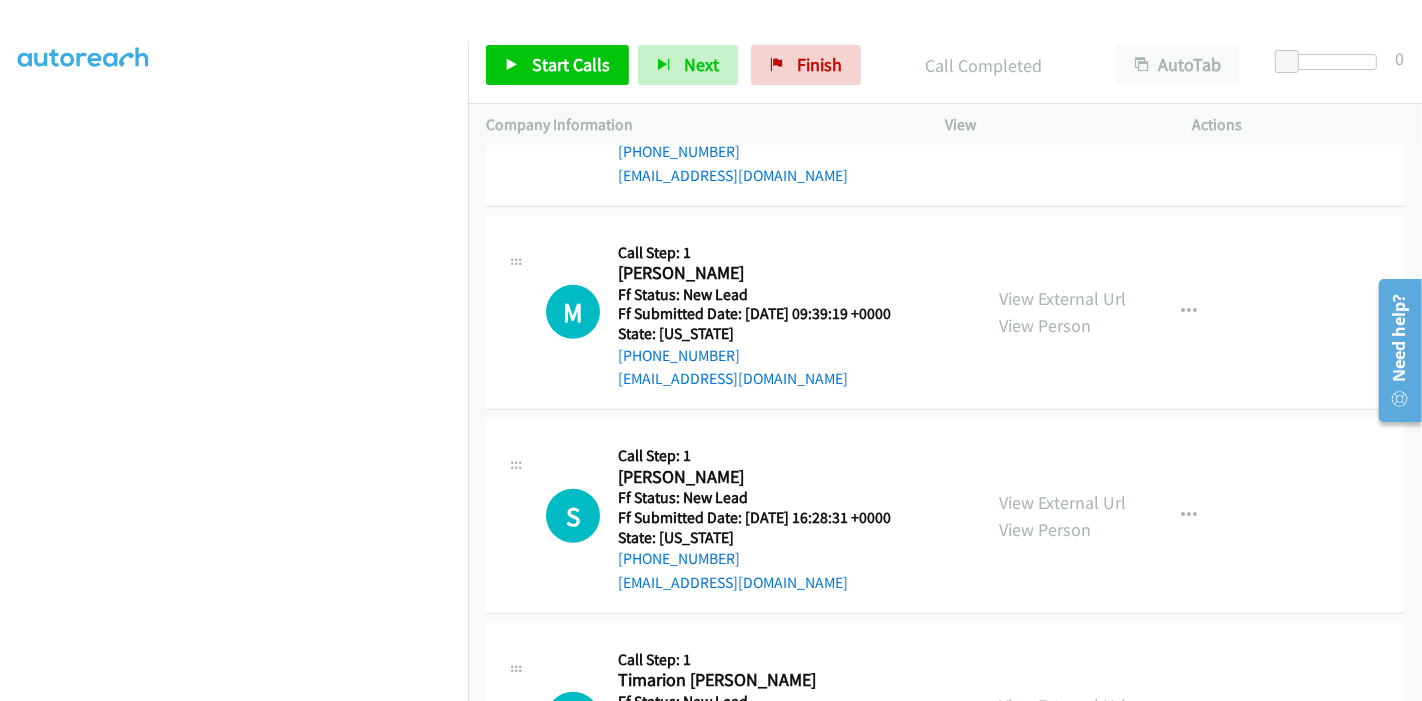 scroll, scrollTop: 1538, scrollLeft: 0, axis: vertical 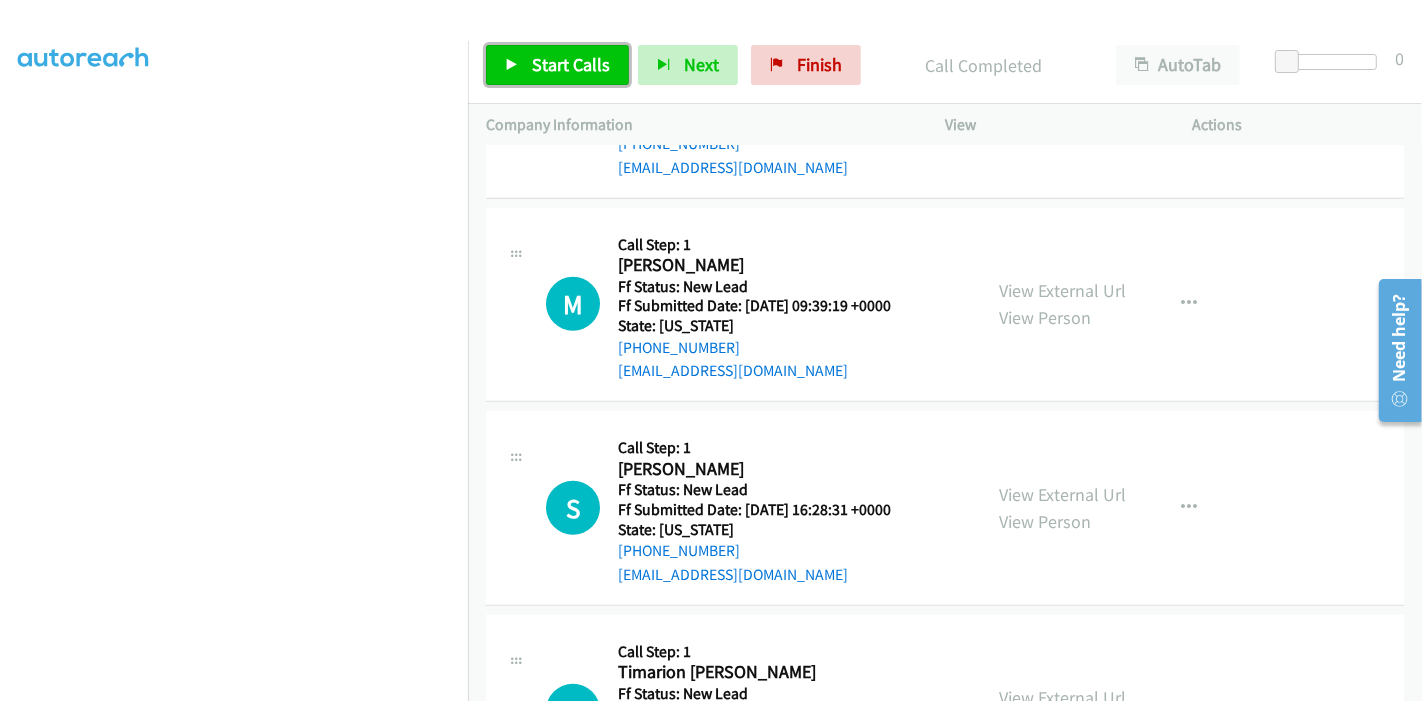 click on "Start Calls" at bounding box center (557, 65) 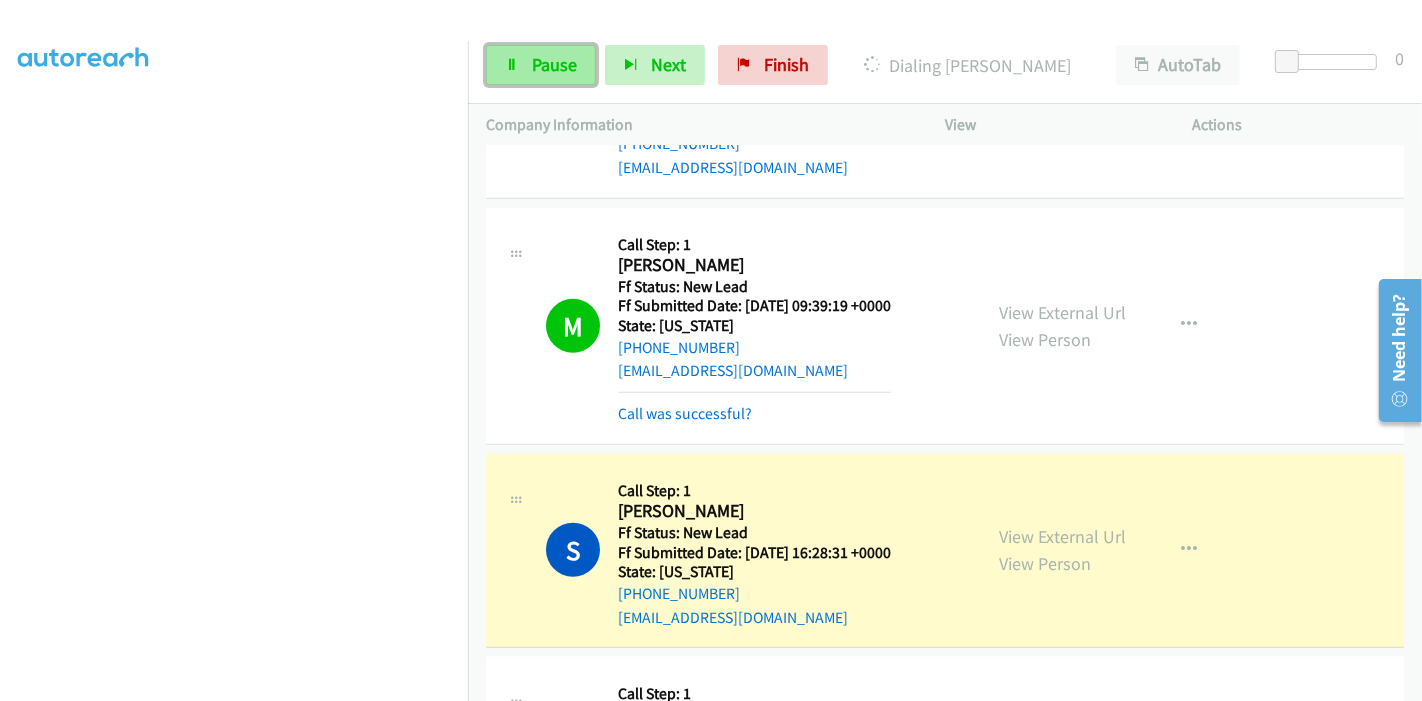 click on "Pause" at bounding box center [554, 64] 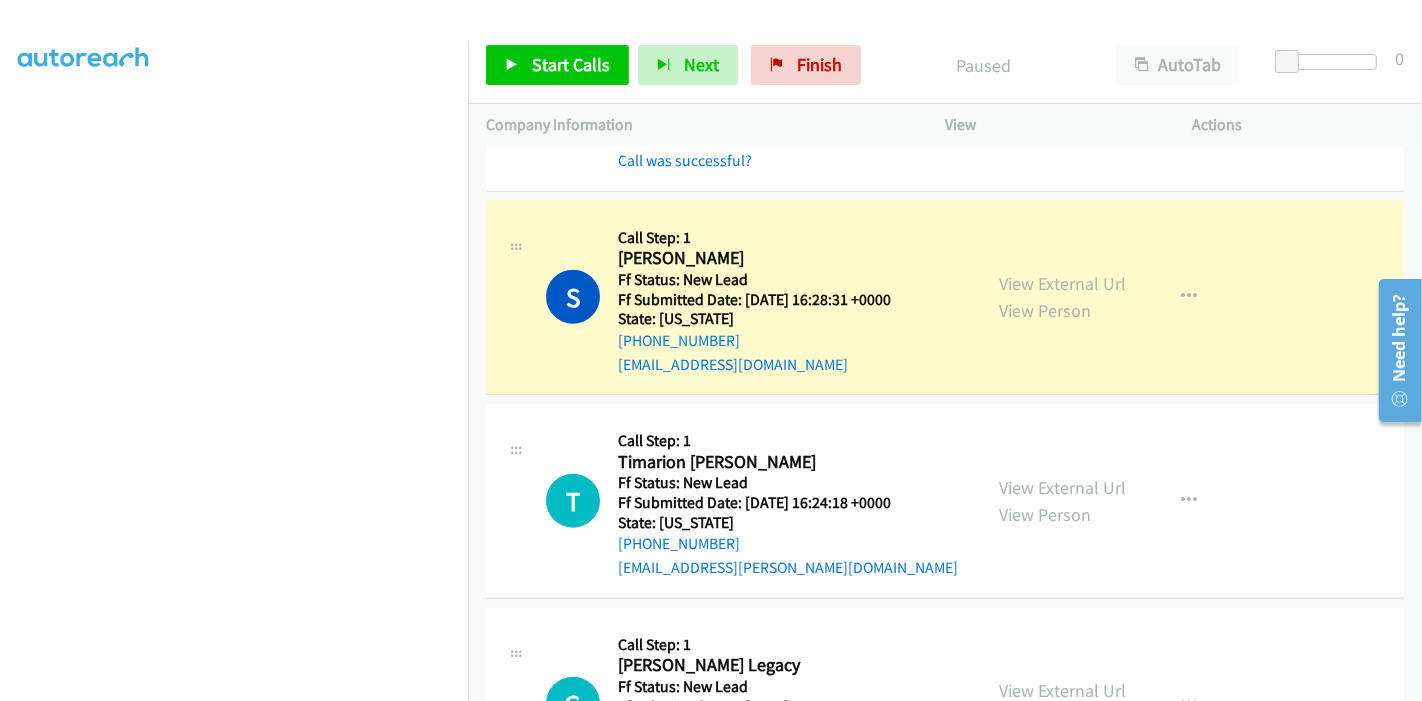scroll, scrollTop: 1871, scrollLeft: 0, axis: vertical 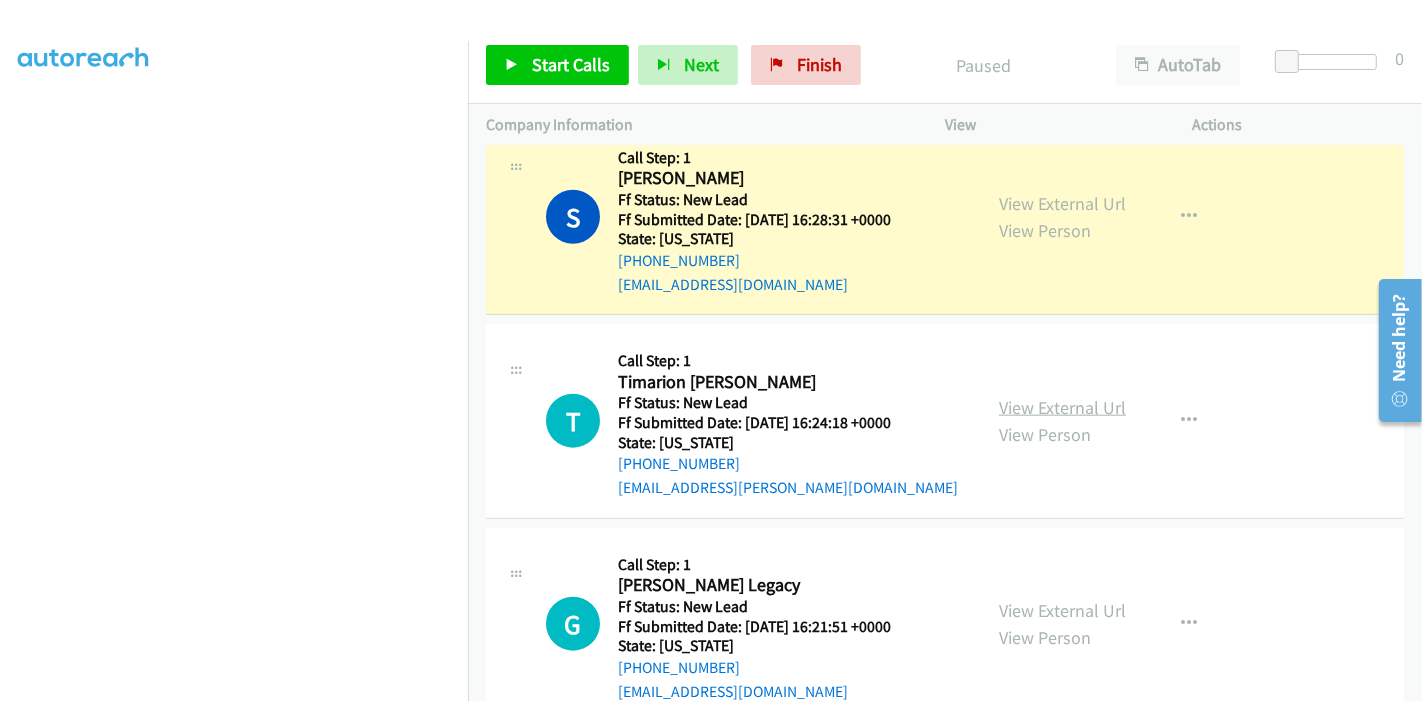 click on "View External Url" at bounding box center [1062, 407] 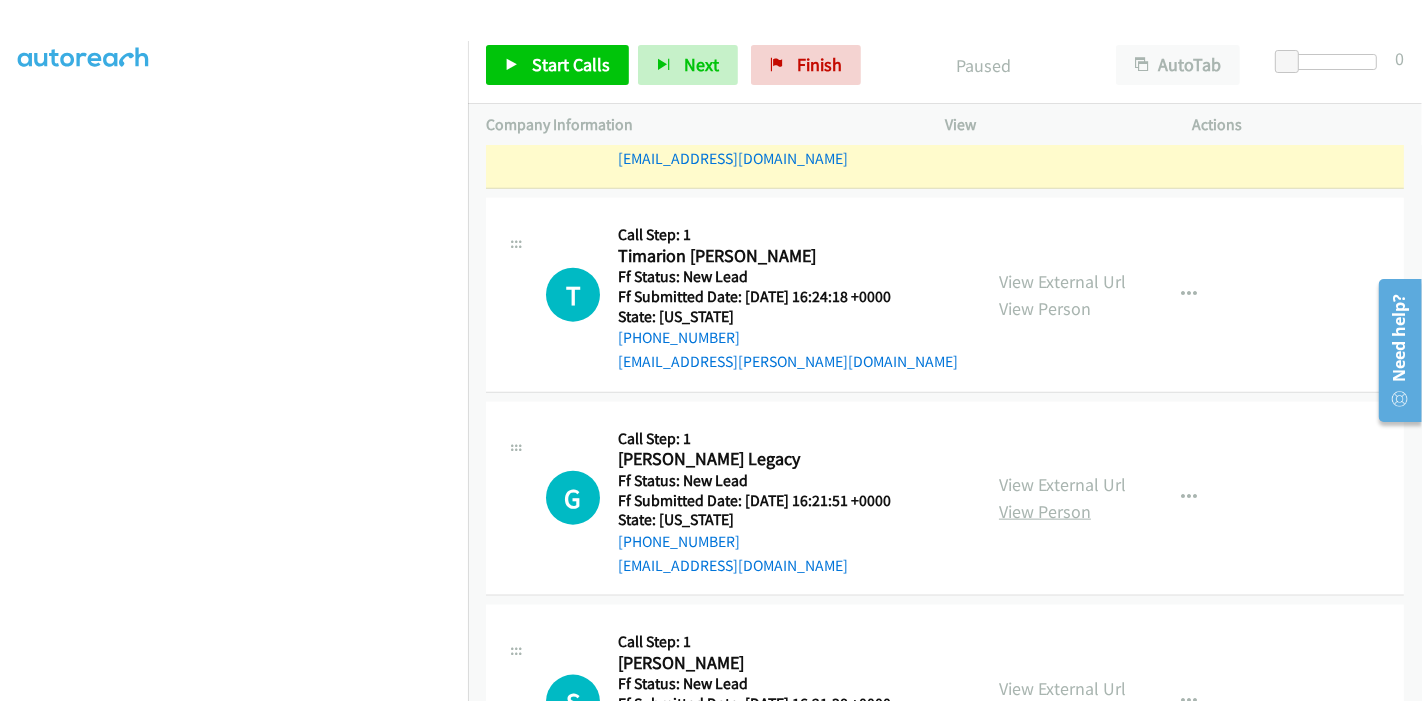 scroll, scrollTop: 2094, scrollLeft: 0, axis: vertical 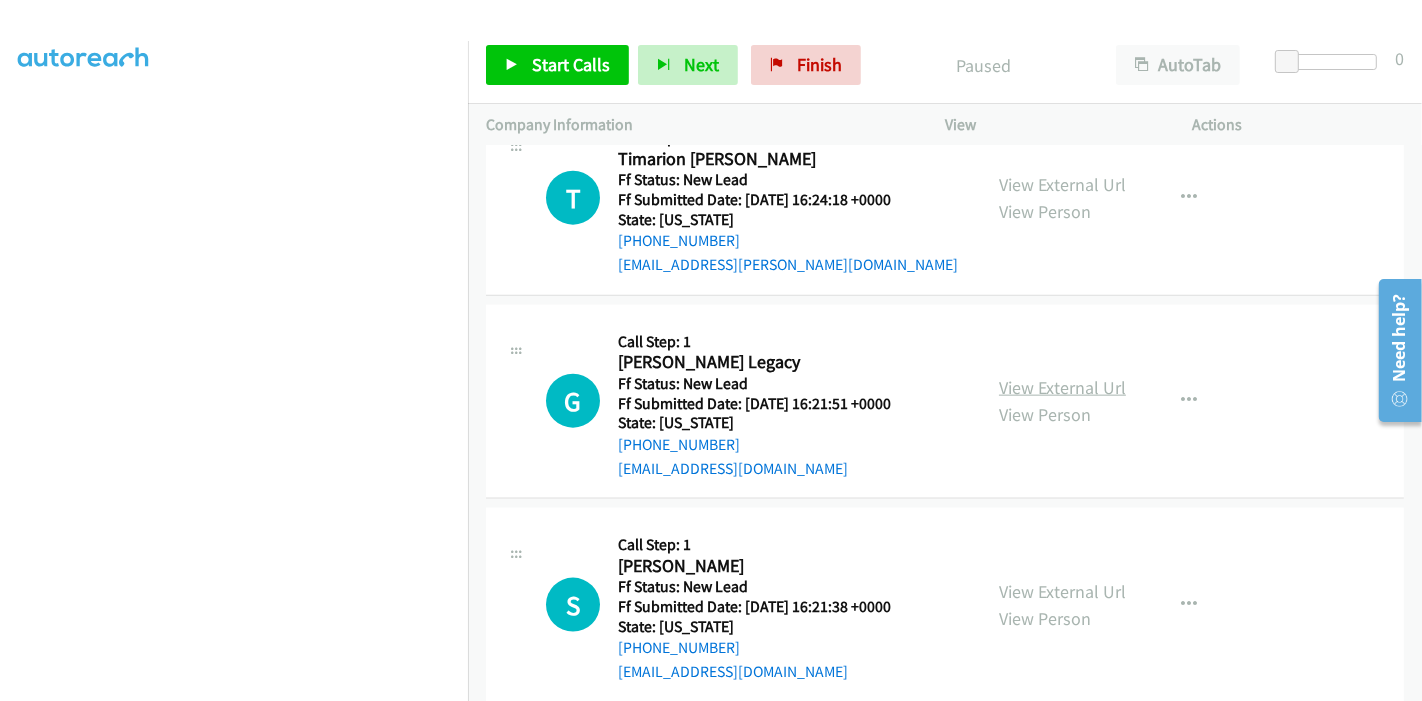 click on "View External Url" at bounding box center [1062, 387] 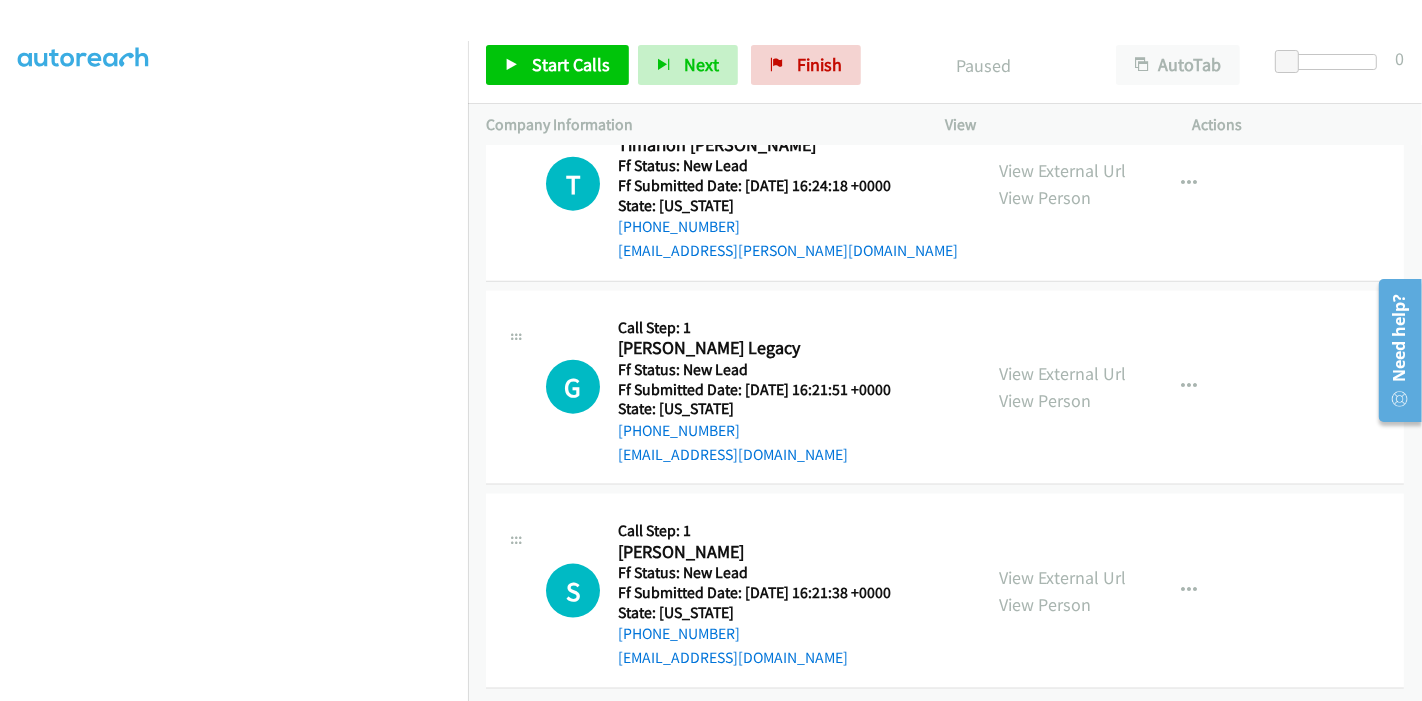scroll, scrollTop: 2121, scrollLeft: 0, axis: vertical 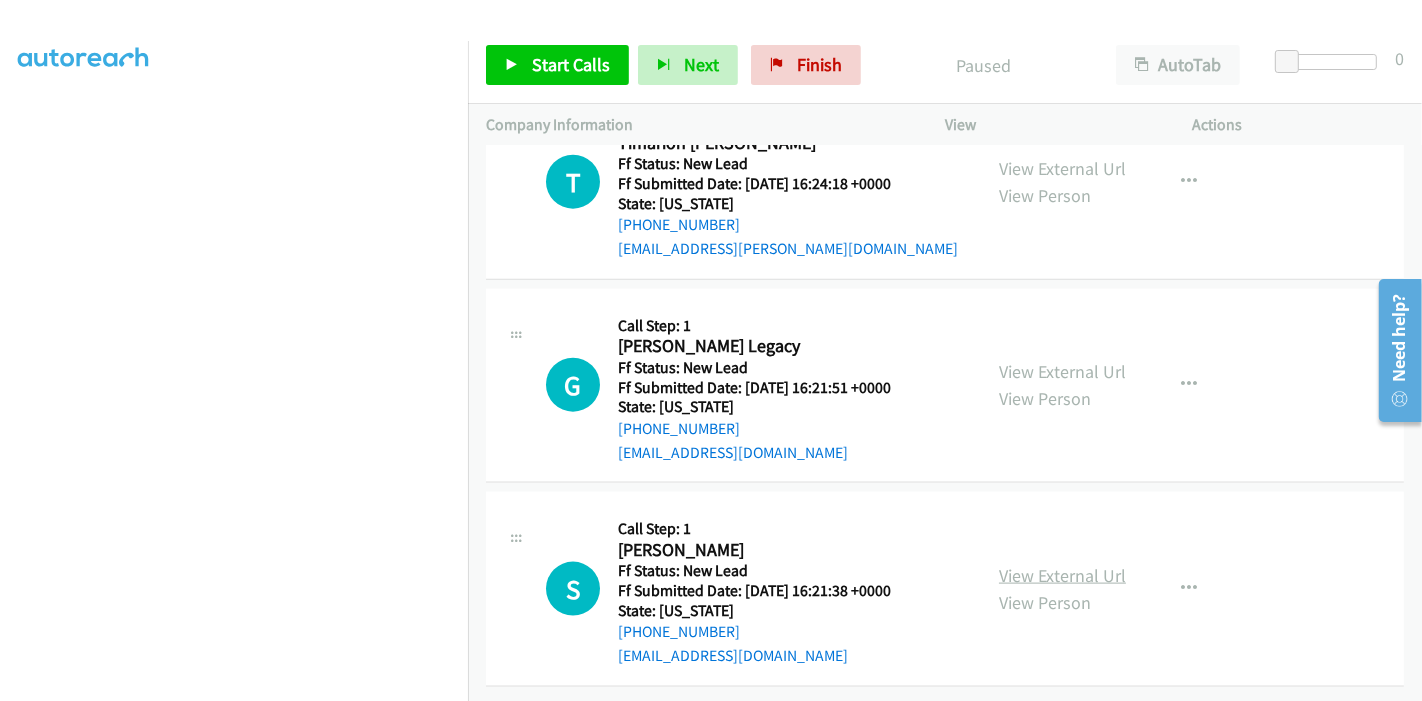 click on "View External Url
View Person" at bounding box center [1062, 589] 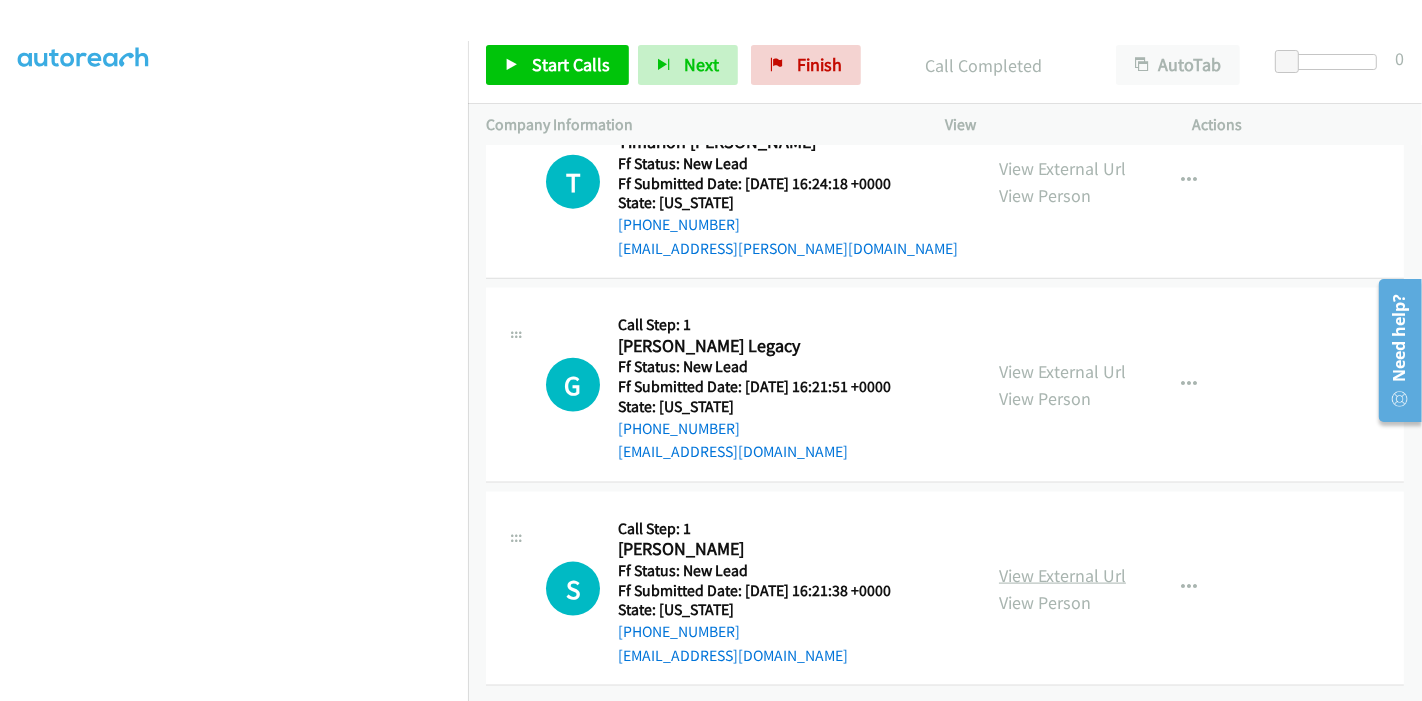 click on "View External Url" at bounding box center (1062, 575) 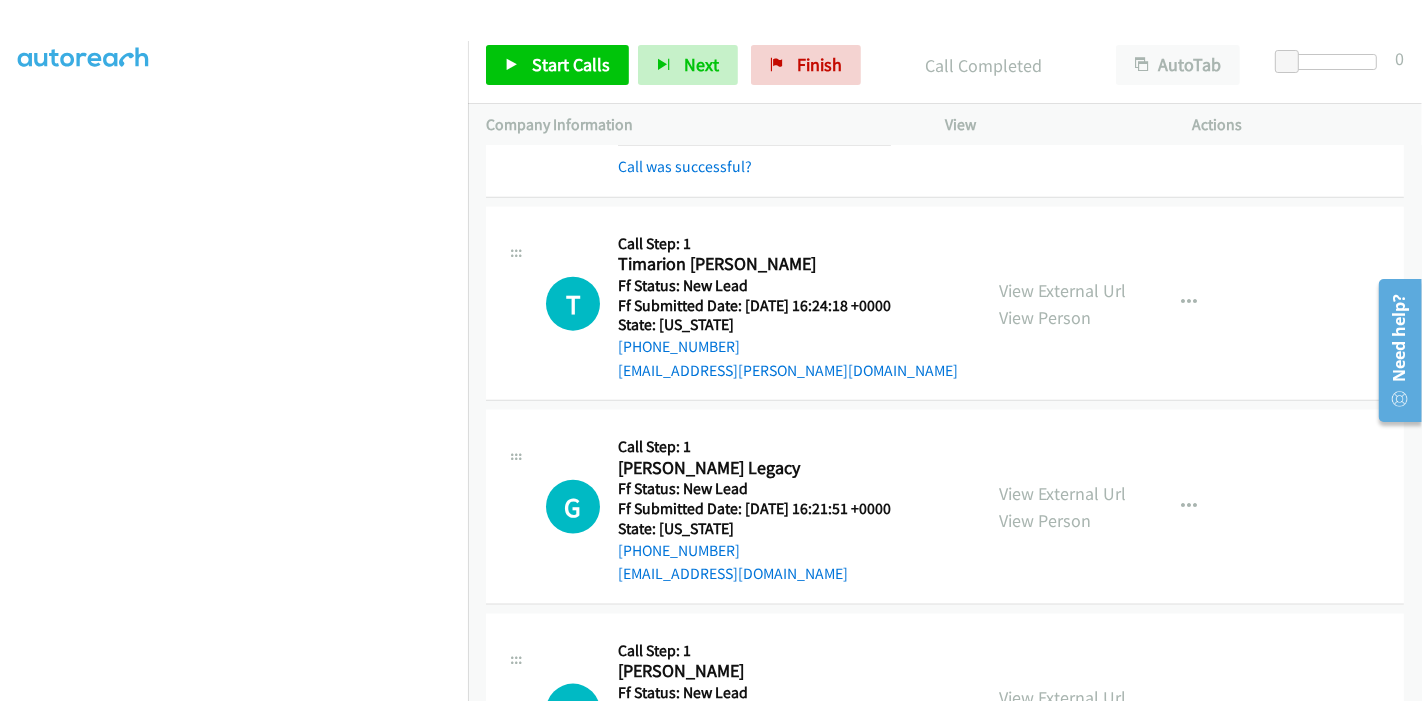 scroll, scrollTop: 2163, scrollLeft: 0, axis: vertical 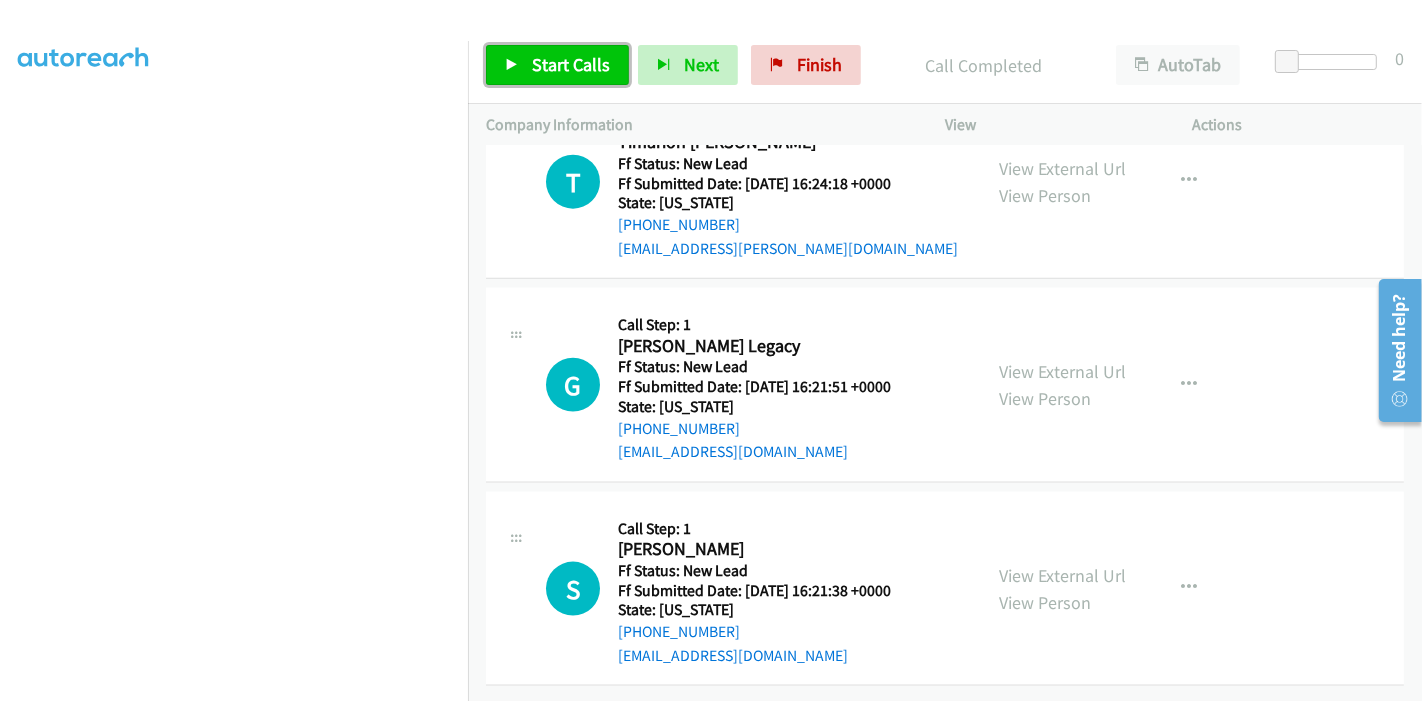 click on "Start Calls" at bounding box center [571, 64] 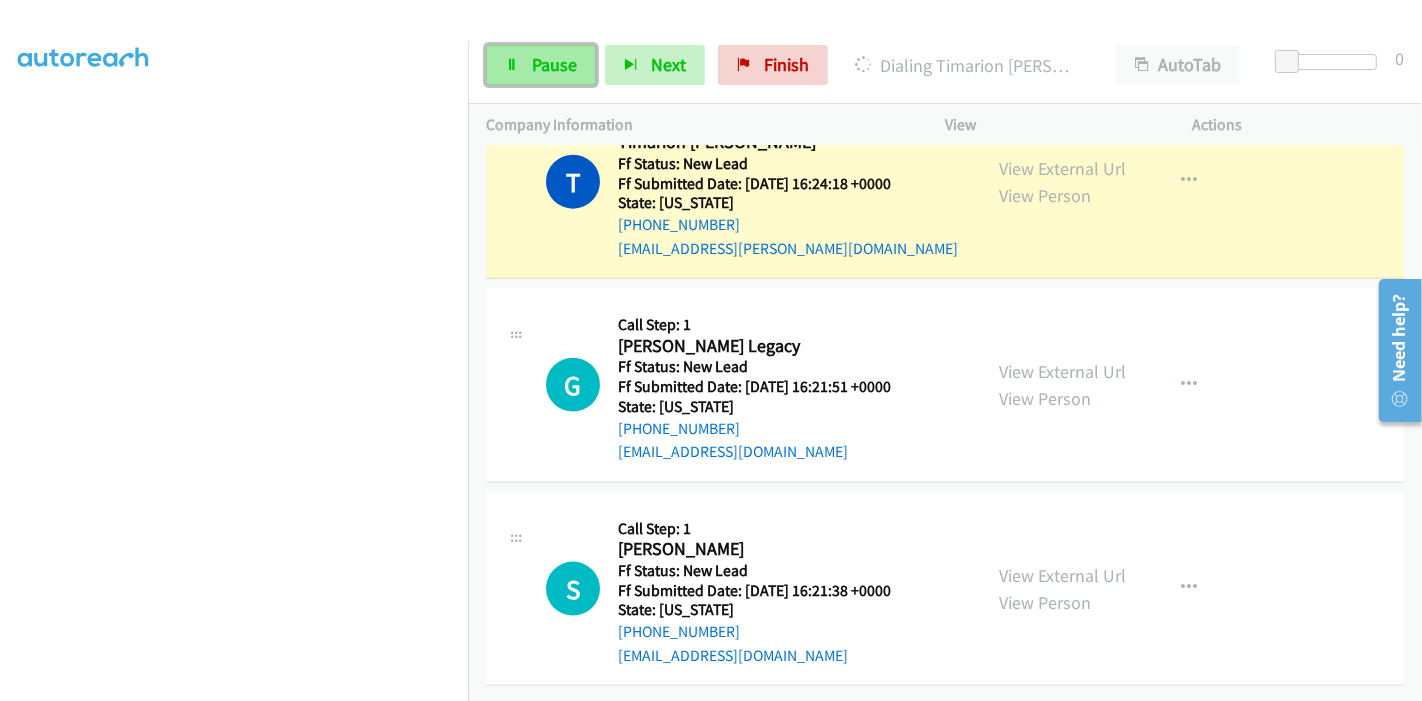 click on "Pause" at bounding box center (541, 65) 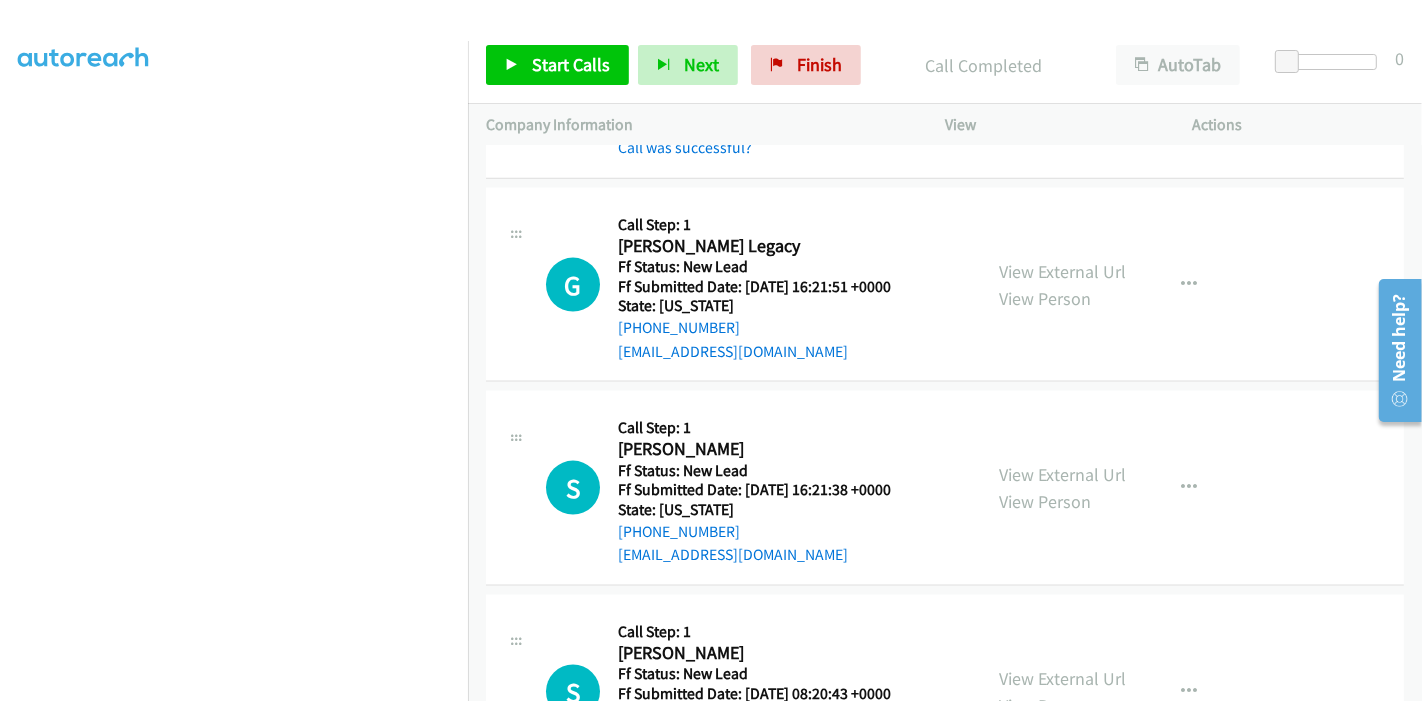 scroll, scrollTop: 2185, scrollLeft: 0, axis: vertical 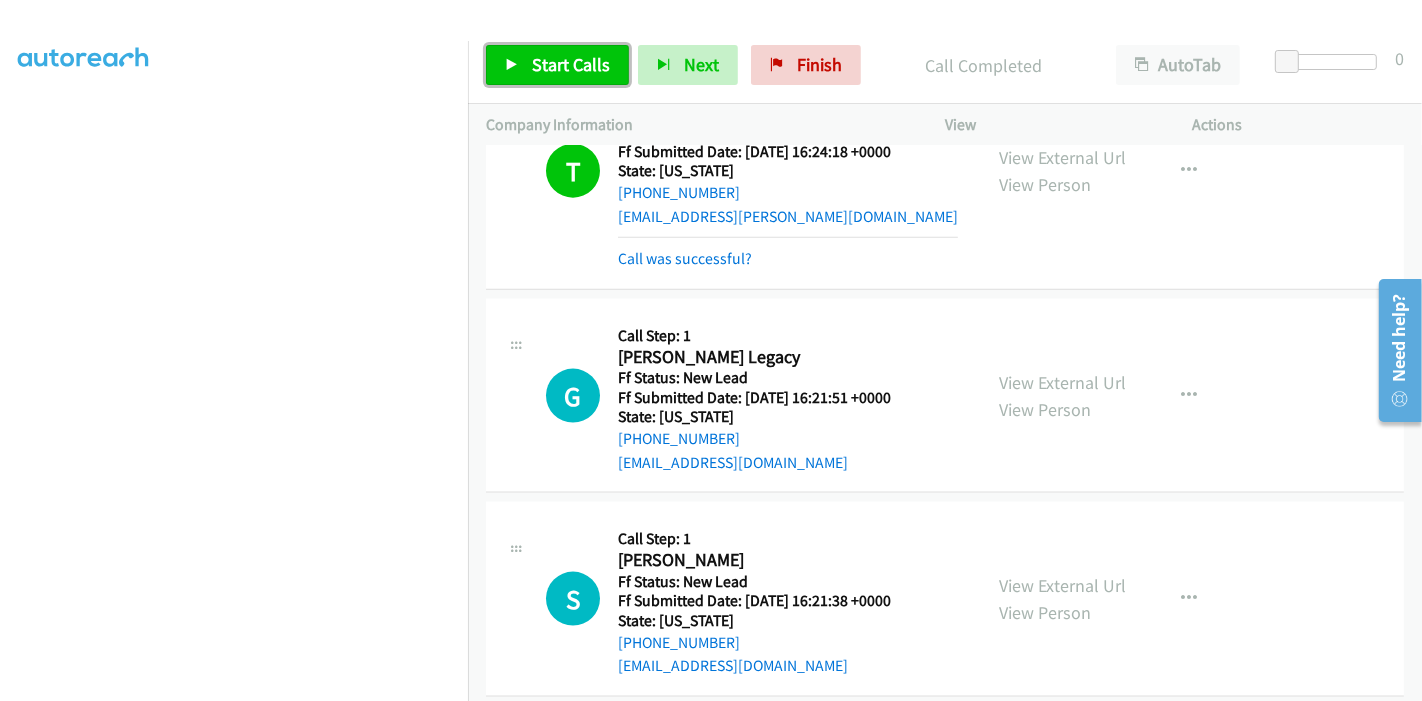 click on "Start Calls" at bounding box center [571, 64] 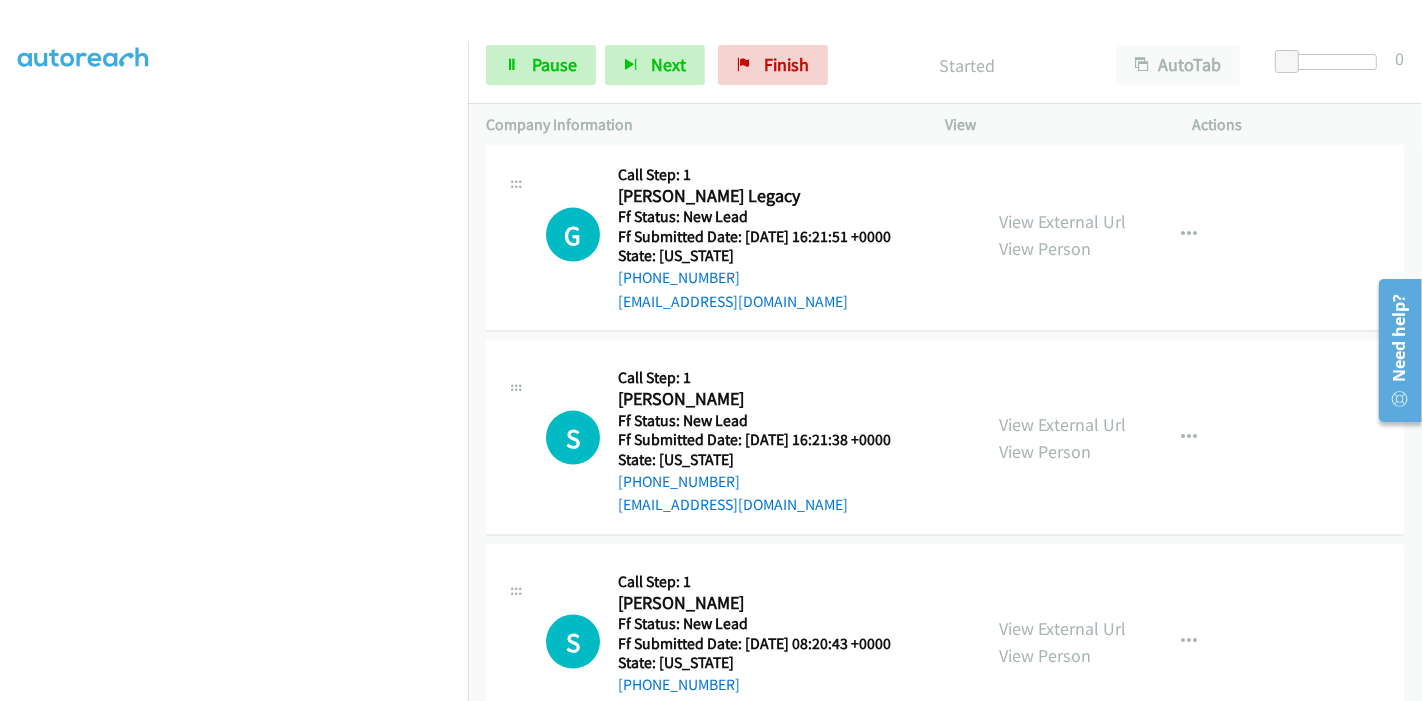 scroll, scrollTop: 2296, scrollLeft: 0, axis: vertical 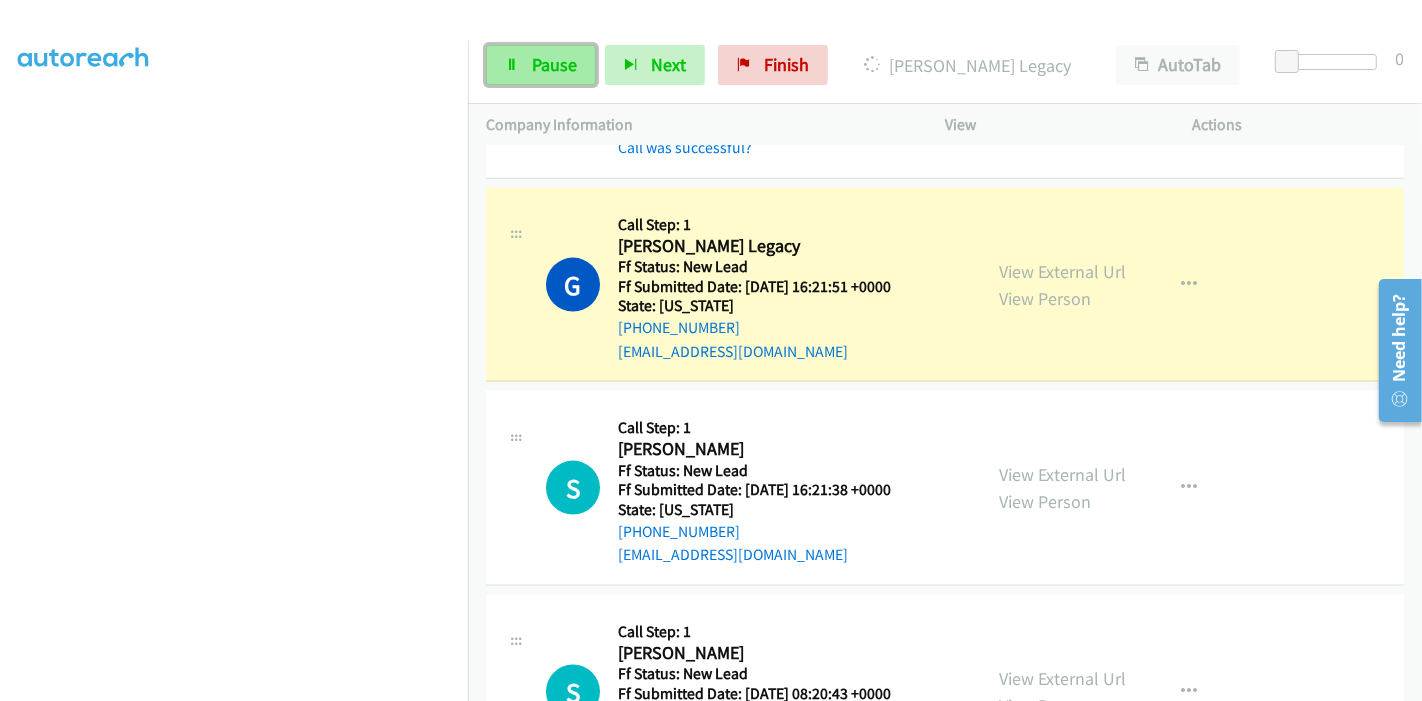 click on "Pause" at bounding box center (541, 65) 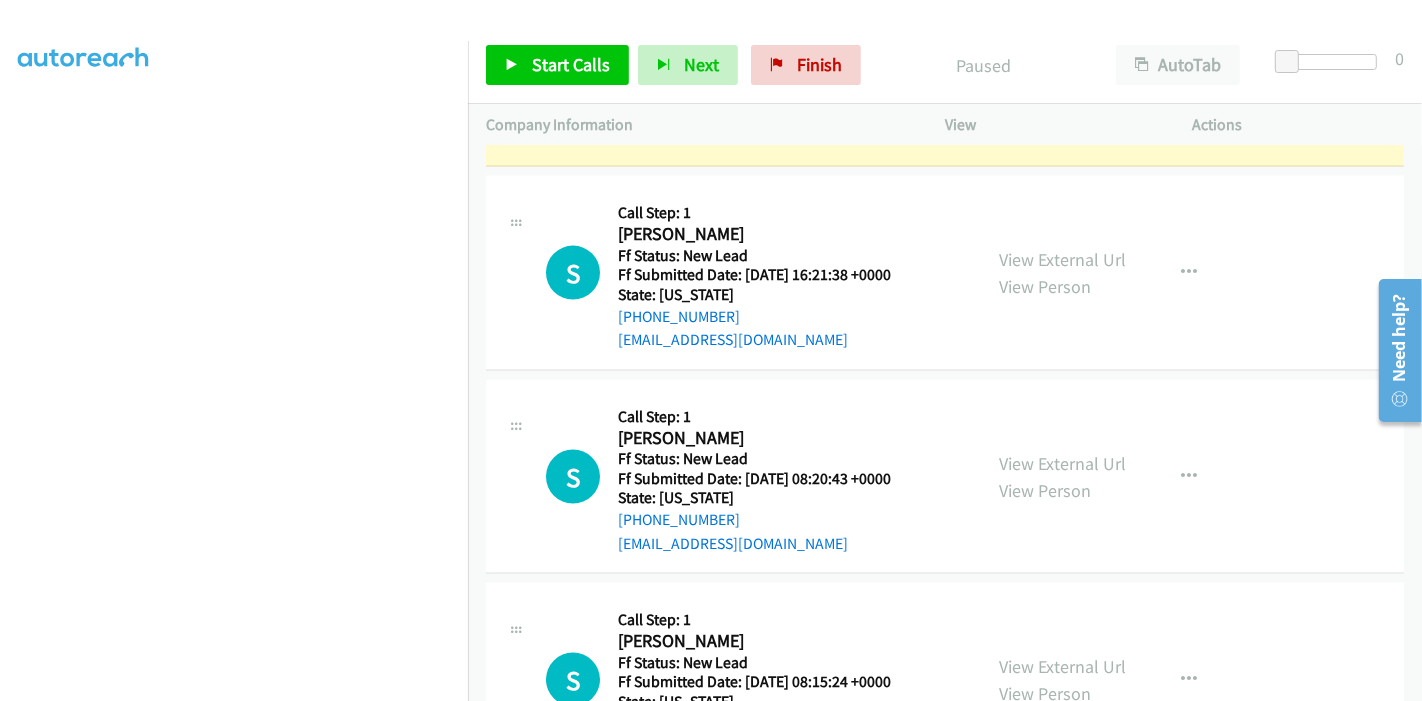 scroll, scrollTop: 2518, scrollLeft: 0, axis: vertical 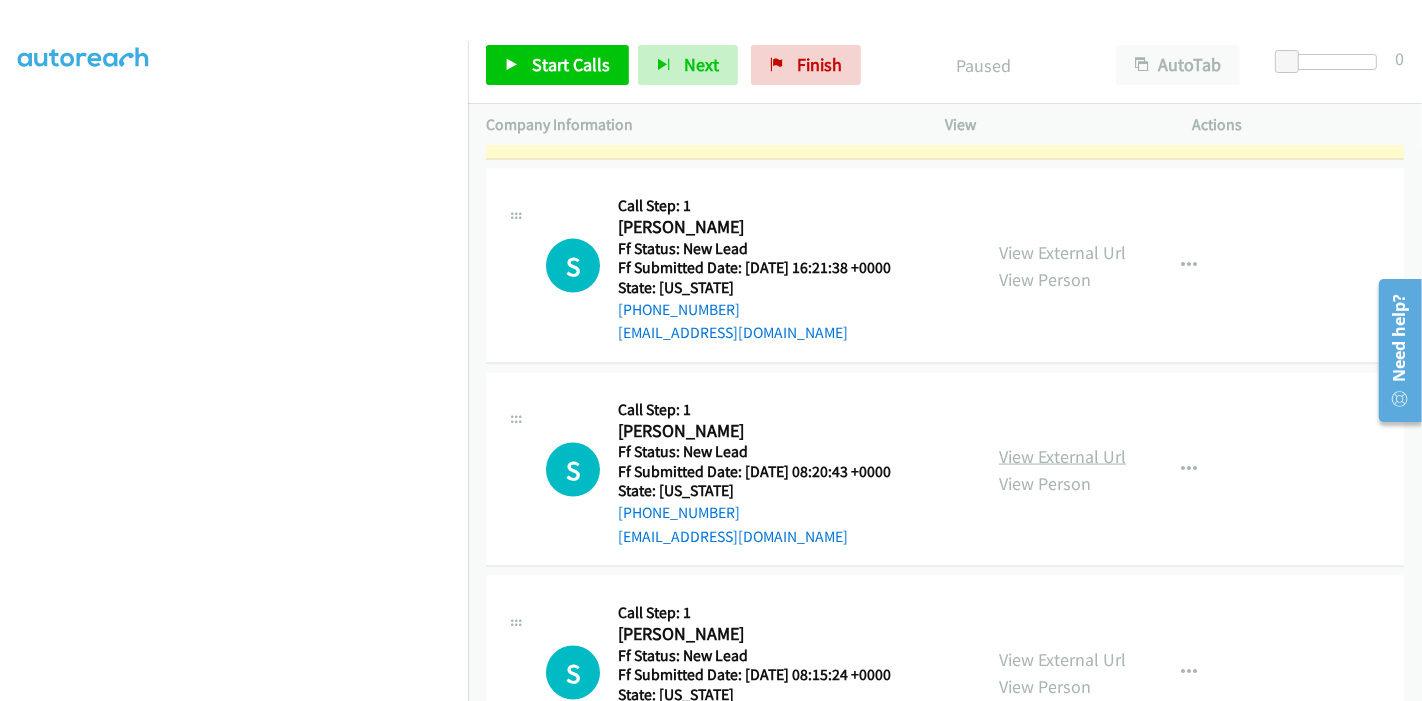 click on "View External Url" at bounding box center [1062, 456] 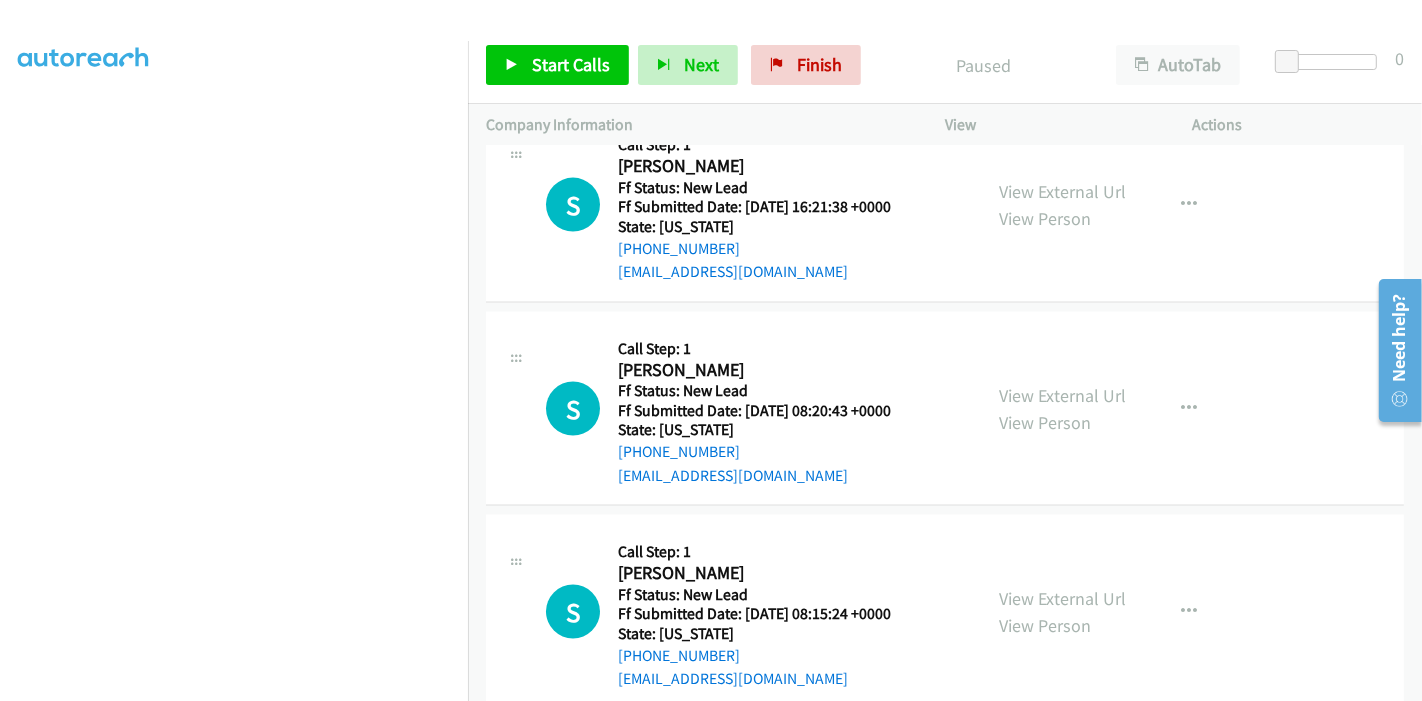 scroll, scrollTop: 2629, scrollLeft: 0, axis: vertical 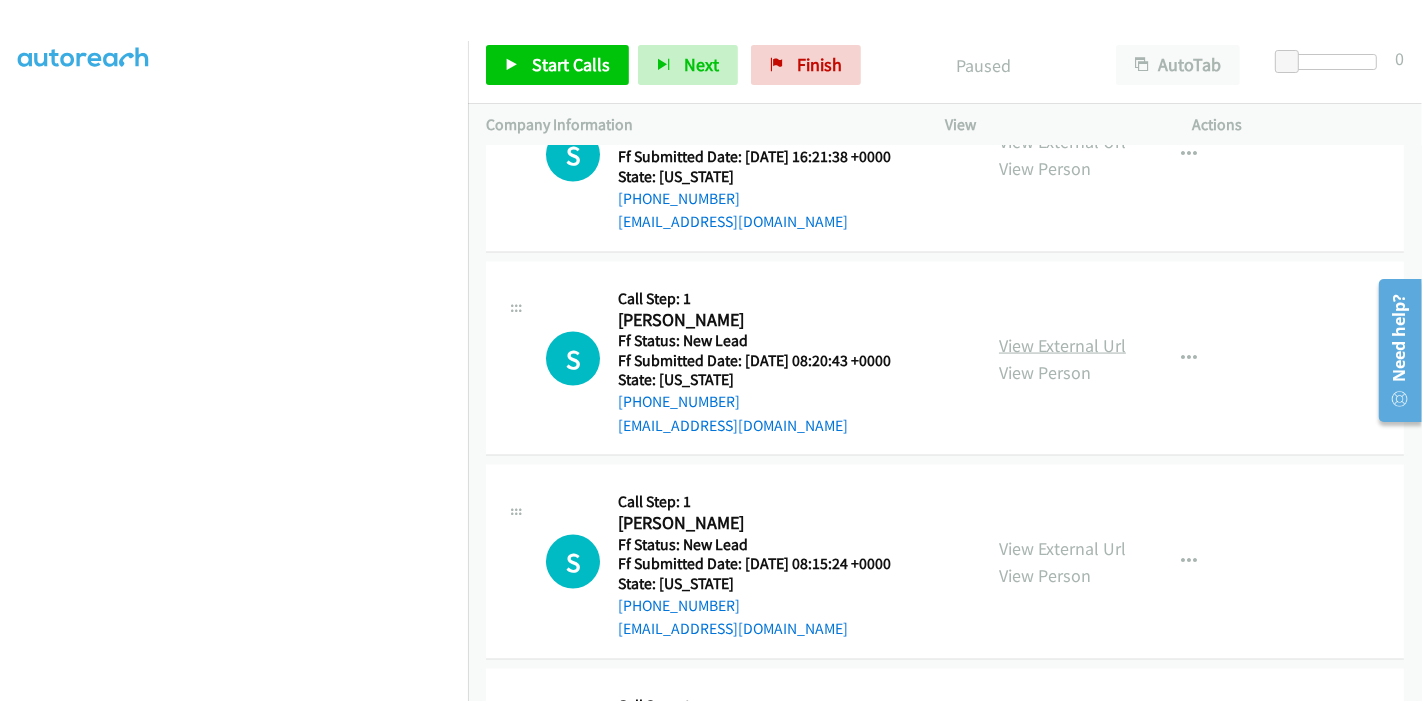 click on "View External Url" at bounding box center (1062, 345) 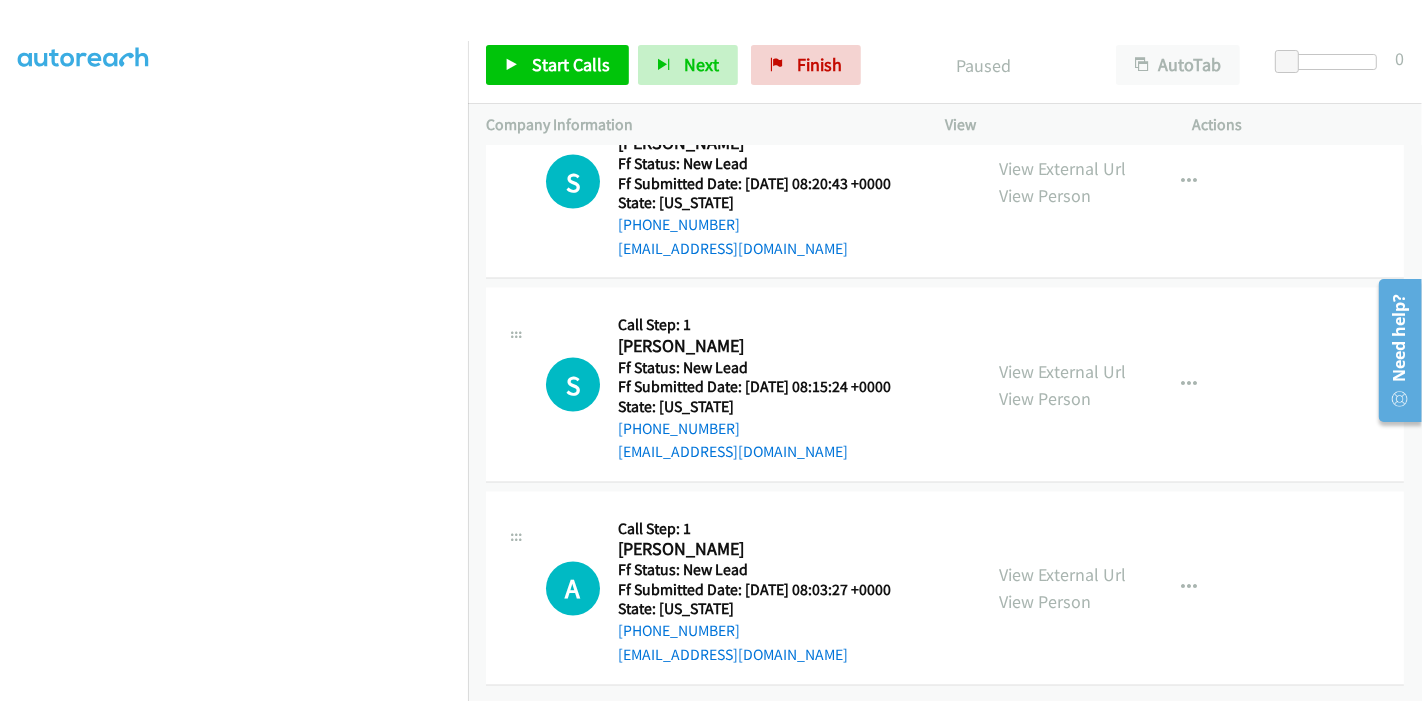 scroll, scrollTop: 2815, scrollLeft: 0, axis: vertical 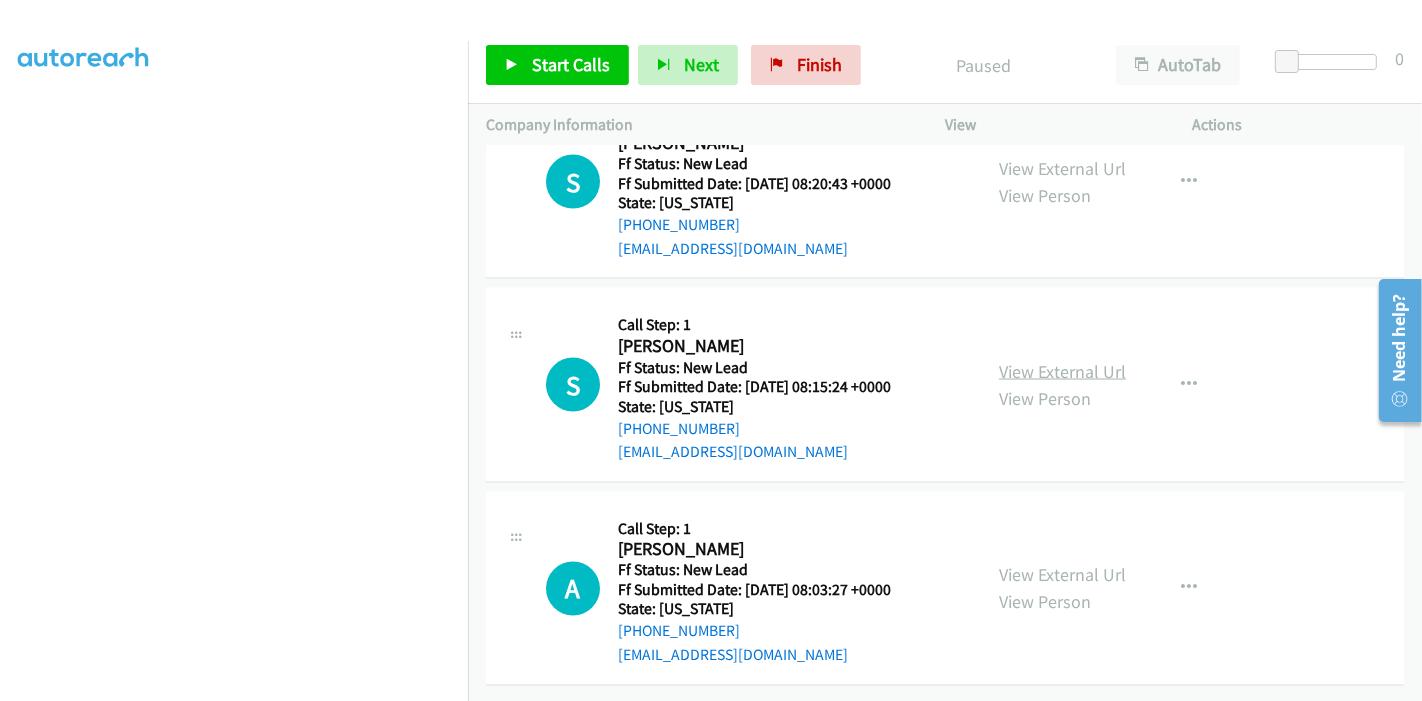 click on "View External Url" at bounding box center [1062, 371] 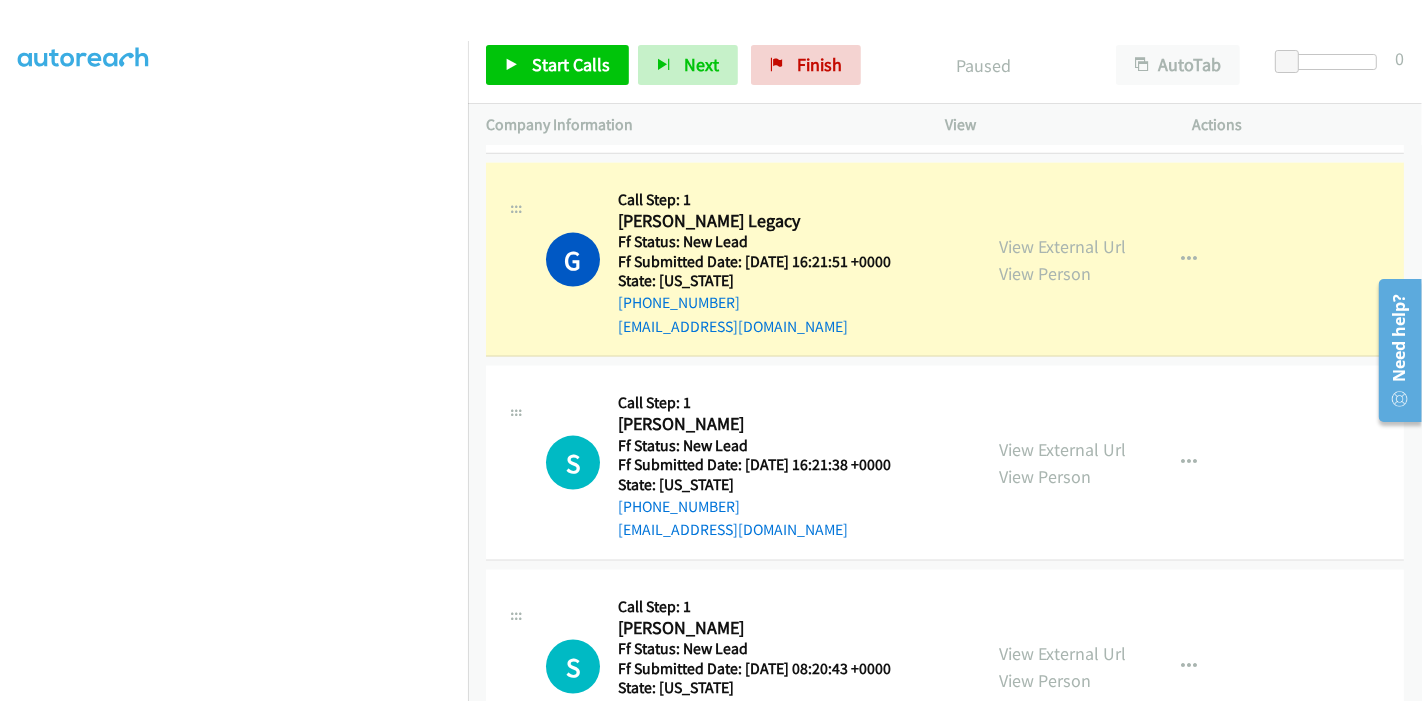 scroll, scrollTop: 2371, scrollLeft: 0, axis: vertical 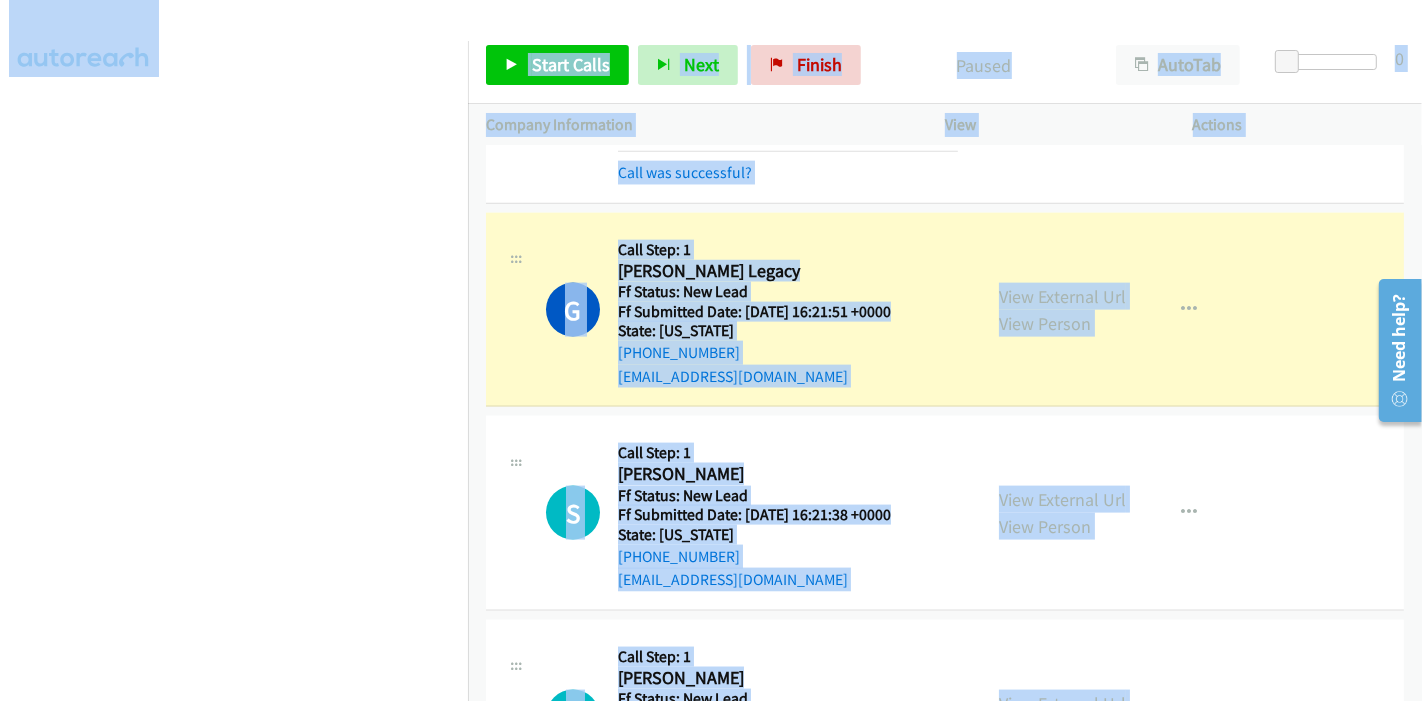 drag, startPoint x: 1027, startPoint y: 20, endPoint x: 1048, endPoint y: 13, distance: 22.135944 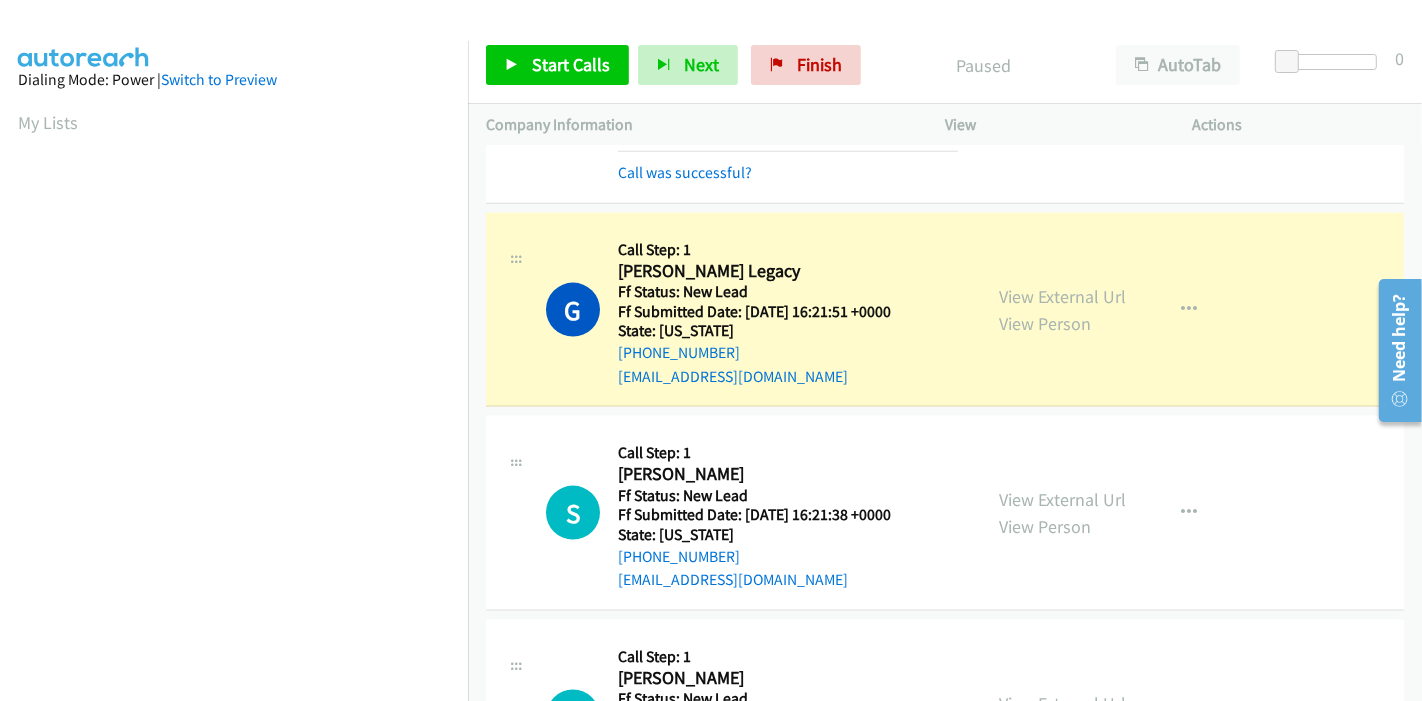 scroll, scrollTop: 422, scrollLeft: 0, axis: vertical 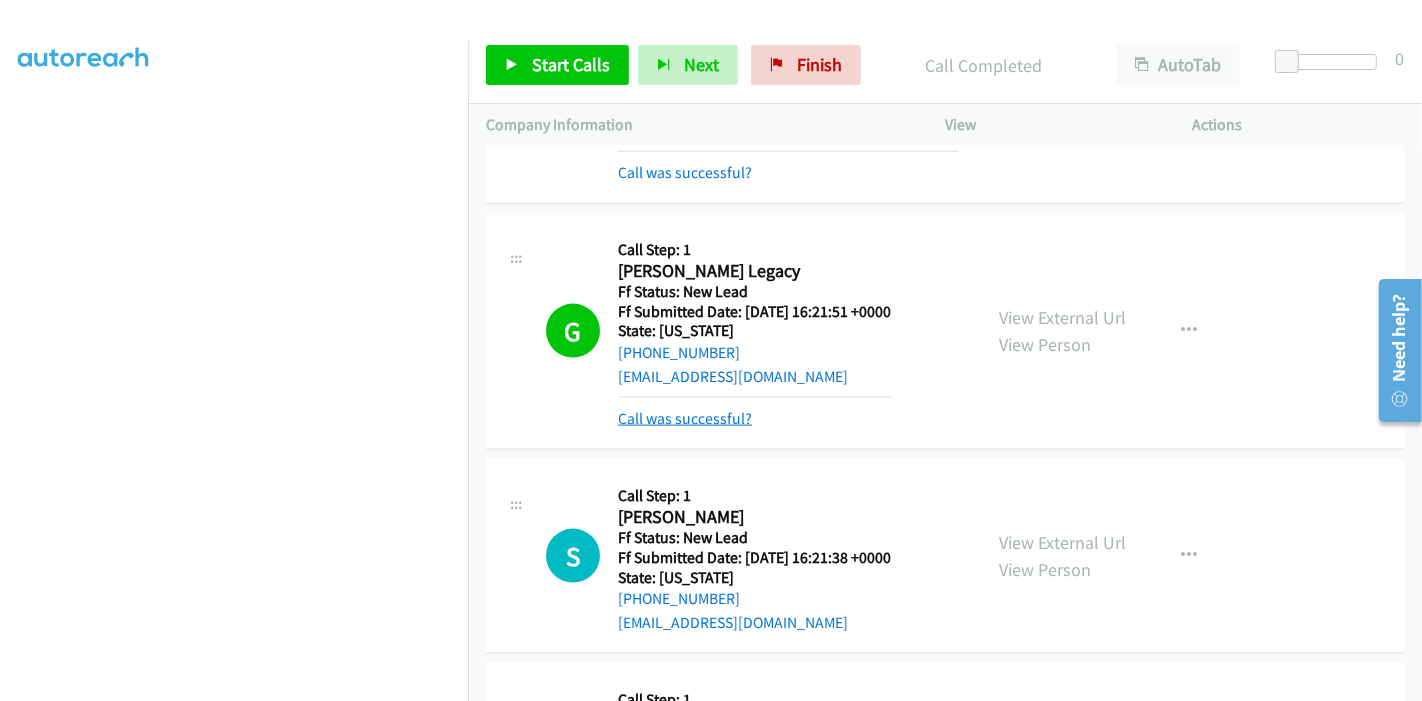 click on "Call was successful?" at bounding box center [685, 418] 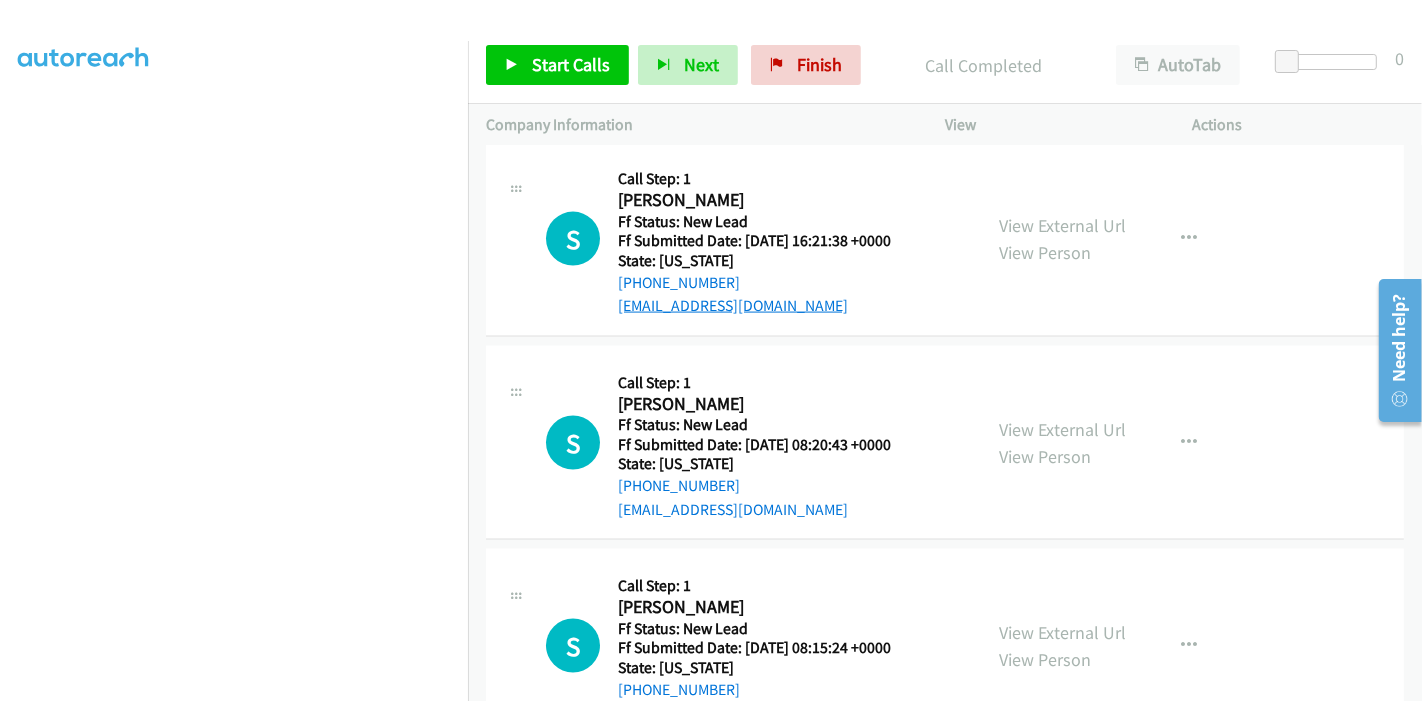scroll, scrollTop: 2574, scrollLeft: 0, axis: vertical 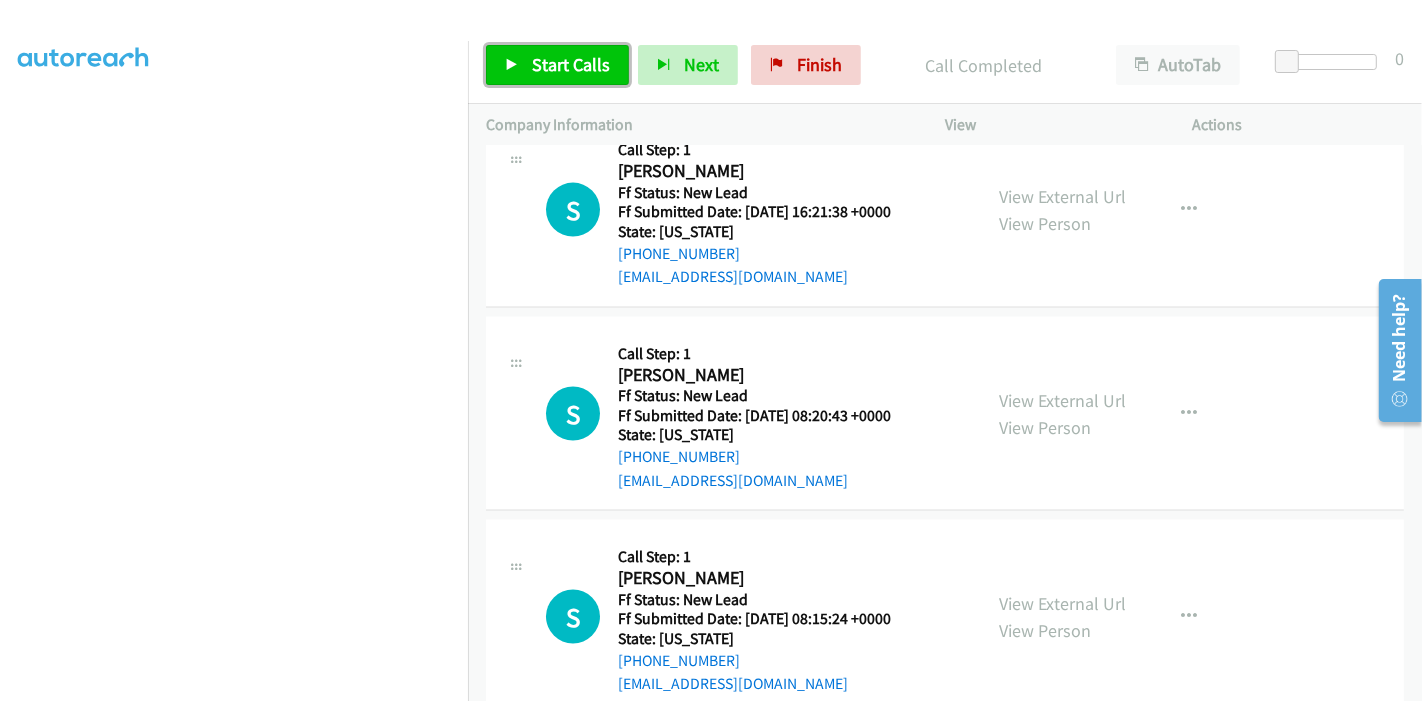 click on "Start Calls" at bounding box center [571, 64] 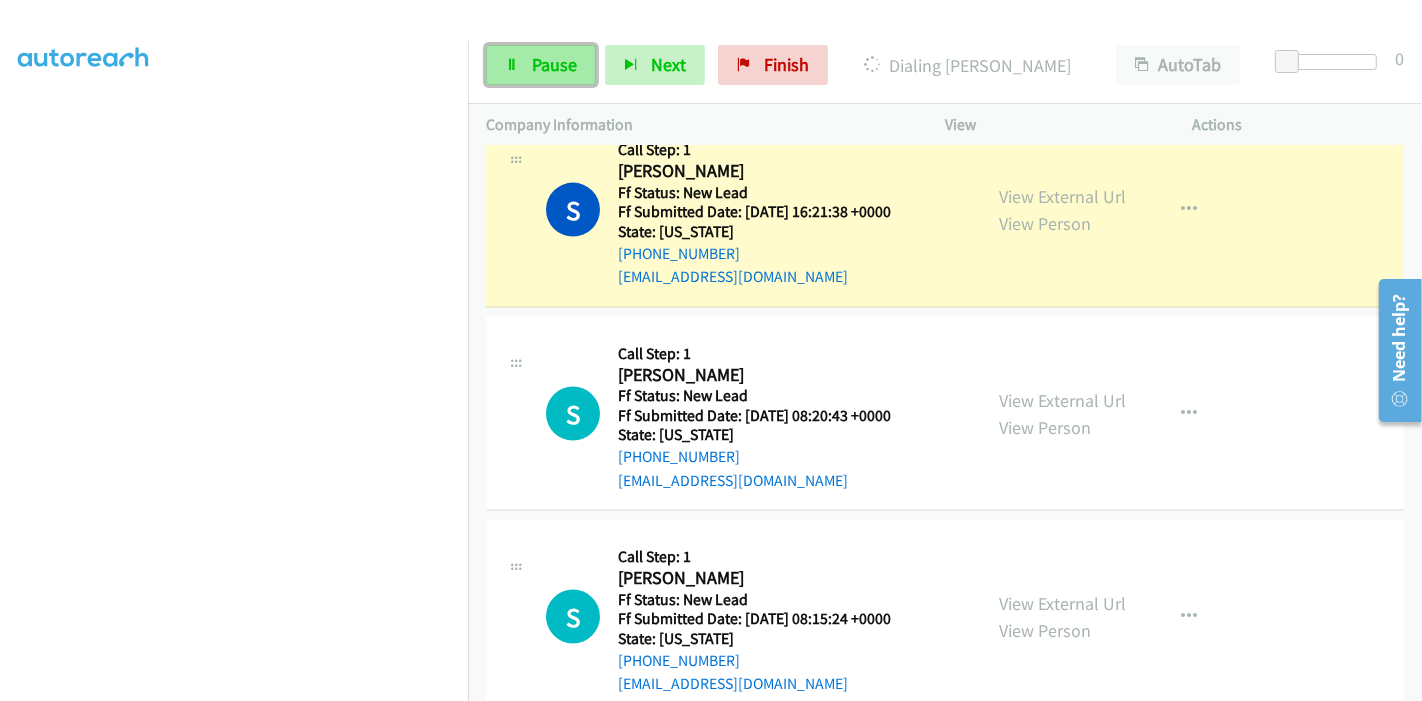 click on "Pause" at bounding box center (541, 65) 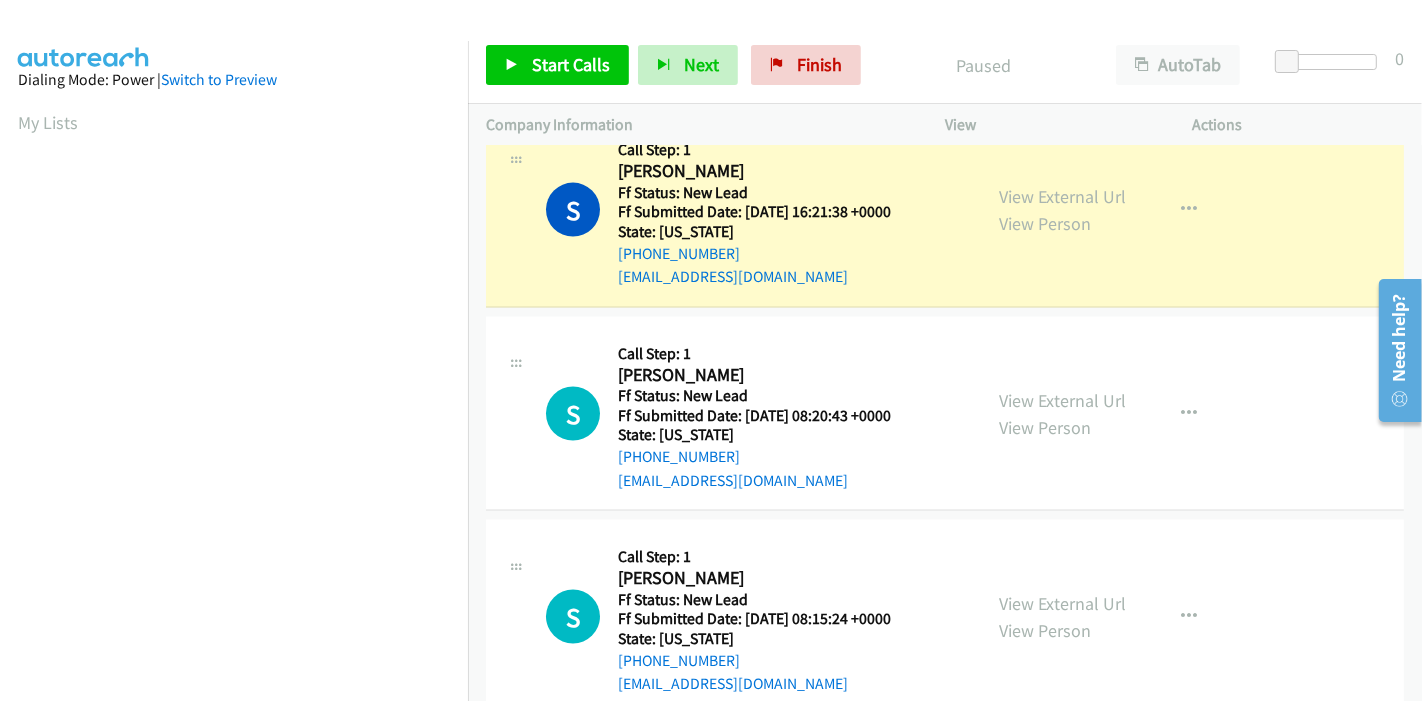 scroll, scrollTop: 422, scrollLeft: 0, axis: vertical 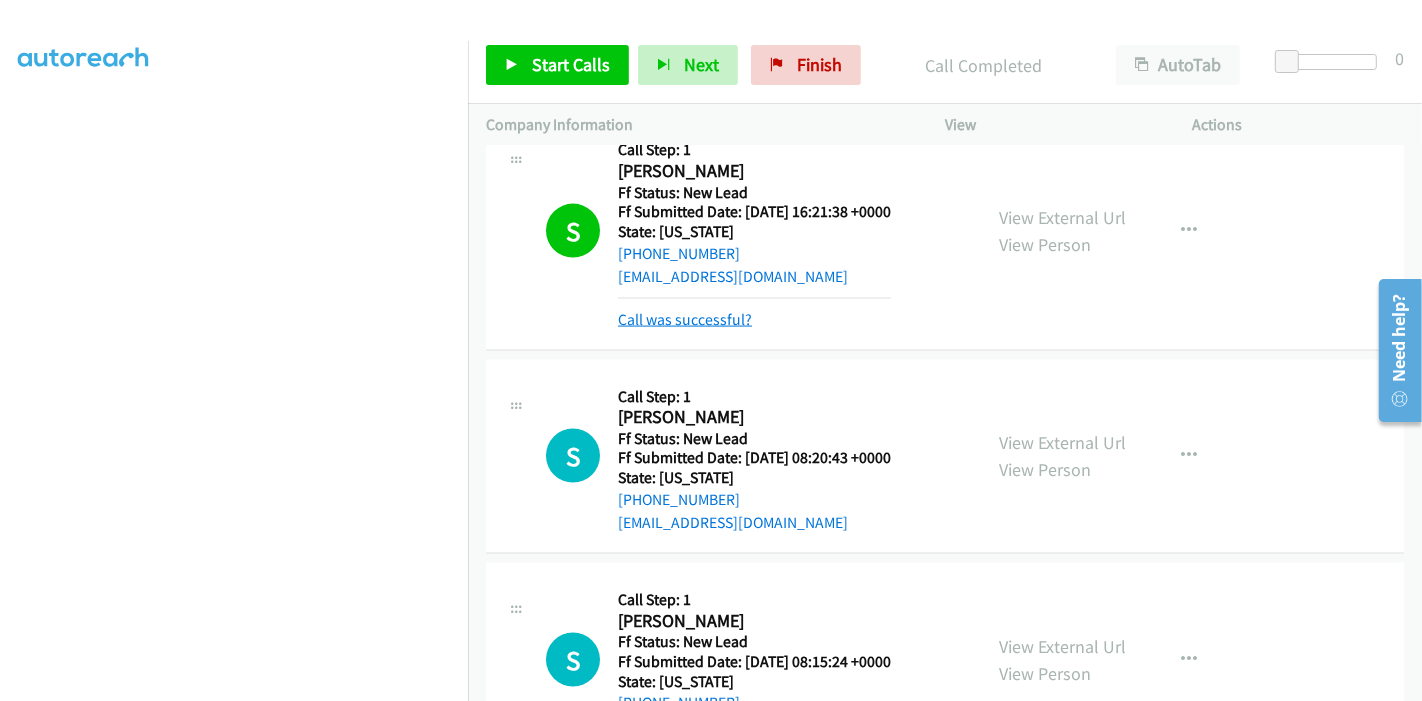 click on "Call was successful?" at bounding box center [685, 319] 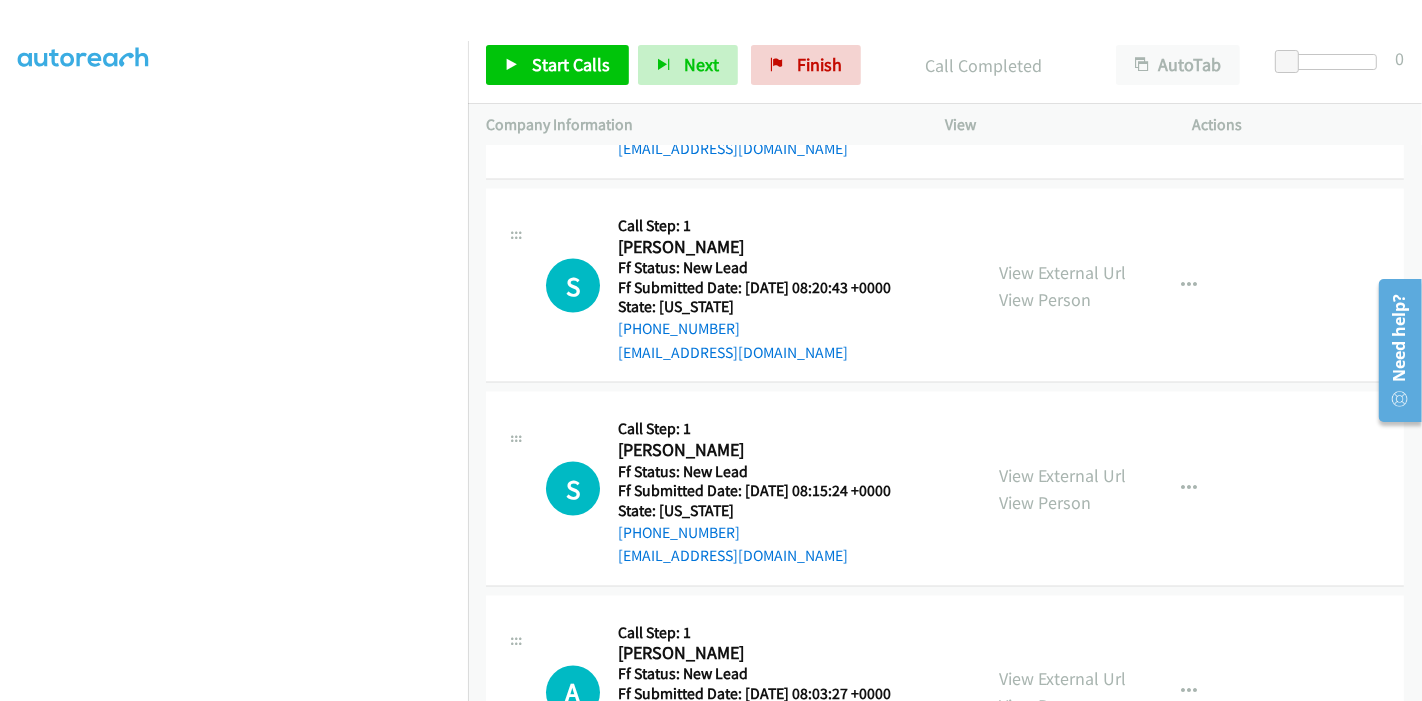 scroll, scrollTop: 2574, scrollLeft: 0, axis: vertical 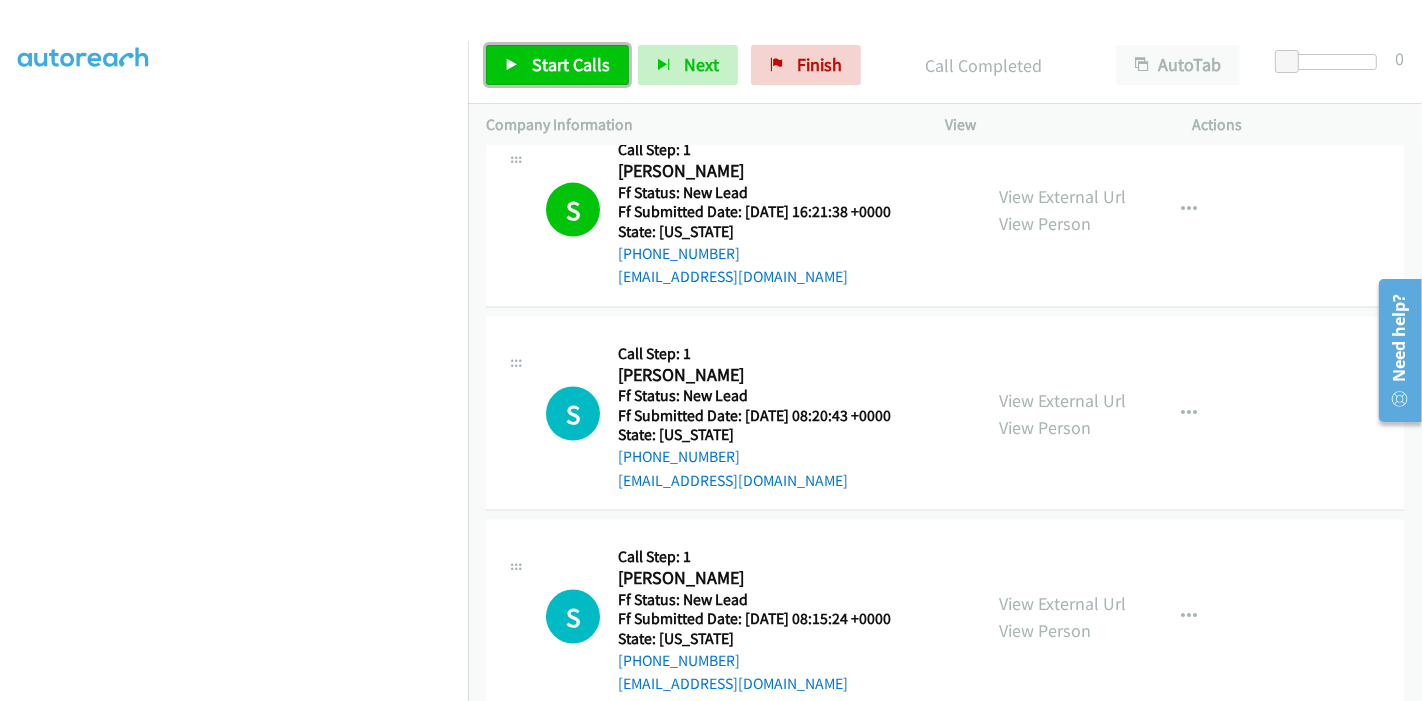 click on "Start Calls" at bounding box center [571, 64] 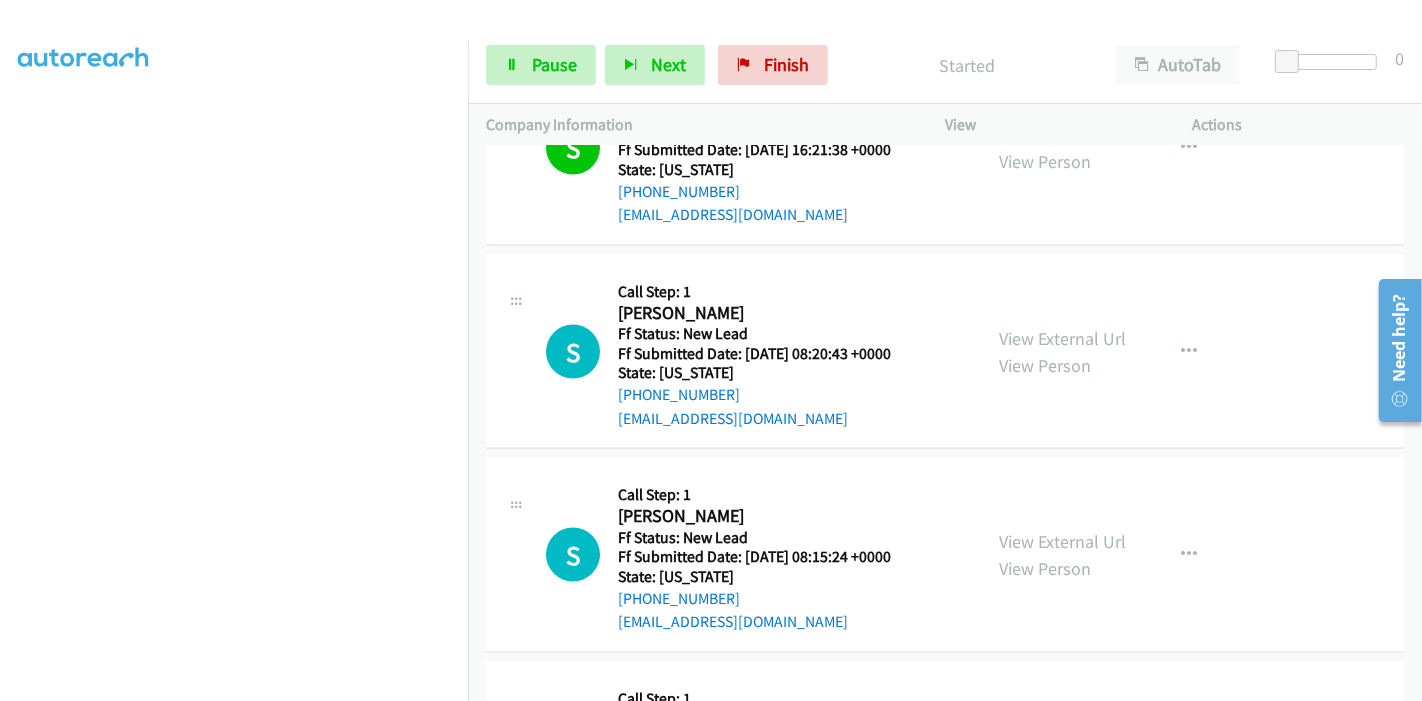 scroll, scrollTop: 2685, scrollLeft: 0, axis: vertical 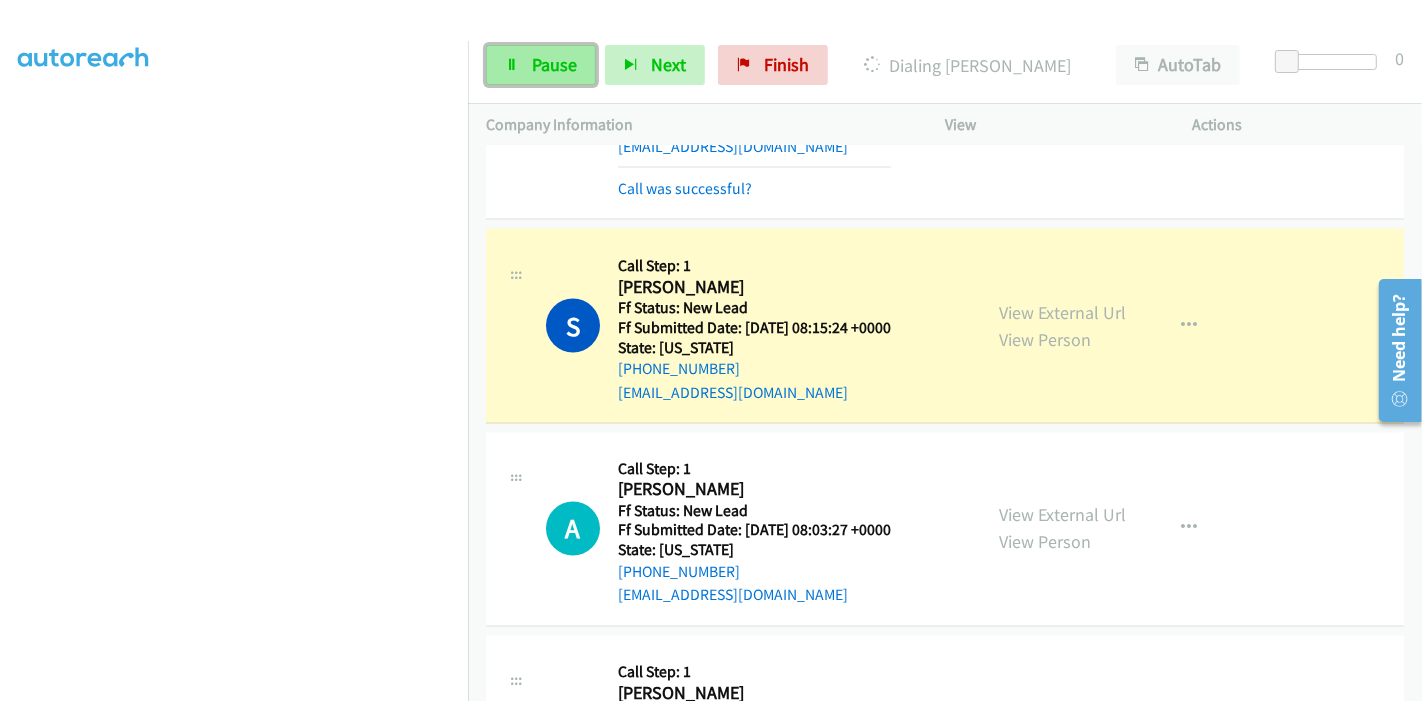 click on "Pause" at bounding box center [554, 64] 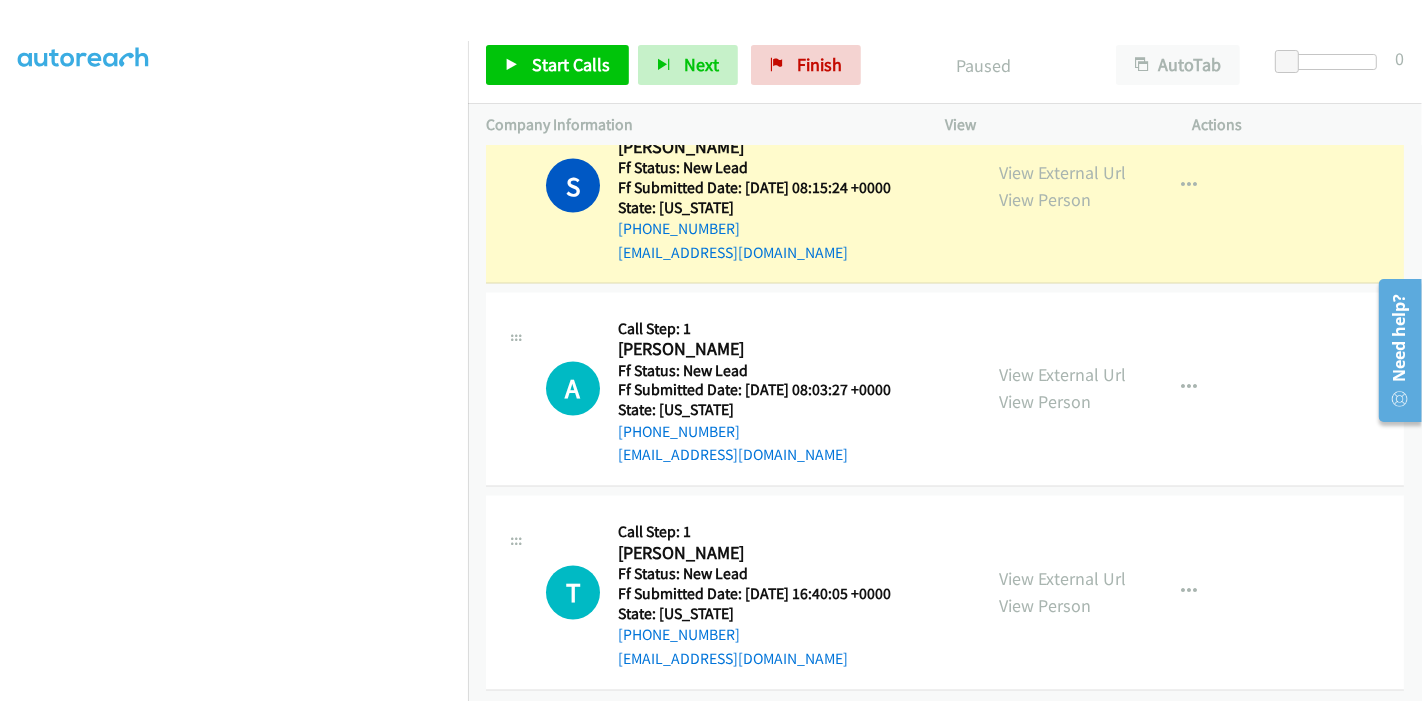 scroll, scrollTop: 3061, scrollLeft: 0, axis: vertical 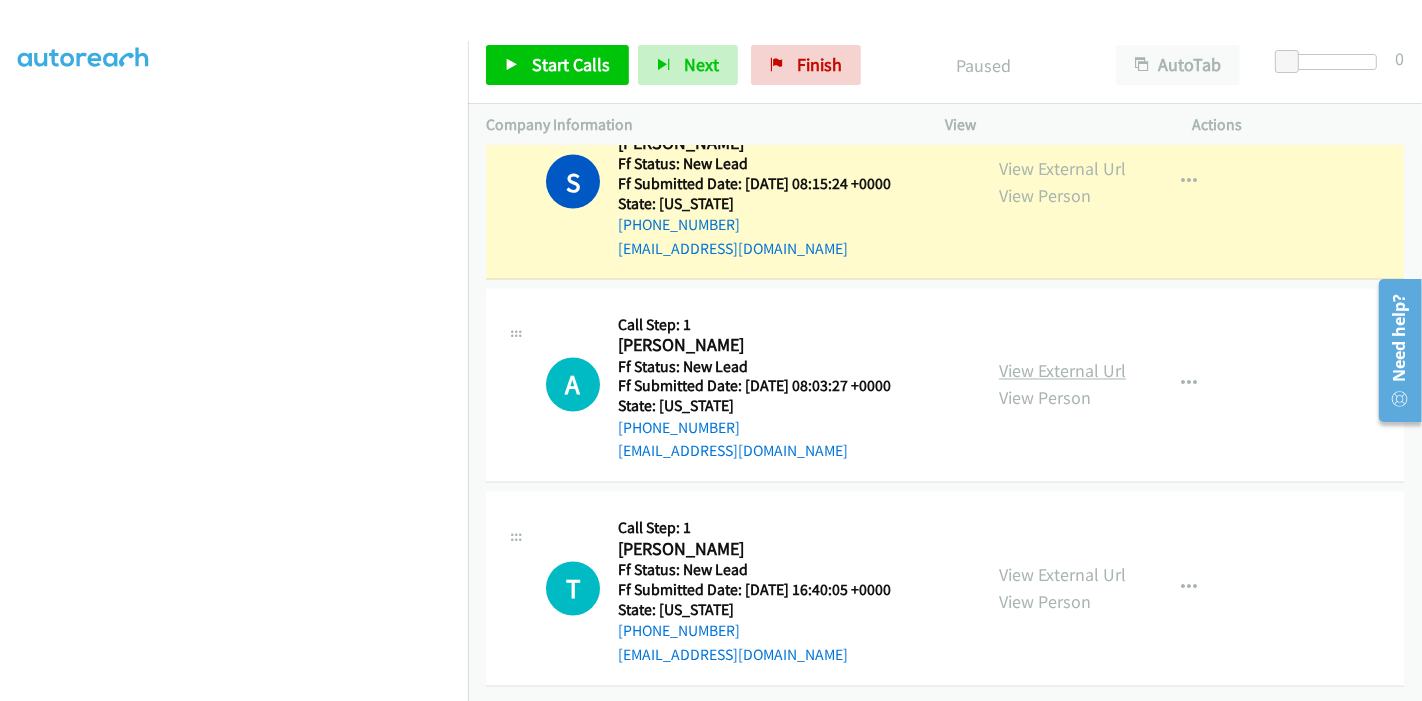 click on "View External Url" at bounding box center [1062, 371] 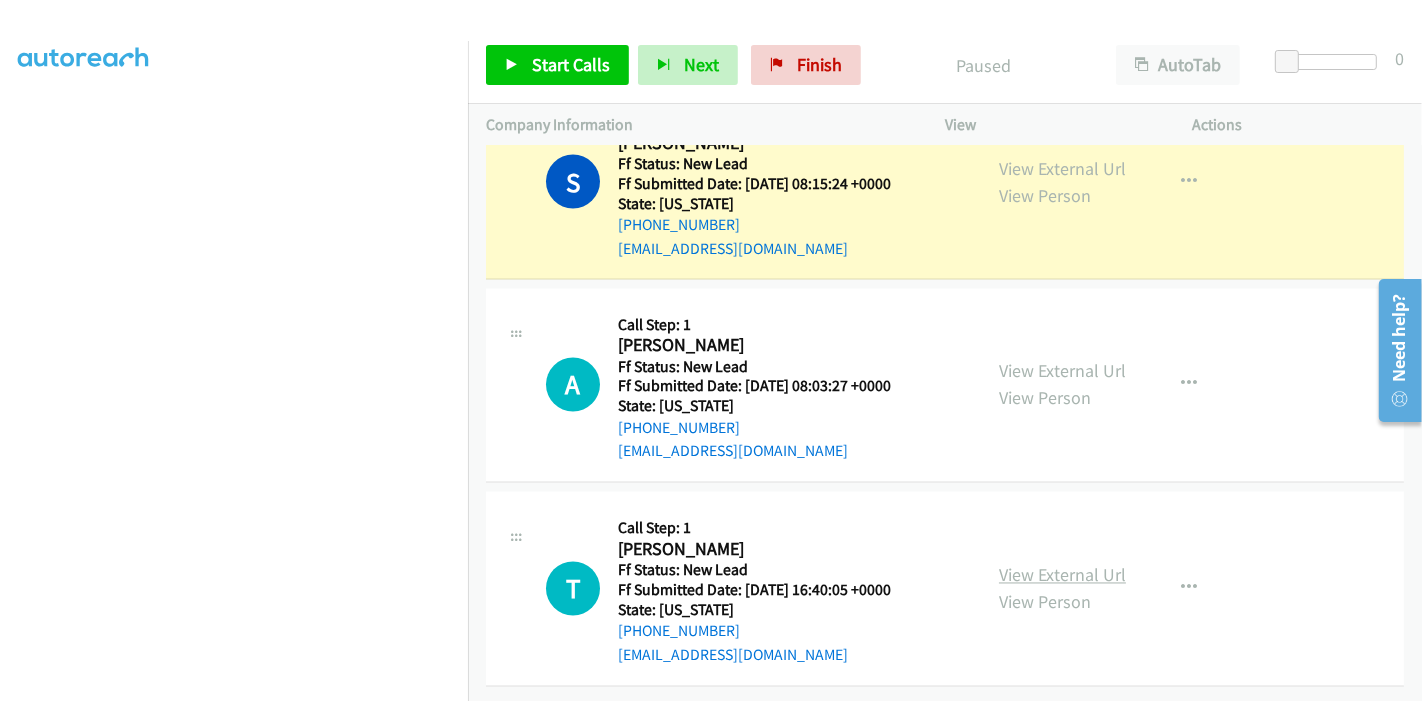 click on "View External Url" at bounding box center (1062, 575) 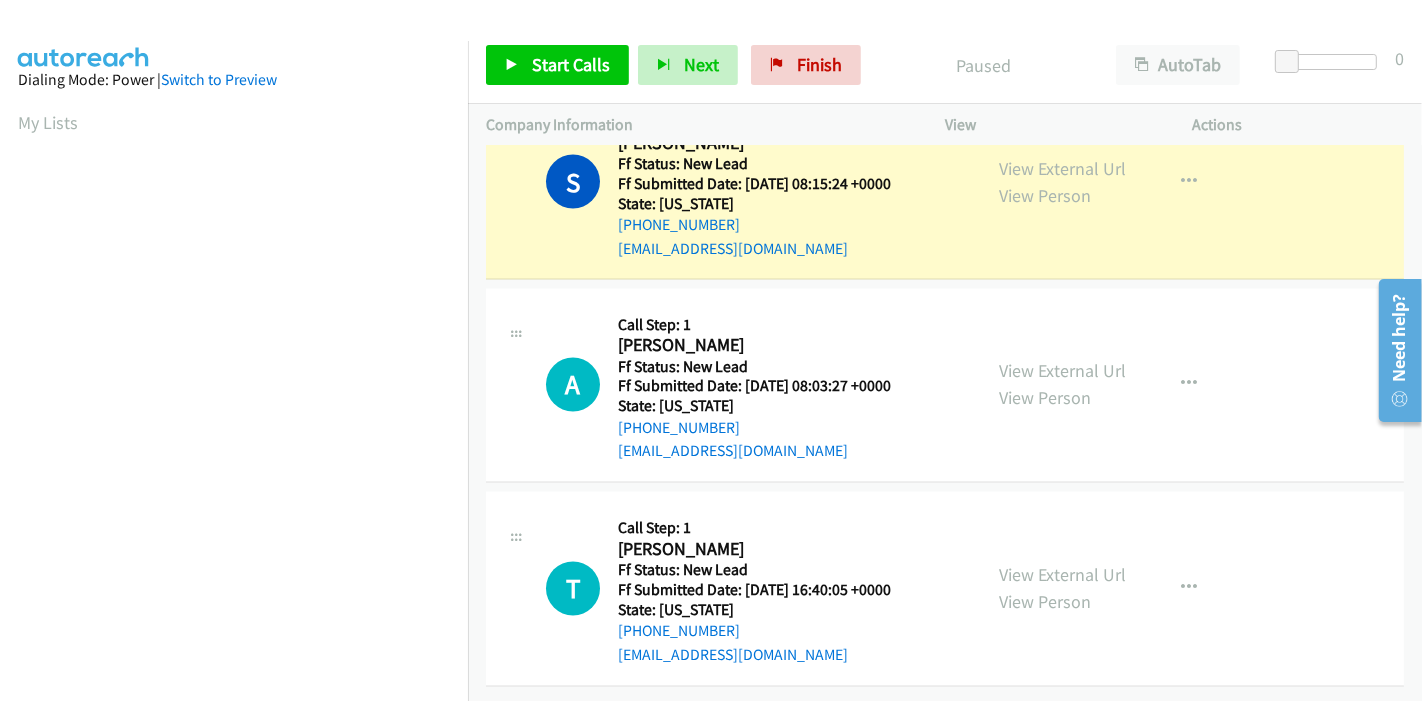 scroll, scrollTop: 422, scrollLeft: 0, axis: vertical 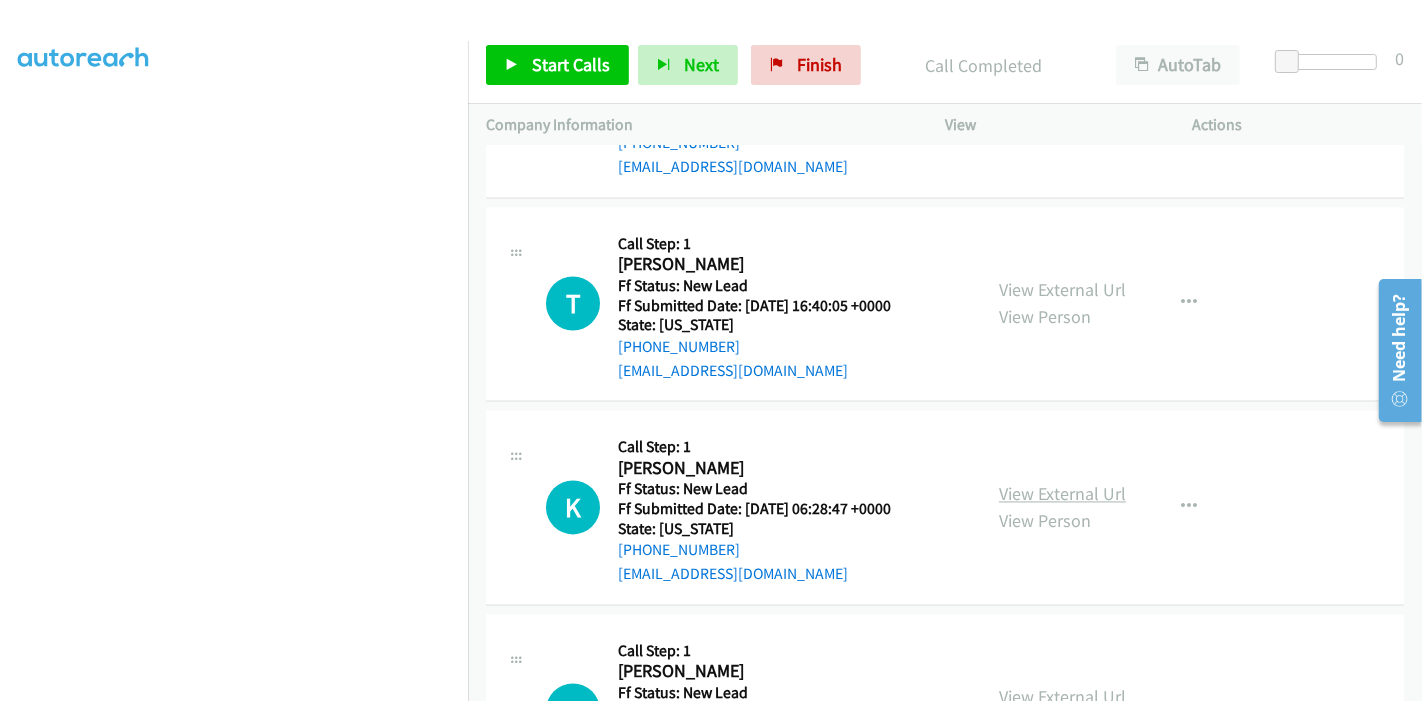 click on "View External Url" at bounding box center [1062, 493] 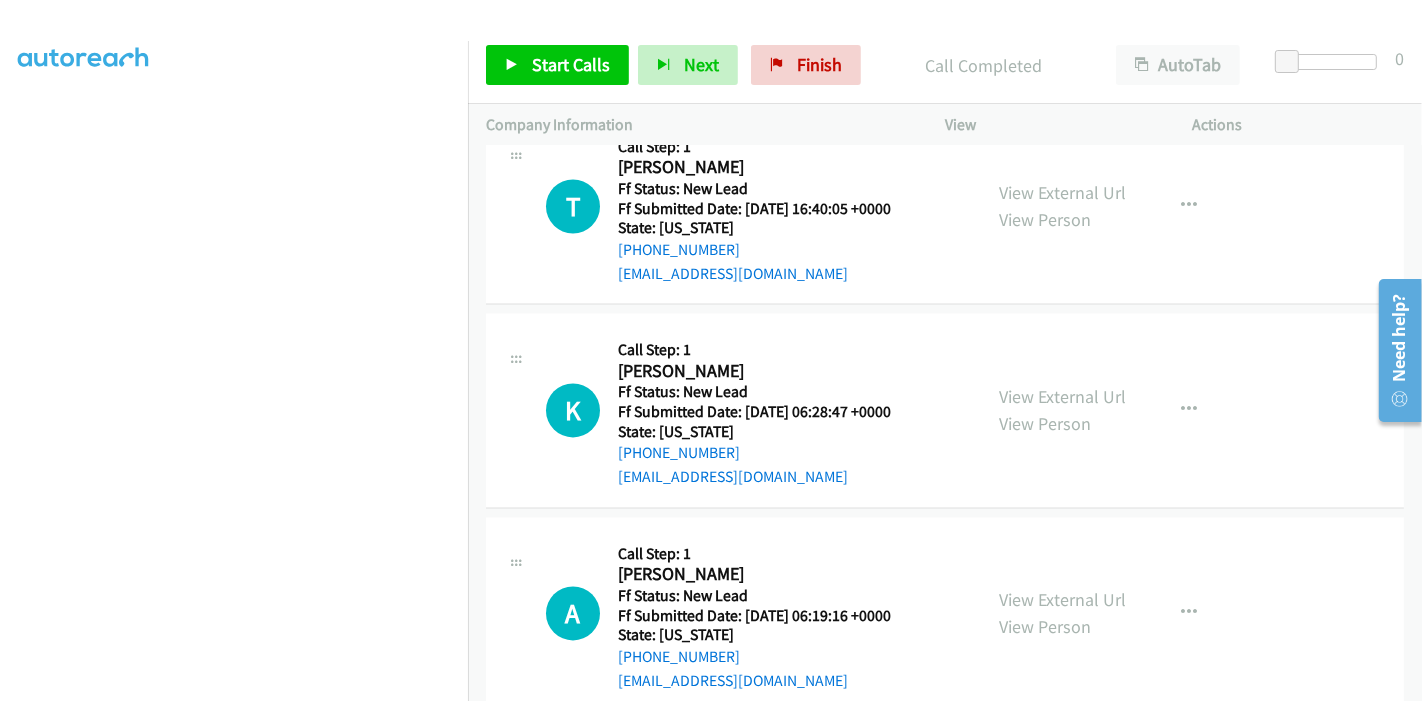 scroll, scrollTop: 3602, scrollLeft: 0, axis: vertical 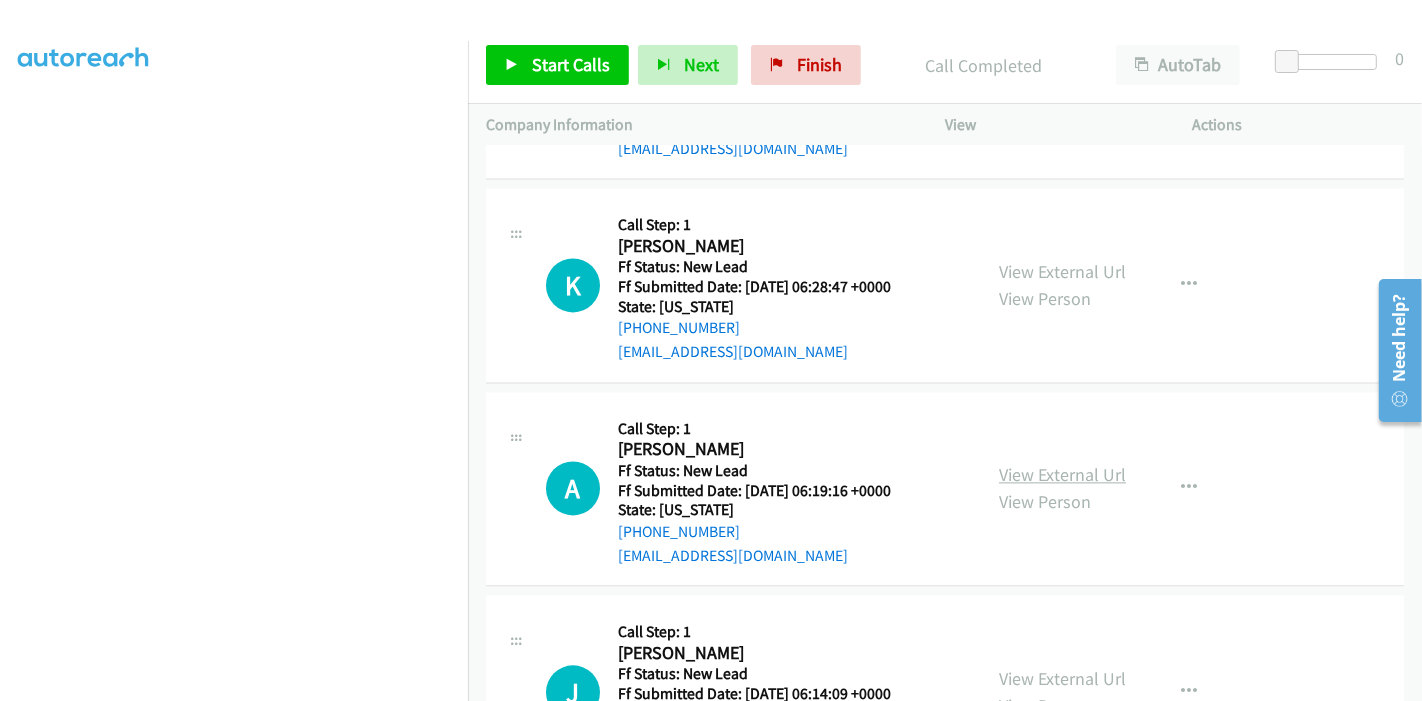 click on "View External Url" at bounding box center (1062, 474) 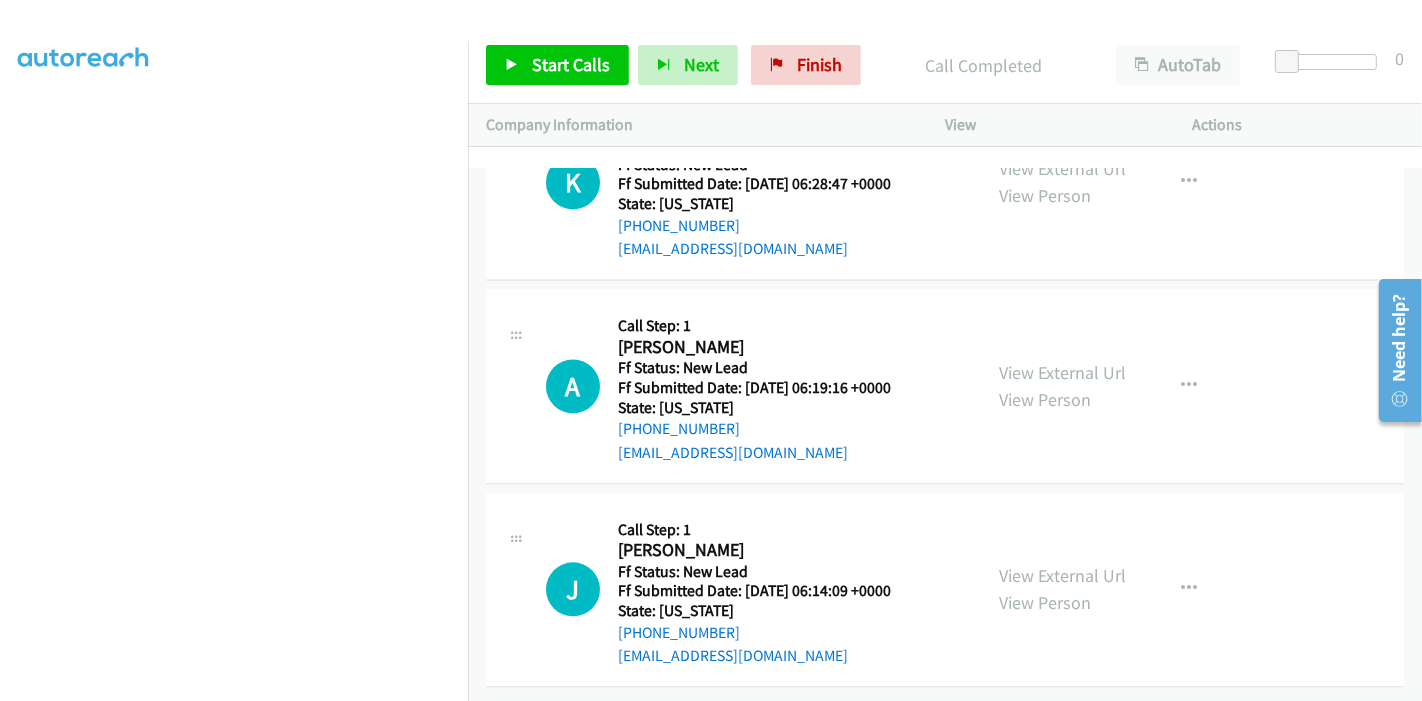 scroll, scrollTop: 3713, scrollLeft: 0, axis: vertical 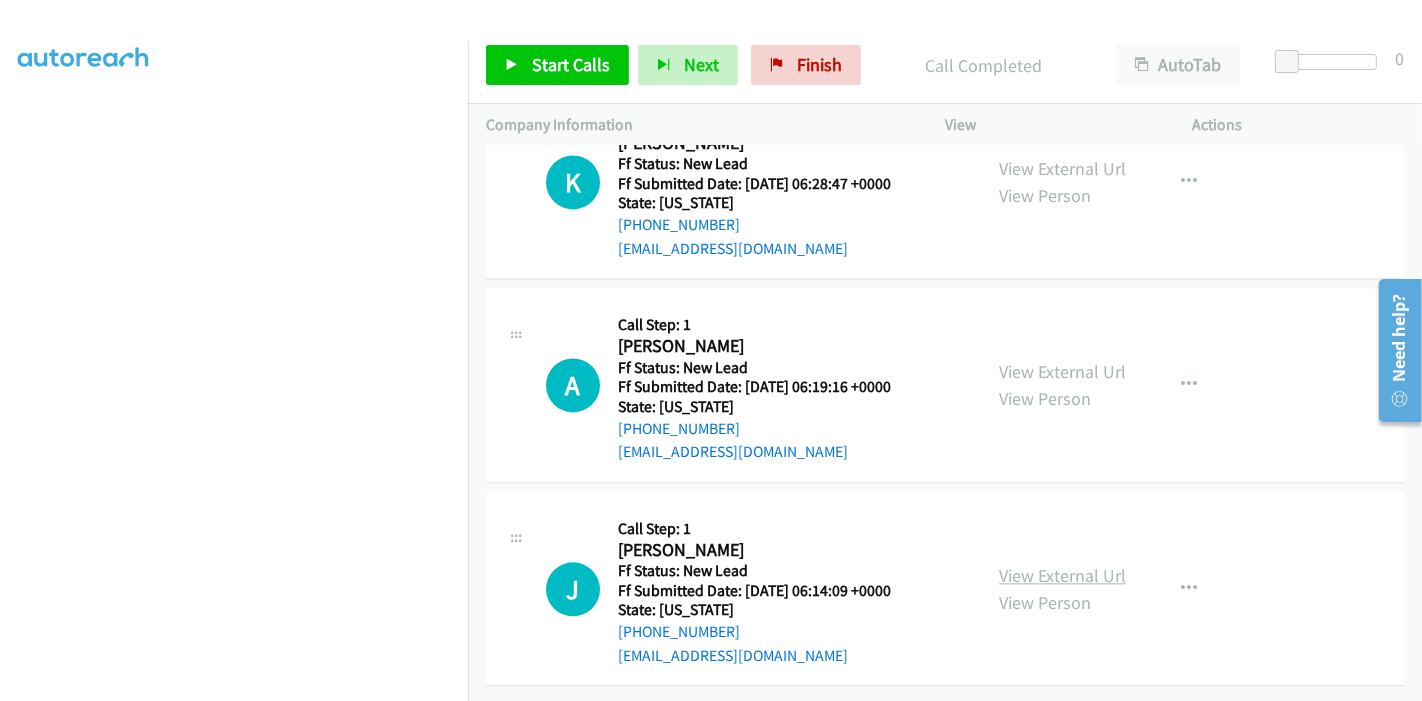 click on "View External Url" at bounding box center [1062, 575] 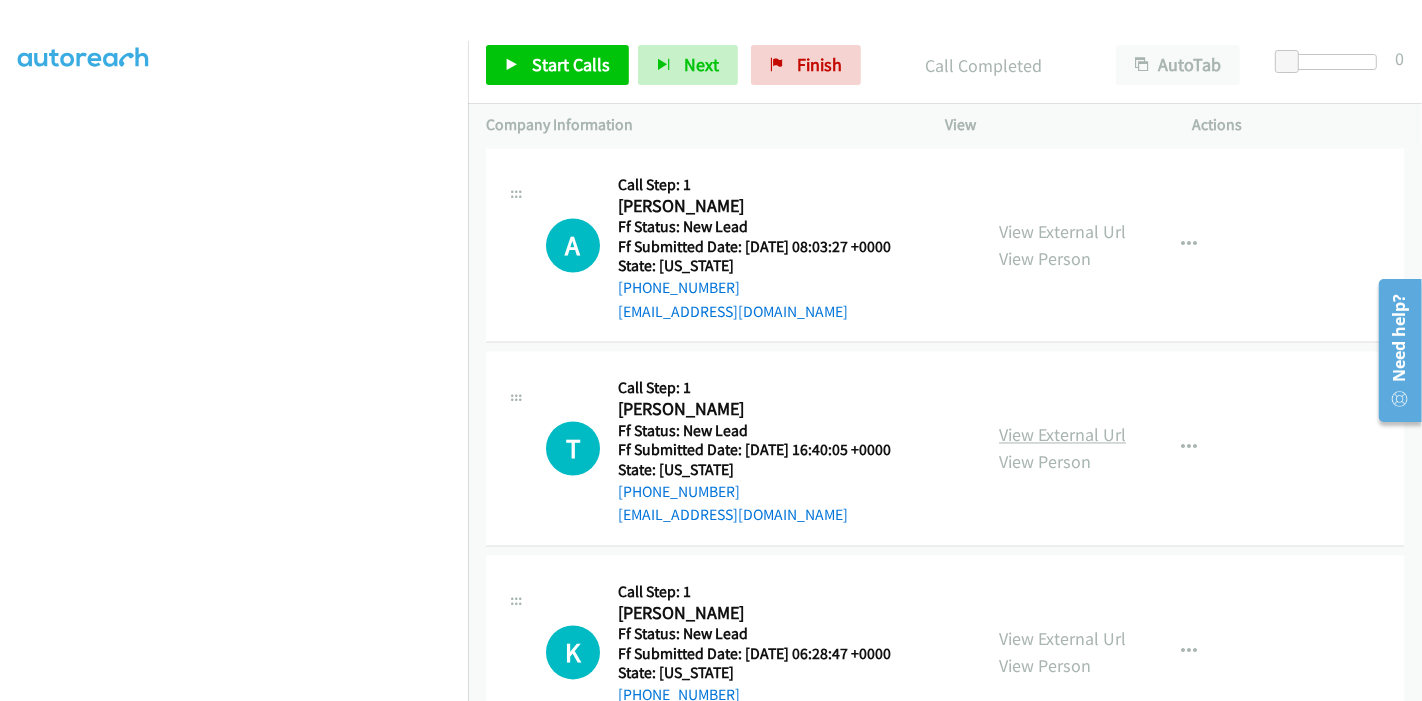 scroll, scrollTop: 3268, scrollLeft: 0, axis: vertical 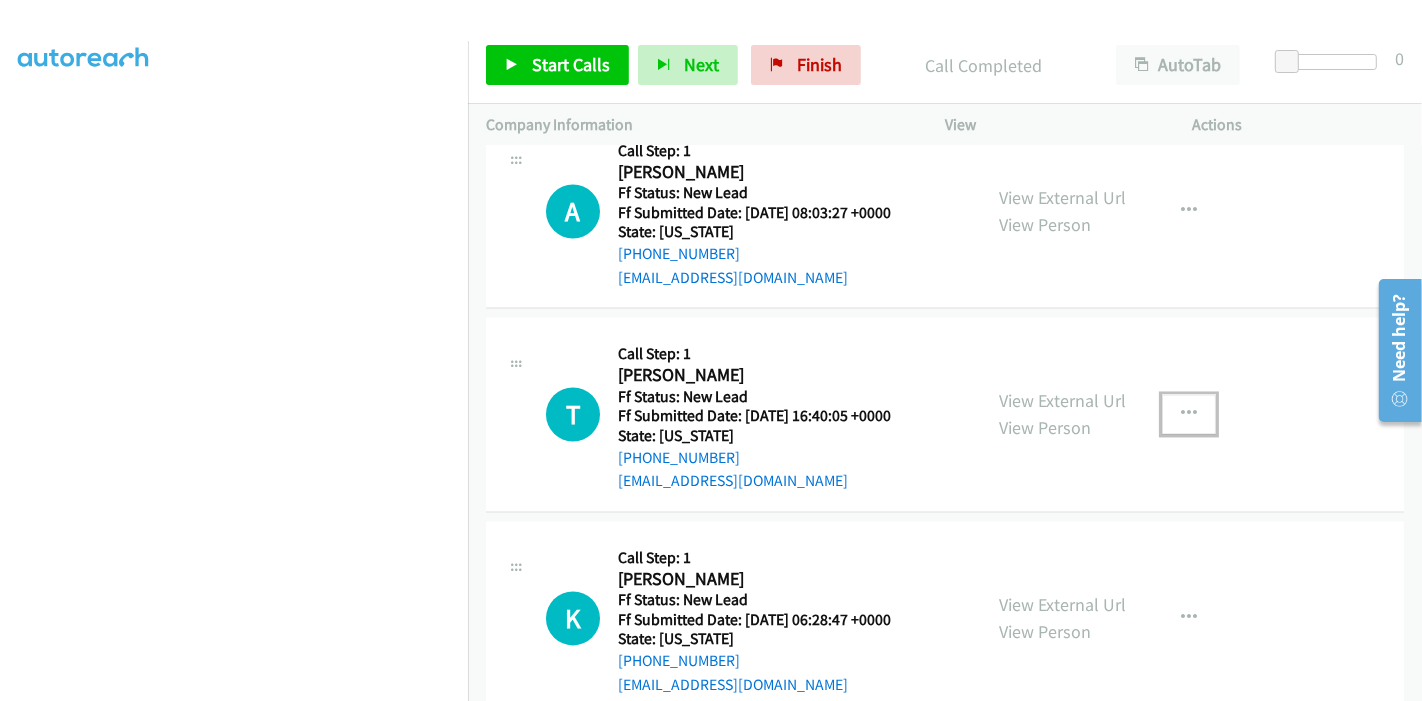 click at bounding box center (1189, 415) 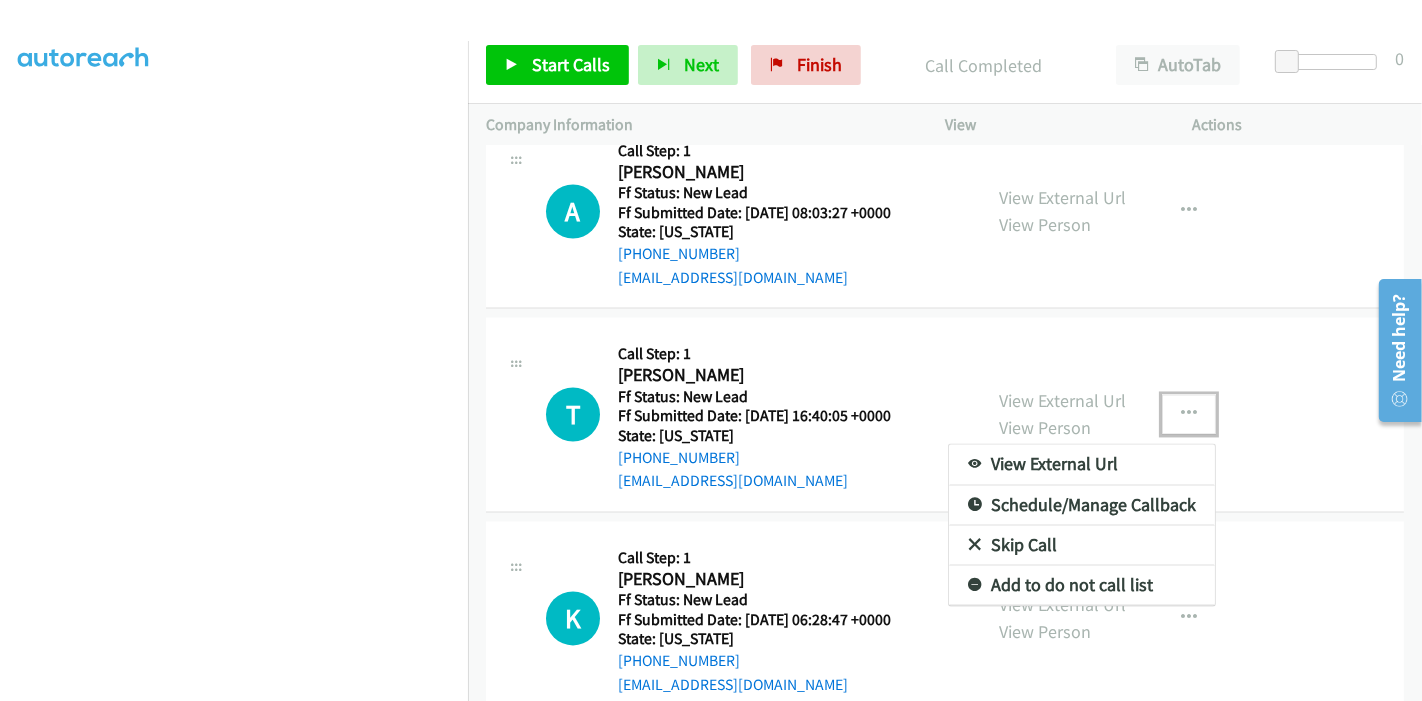click on "Skip Call" at bounding box center [1082, 546] 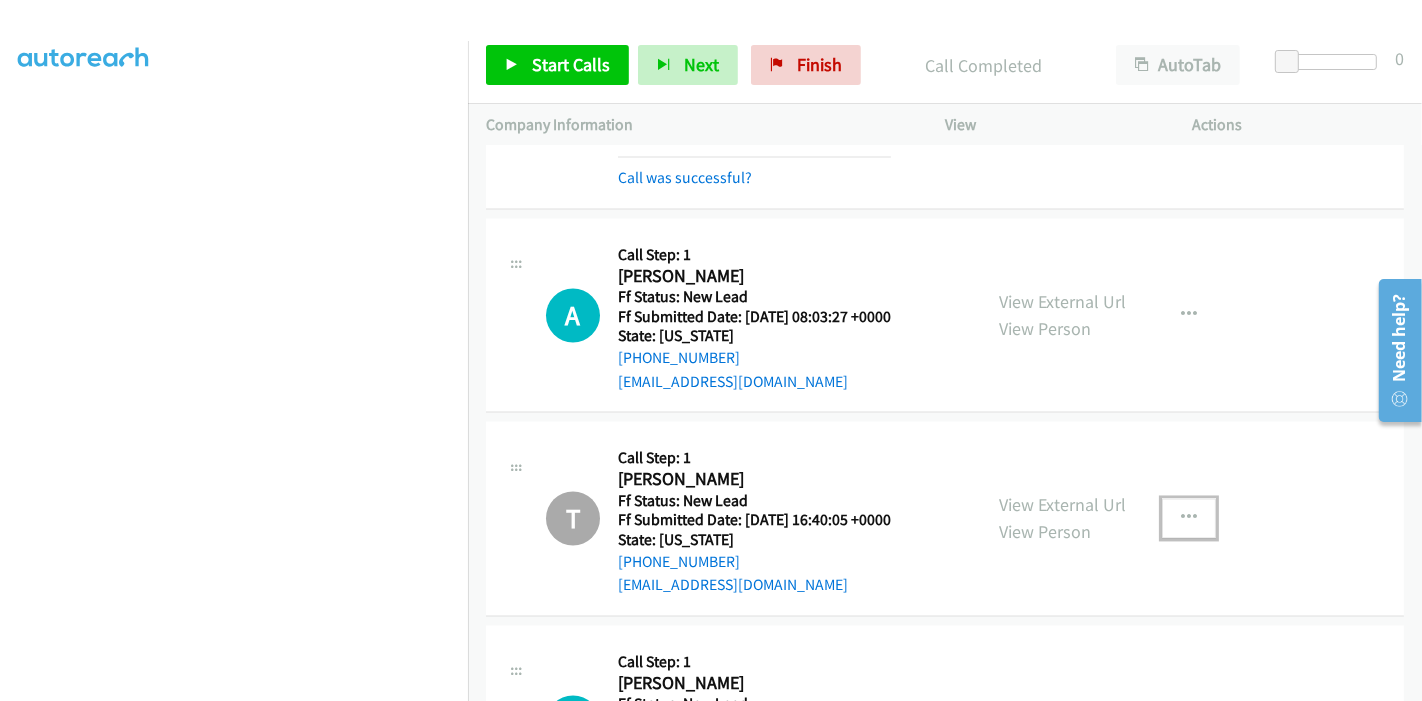 scroll, scrollTop: 3046, scrollLeft: 0, axis: vertical 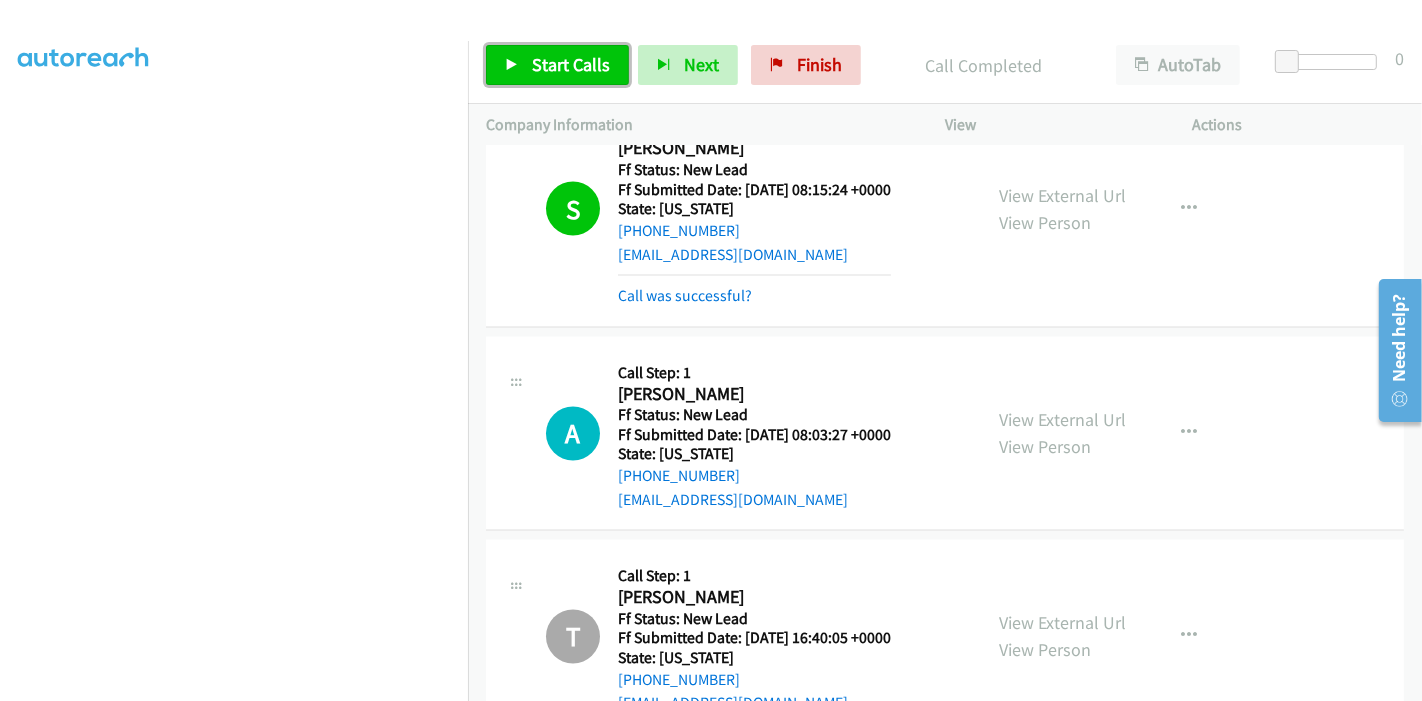 click on "Start Calls" at bounding box center (571, 64) 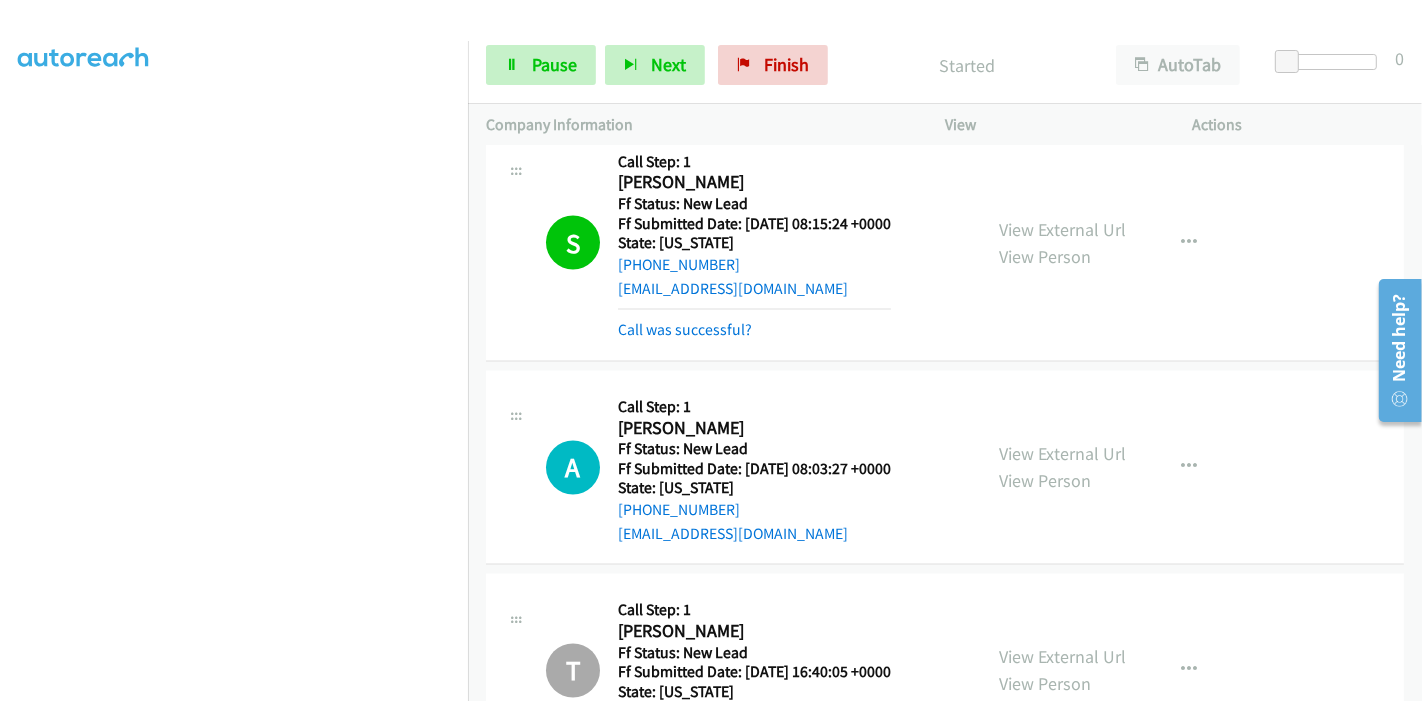 scroll, scrollTop: 3046, scrollLeft: 0, axis: vertical 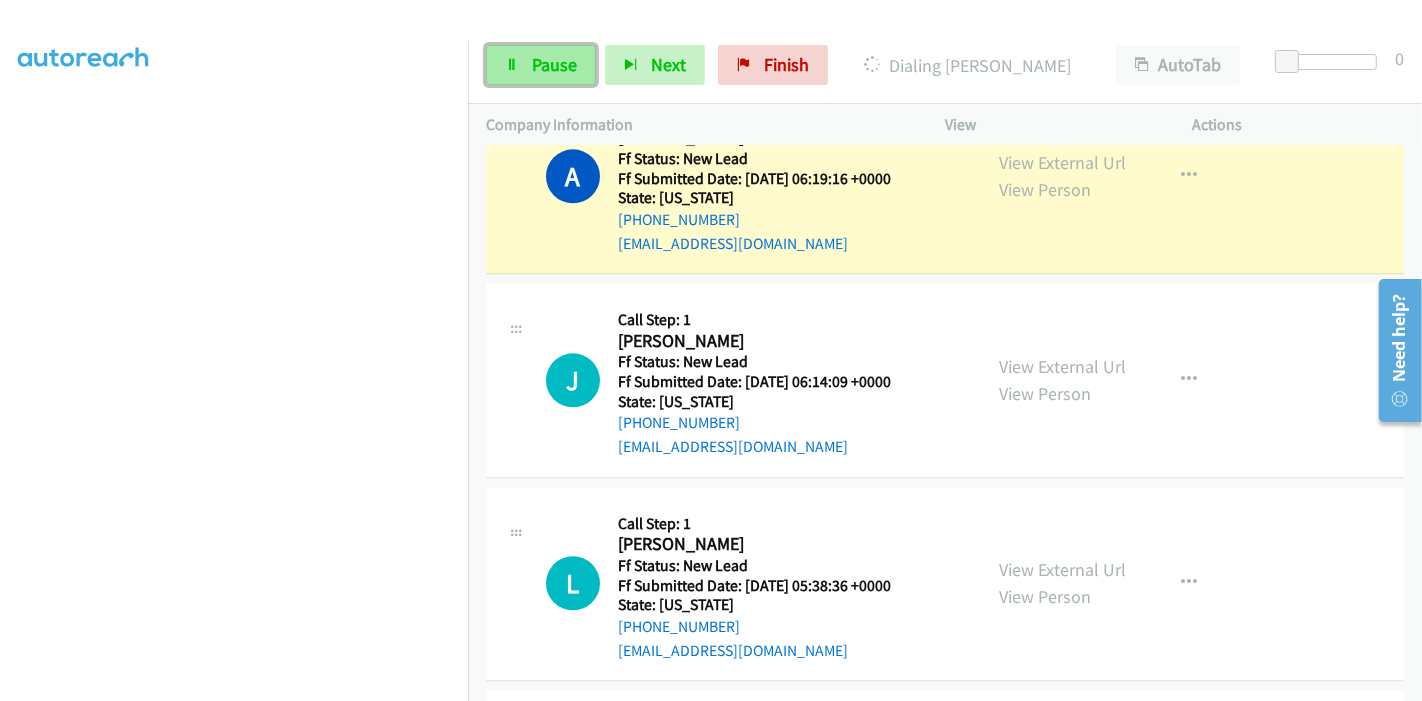 click on "Pause" at bounding box center [554, 64] 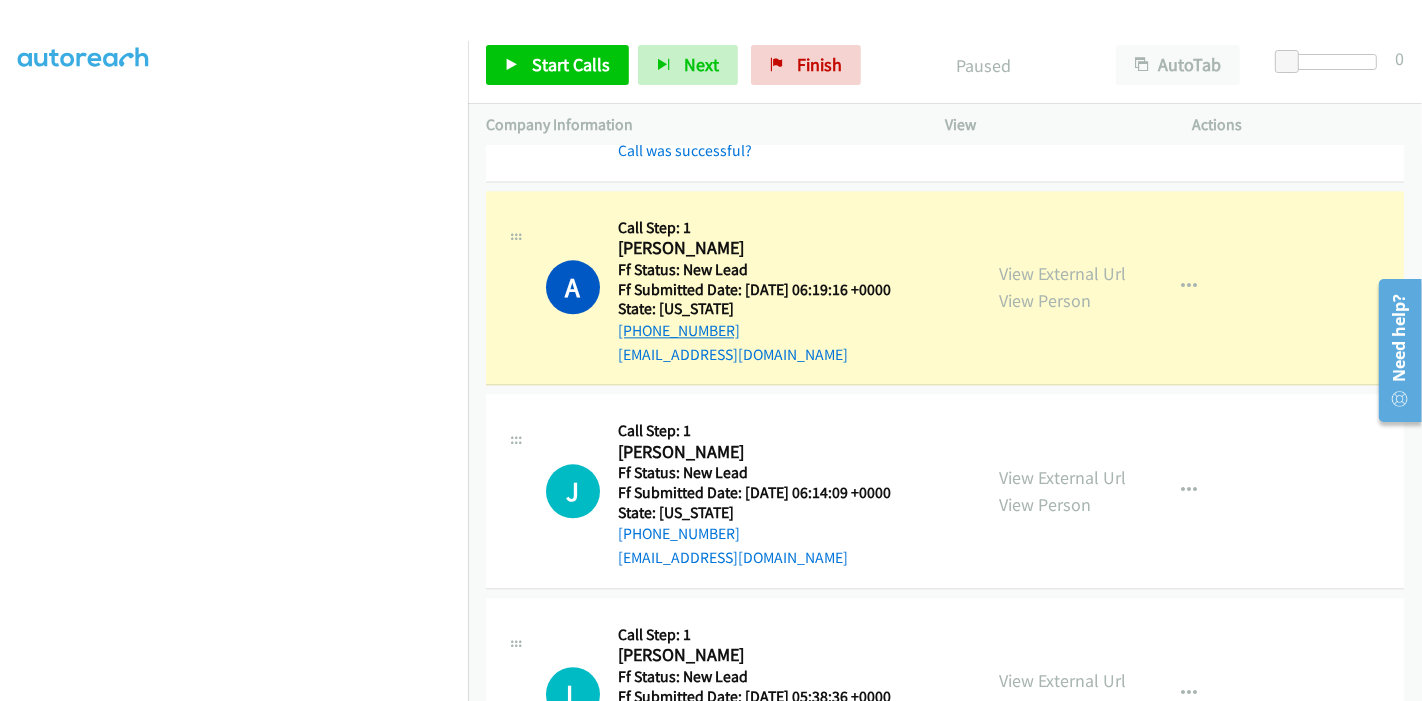 scroll, scrollTop: 3999, scrollLeft: 0, axis: vertical 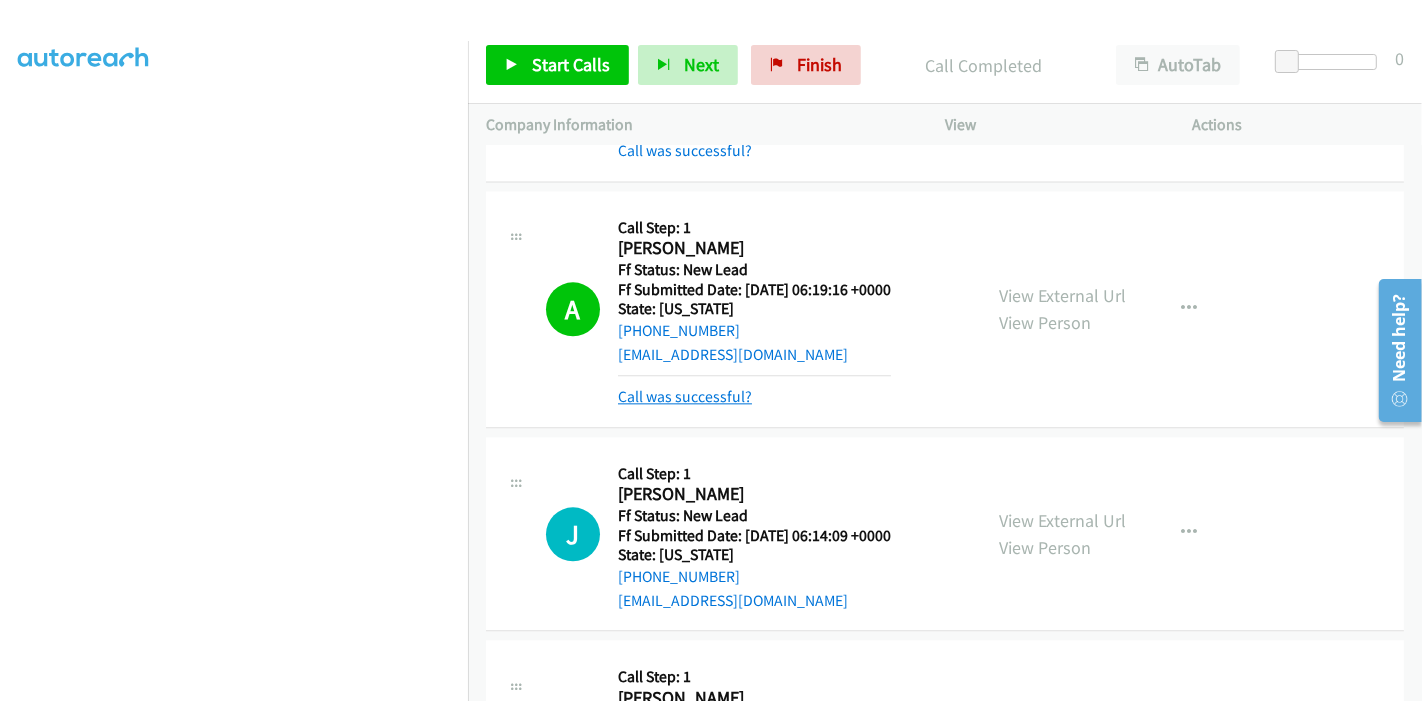 click on "Call was successful?" at bounding box center [685, 396] 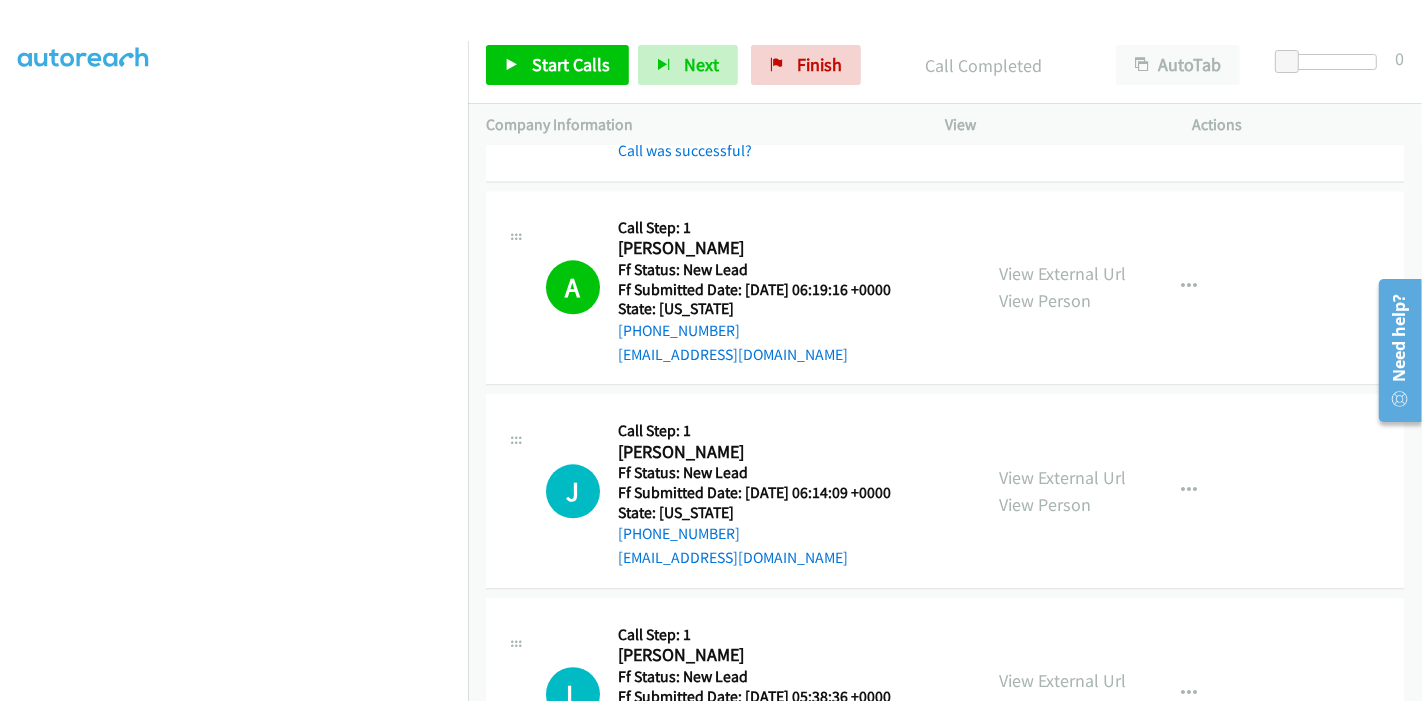 scroll, scrollTop: 3999, scrollLeft: 0, axis: vertical 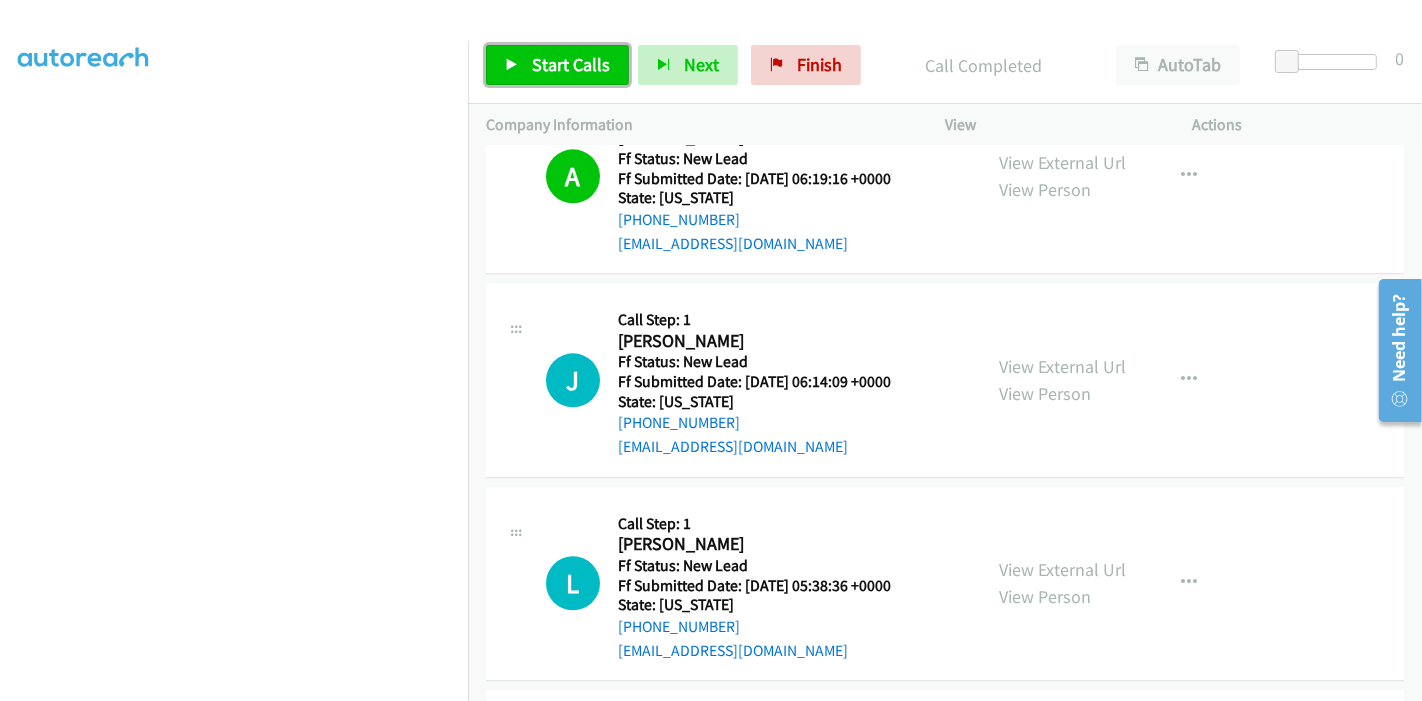 click on "Start Calls" at bounding box center (557, 65) 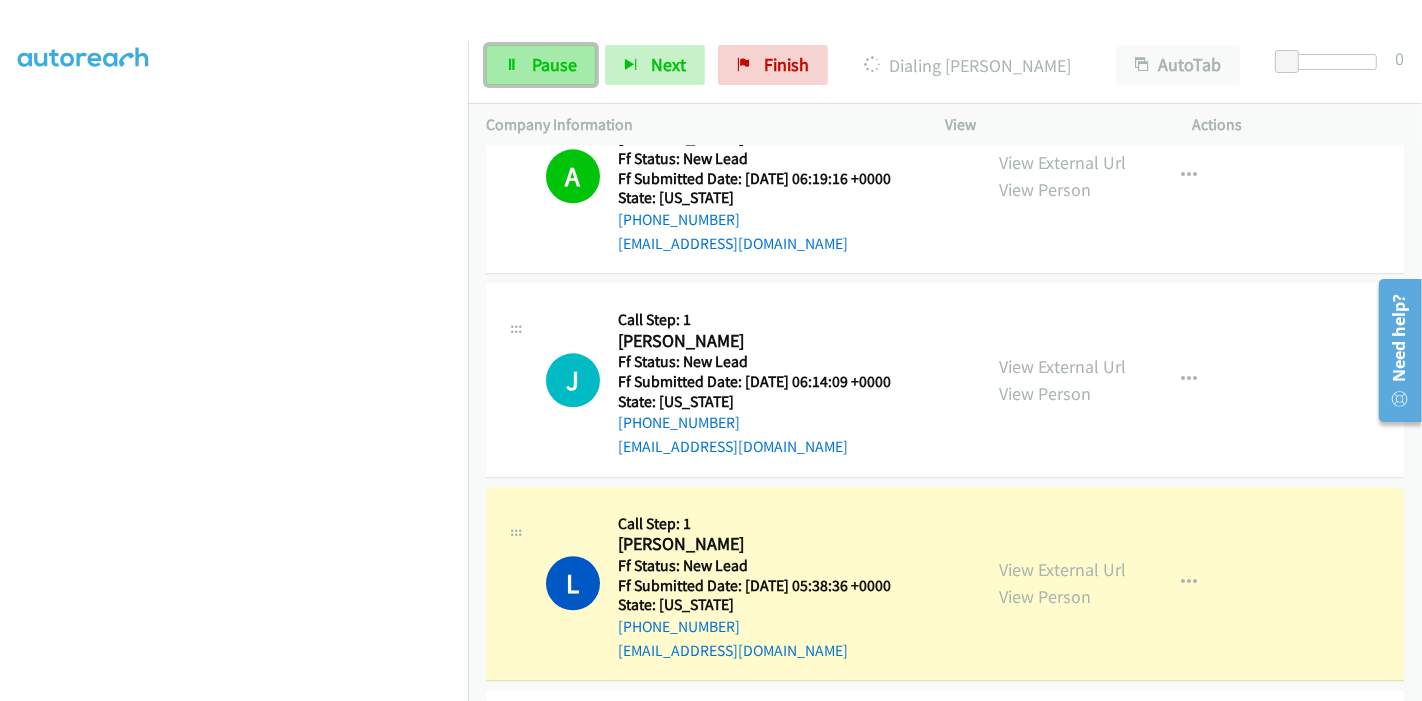 click on "Pause" at bounding box center (554, 64) 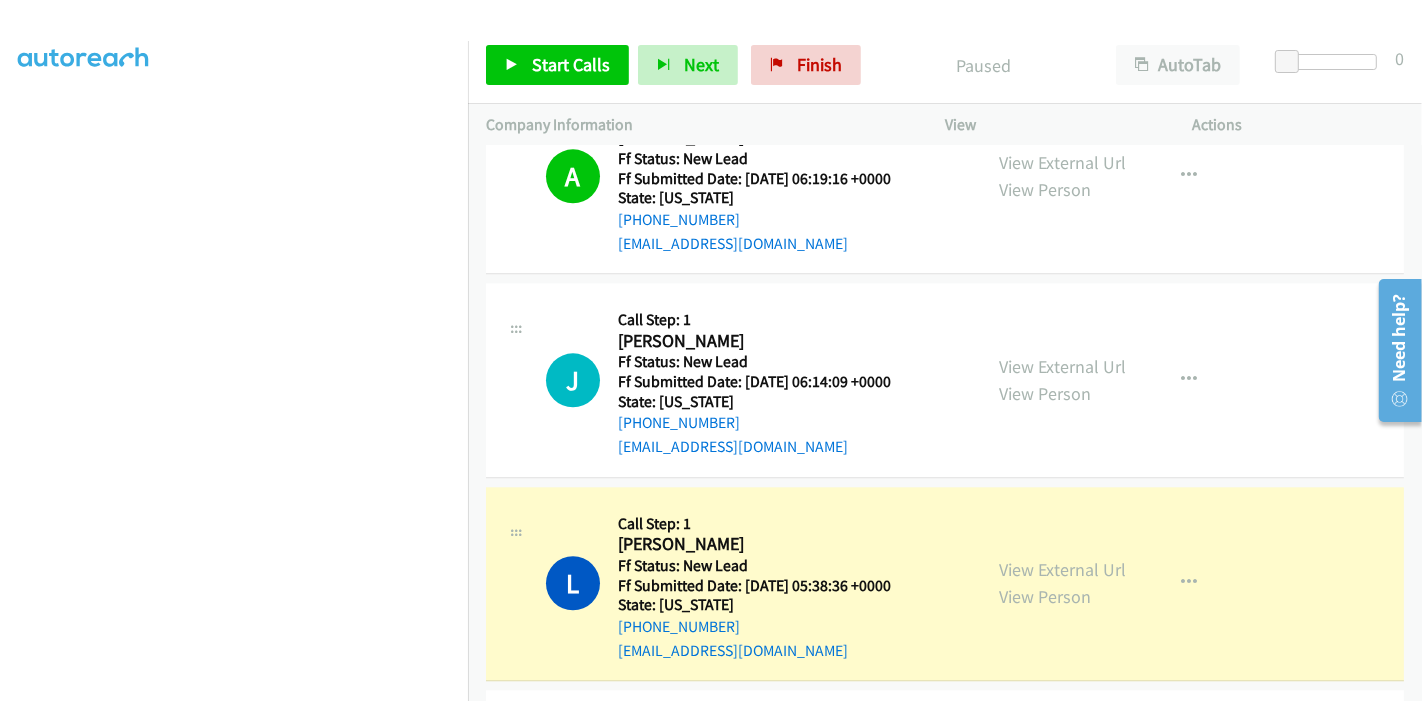 scroll, scrollTop: 4110, scrollLeft: 0, axis: vertical 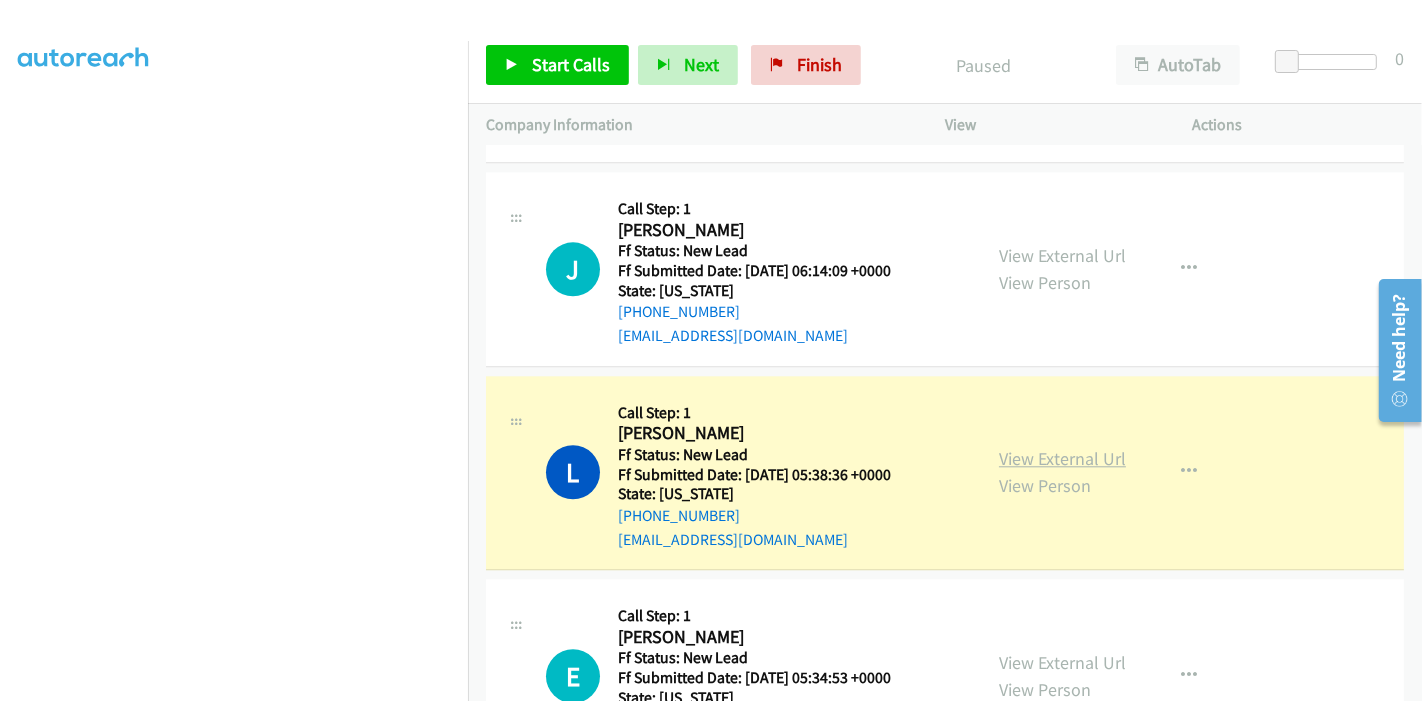 click on "View External Url" at bounding box center (1062, 458) 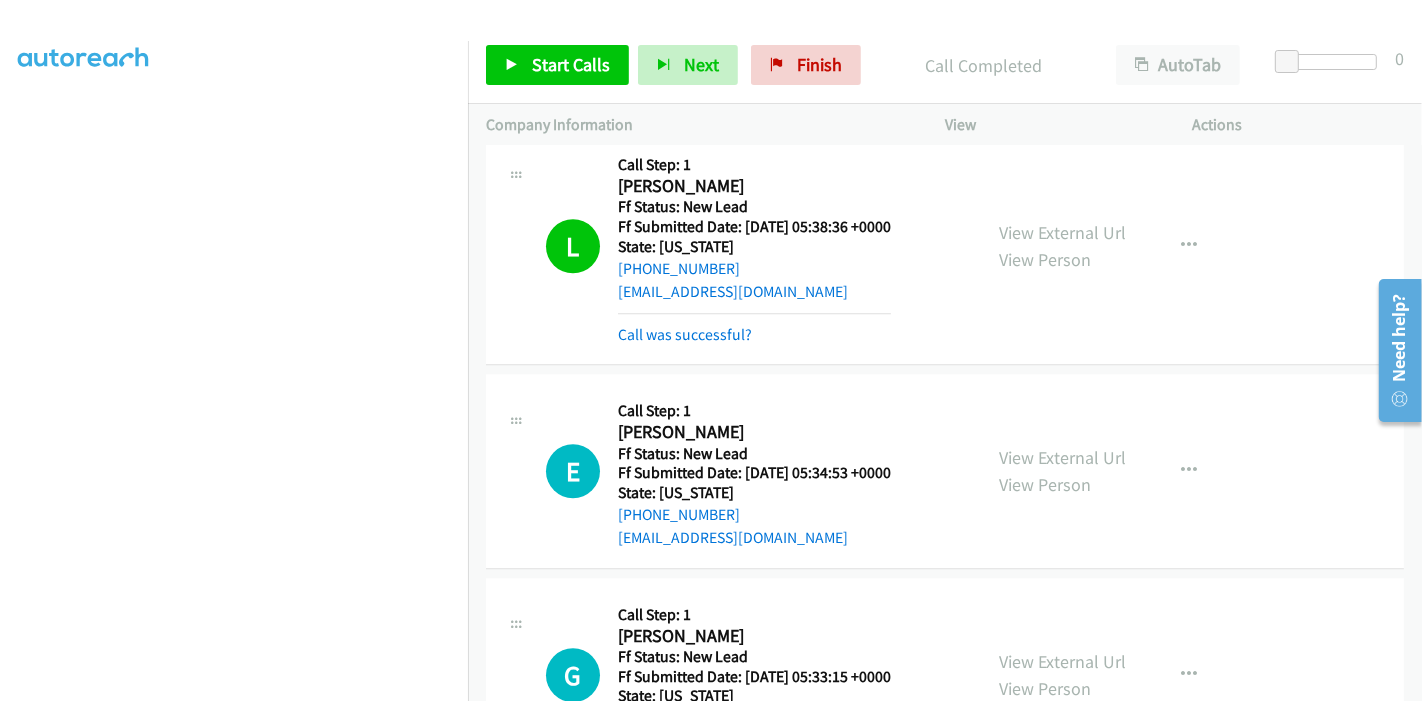 scroll, scrollTop: 4434, scrollLeft: 0, axis: vertical 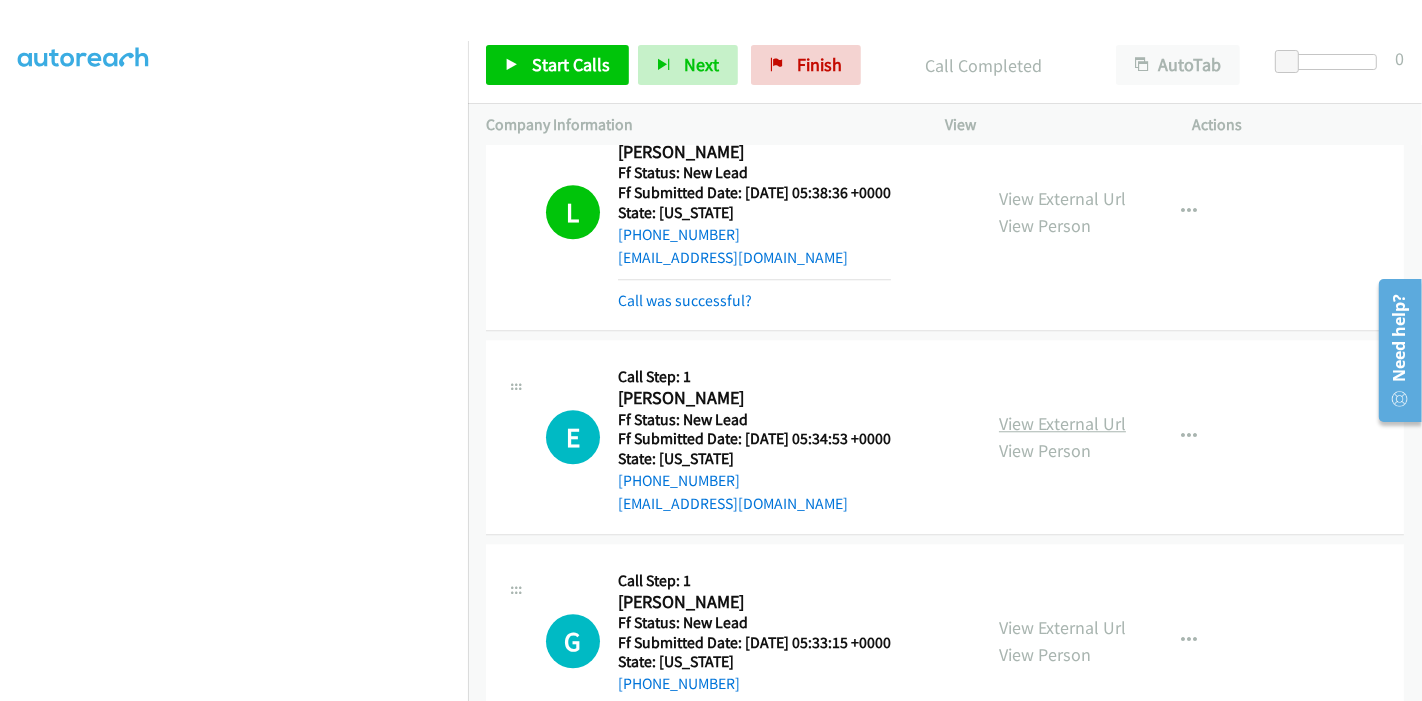 click on "View External Url" at bounding box center (1062, 423) 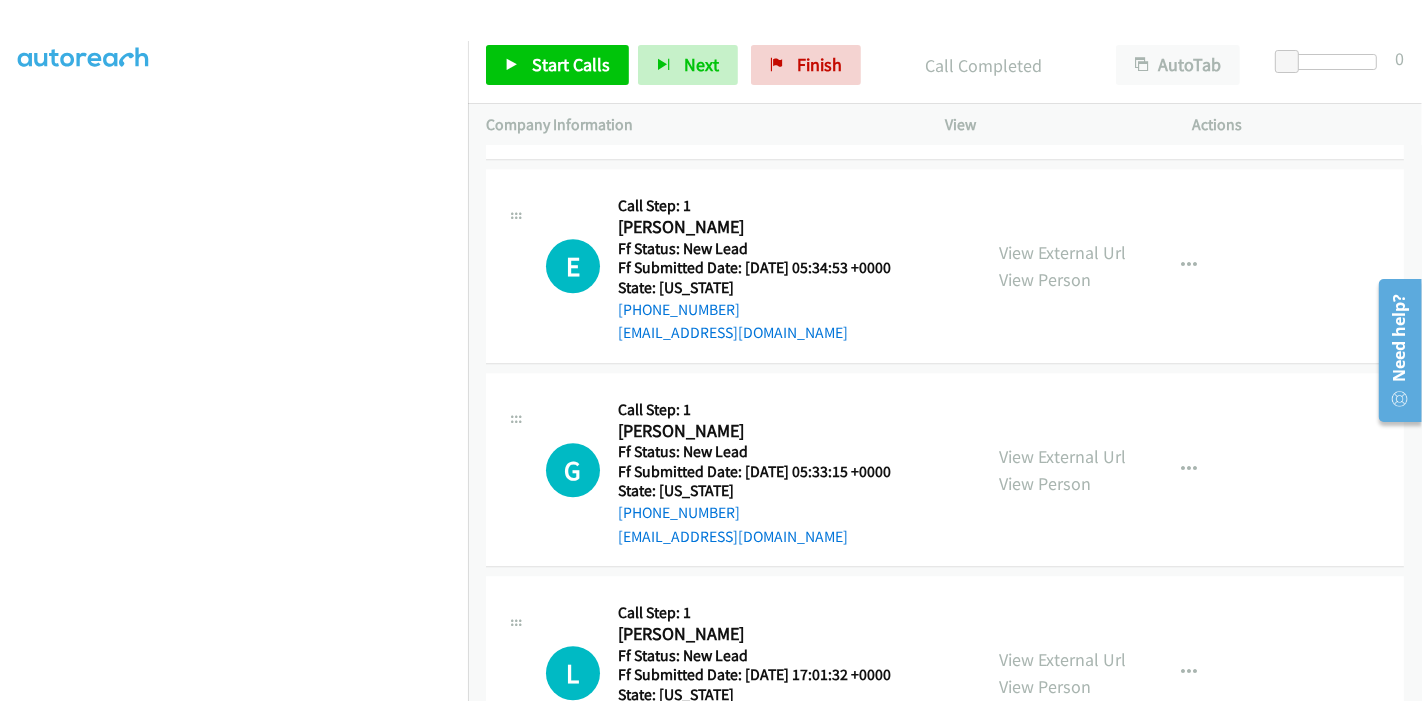 scroll, scrollTop: 4657, scrollLeft: 0, axis: vertical 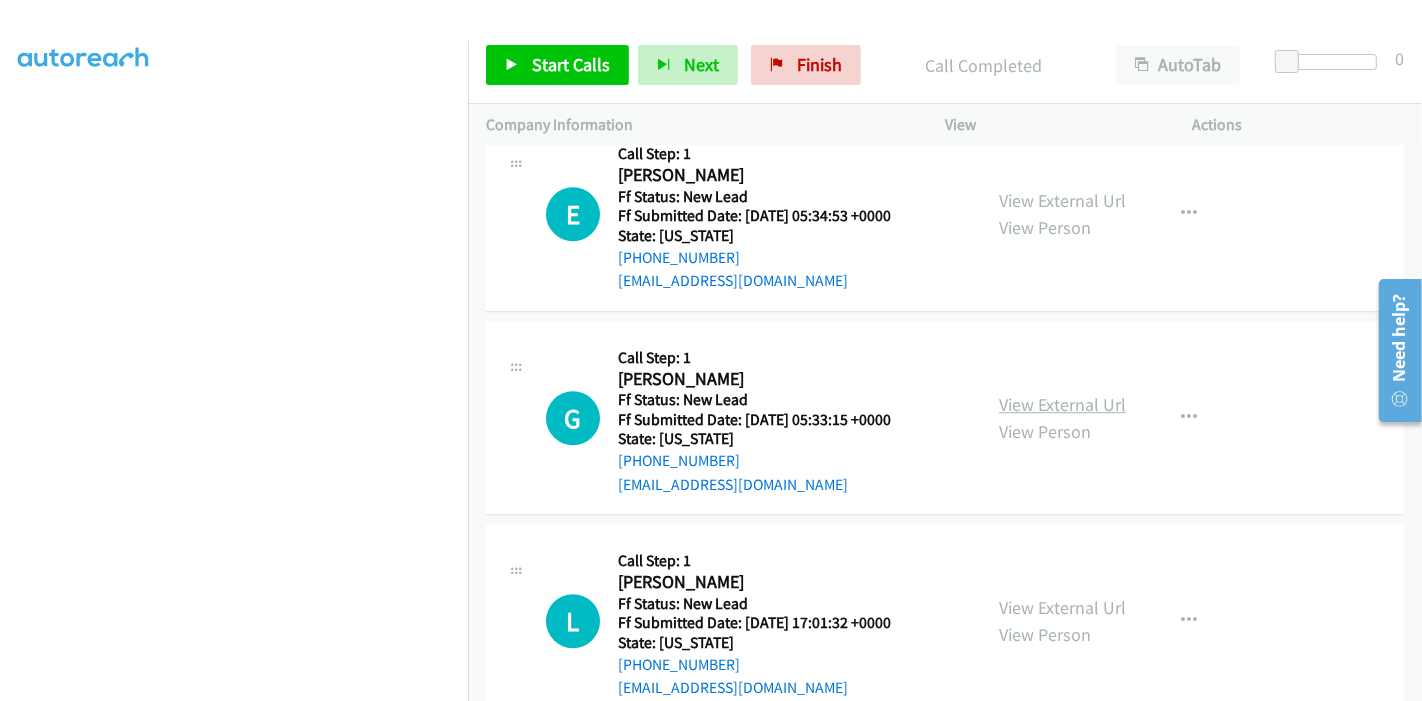 click on "View External Url" at bounding box center [1062, 404] 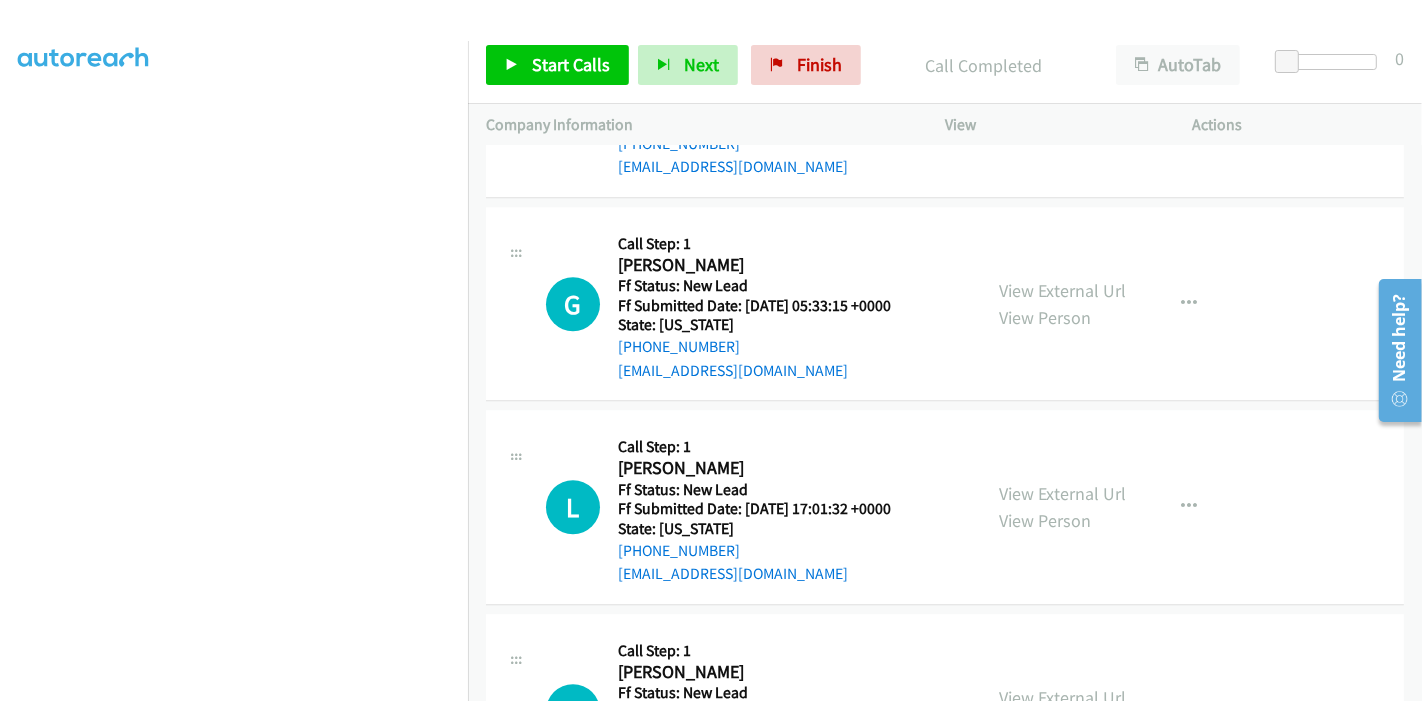 scroll, scrollTop: 4879, scrollLeft: 0, axis: vertical 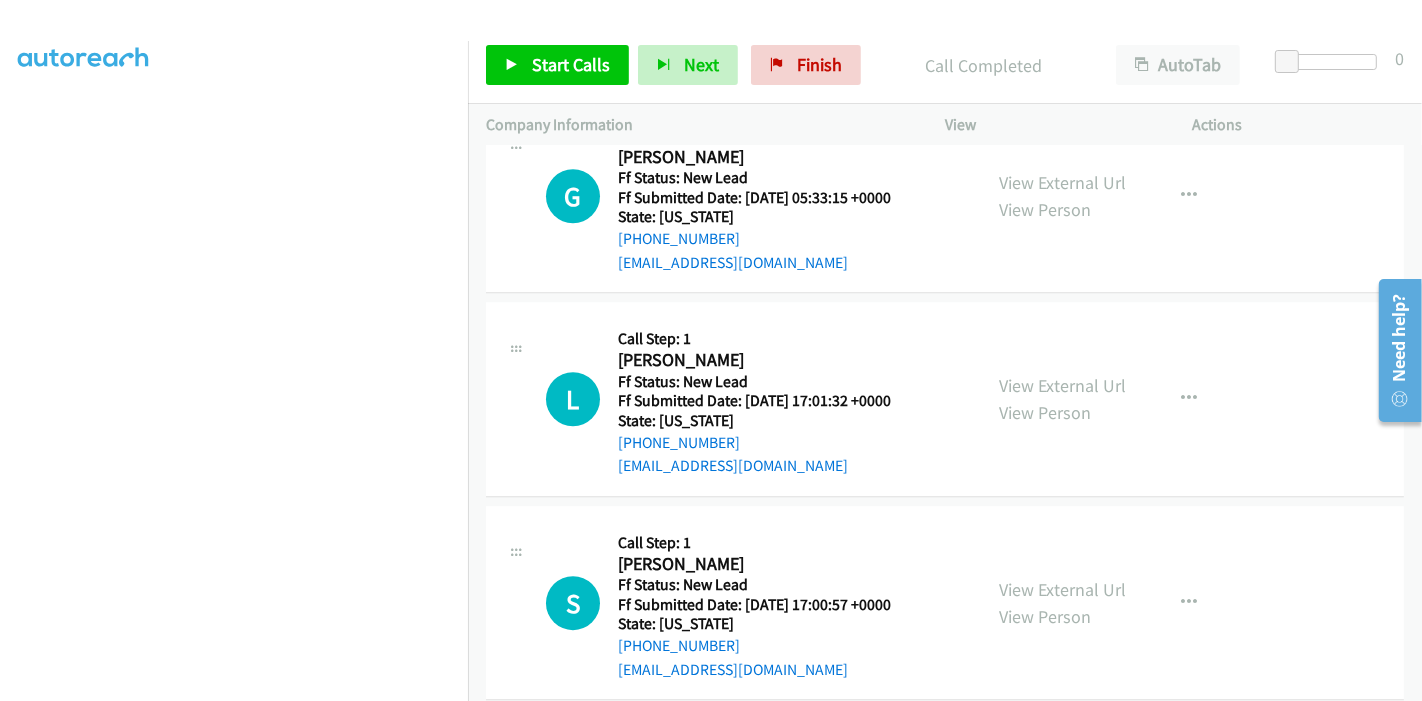 drag, startPoint x: 1031, startPoint y: 372, endPoint x: 1034, endPoint y: 336, distance: 36.124783 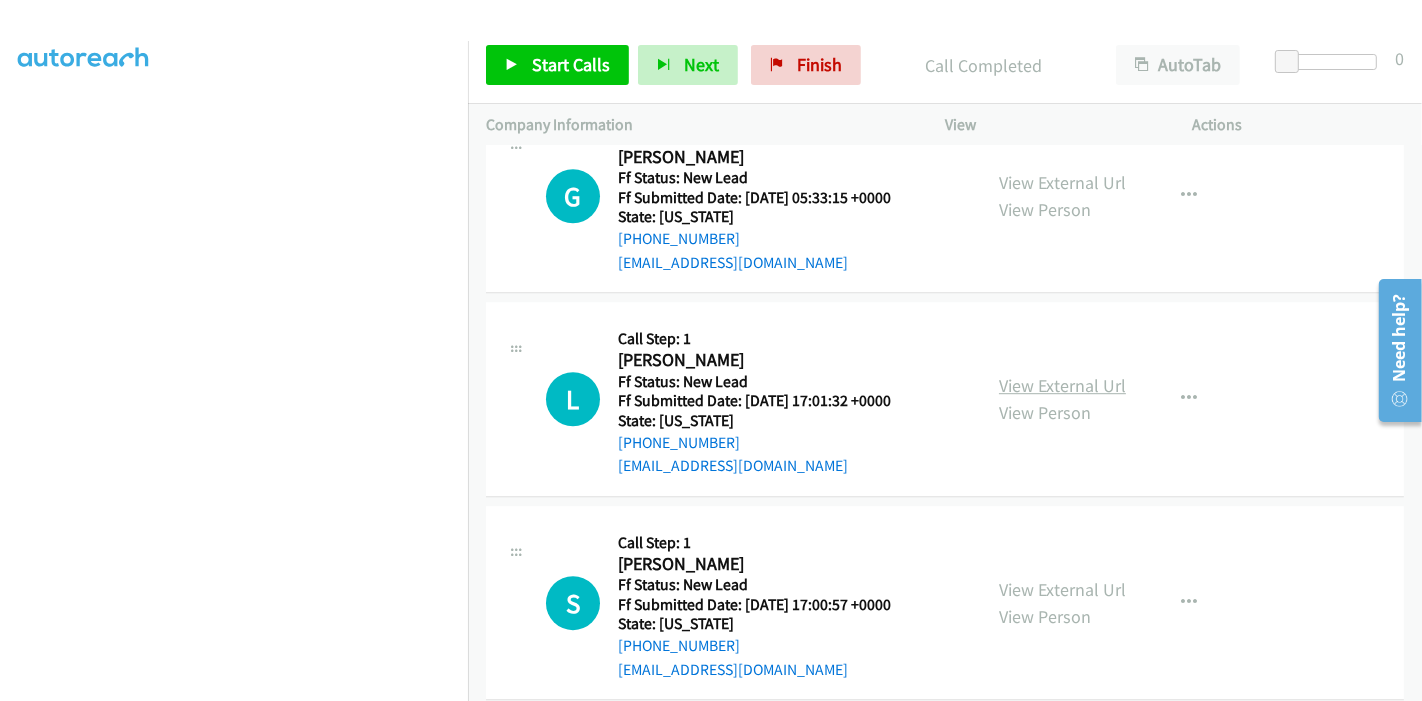 click on "View External Url" at bounding box center (1062, 385) 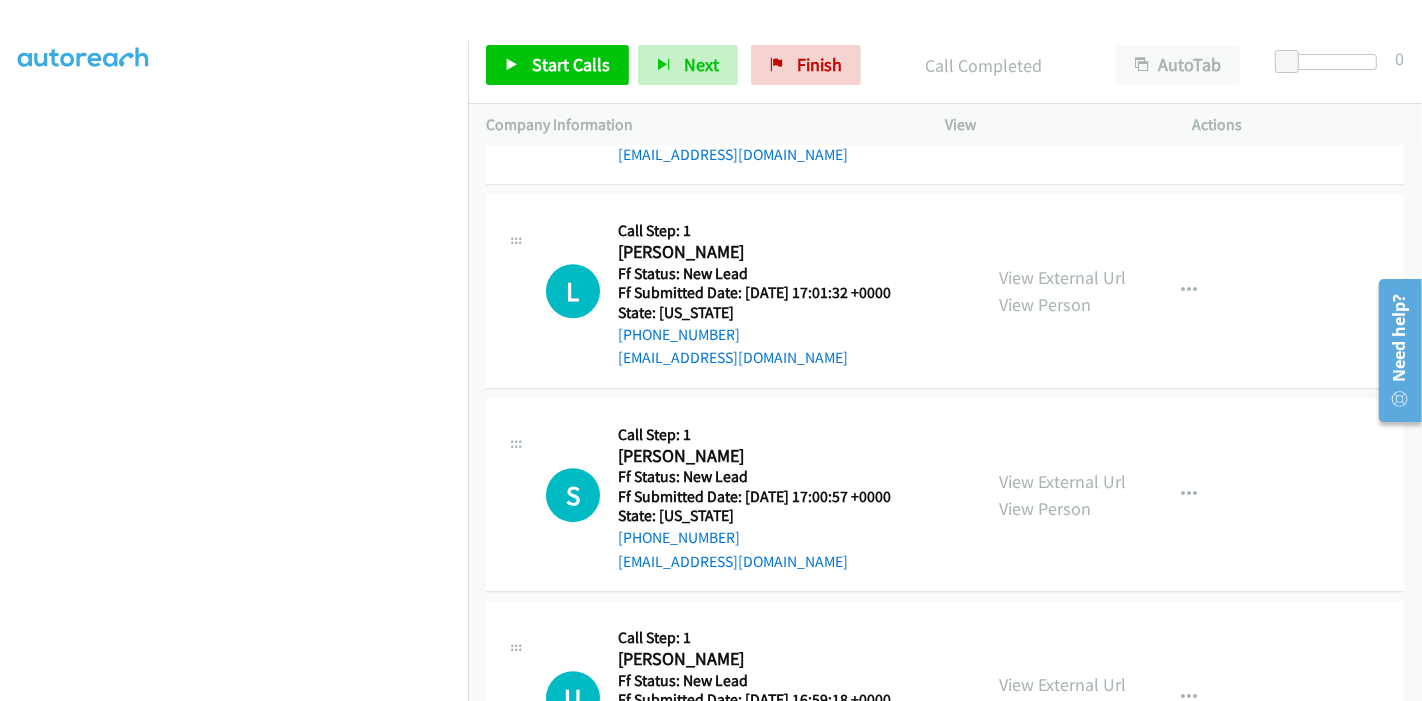 scroll, scrollTop: 4990, scrollLeft: 0, axis: vertical 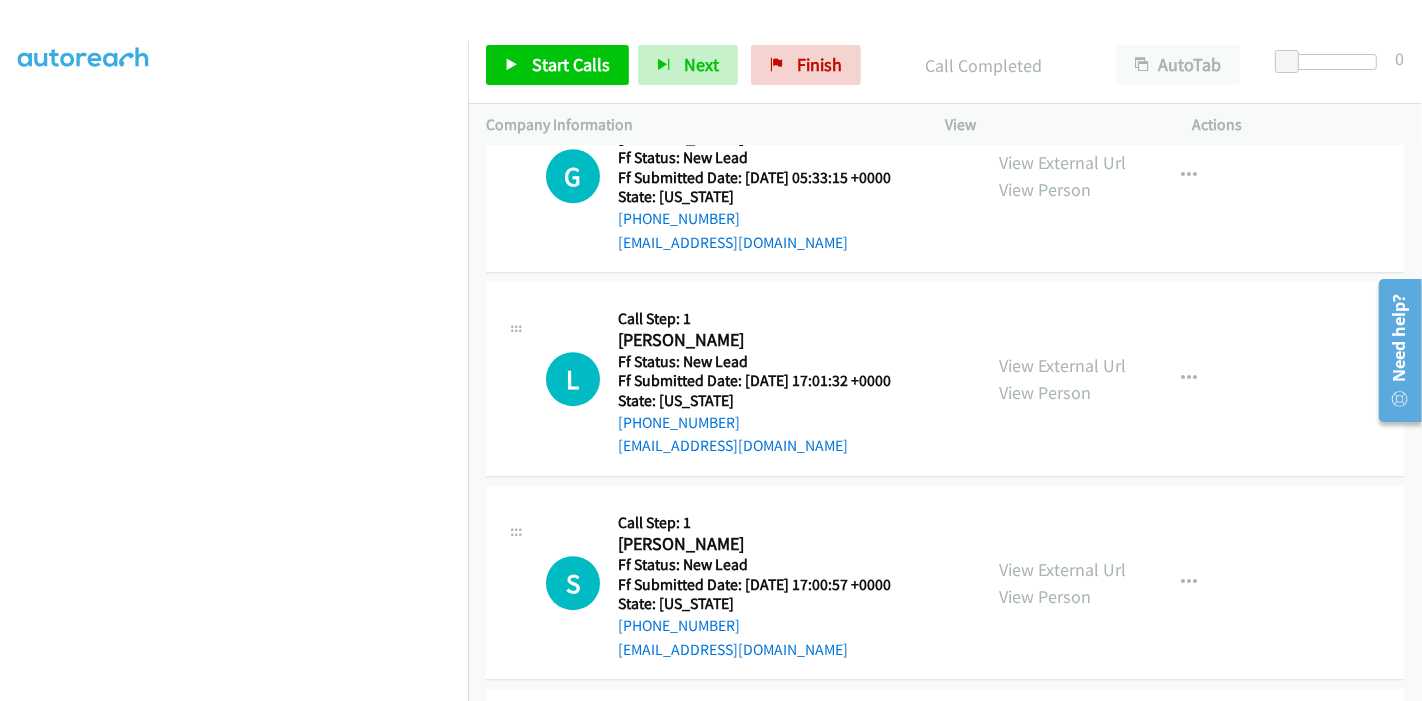 click on "View External Url" at bounding box center [1062, 569] 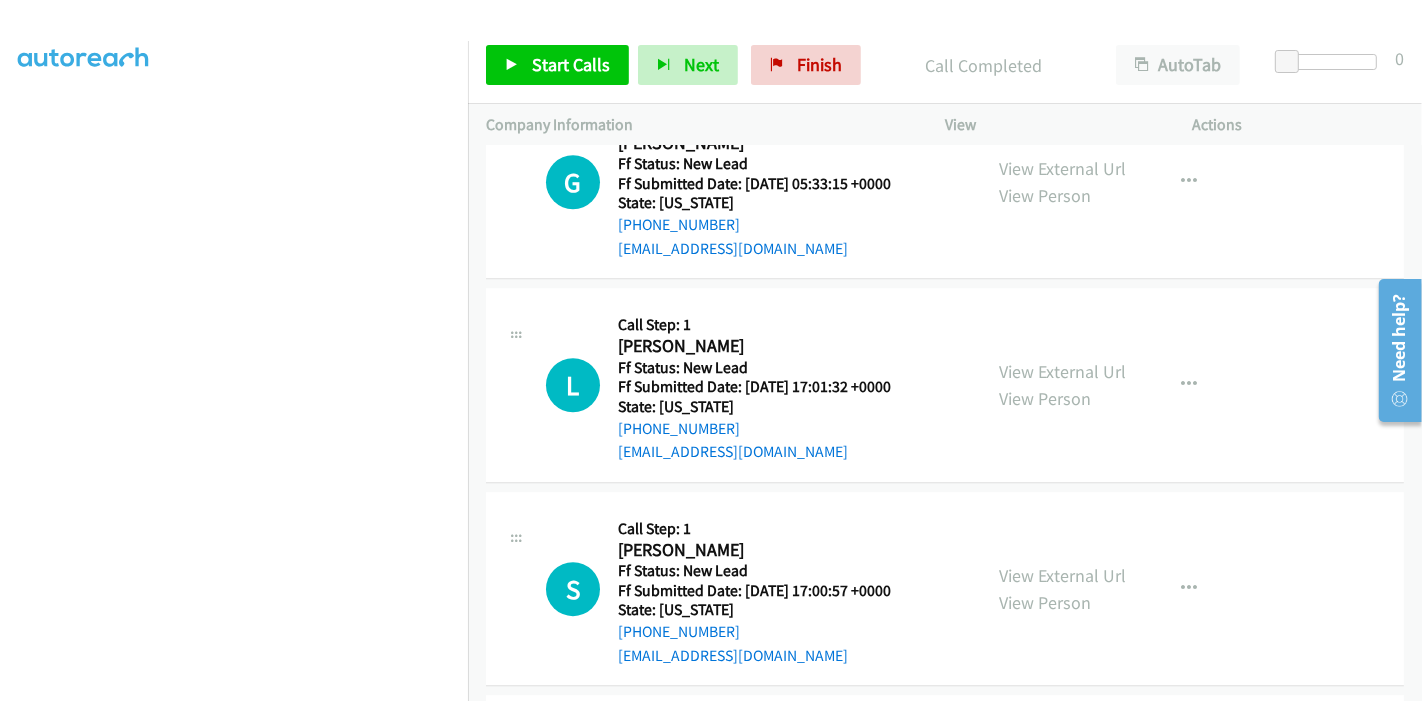 scroll, scrollTop: 5101, scrollLeft: 0, axis: vertical 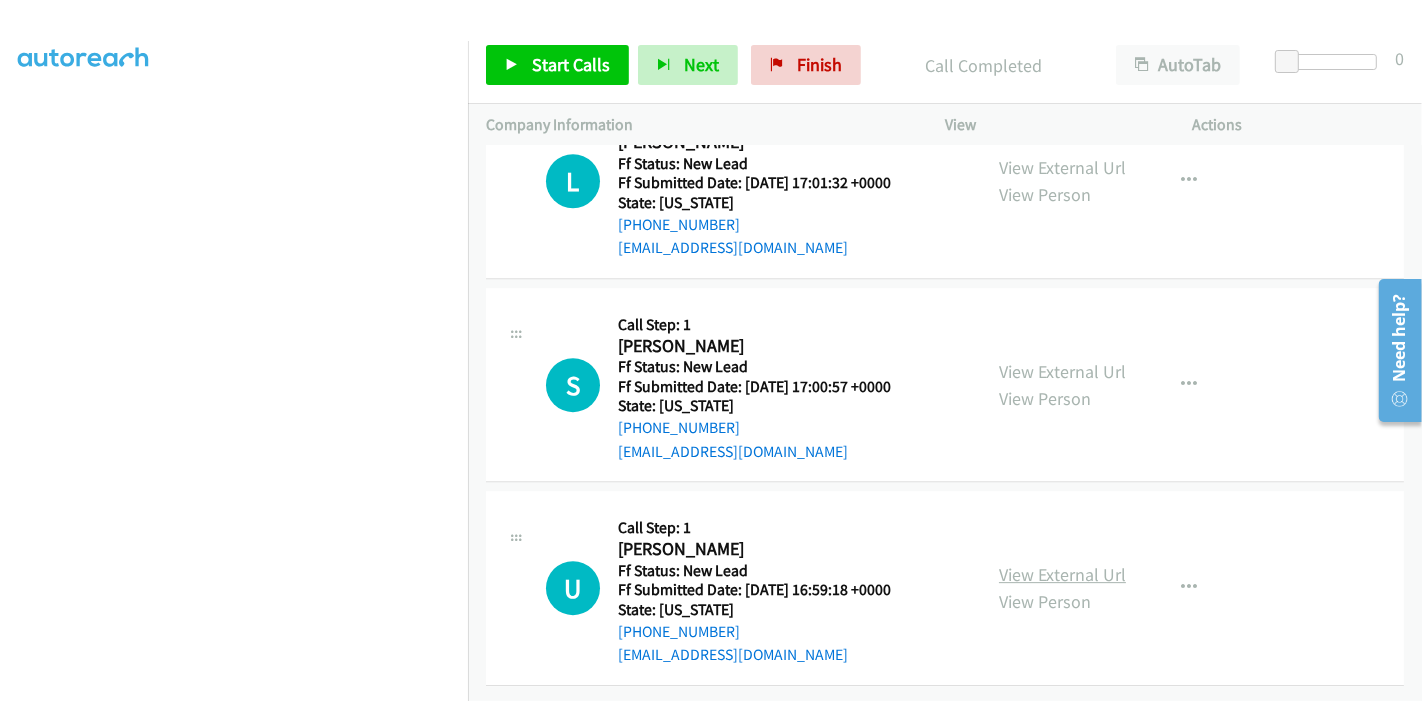 click on "View External Url" at bounding box center (1062, 574) 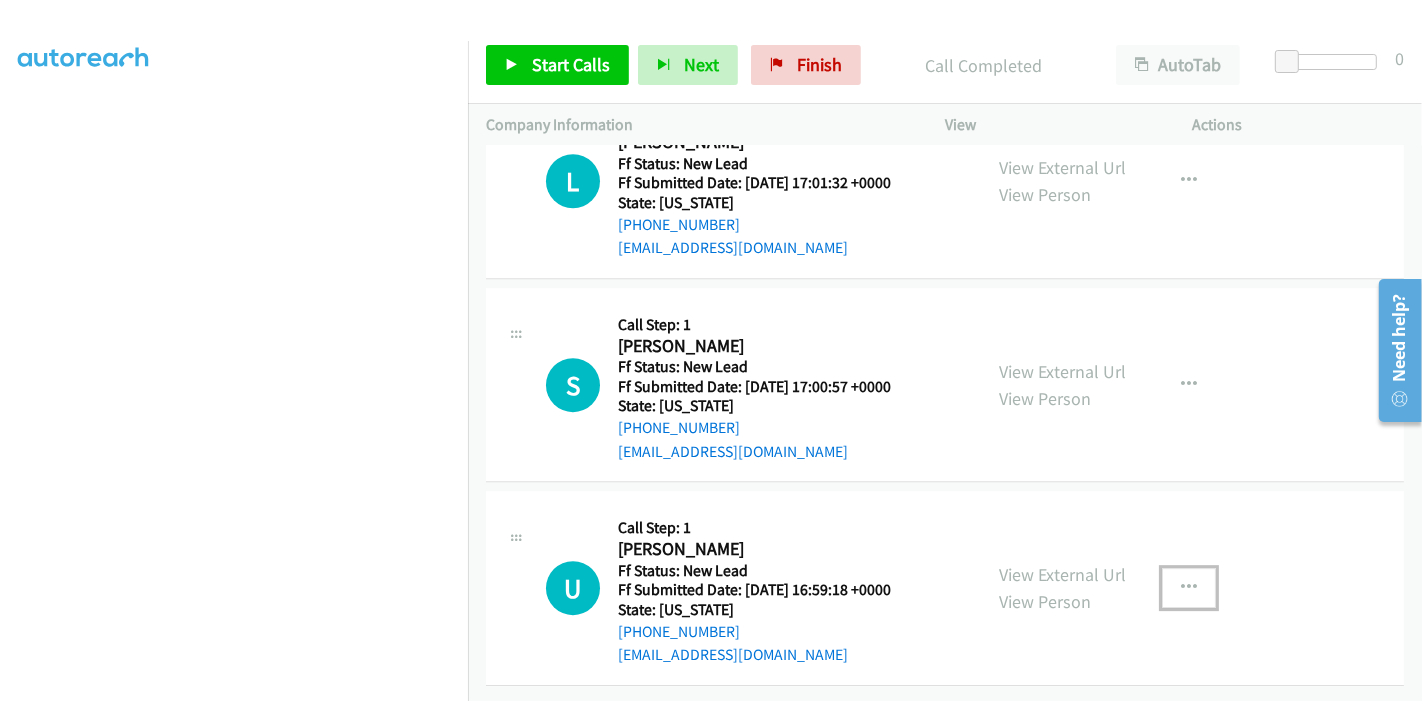 click at bounding box center (1189, 588) 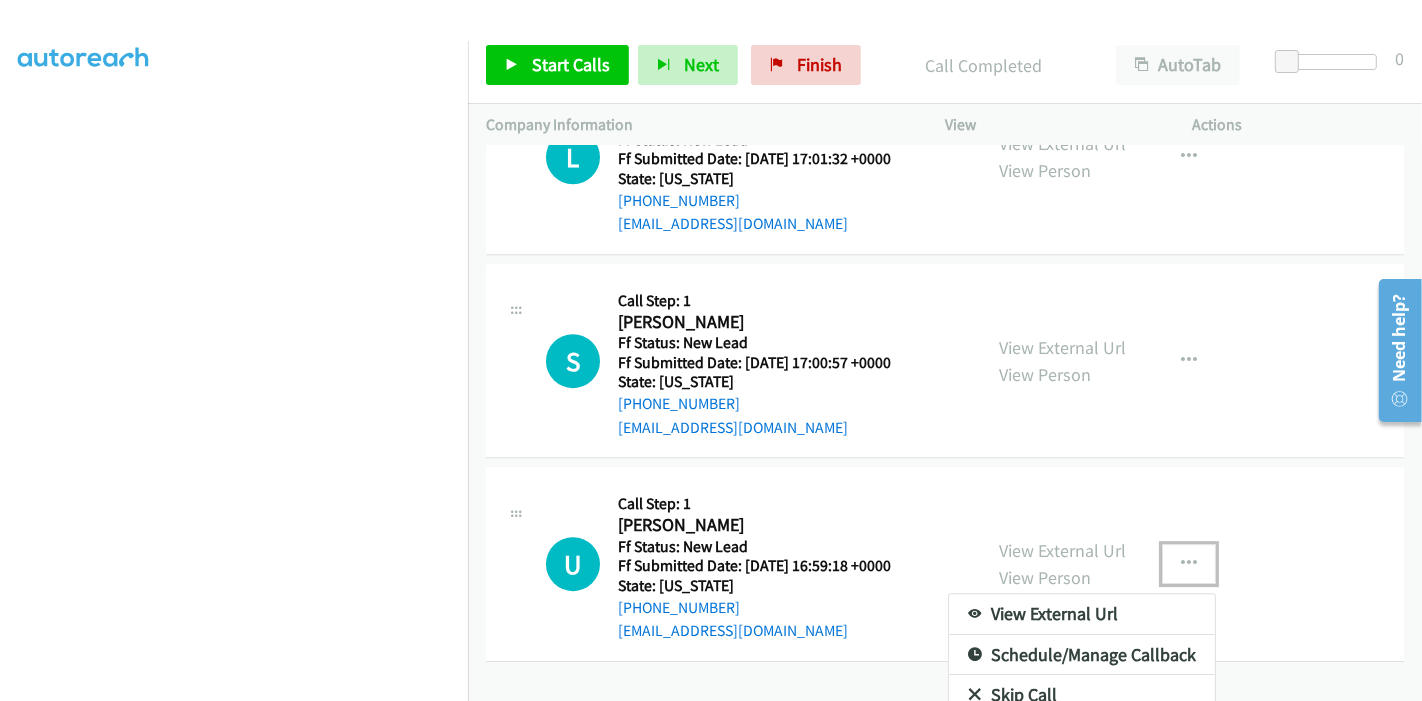 scroll, scrollTop: 5179, scrollLeft: 0, axis: vertical 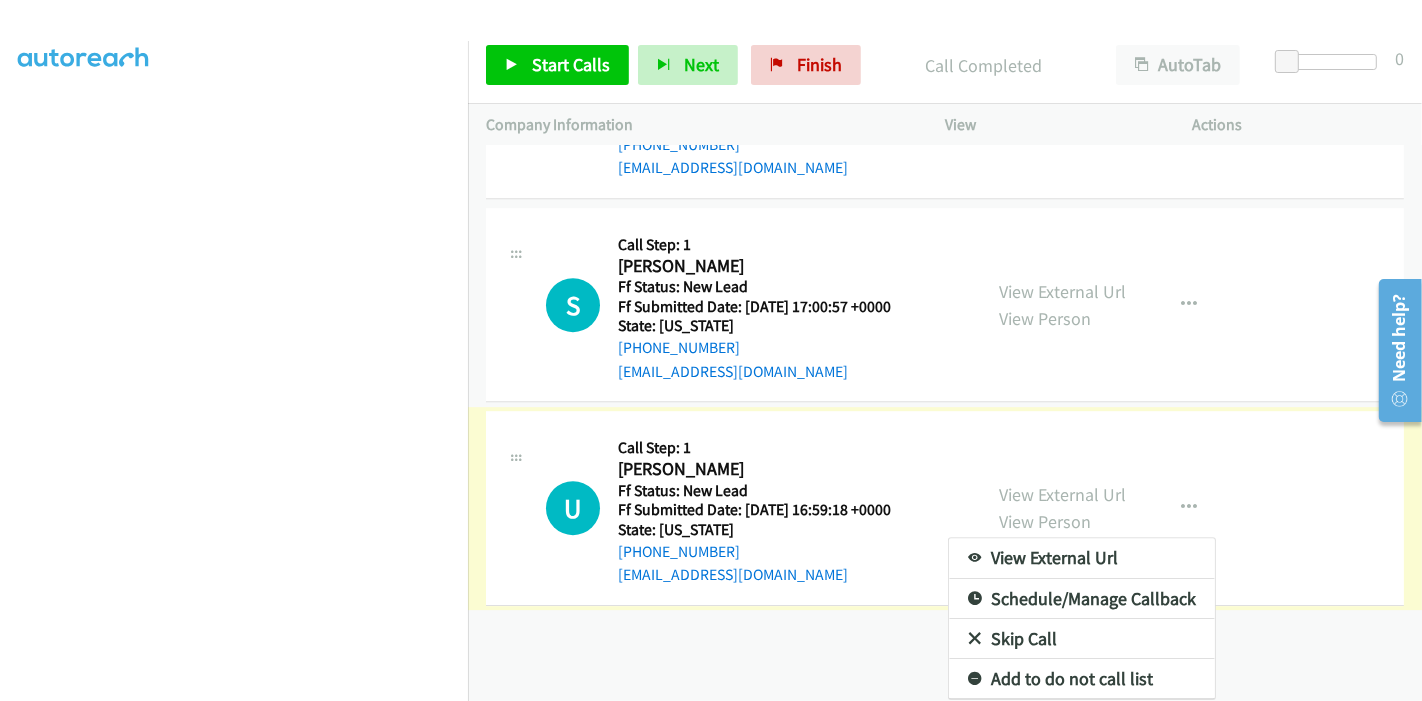 click on "Skip Call" at bounding box center (1082, 639) 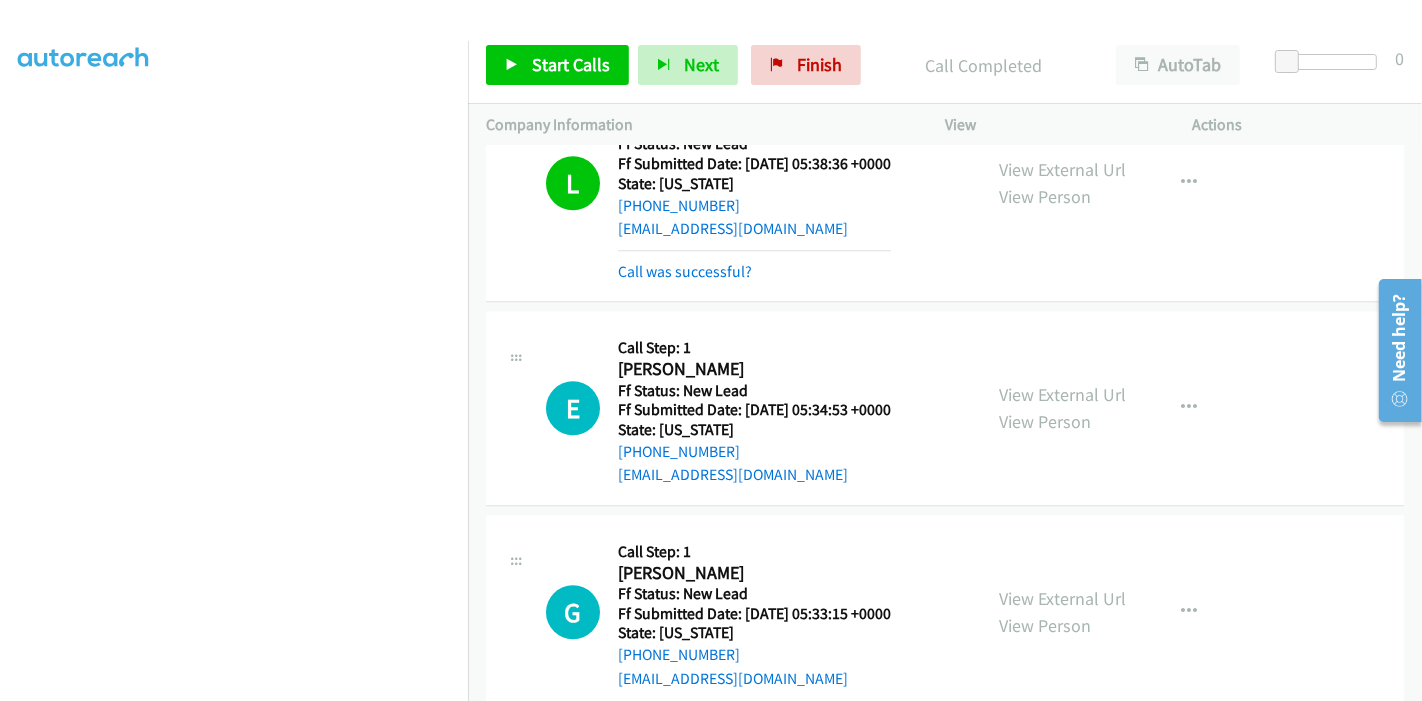 scroll, scrollTop: 4434, scrollLeft: 0, axis: vertical 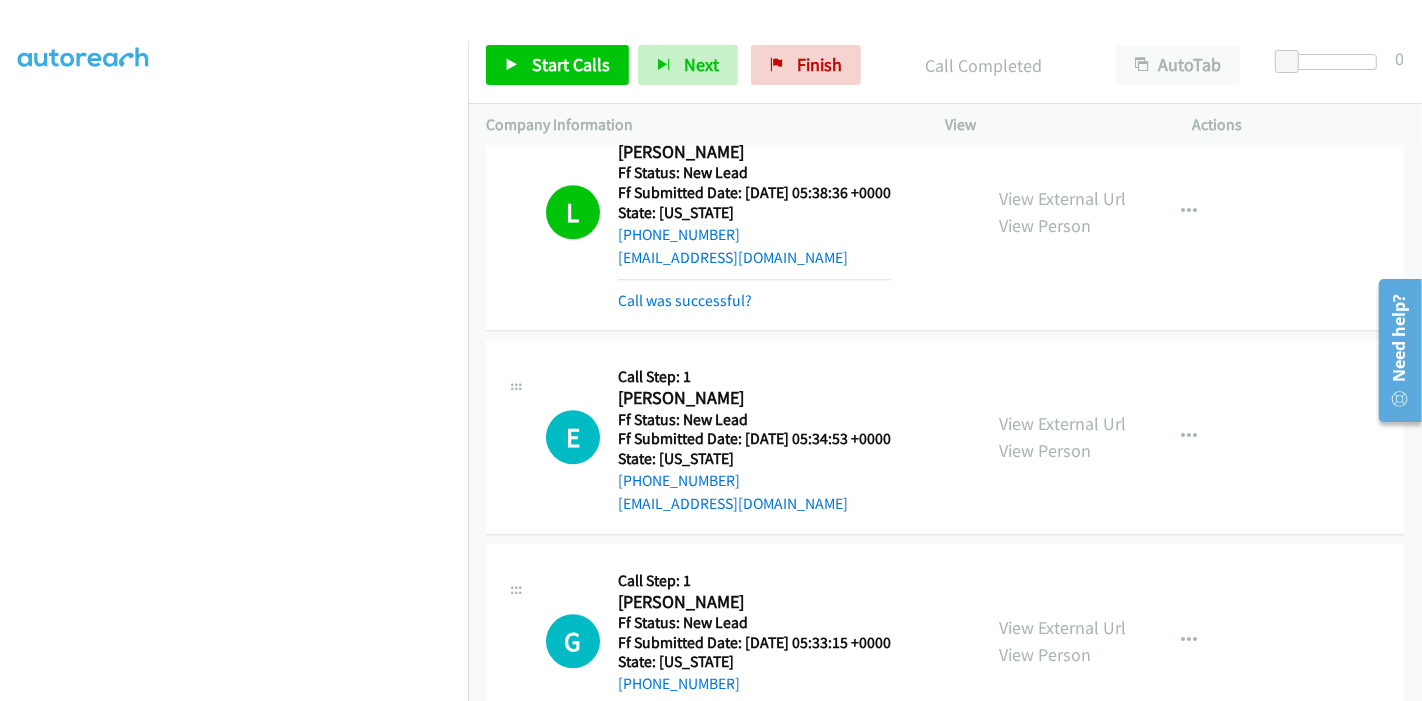 click on "Start Calls
Pause
Next
Finish
Call Completed
AutoTab
AutoTab
0" at bounding box center (945, 65) 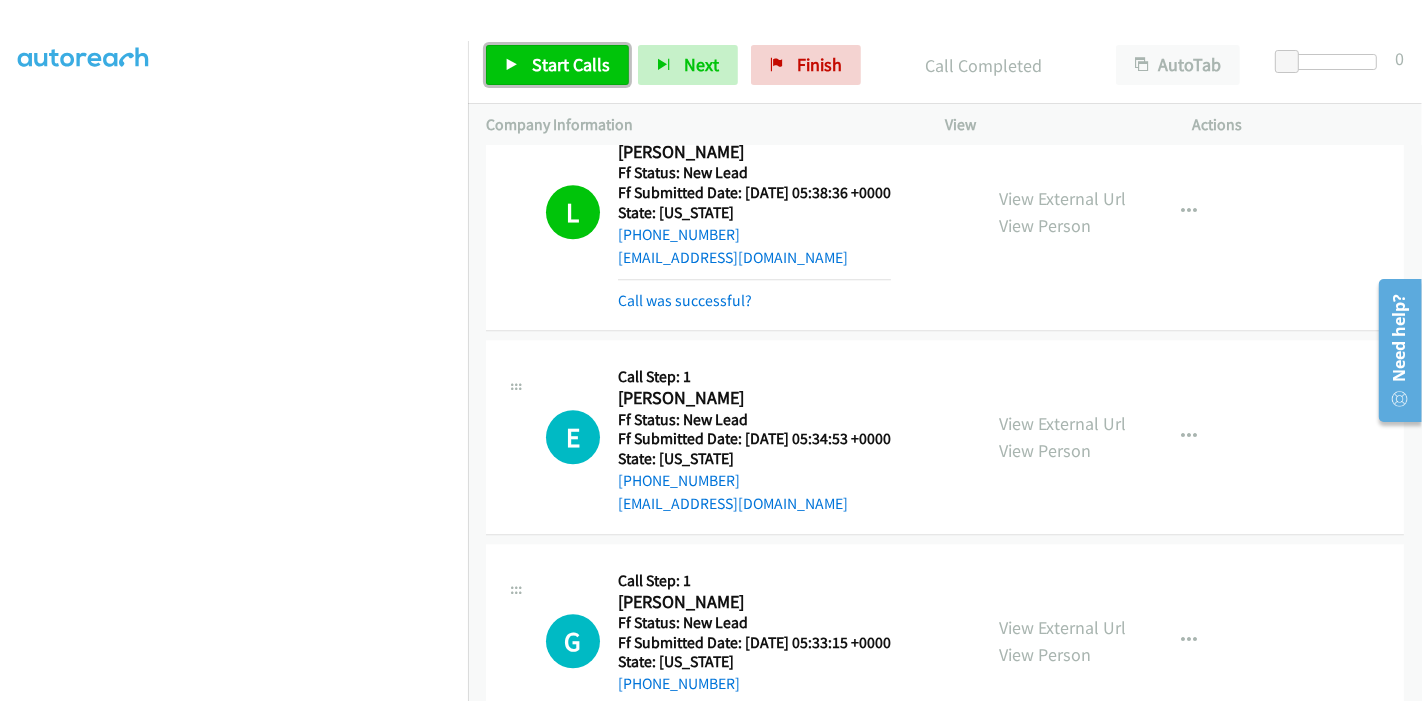click on "Start Calls" at bounding box center [557, 65] 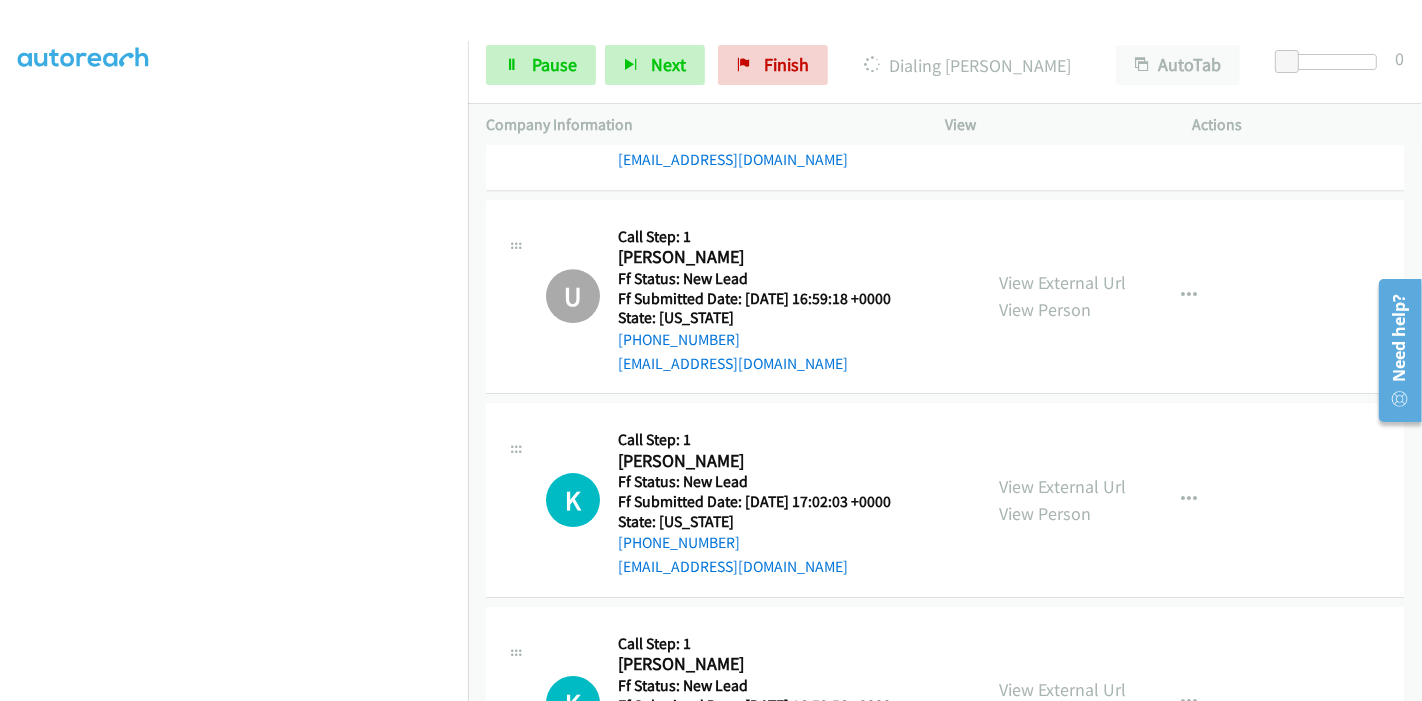 scroll, scrollTop: 5520, scrollLeft: 0, axis: vertical 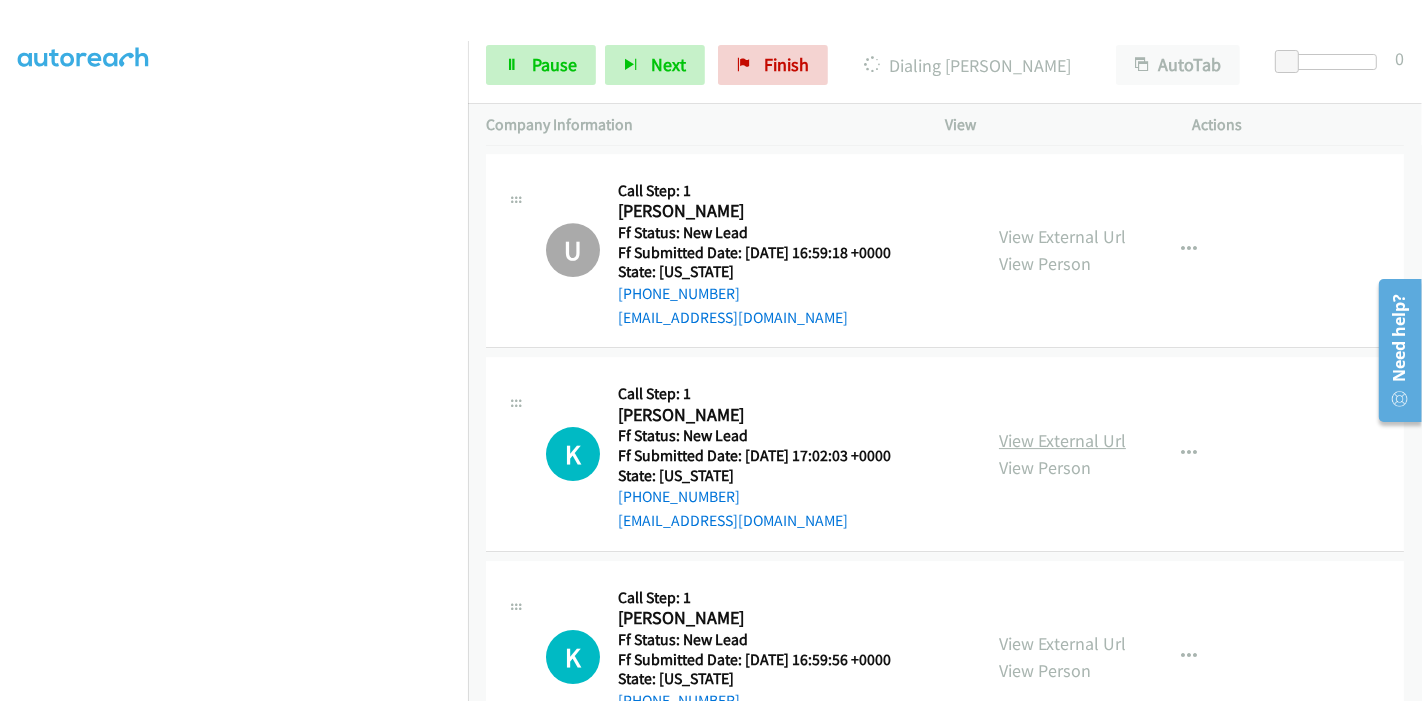 click on "View External Url" at bounding box center (1062, 440) 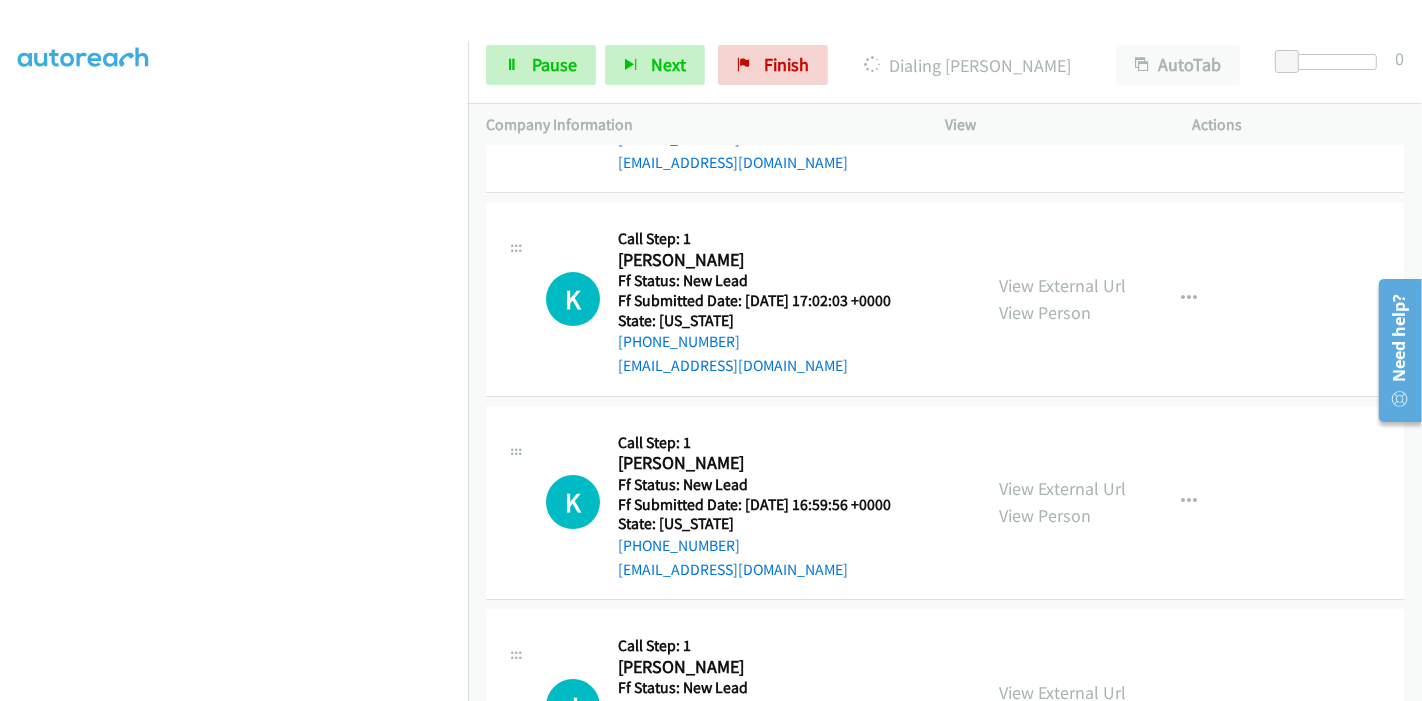scroll, scrollTop: 5742, scrollLeft: 0, axis: vertical 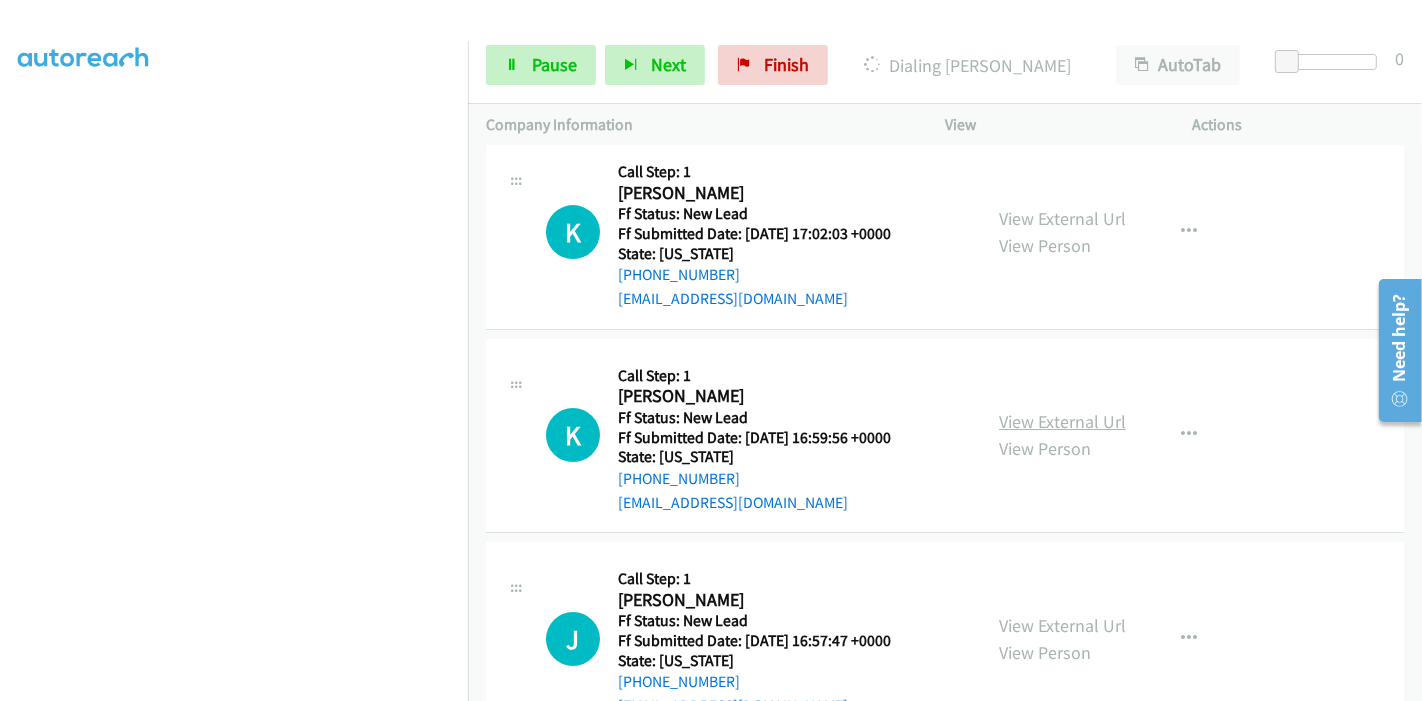 click on "View External Url" at bounding box center [1062, 421] 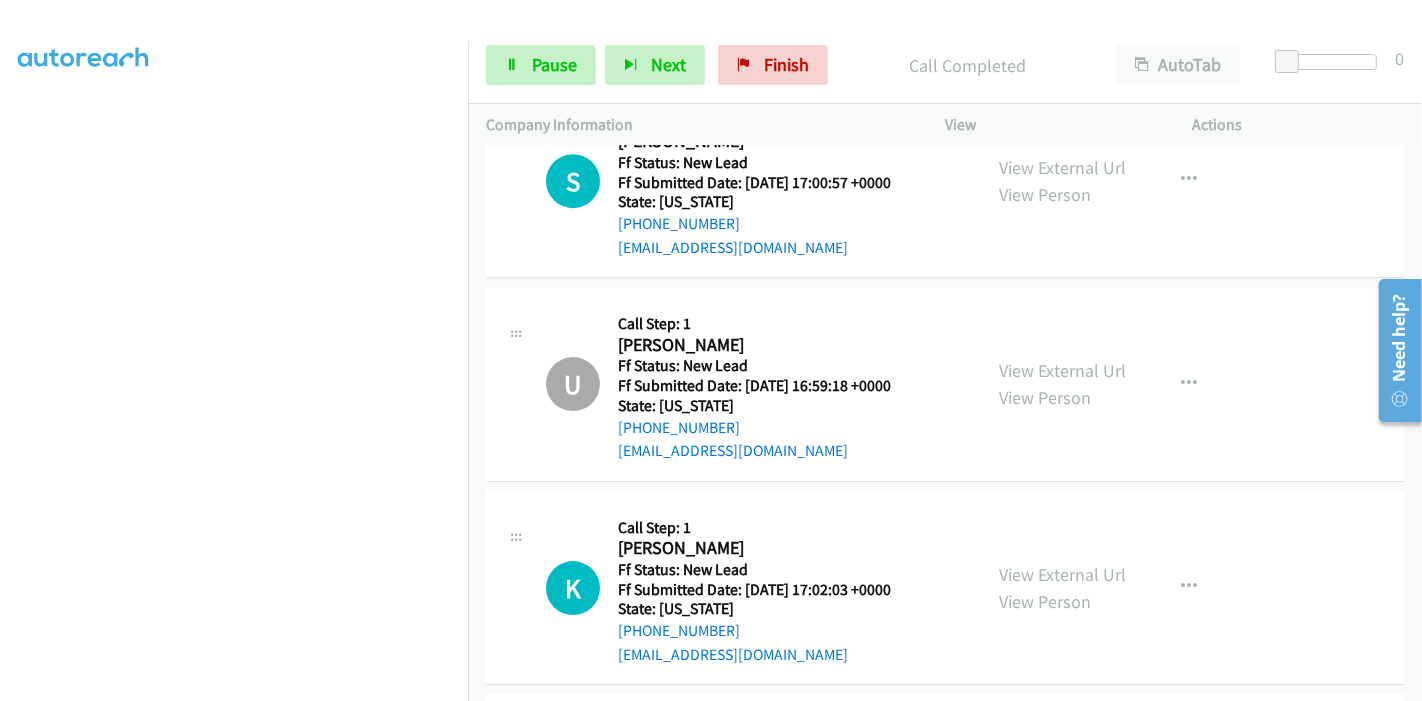 scroll, scrollTop: 5394, scrollLeft: 0, axis: vertical 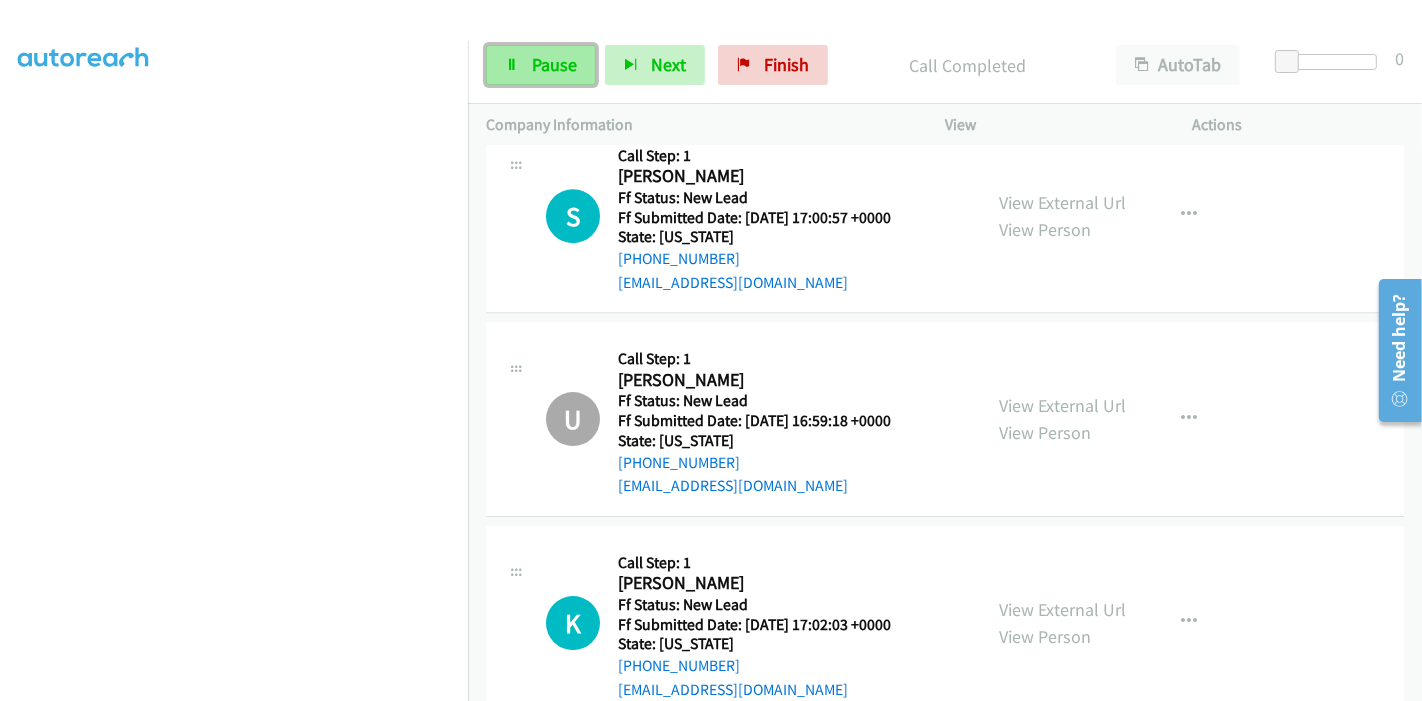 click at bounding box center [512, 66] 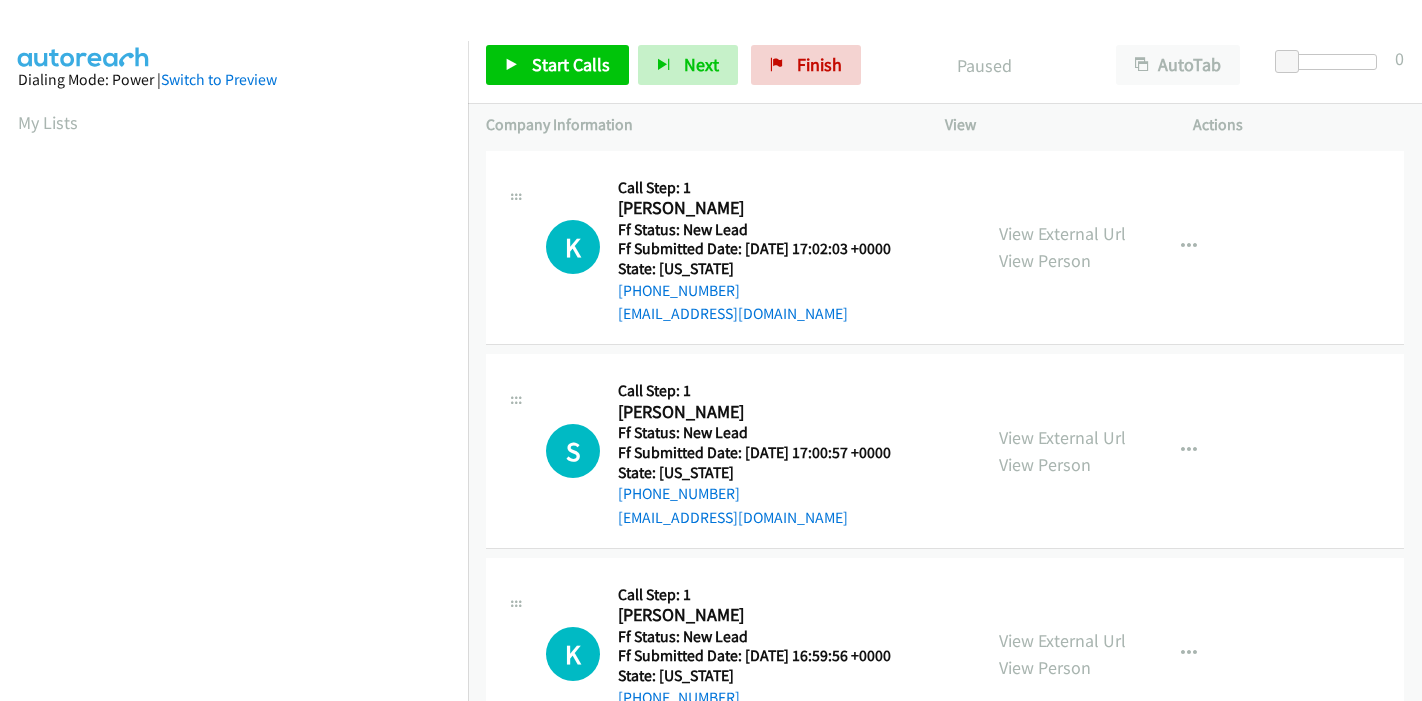 scroll, scrollTop: 0, scrollLeft: 0, axis: both 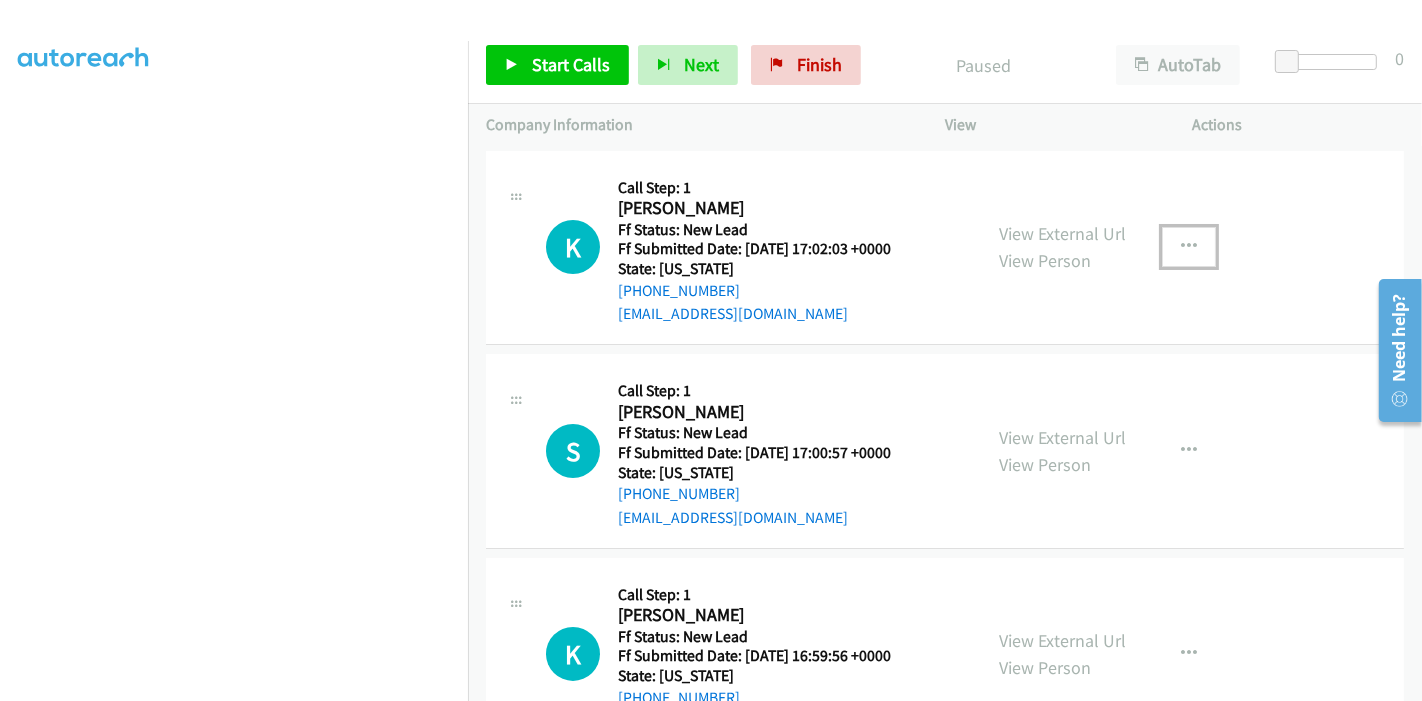 click at bounding box center [1189, 247] 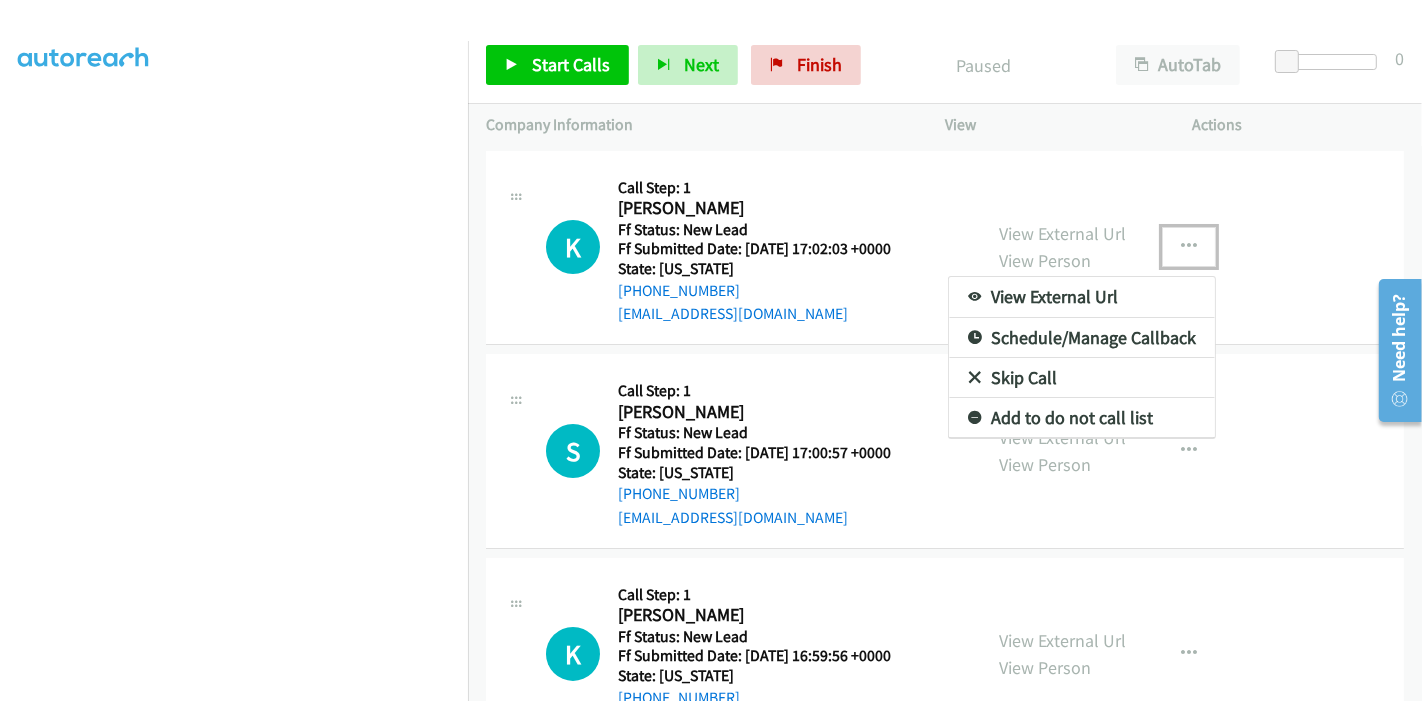 click on "Skip Call" at bounding box center [1082, 378] 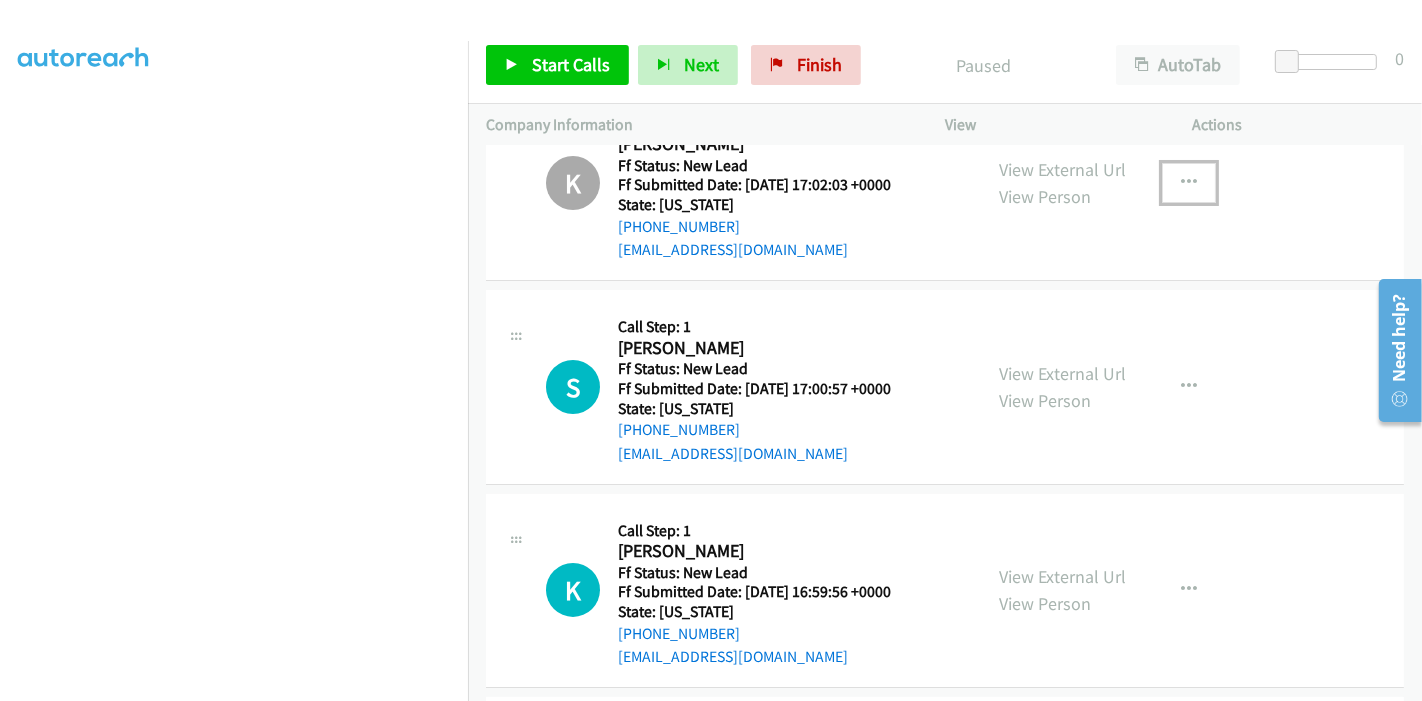 scroll, scrollTop: 222, scrollLeft: 0, axis: vertical 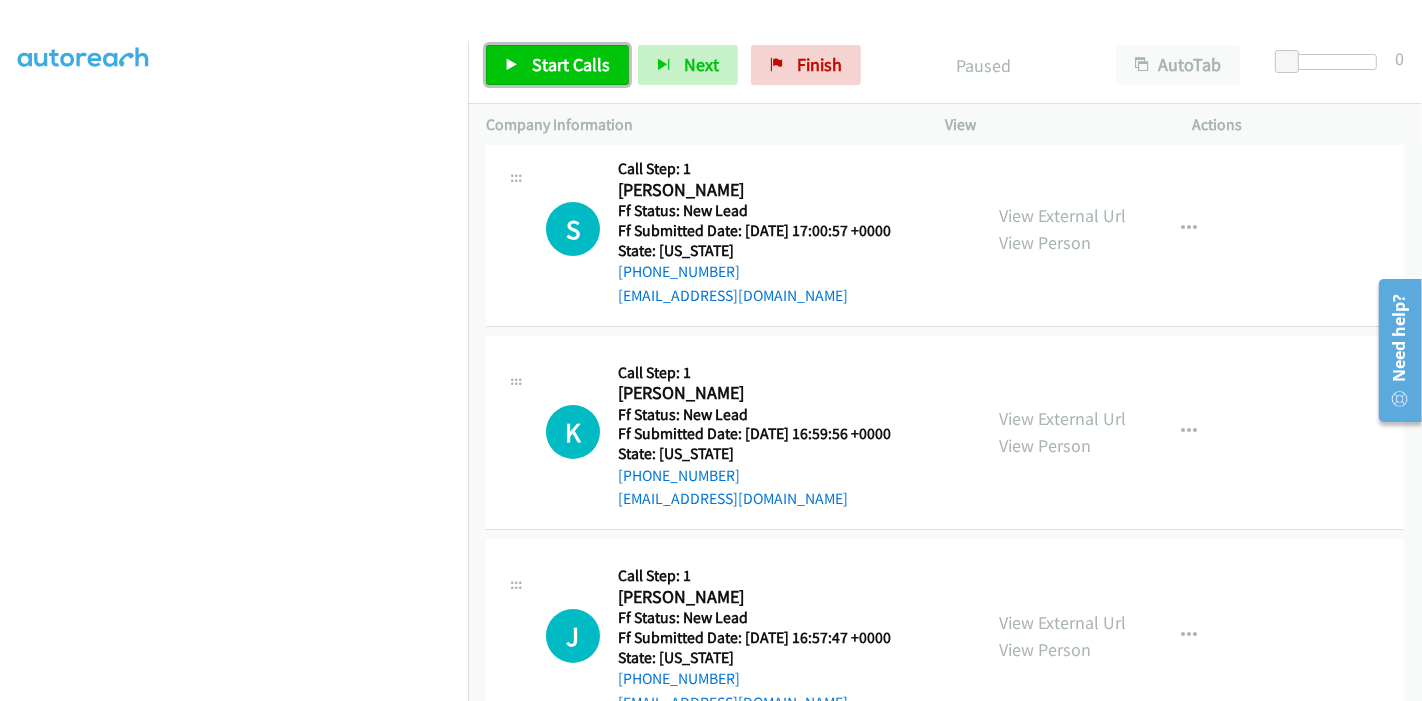click on "Start Calls" at bounding box center [571, 64] 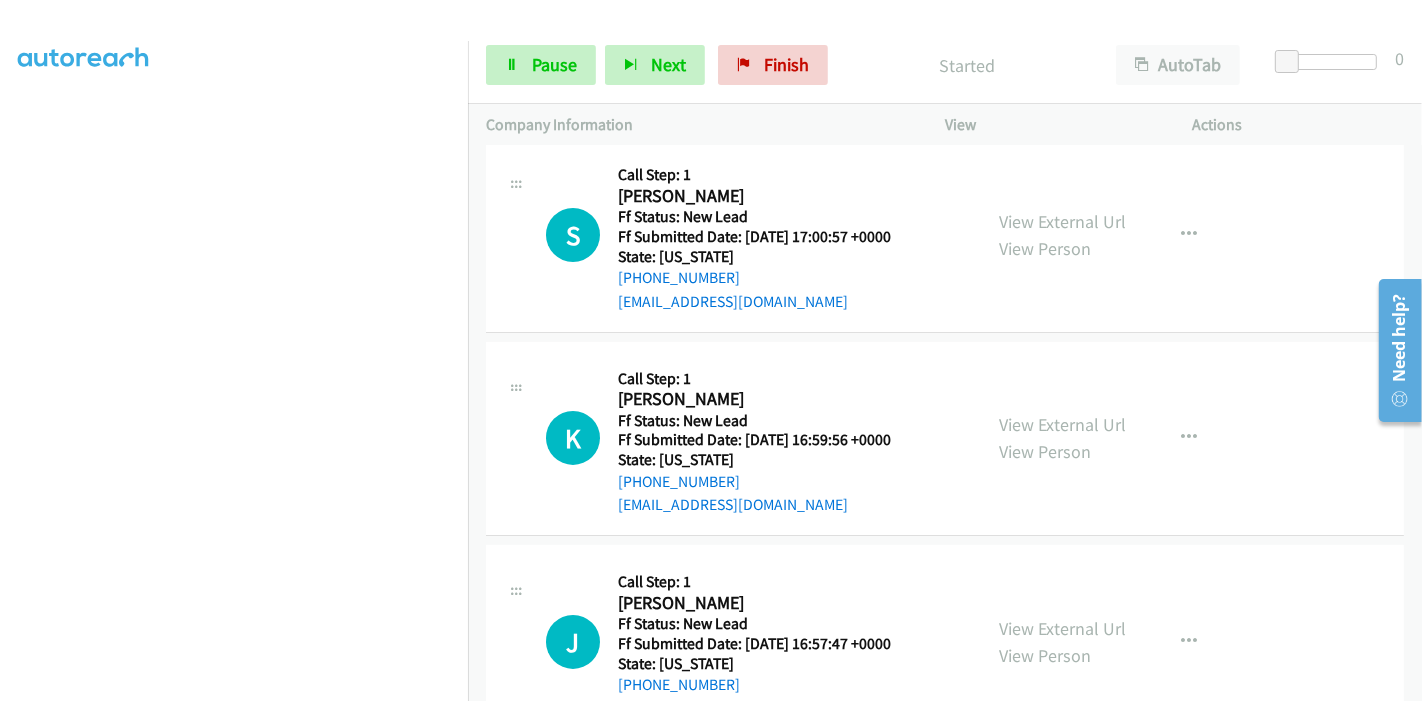 scroll, scrollTop: 284, scrollLeft: 0, axis: vertical 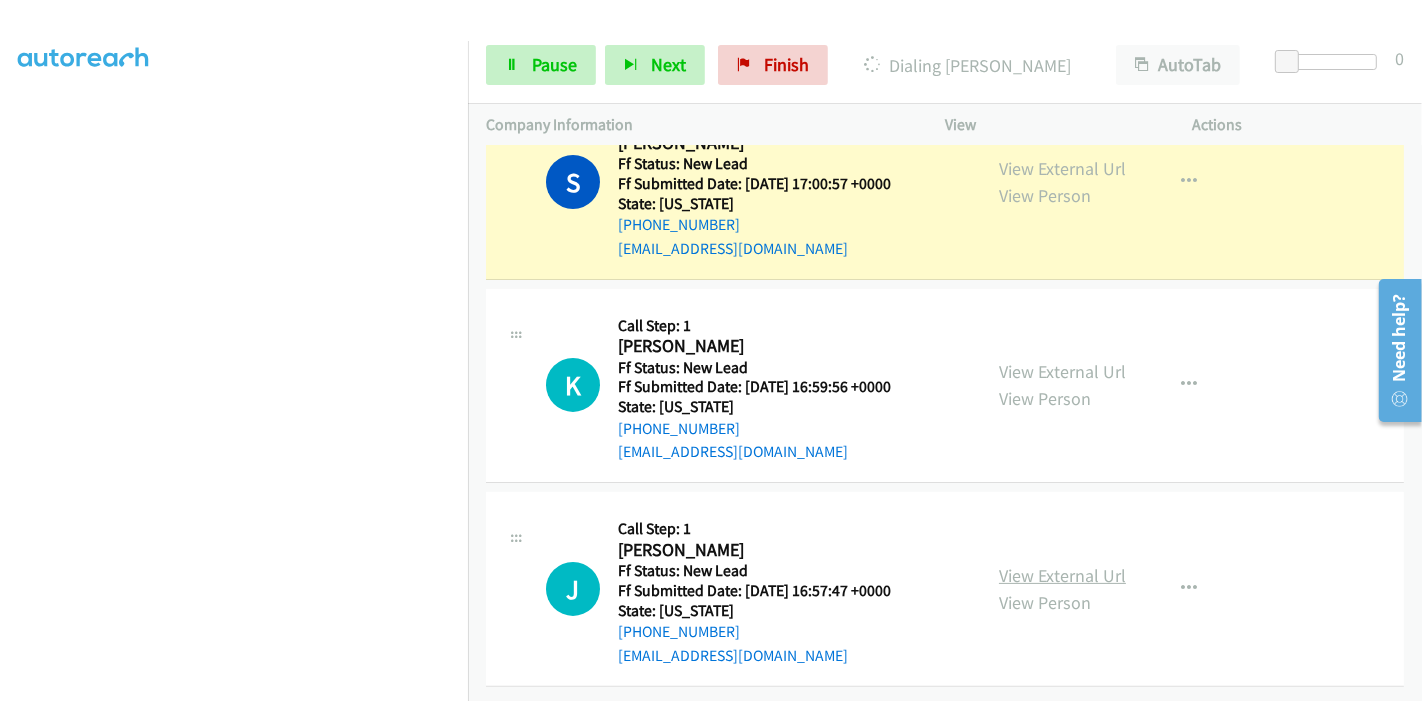 click on "View External Url" at bounding box center [1062, 575] 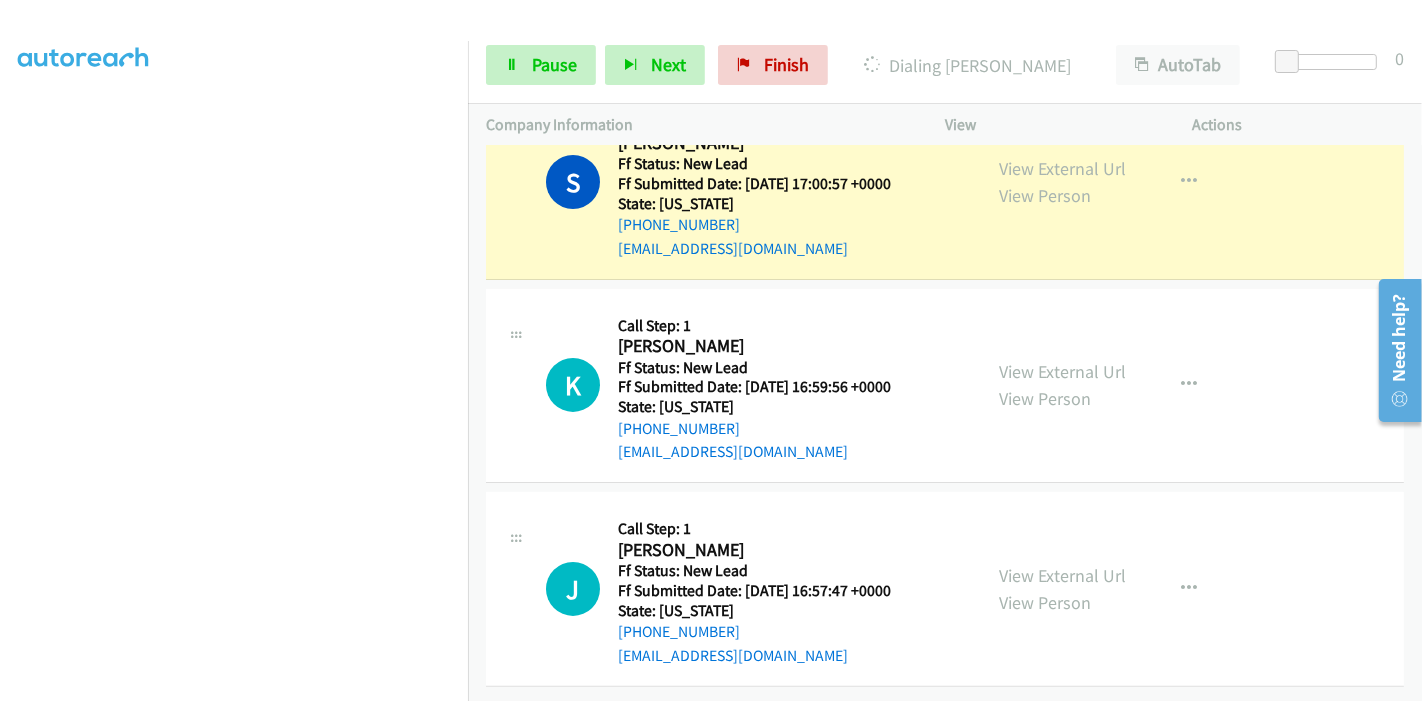 scroll, scrollTop: 422, scrollLeft: 0, axis: vertical 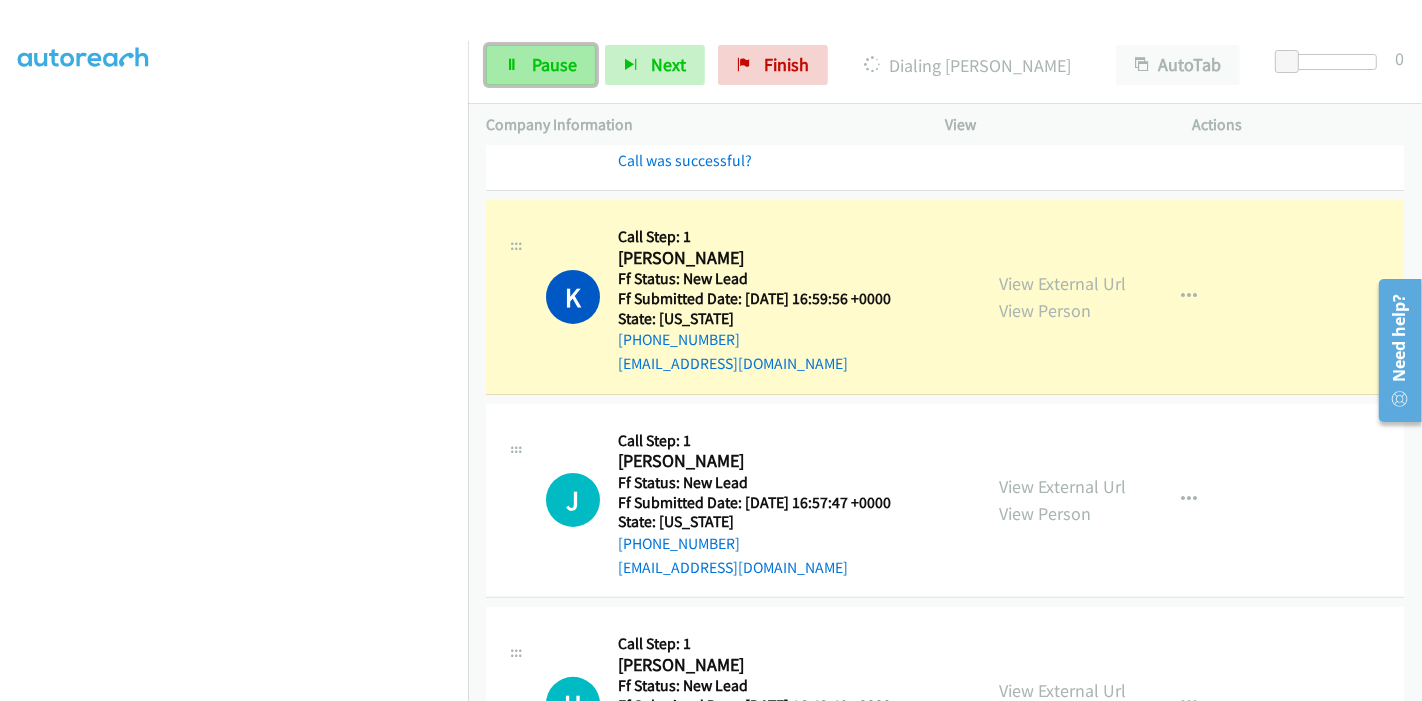 click on "Pause" at bounding box center (541, 65) 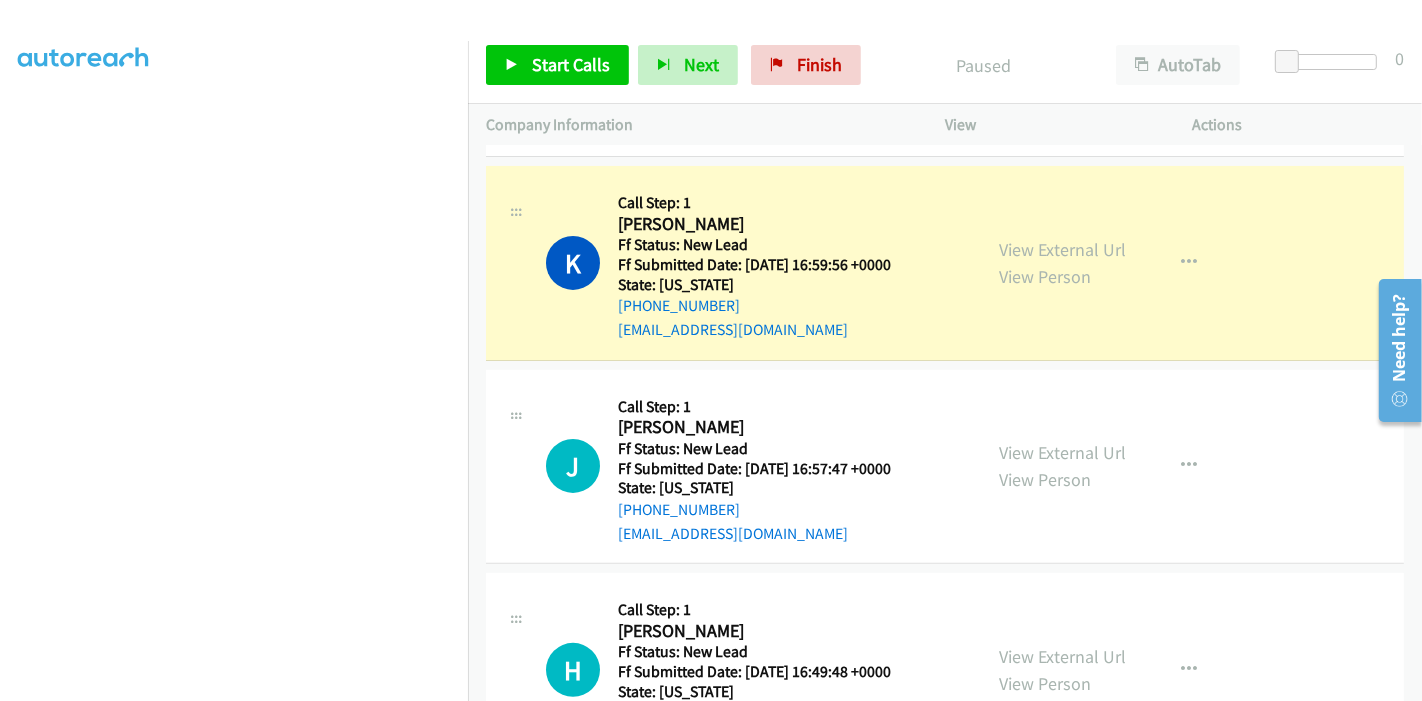 scroll, scrollTop: 400, scrollLeft: 0, axis: vertical 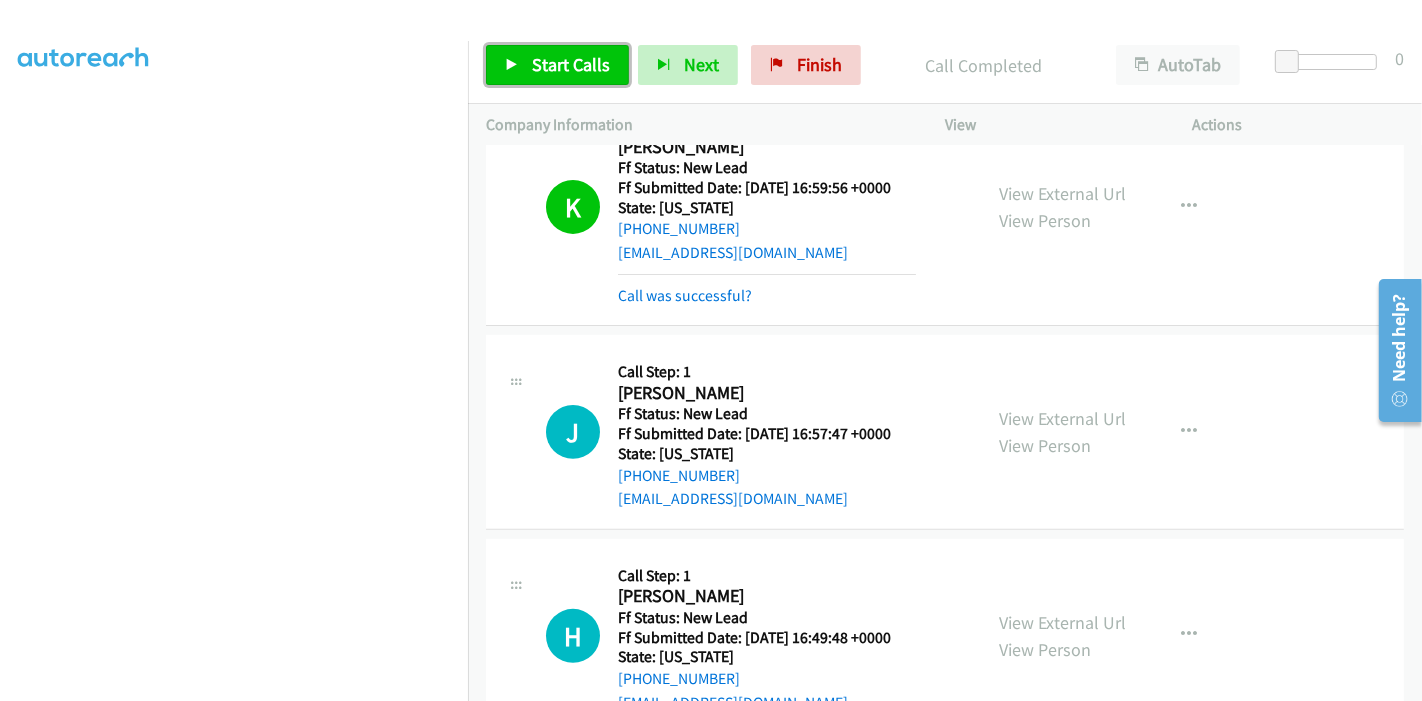 click on "Start Calls" at bounding box center (557, 65) 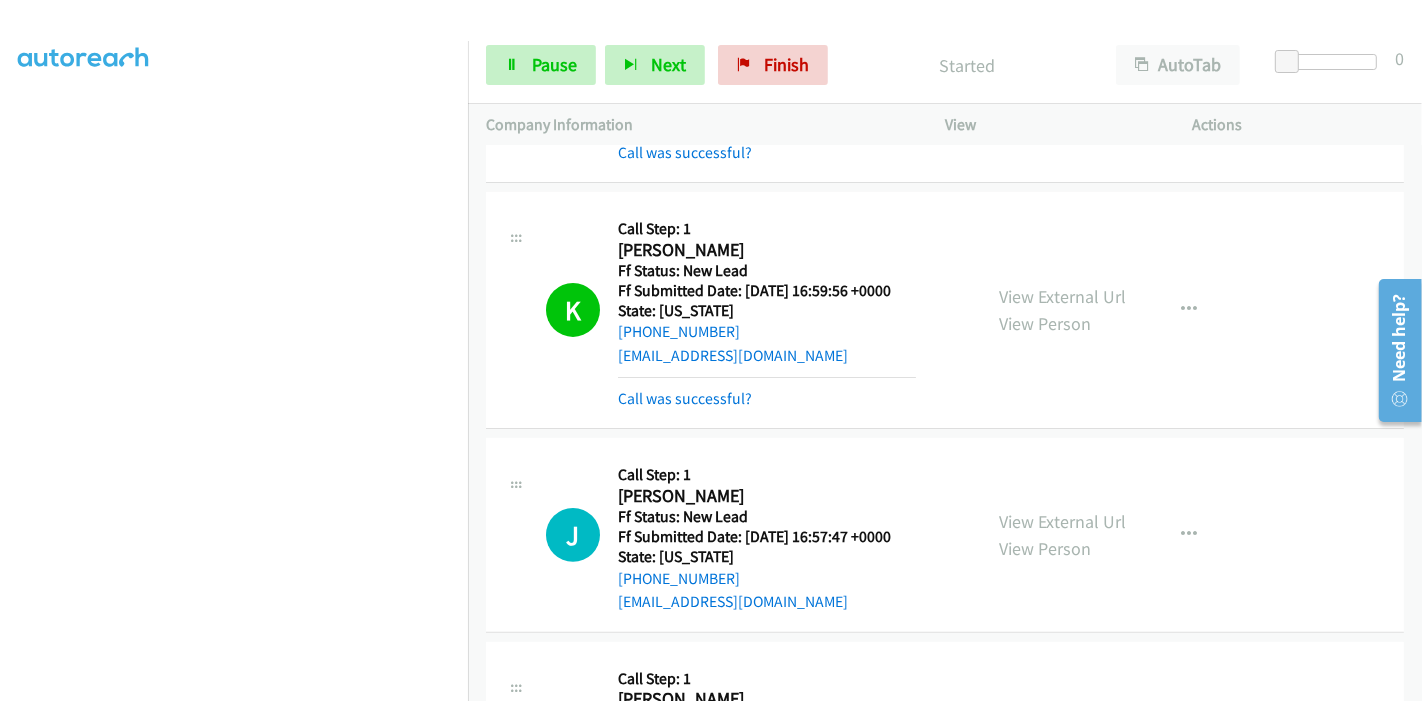 scroll, scrollTop: 400, scrollLeft: 0, axis: vertical 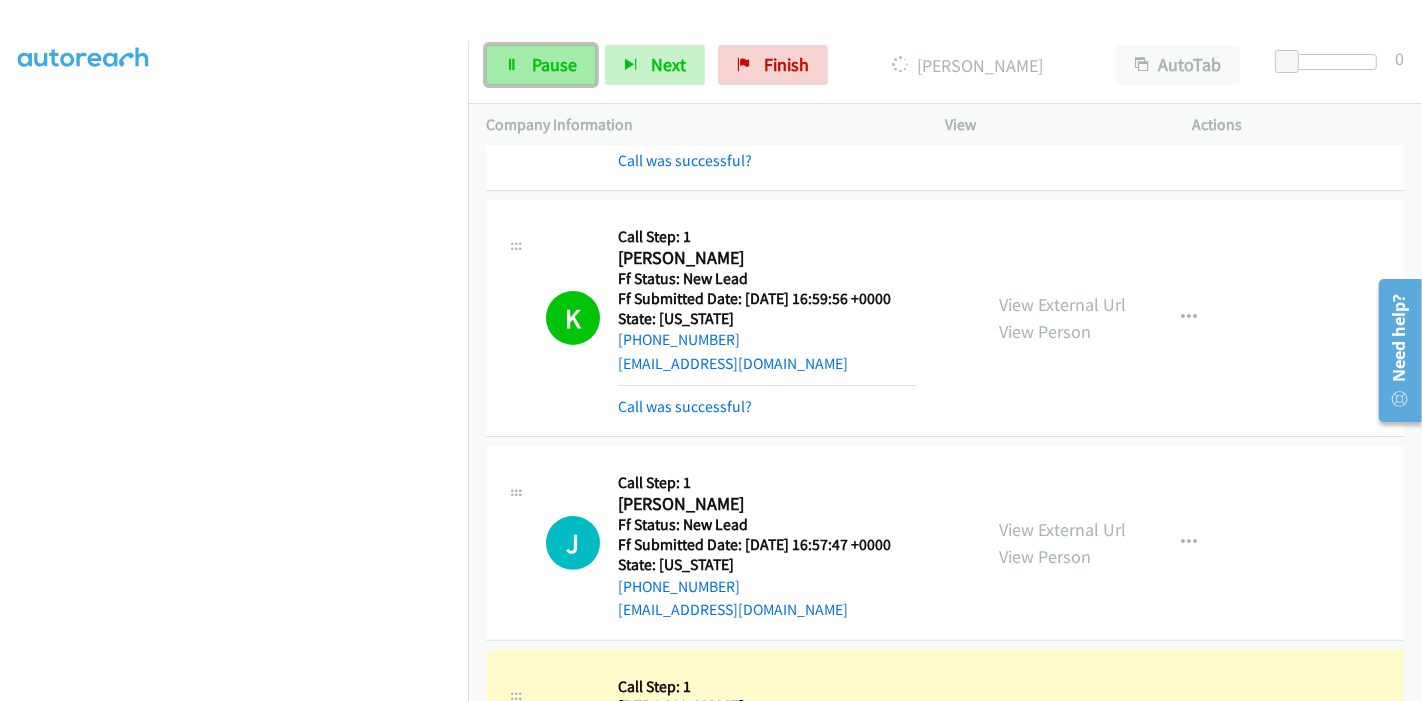 click on "Pause" at bounding box center (554, 64) 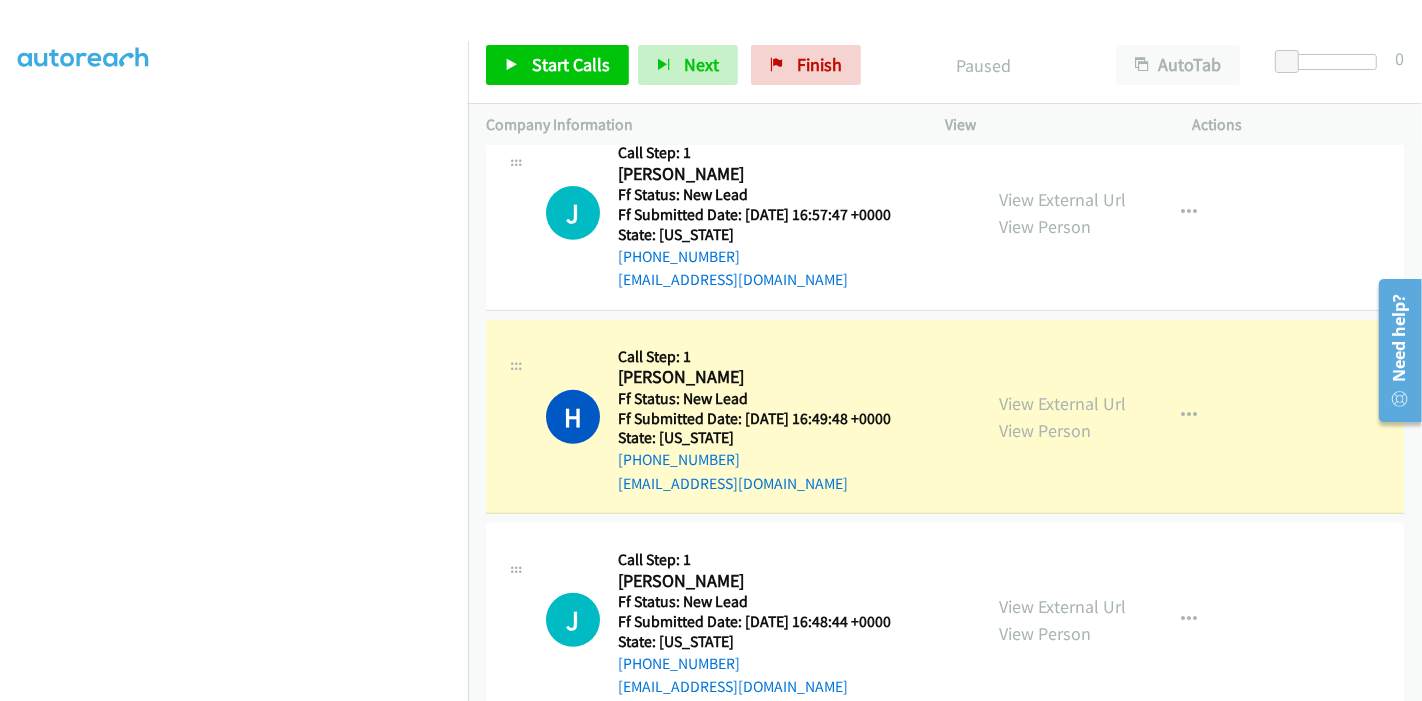 scroll, scrollTop: 733, scrollLeft: 0, axis: vertical 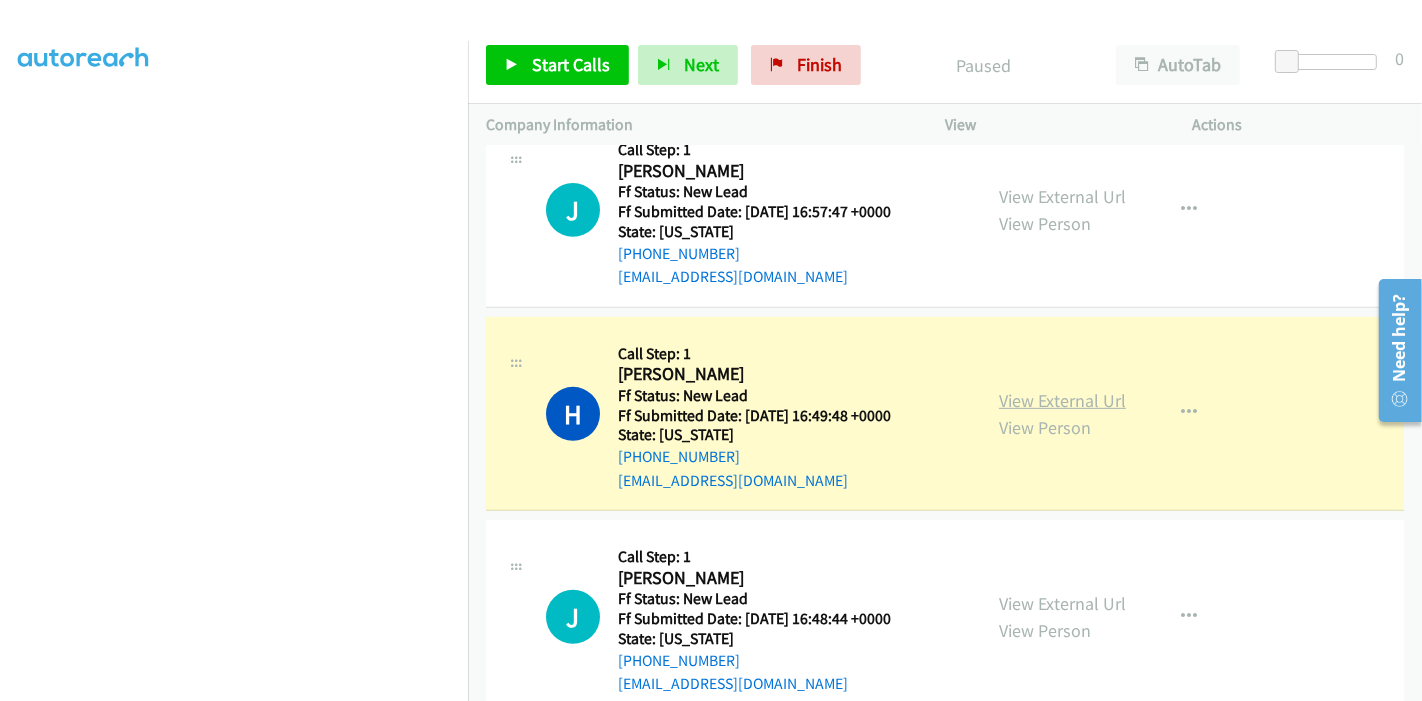 click on "View External Url" at bounding box center (1062, 400) 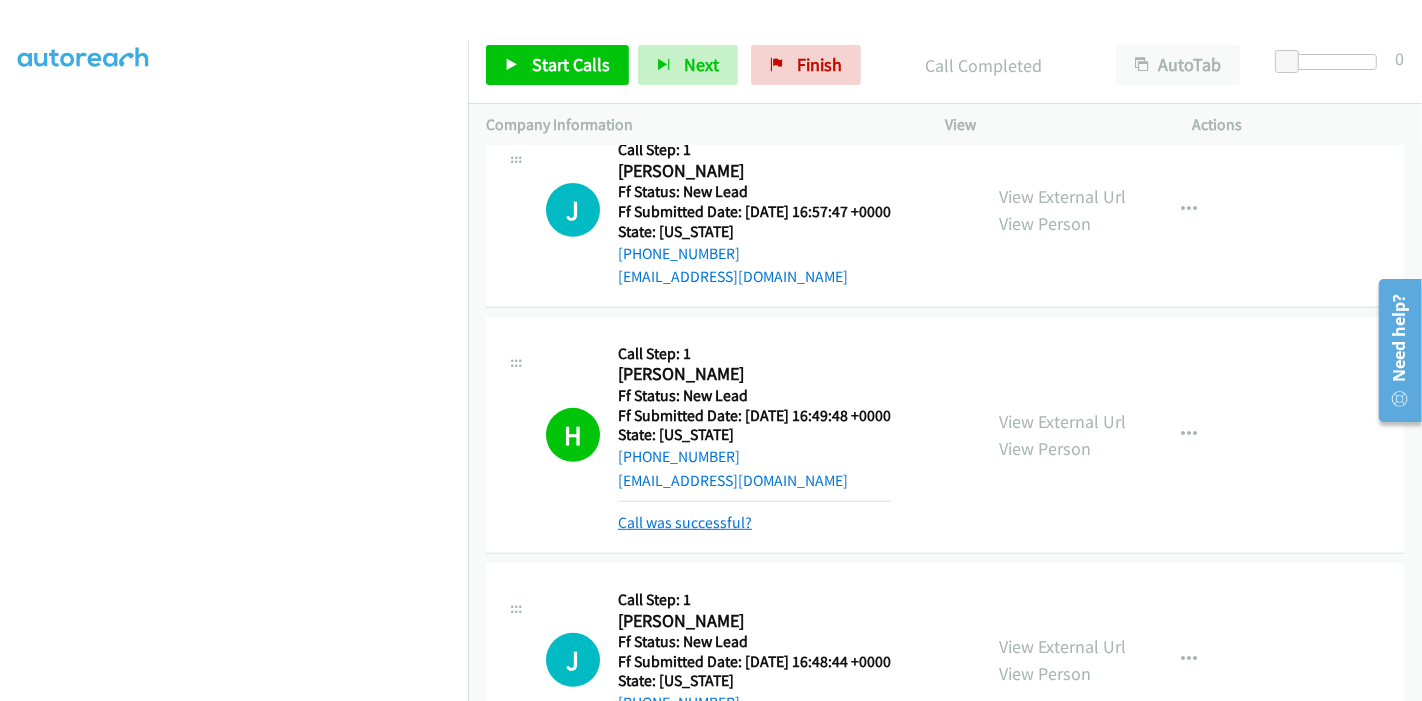 click on "Call was successful?" at bounding box center [685, 522] 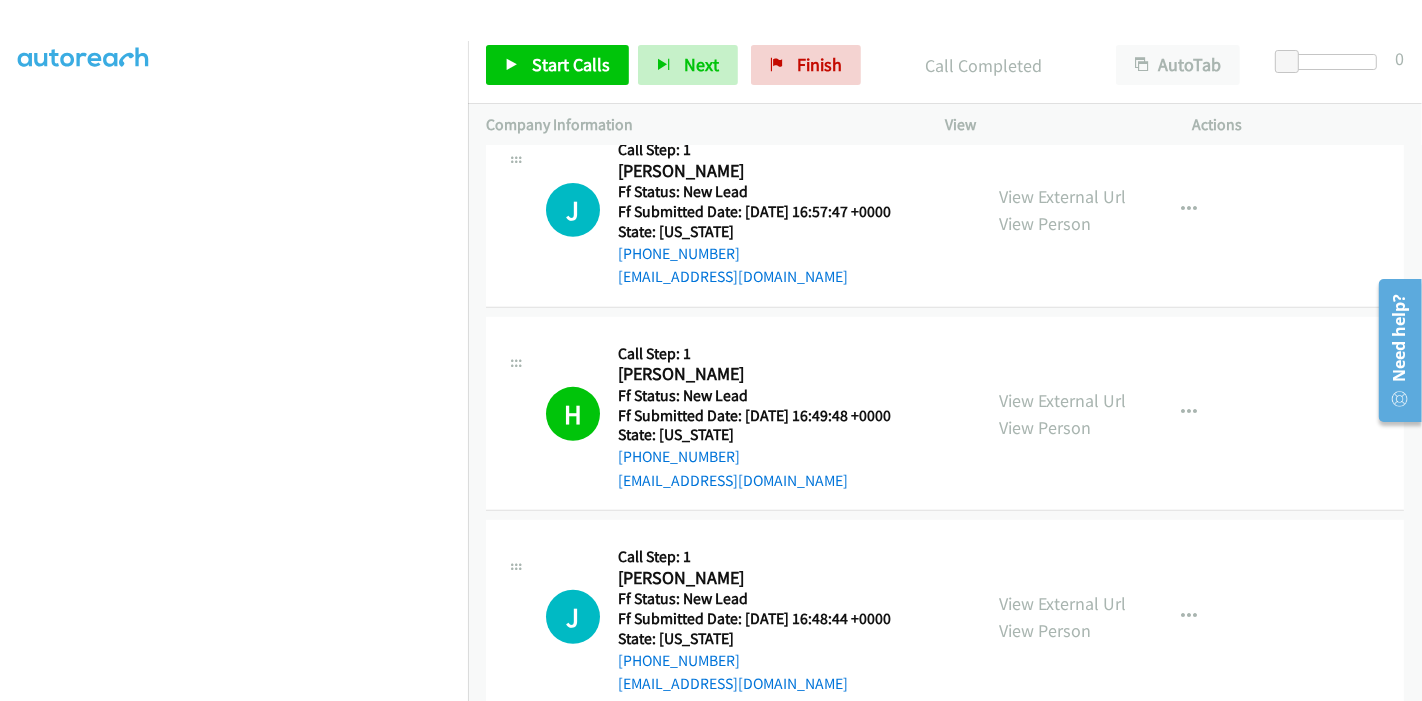 scroll, scrollTop: 775, scrollLeft: 0, axis: vertical 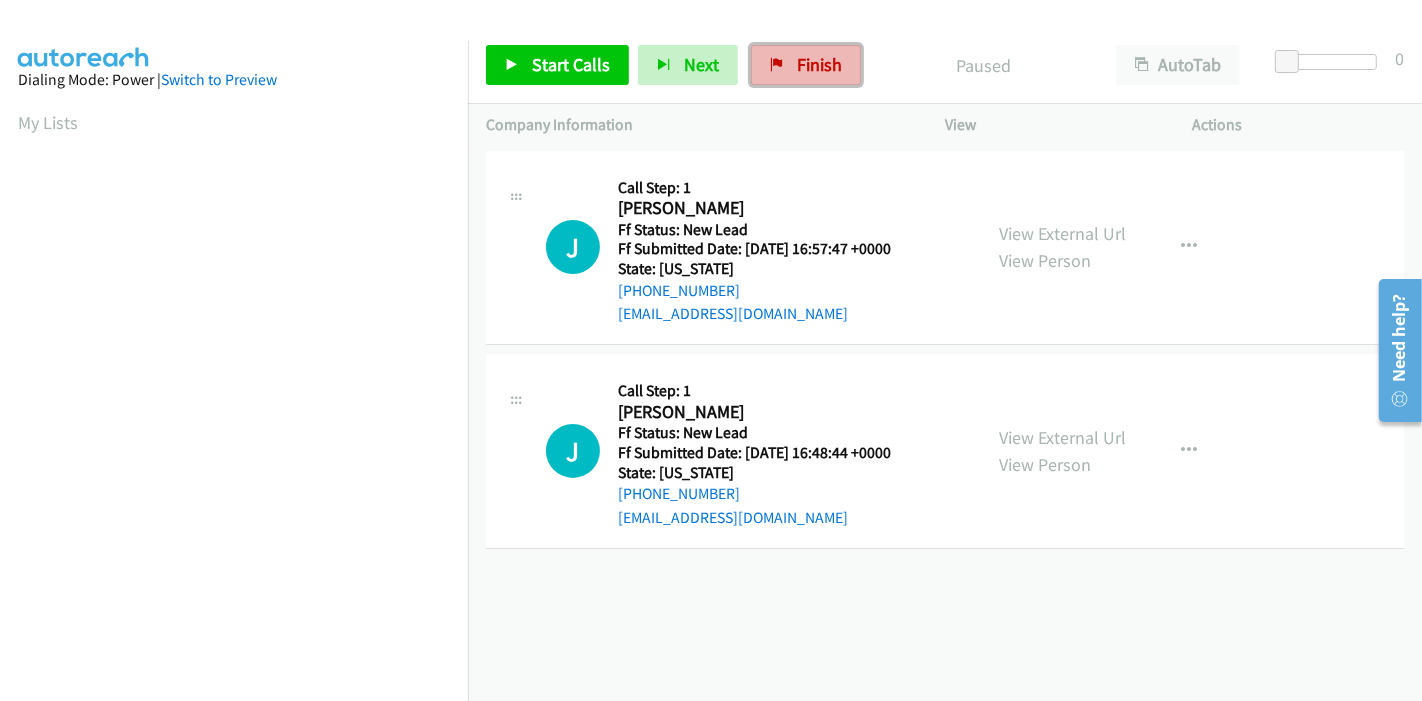 click on "Finish" at bounding box center (819, 64) 